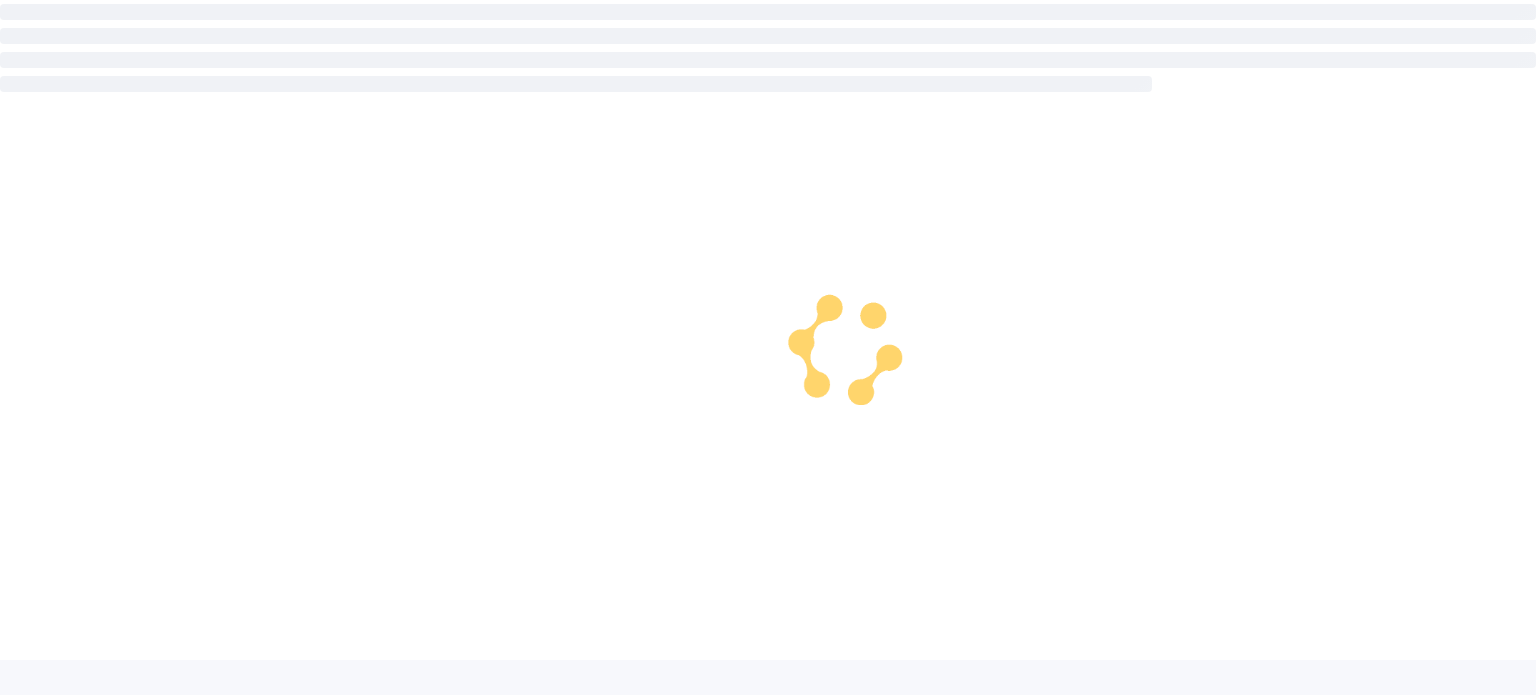 scroll, scrollTop: 0, scrollLeft: 0, axis: both 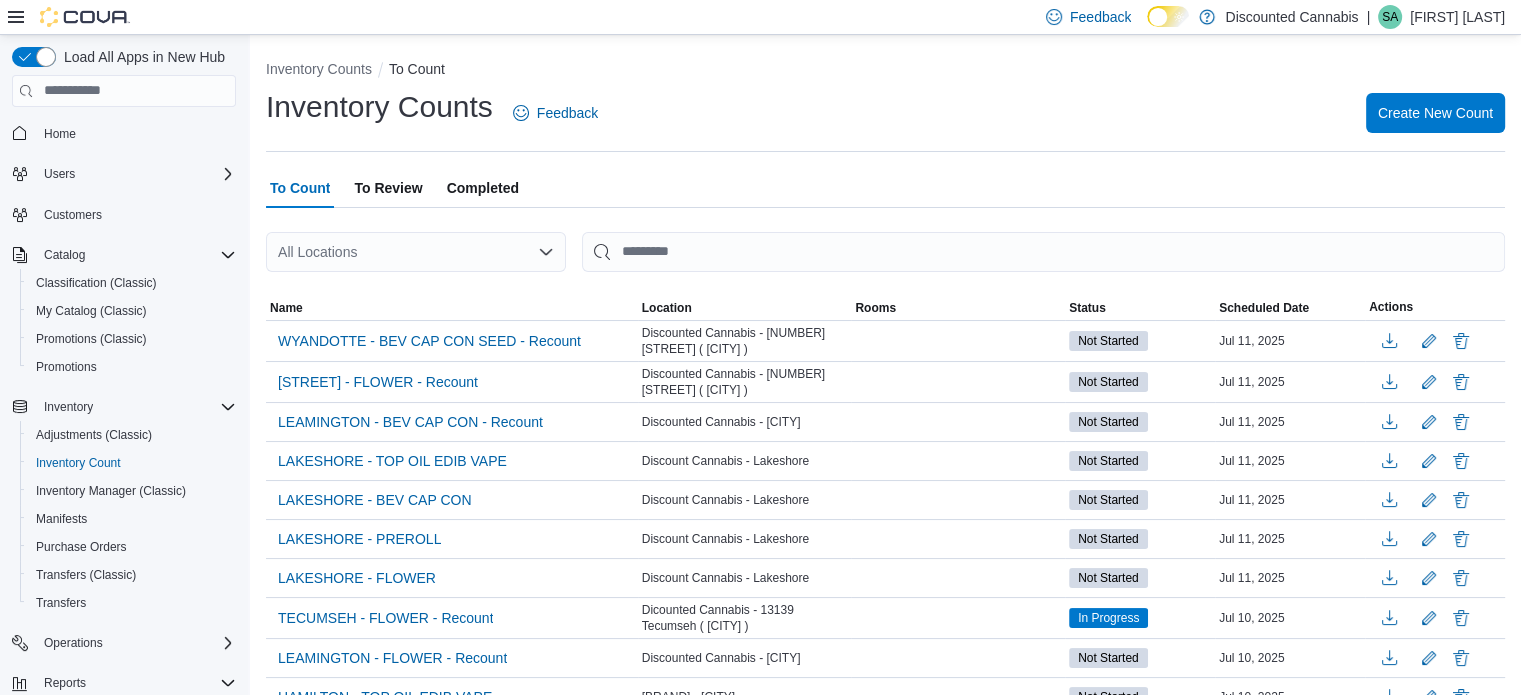 click on "To Review" at bounding box center (388, 188) 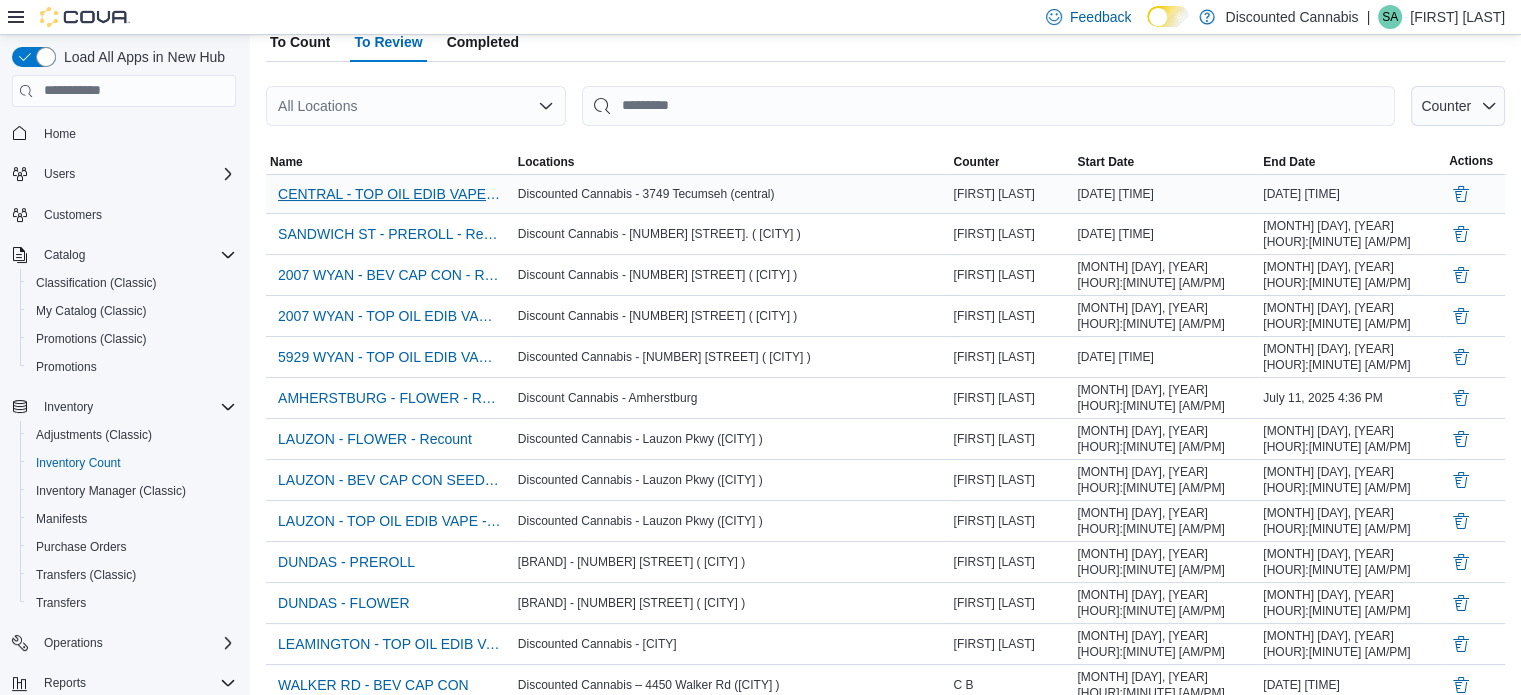 scroll, scrollTop: 0, scrollLeft: 0, axis: both 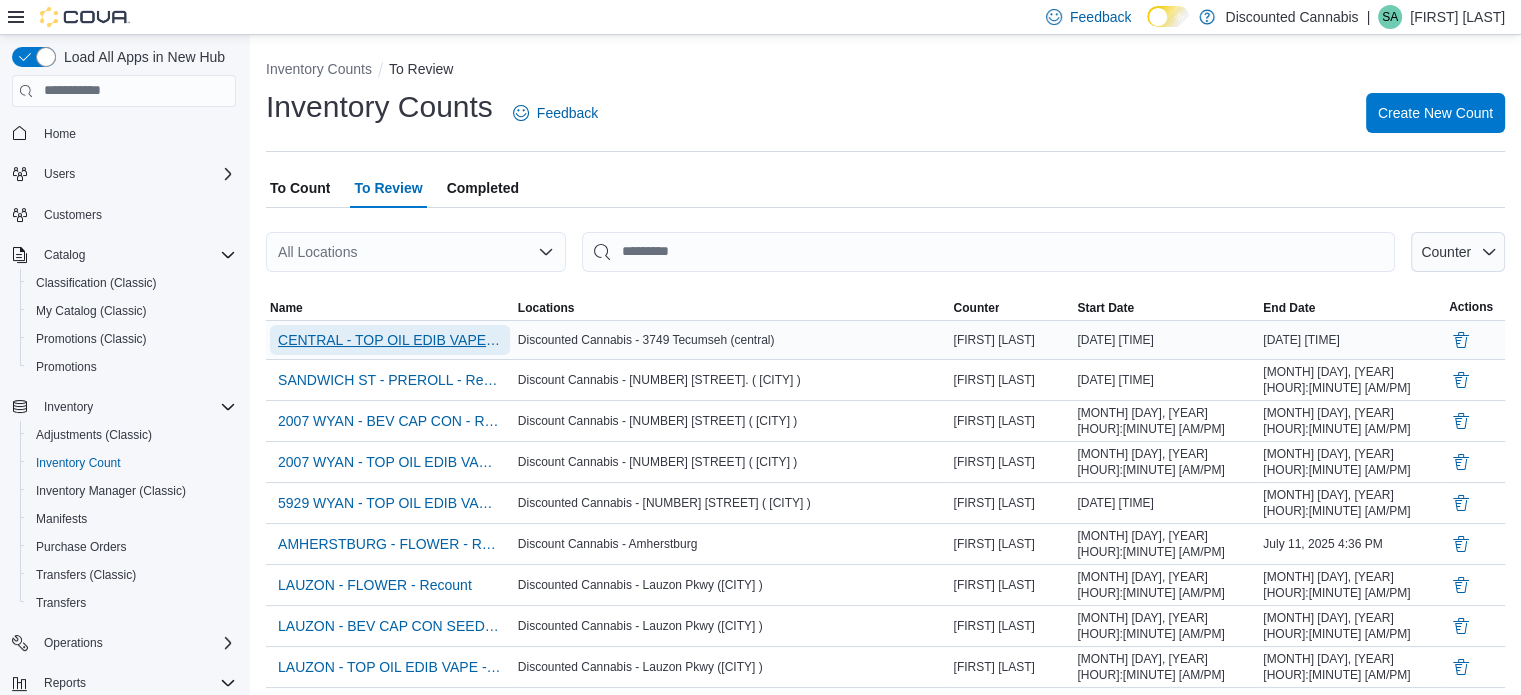 click on "CENTRAL - TOP OIL EDIB VAPE - Recount" at bounding box center [390, 340] 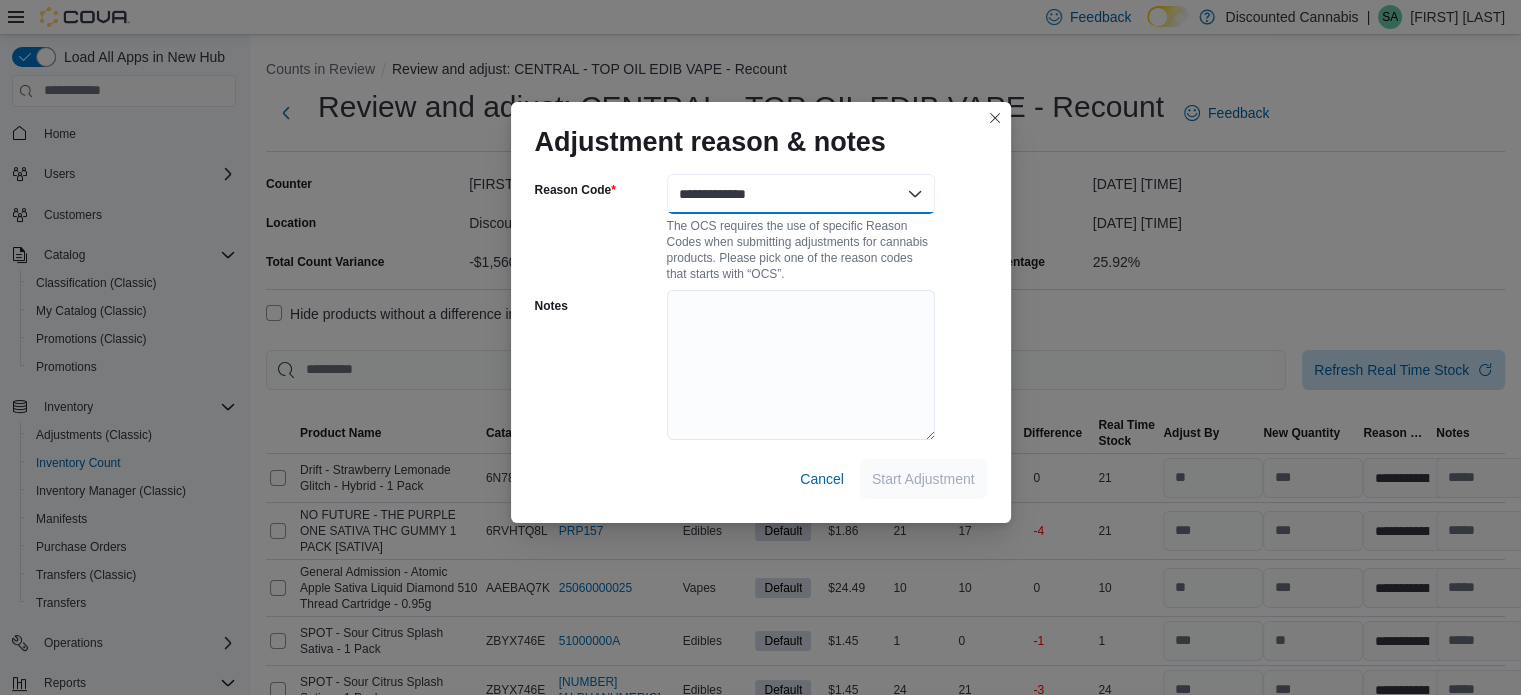 click on "**********" at bounding box center (801, 194) 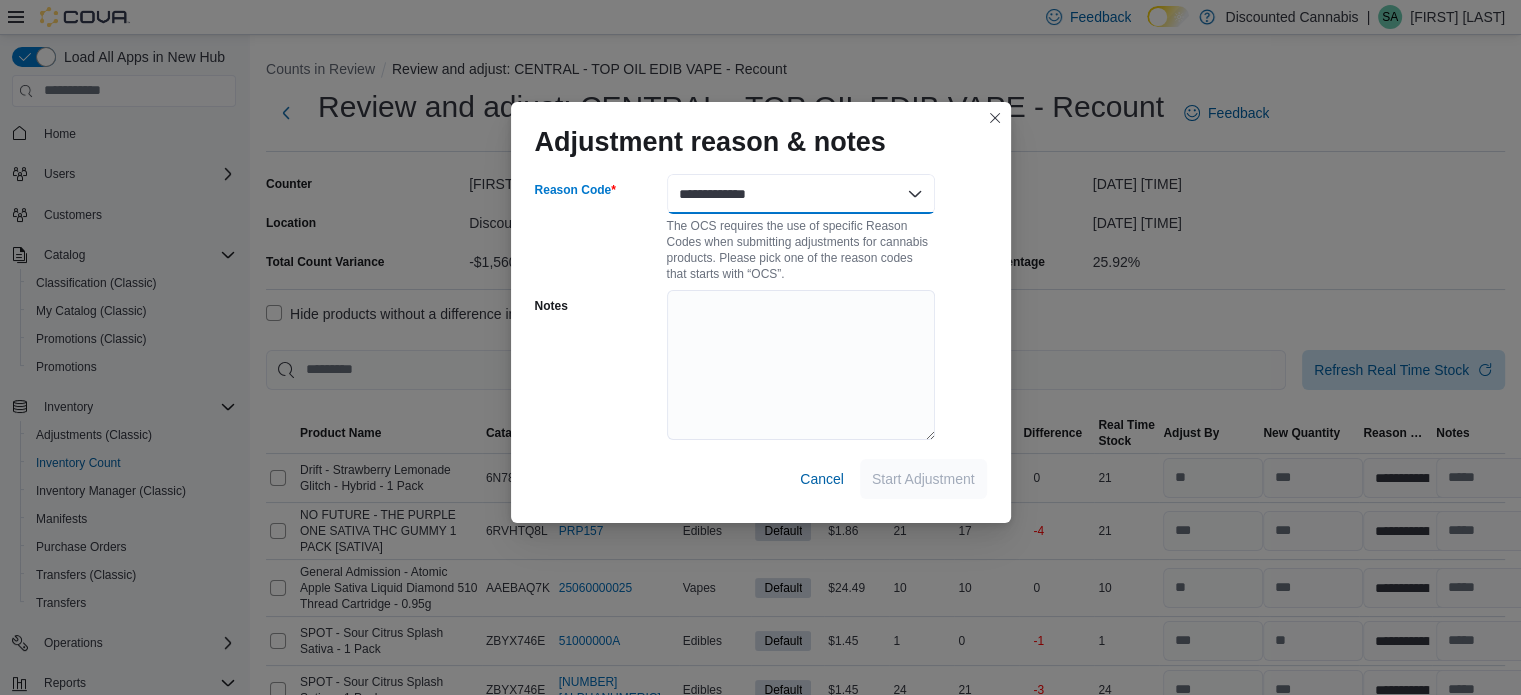 select on "**********" 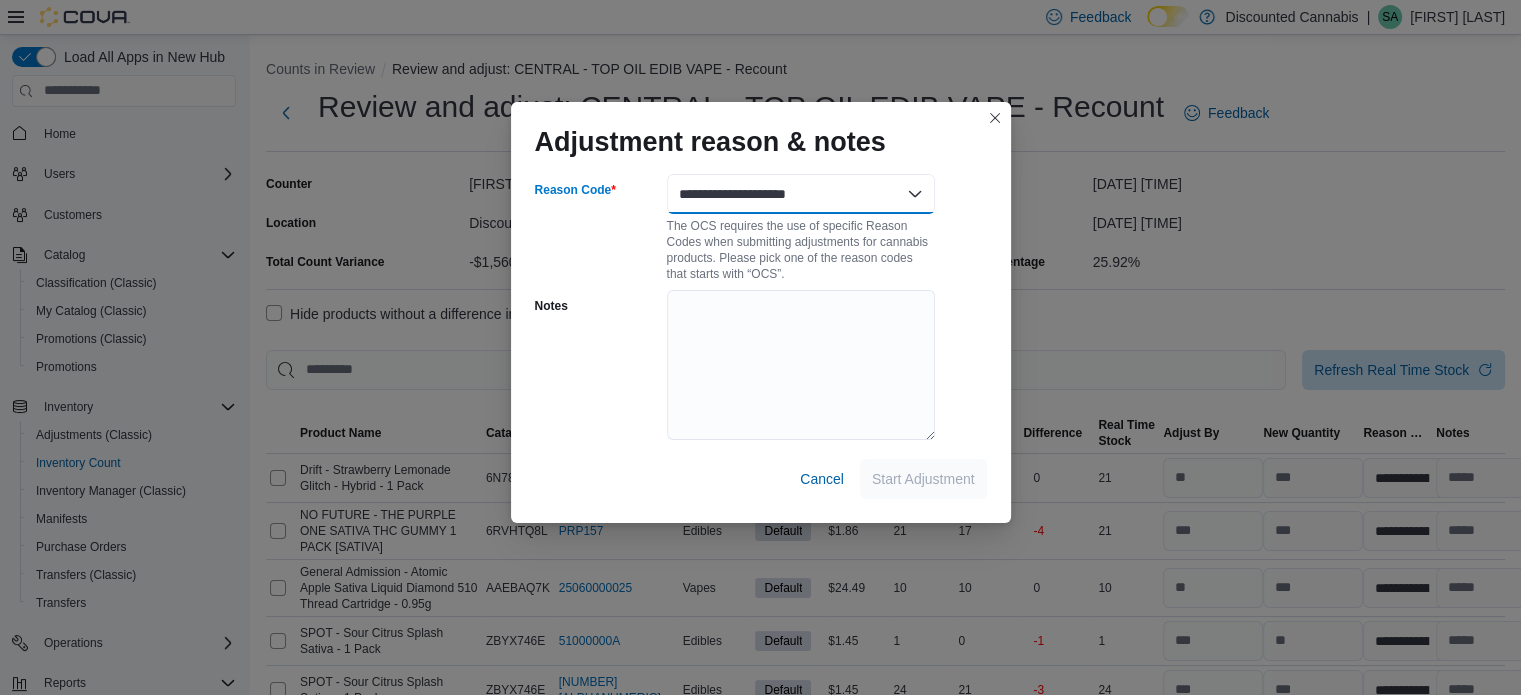 click on "**********" at bounding box center (801, 194) 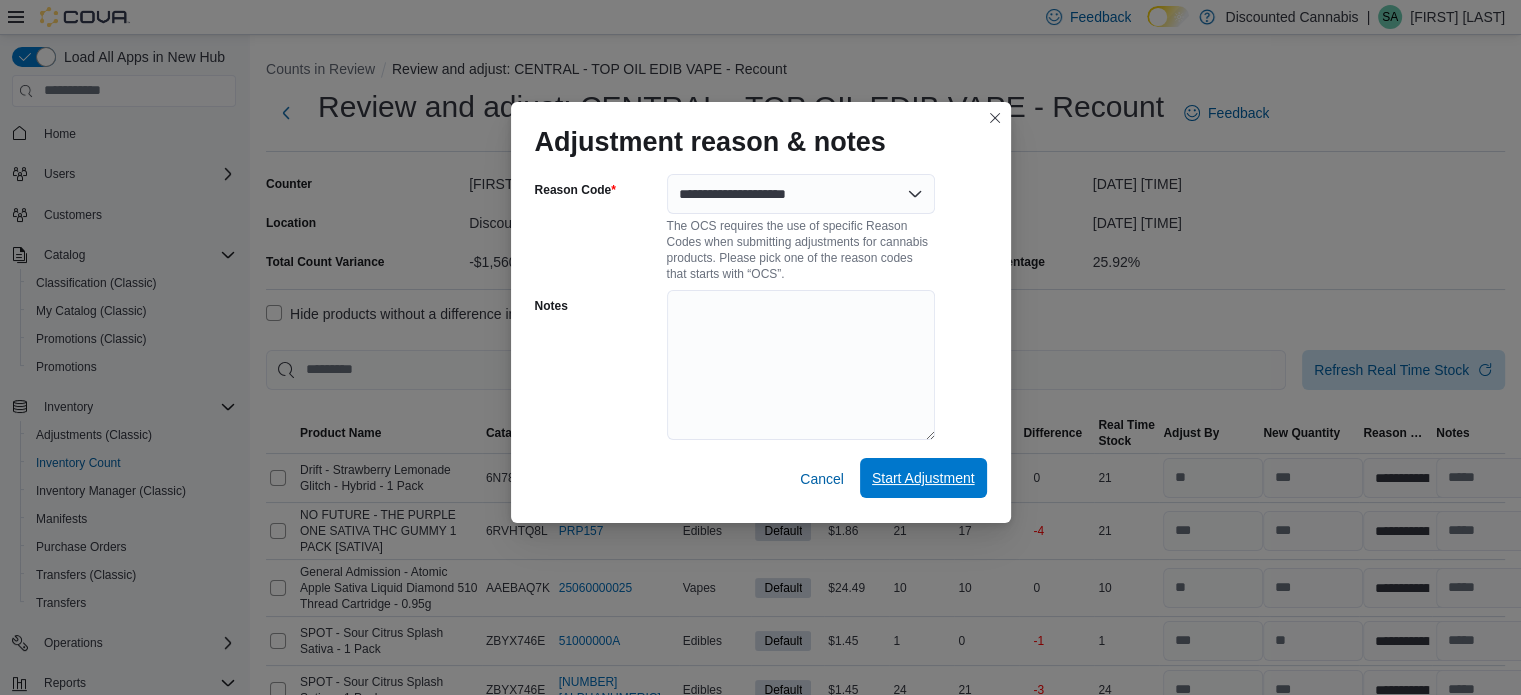 click on "Start Adjustment" at bounding box center (923, 478) 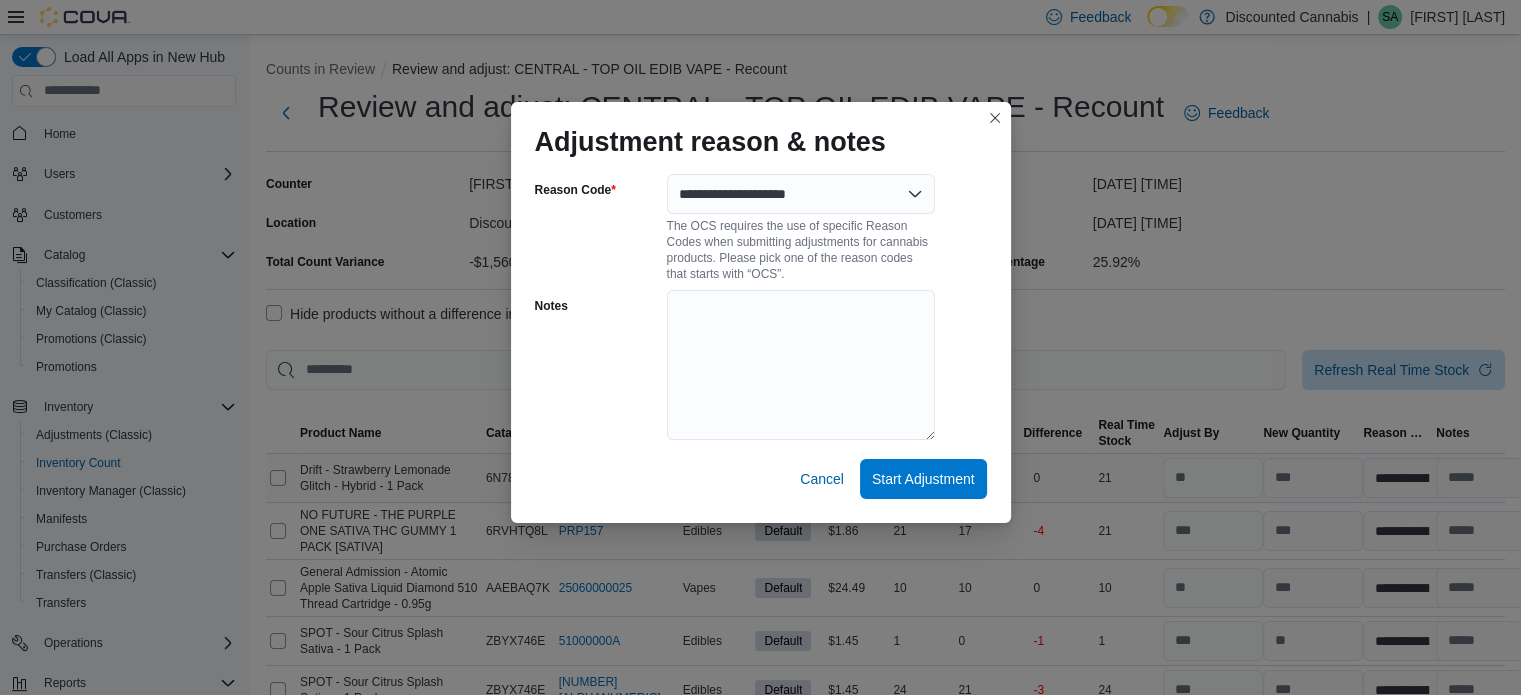 select on "**********" 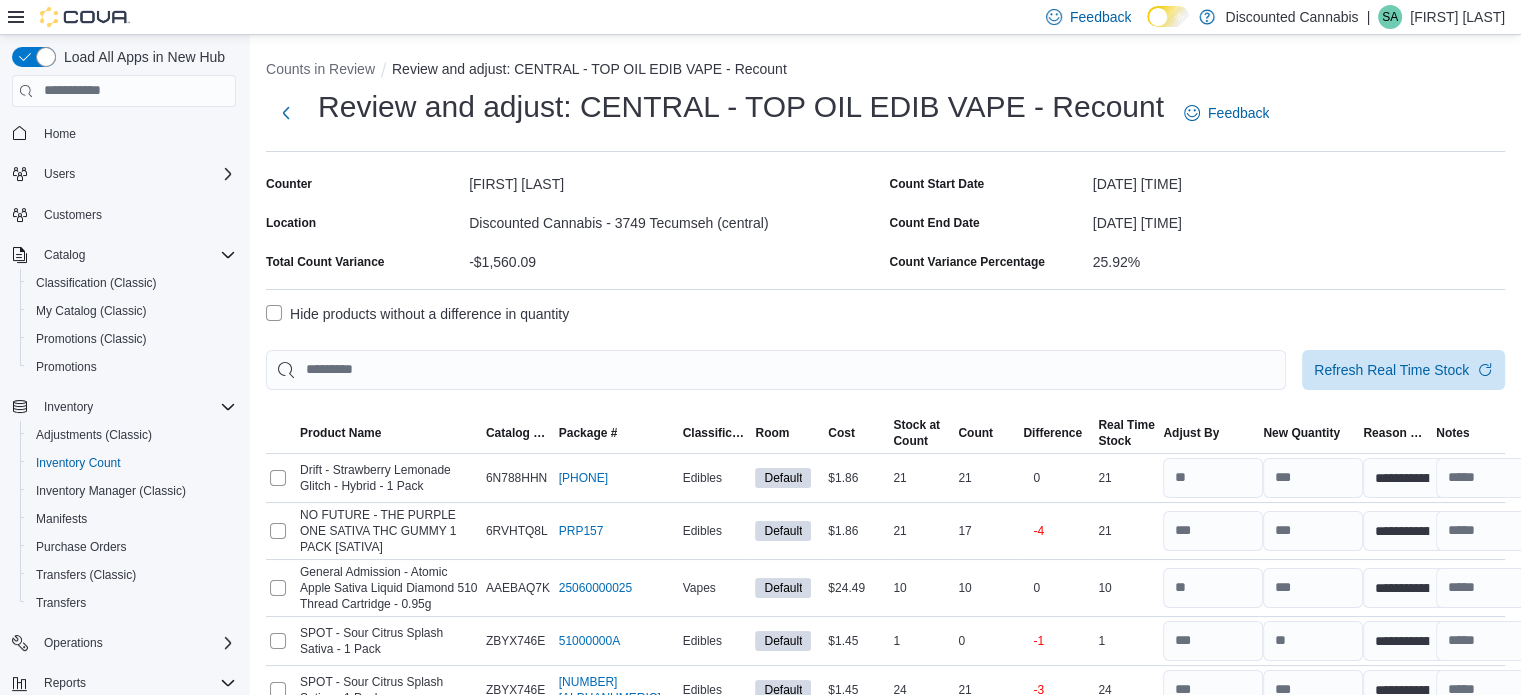 click on "Hide products without a difference in quantity" at bounding box center [417, 314] 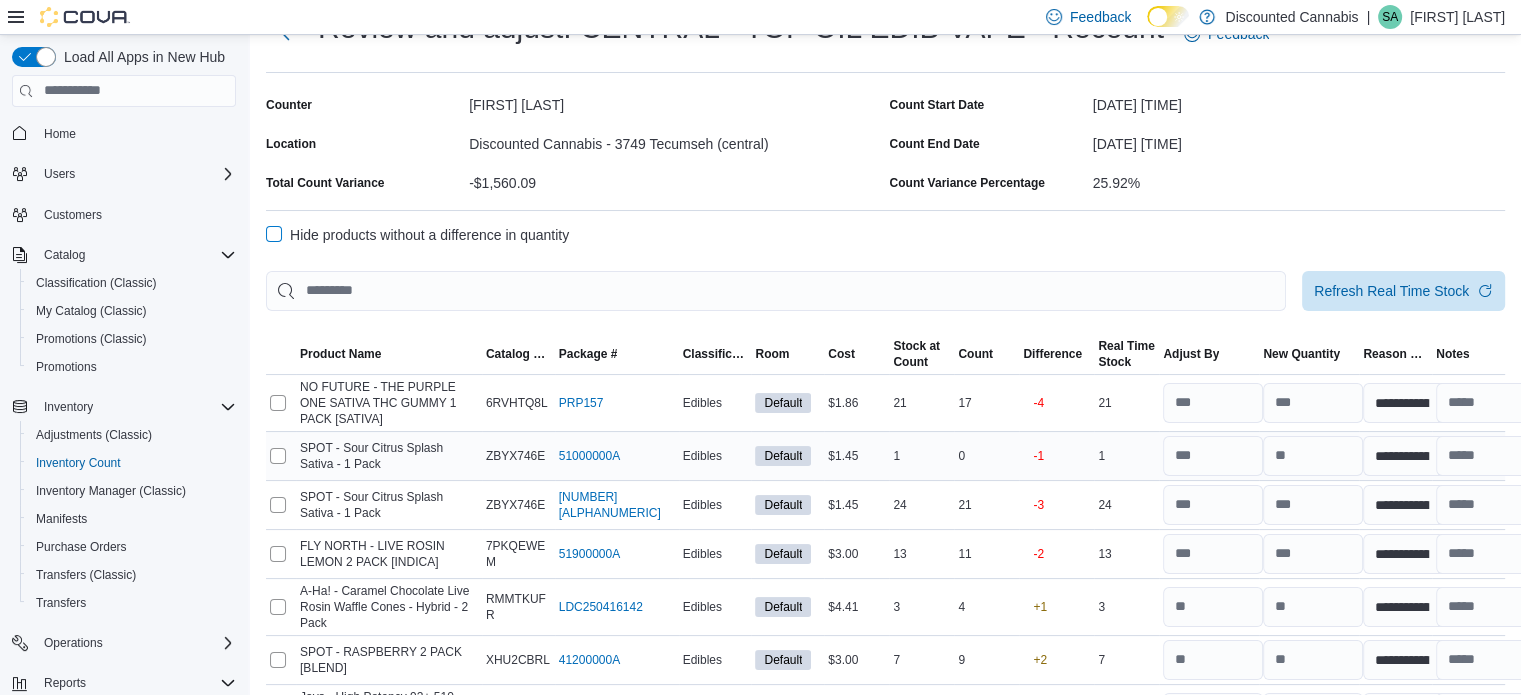 scroll, scrollTop: 200, scrollLeft: 0, axis: vertical 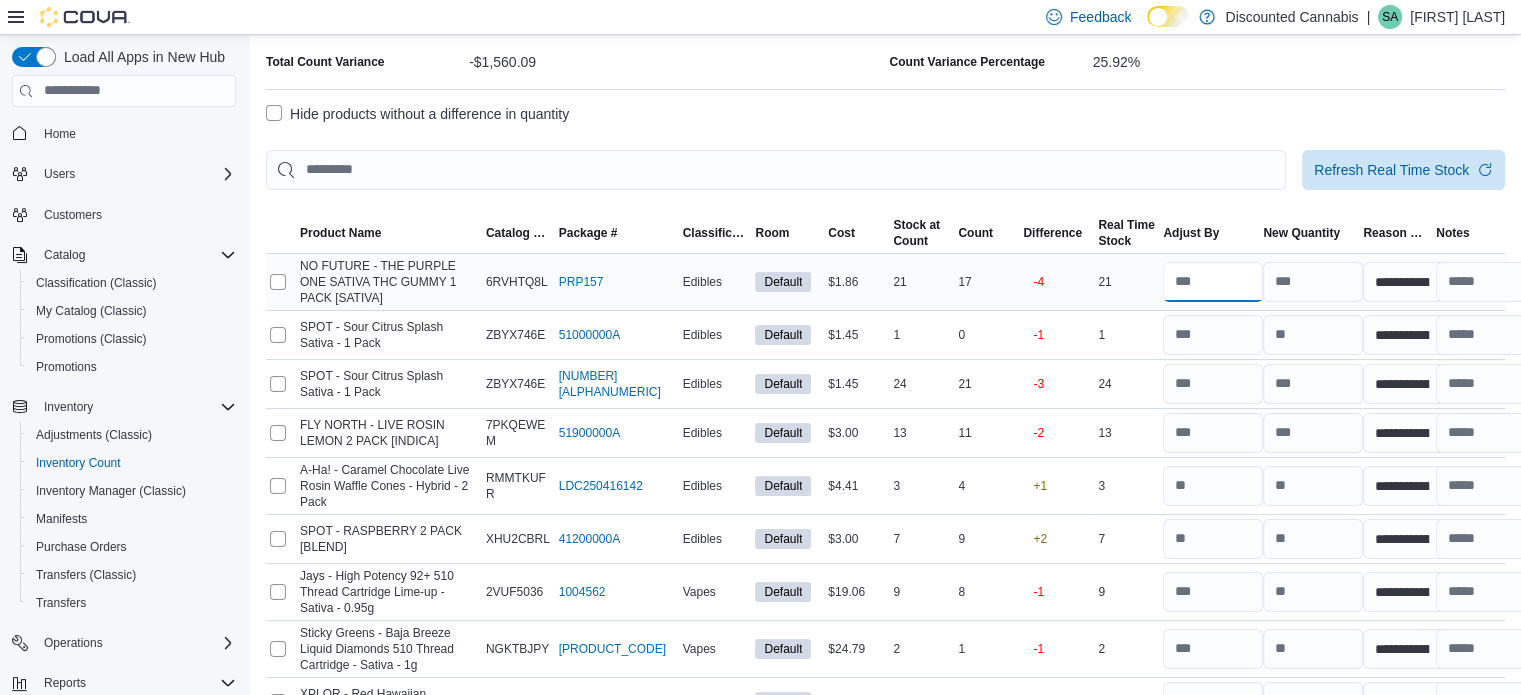 click at bounding box center (1213, 282) 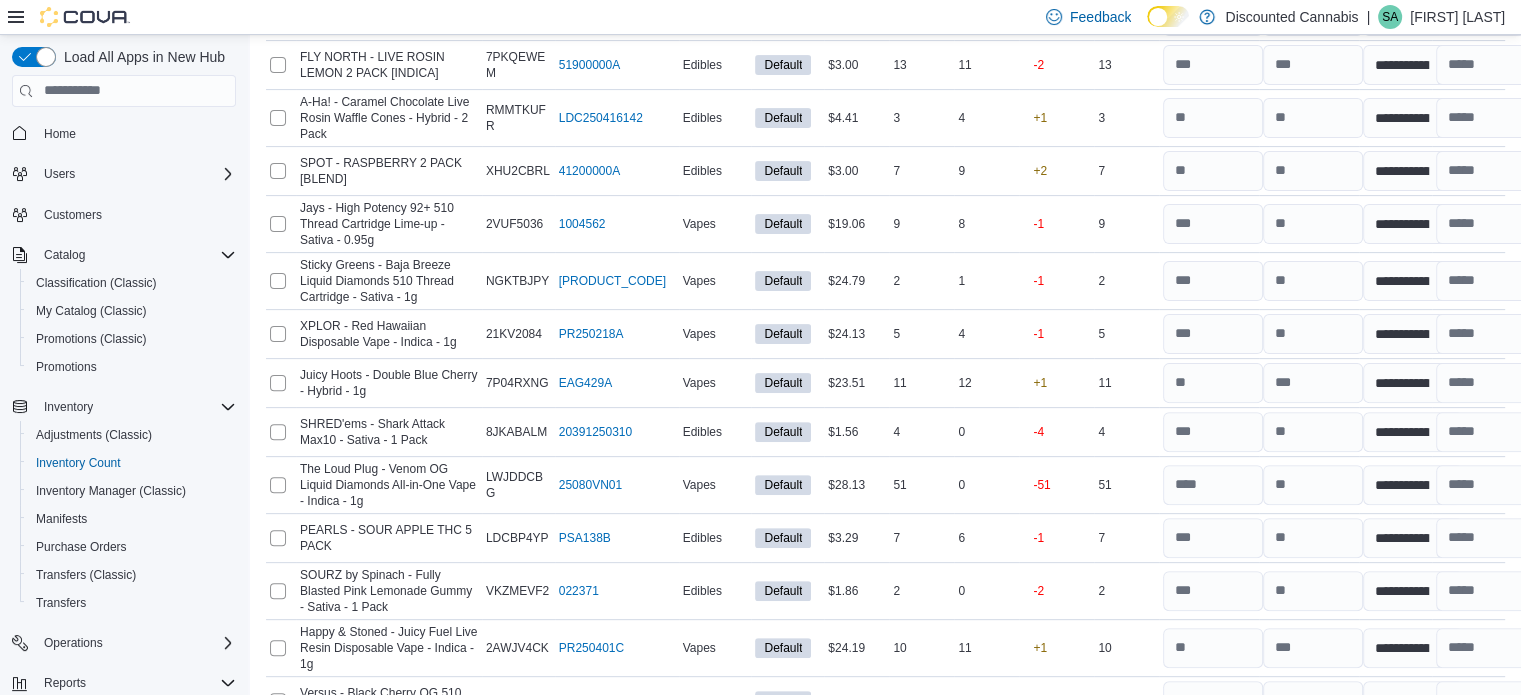 scroll, scrollTop: 600, scrollLeft: 0, axis: vertical 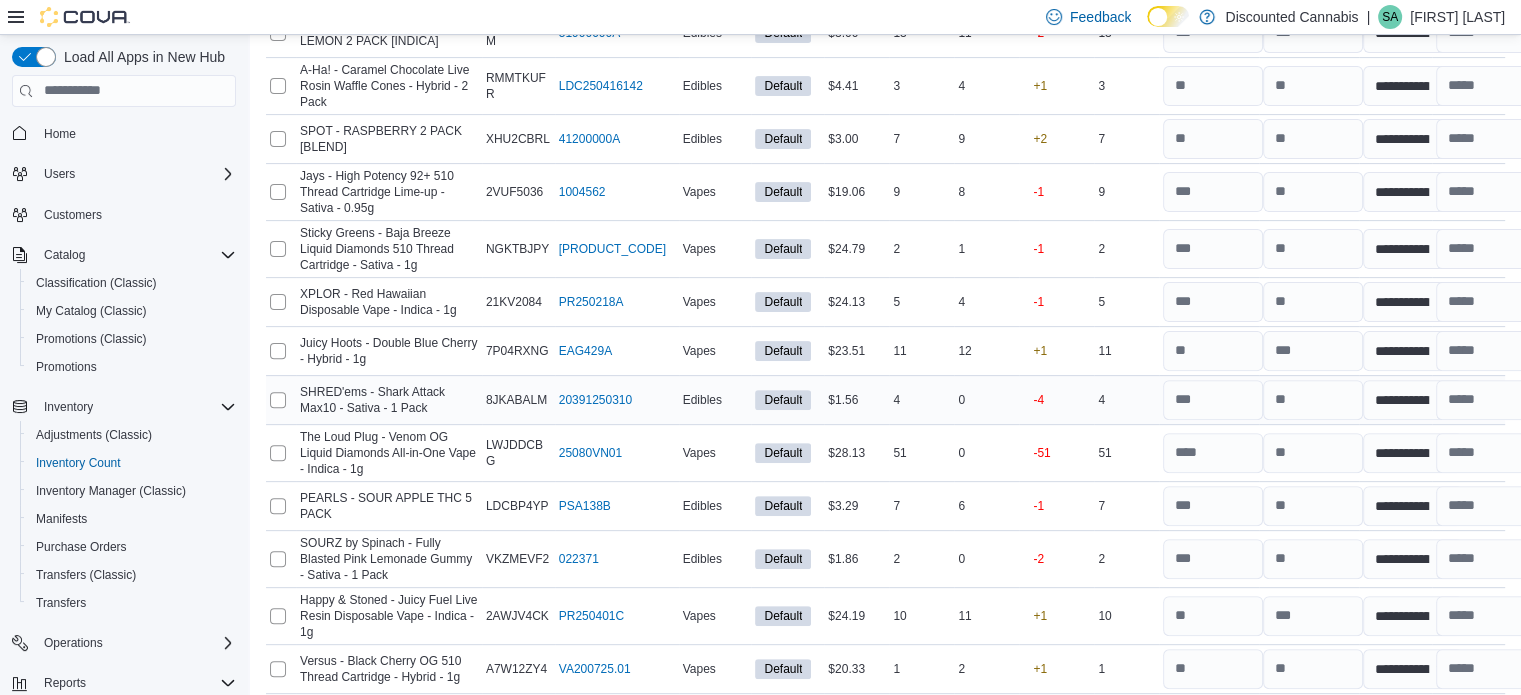 type on "**" 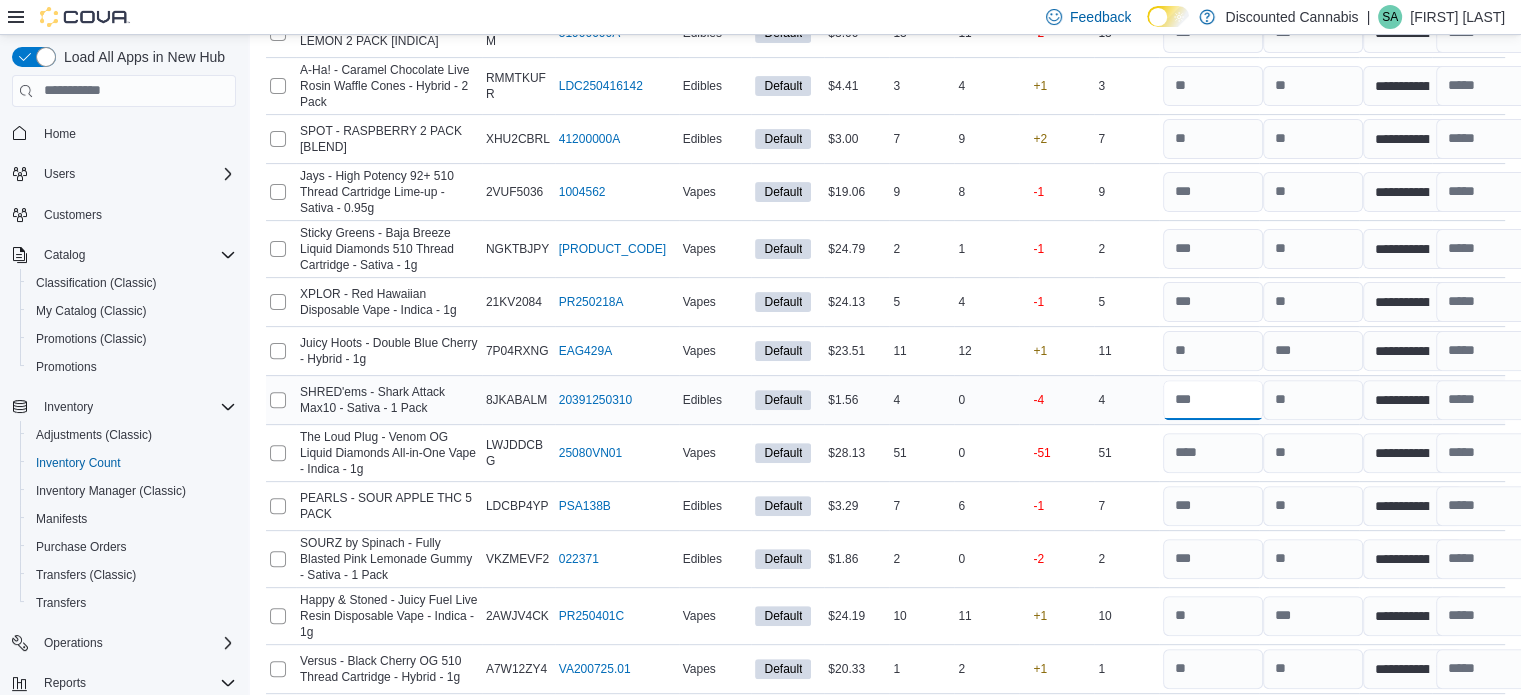 click at bounding box center [1213, 400] 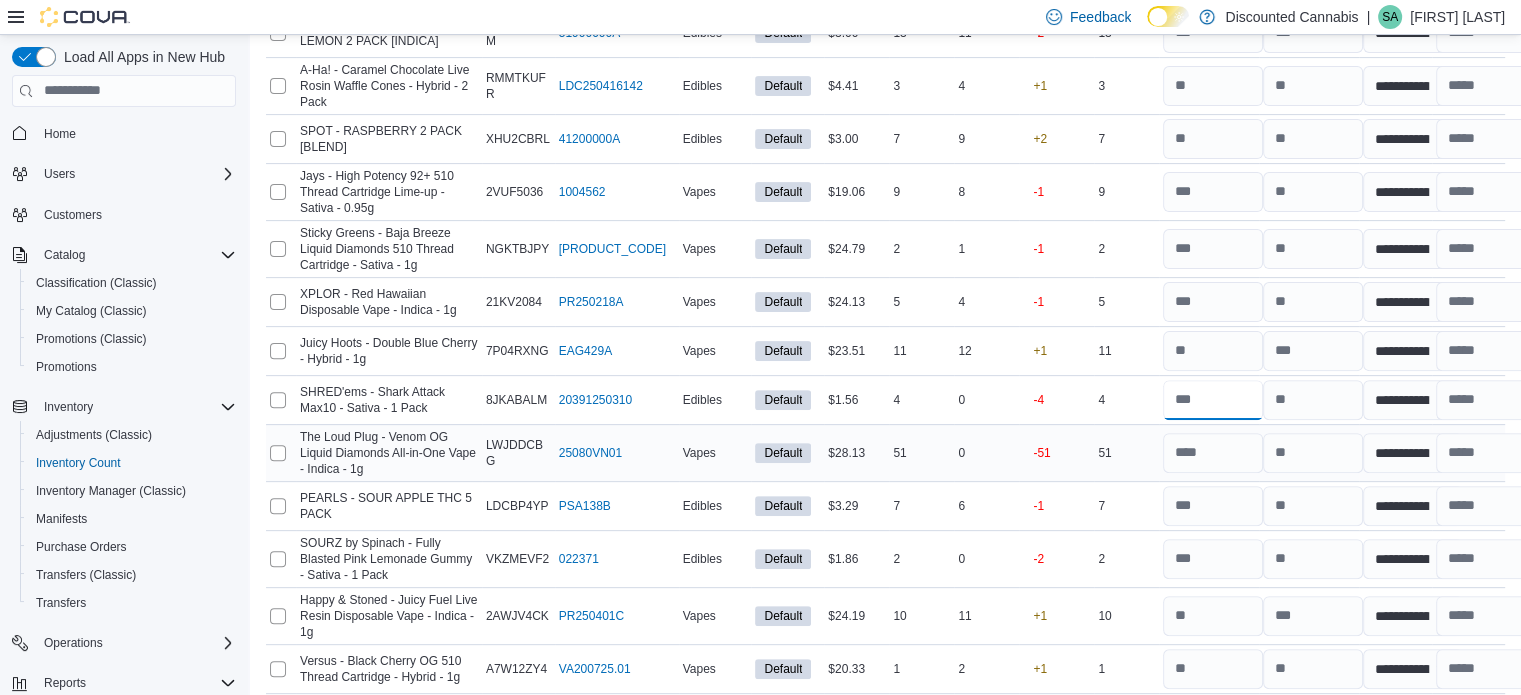 type on "**" 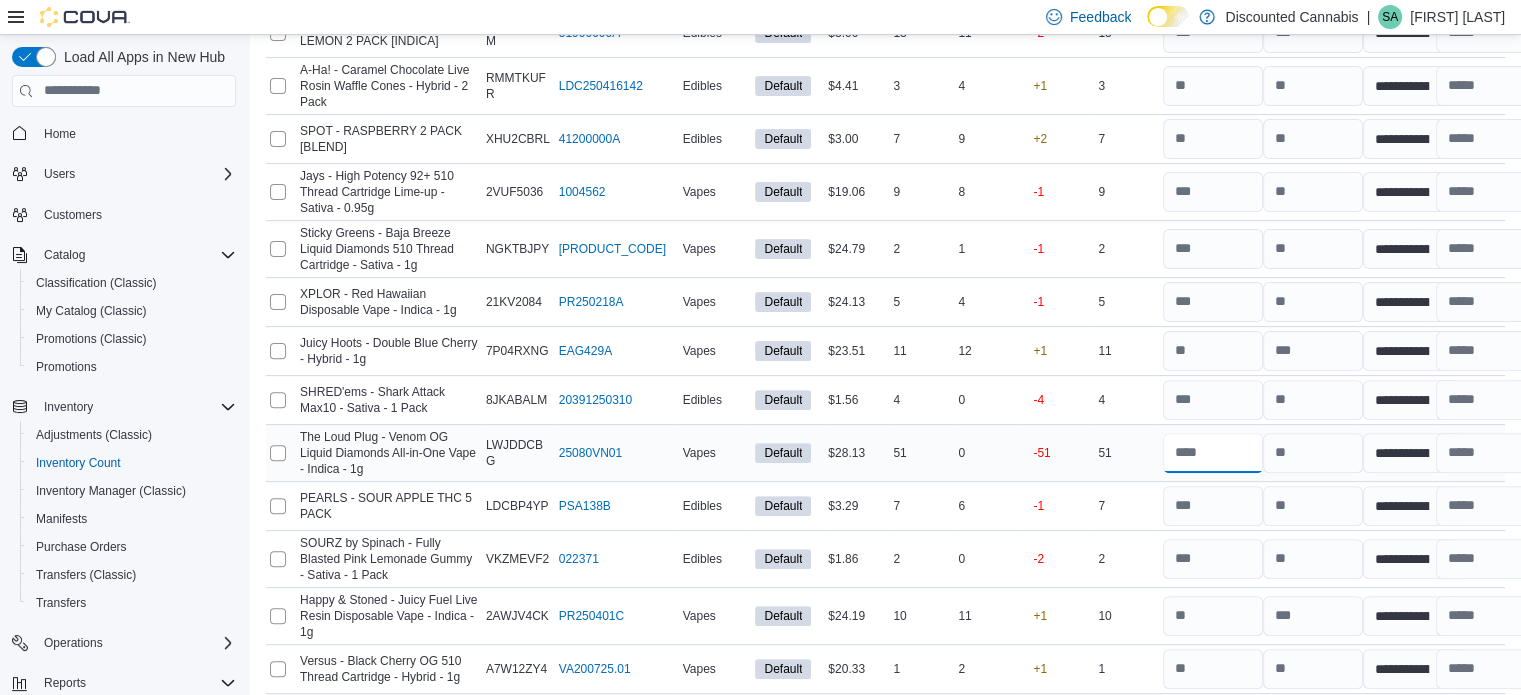 type 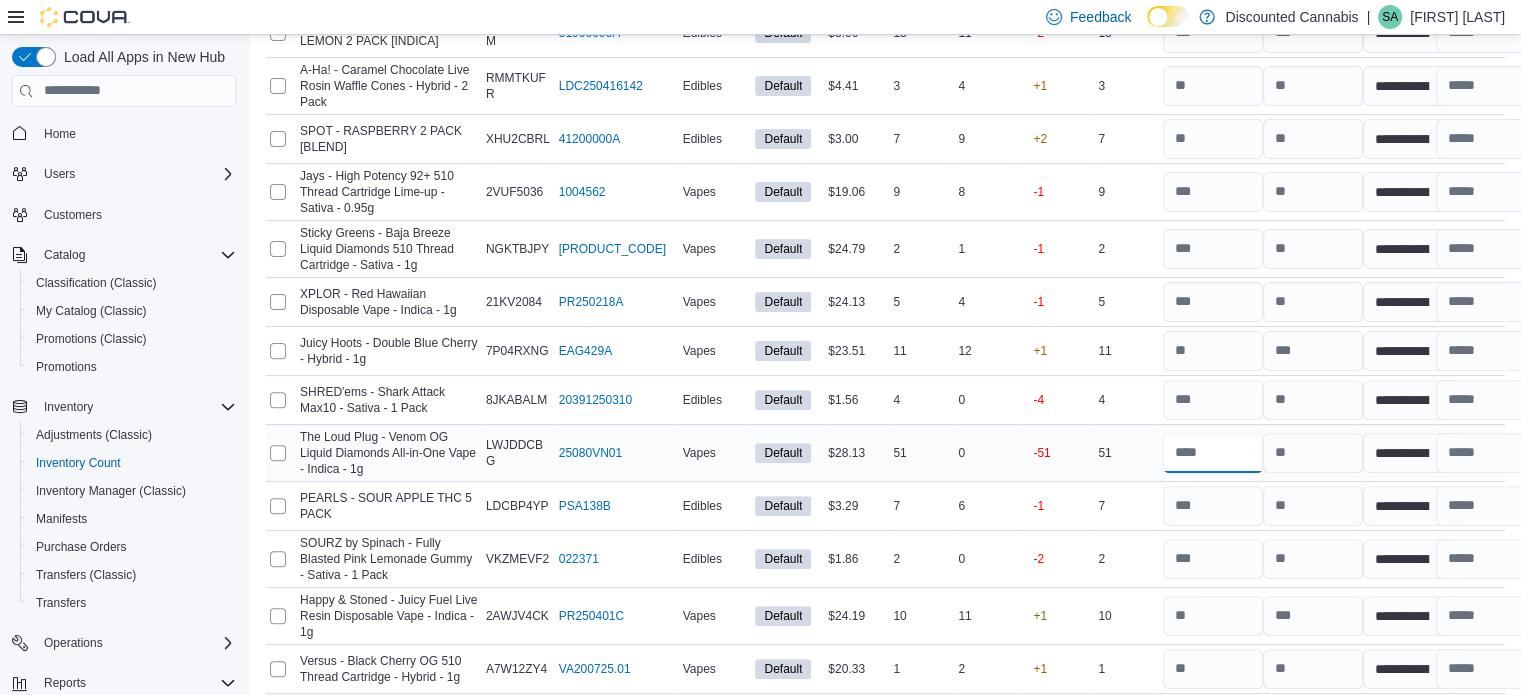 click at bounding box center (1213, 453) 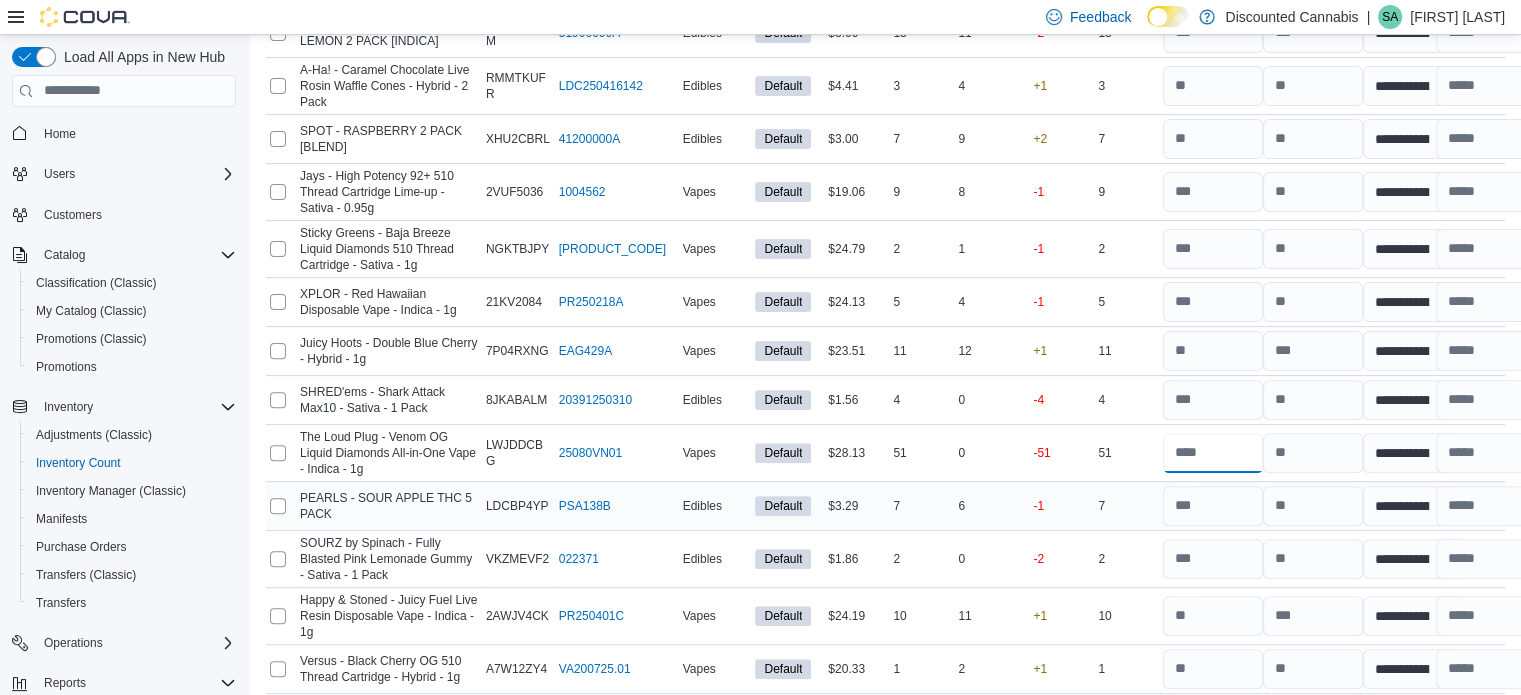 type on "**" 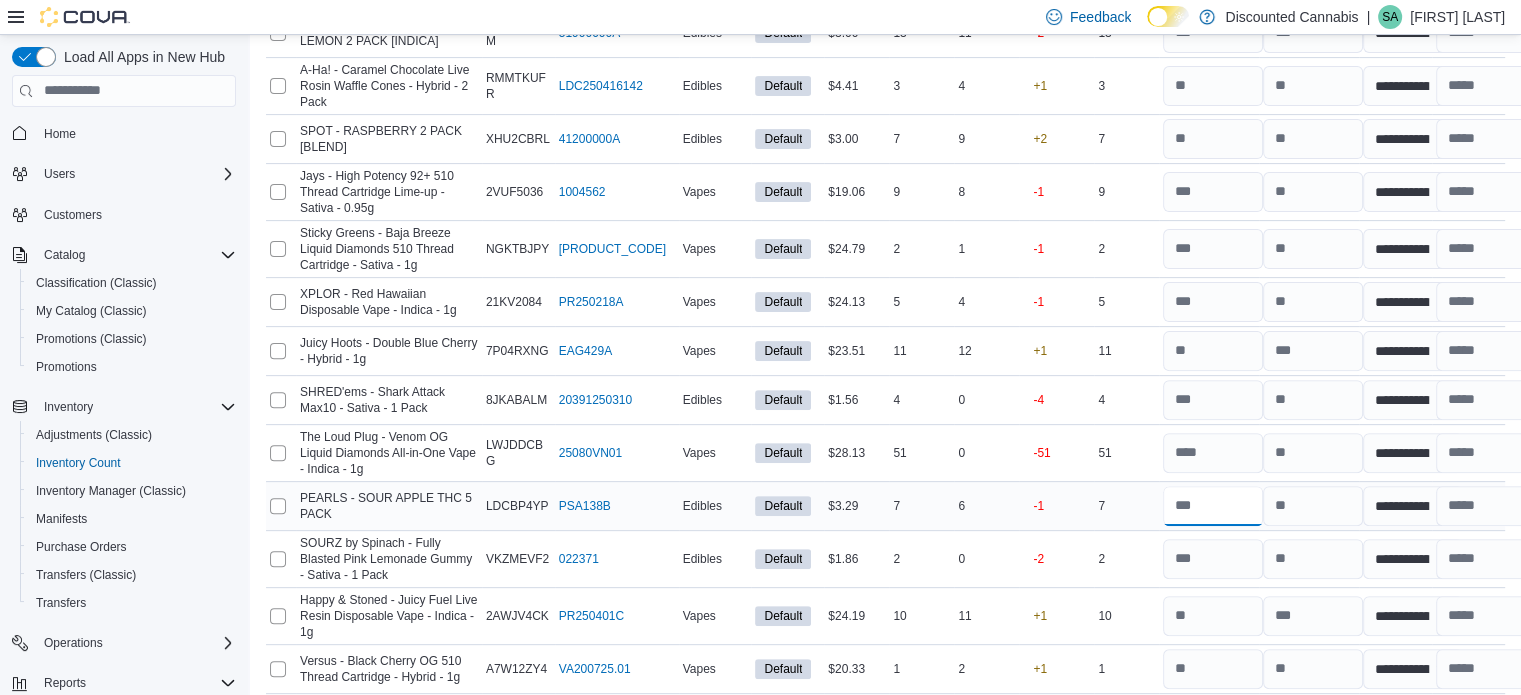 type 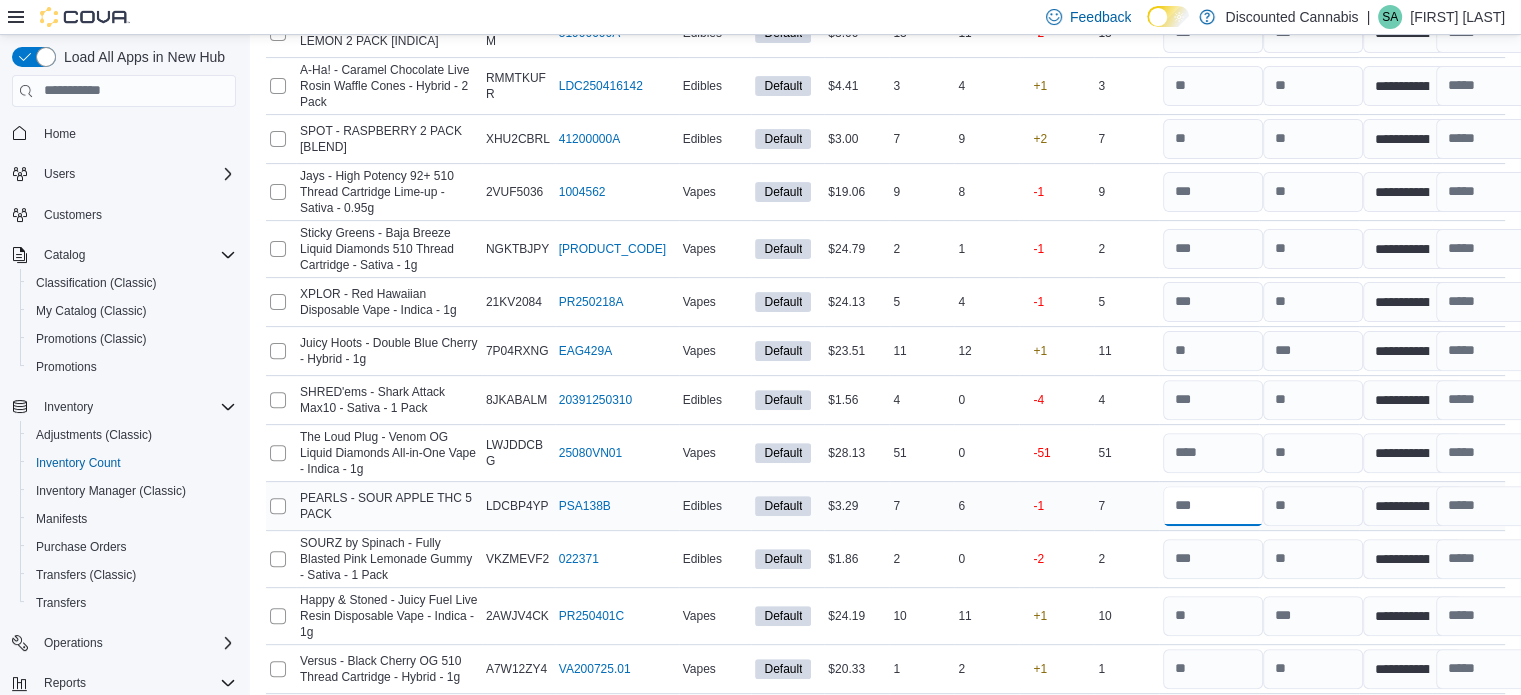 click at bounding box center (1213, 506) 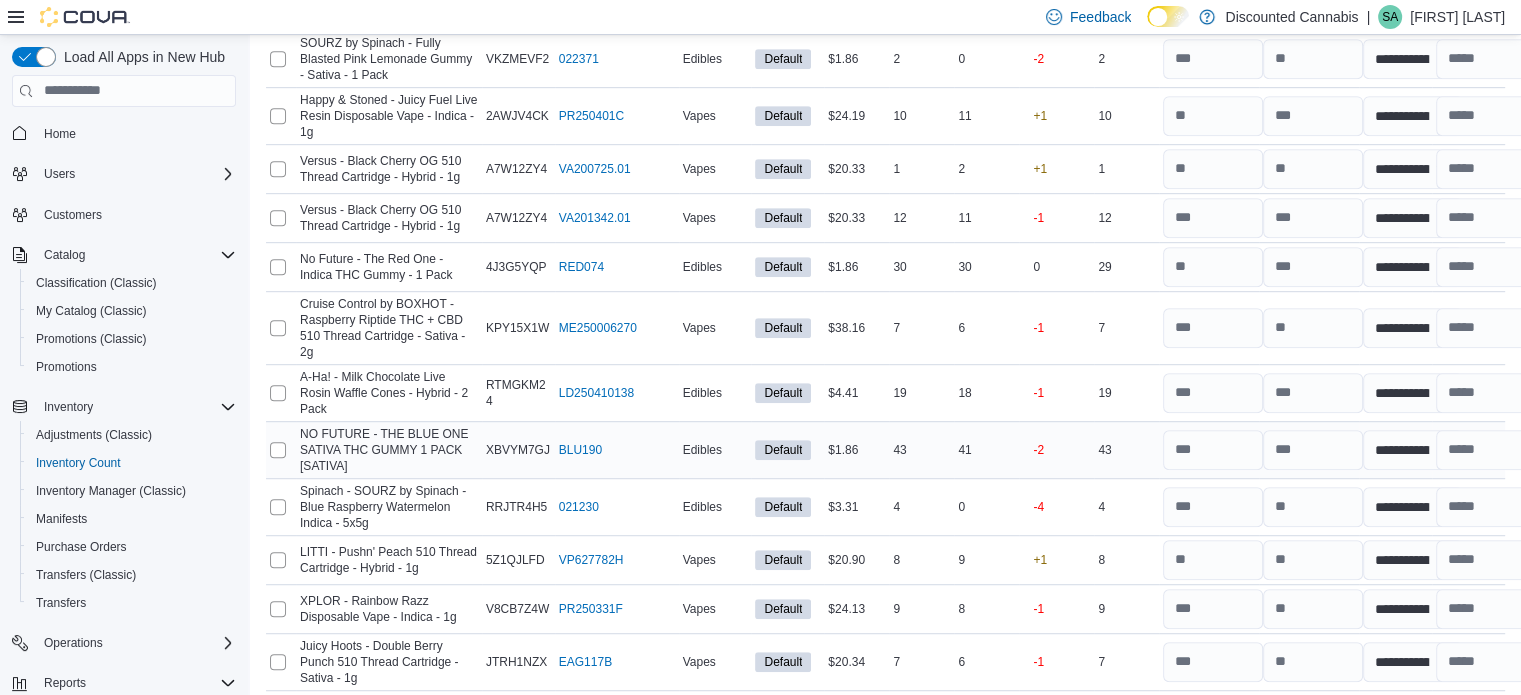 scroll, scrollTop: 1154, scrollLeft: 0, axis: vertical 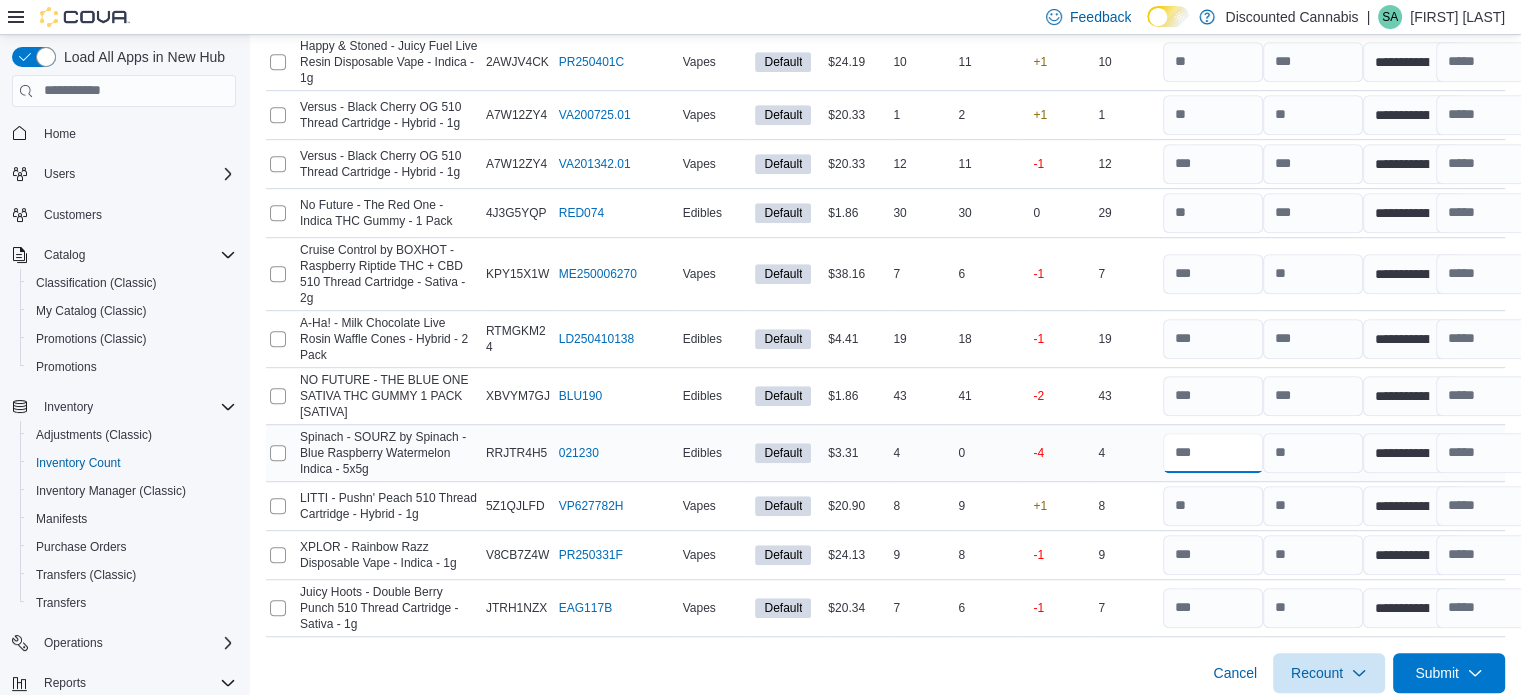 click at bounding box center (1213, 453) 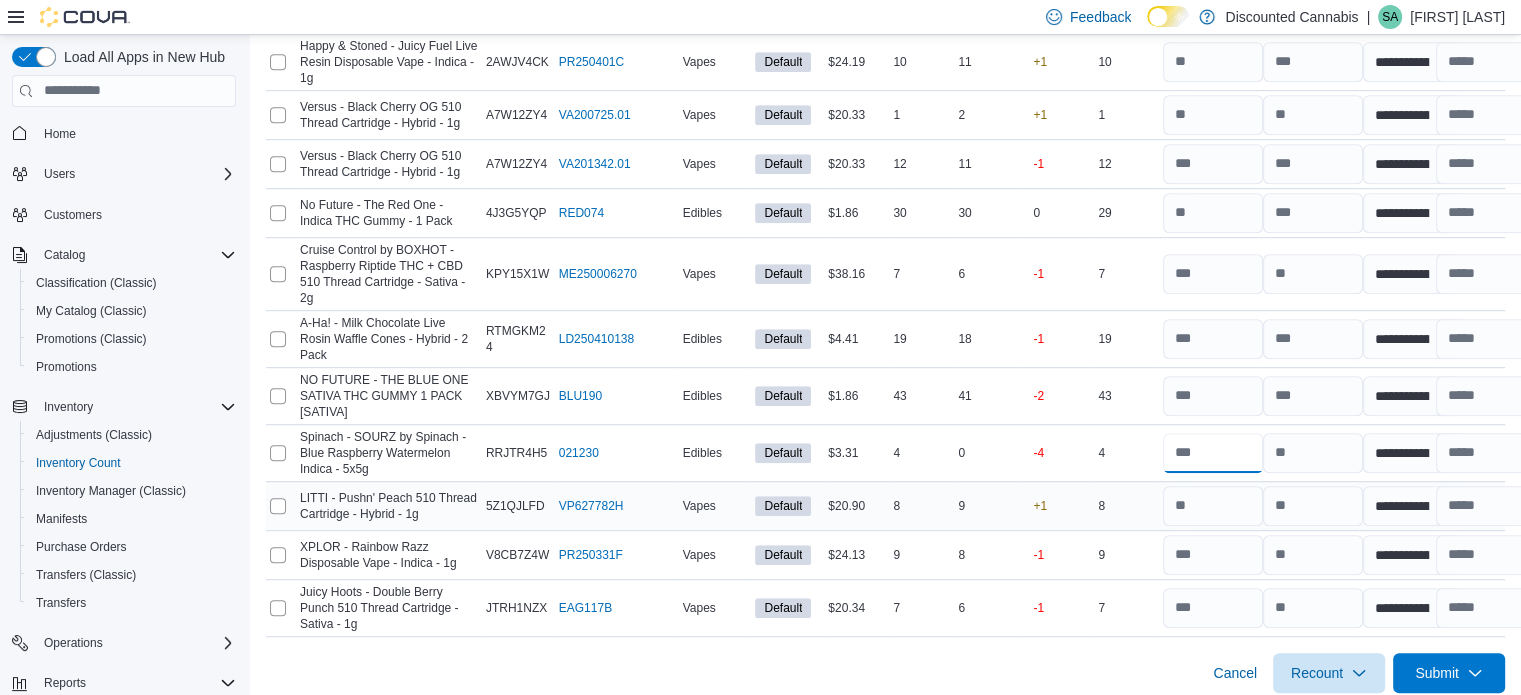 type on "**" 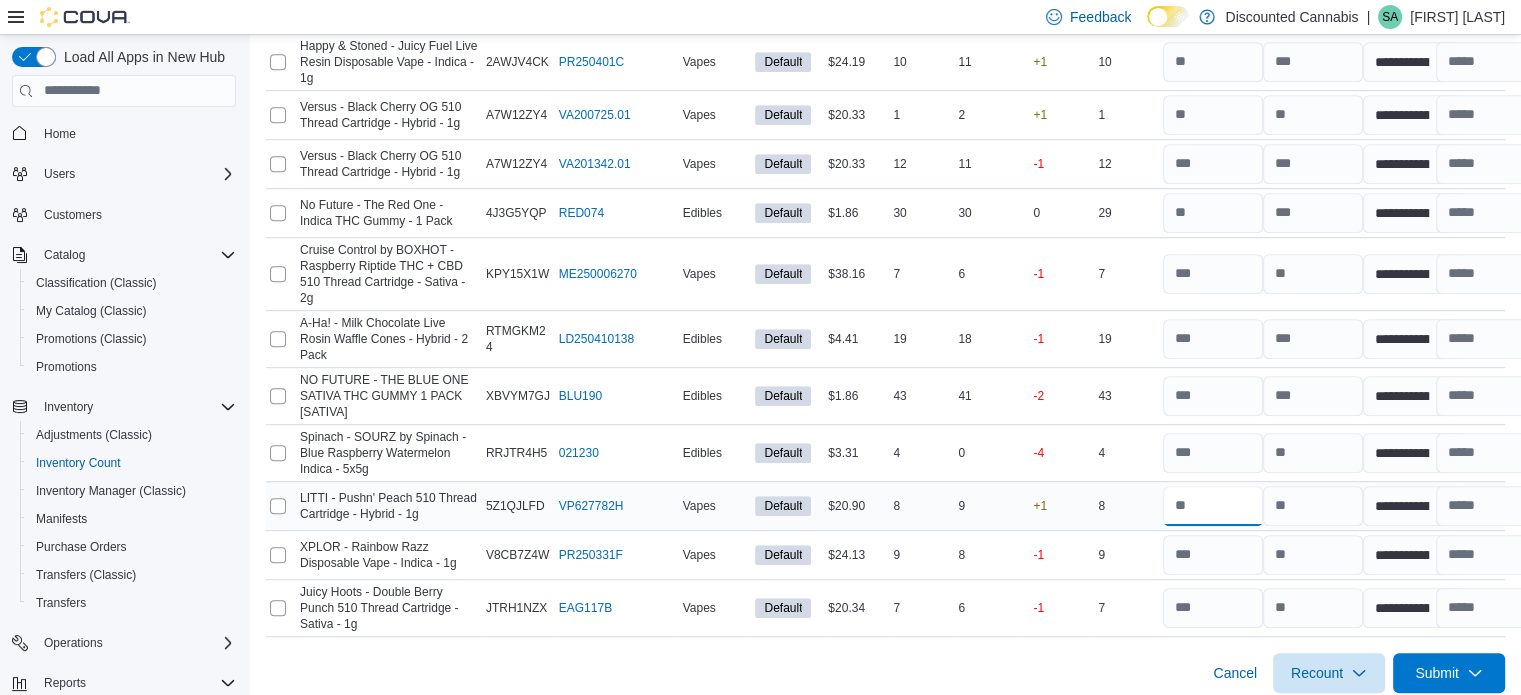 click at bounding box center [1213, 506] 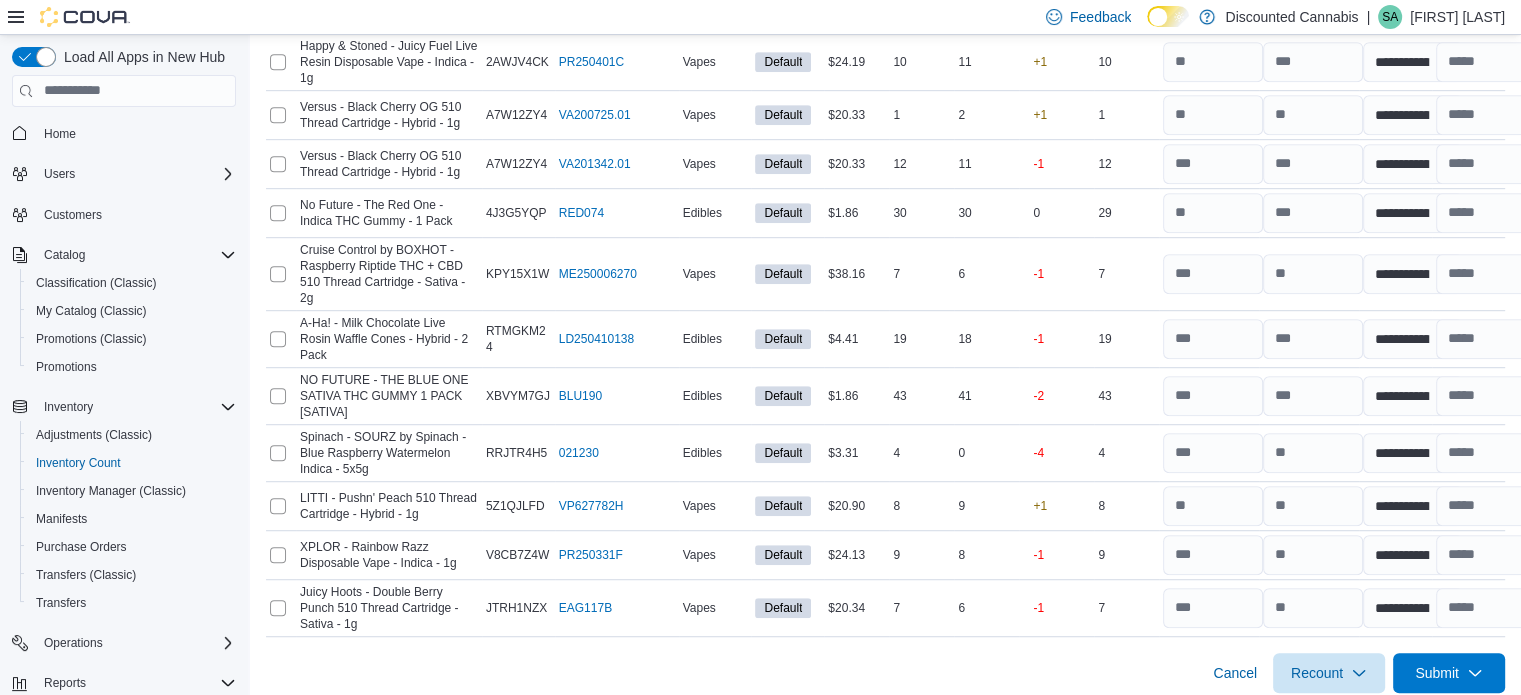 click on "Cancel Recount Submit" at bounding box center (885, 665) 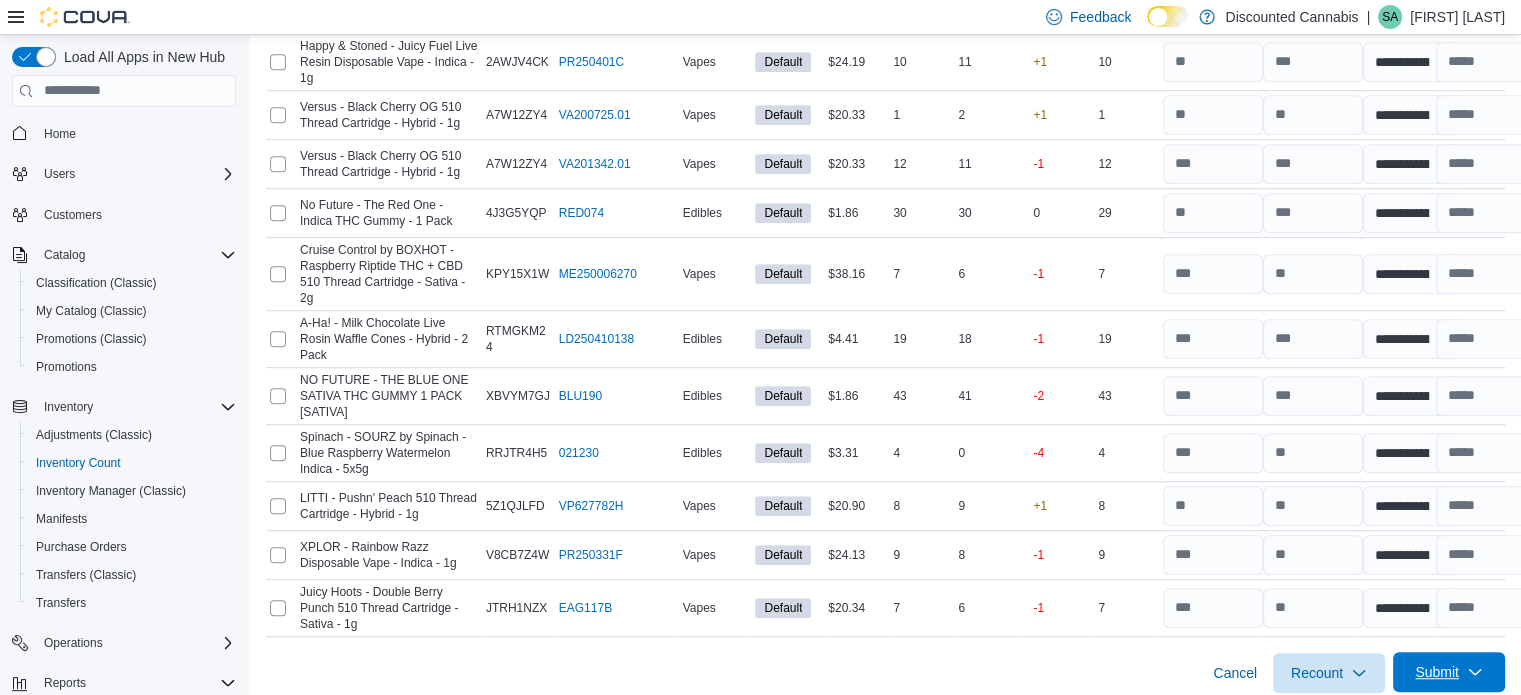 click on "Submit" at bounding box center [1437, 672] 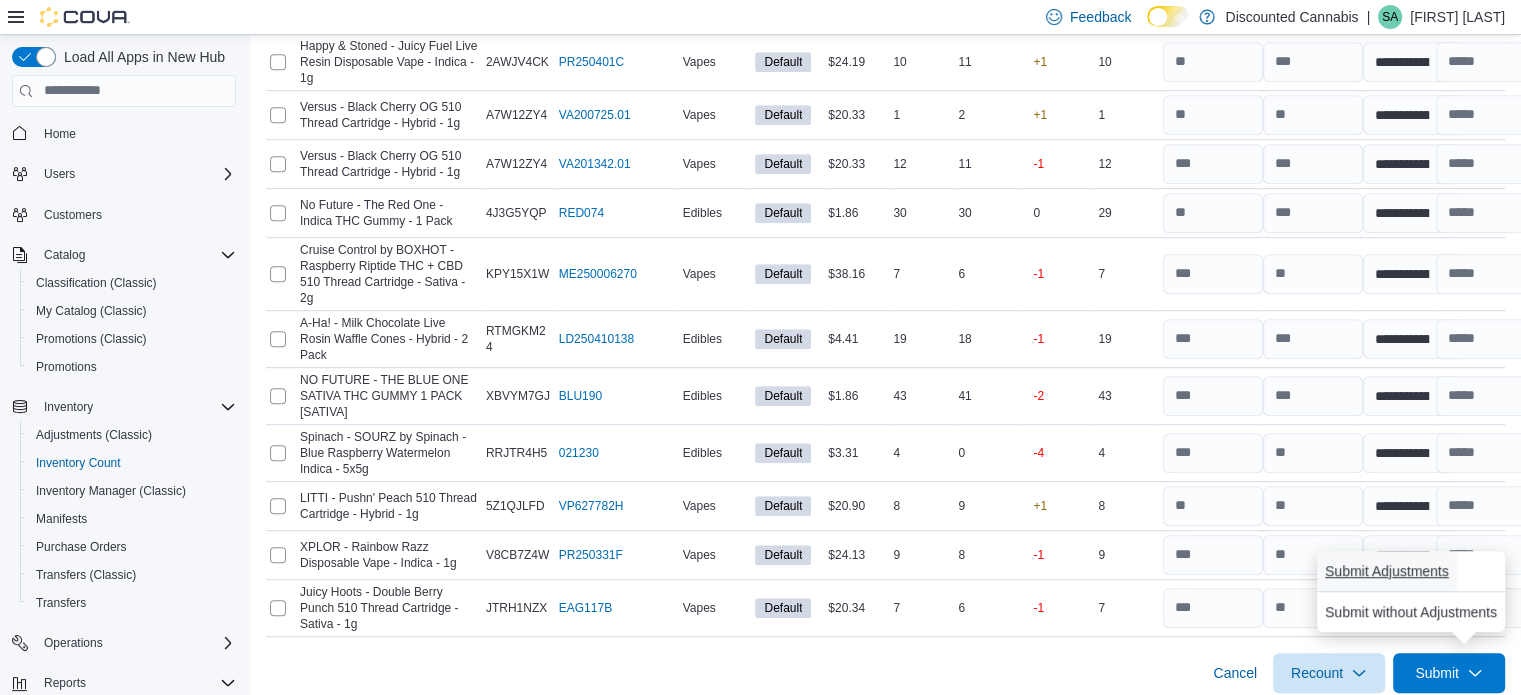 click on "Submit Adjustments" at bounding box center [1387, 571] 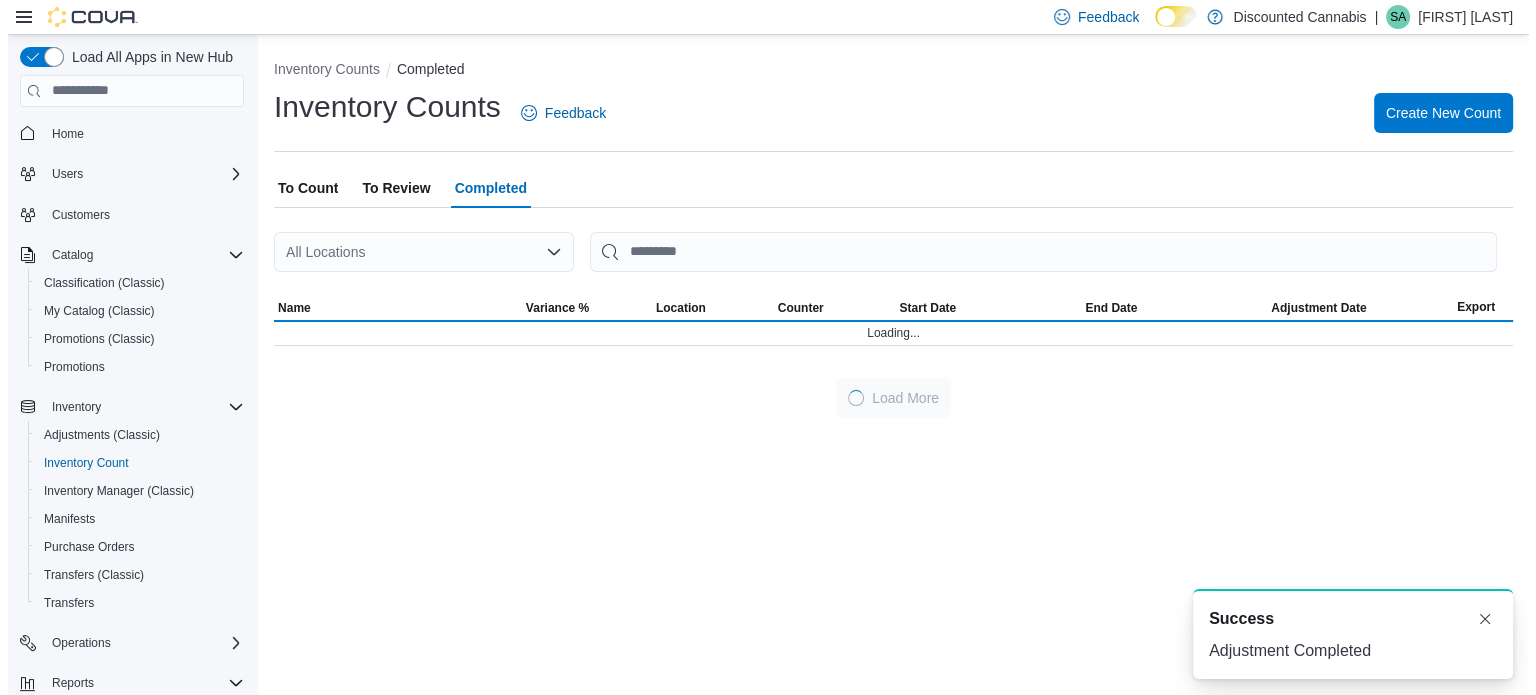 scroll, scrollTop: 0, scrollLeft: 0, axis: both 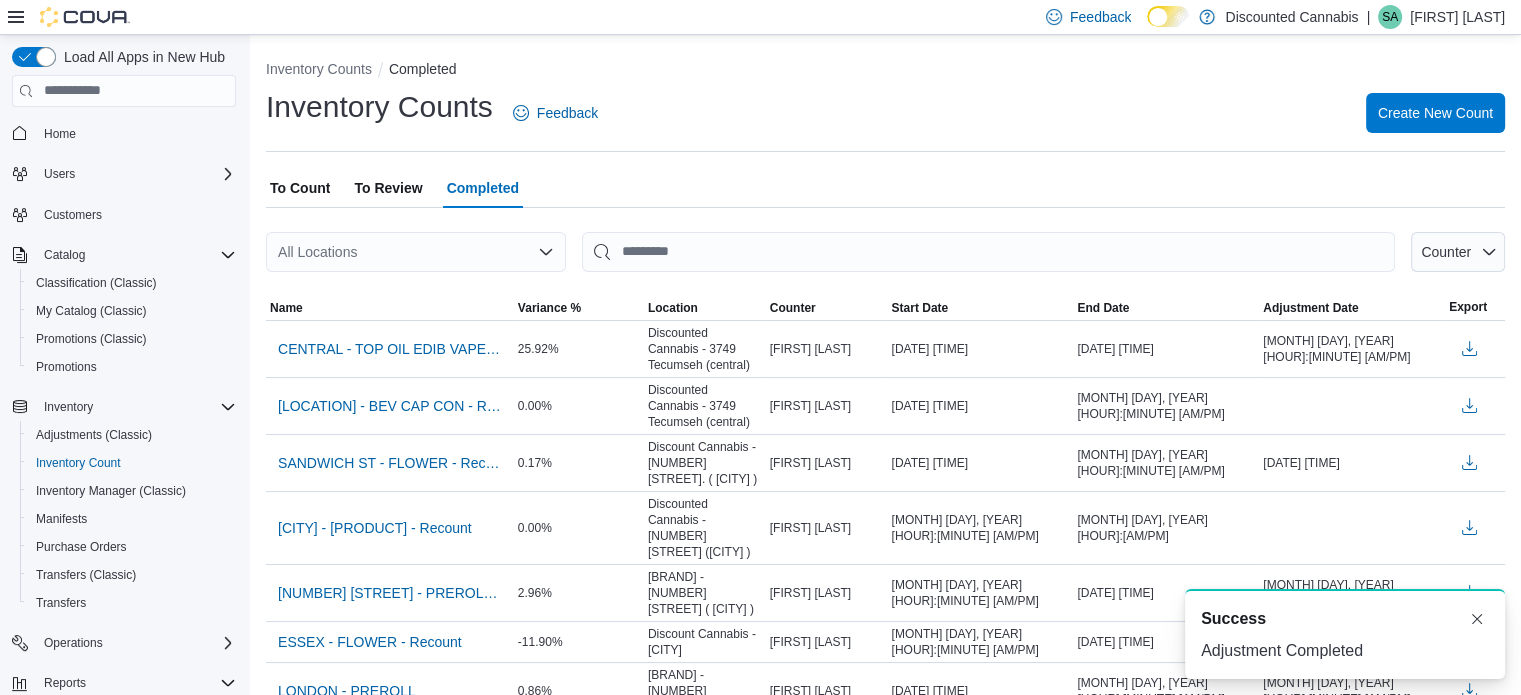 click on "To Review" at bounding box center (388, 188) 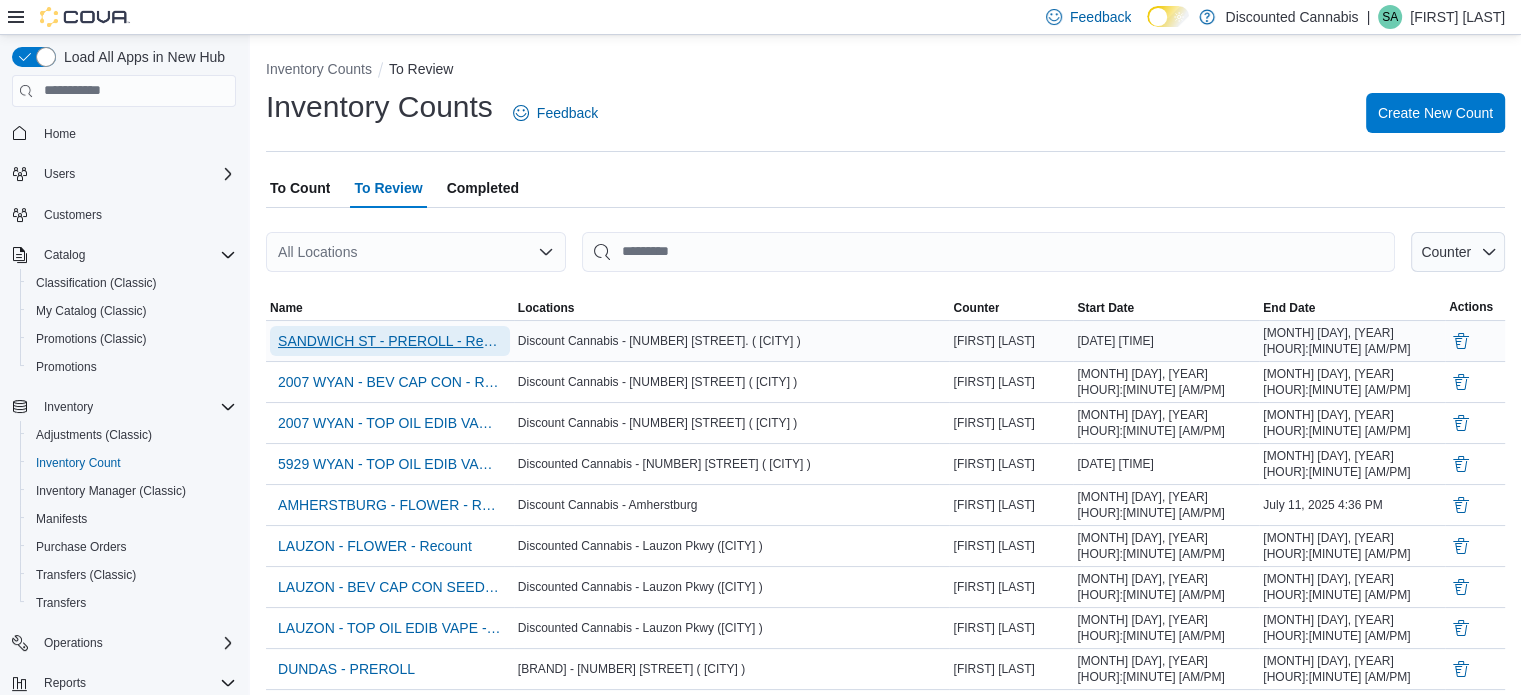 click on "SANDWICH ST - PREROLL - Recount" at bounding box center (390, 341) 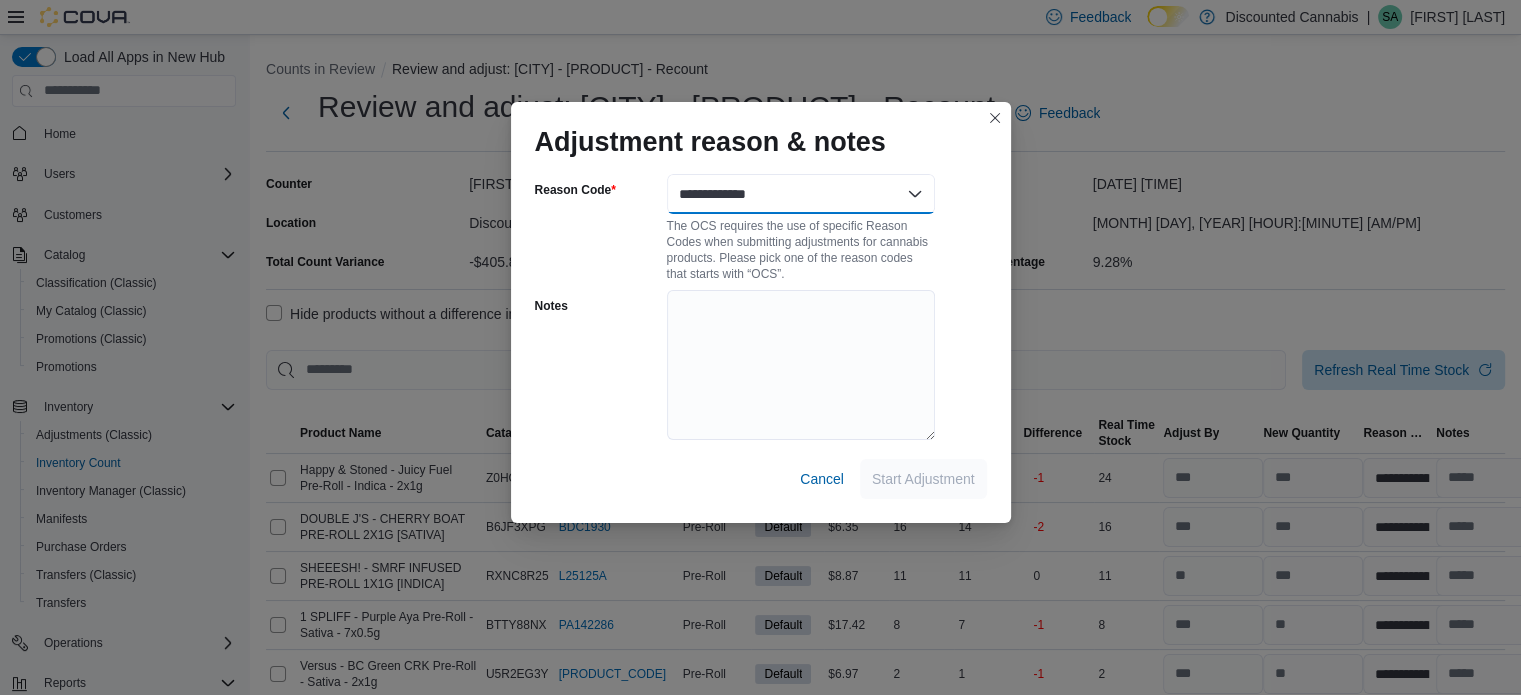 click on "**********" at bounding box center [801, 194] 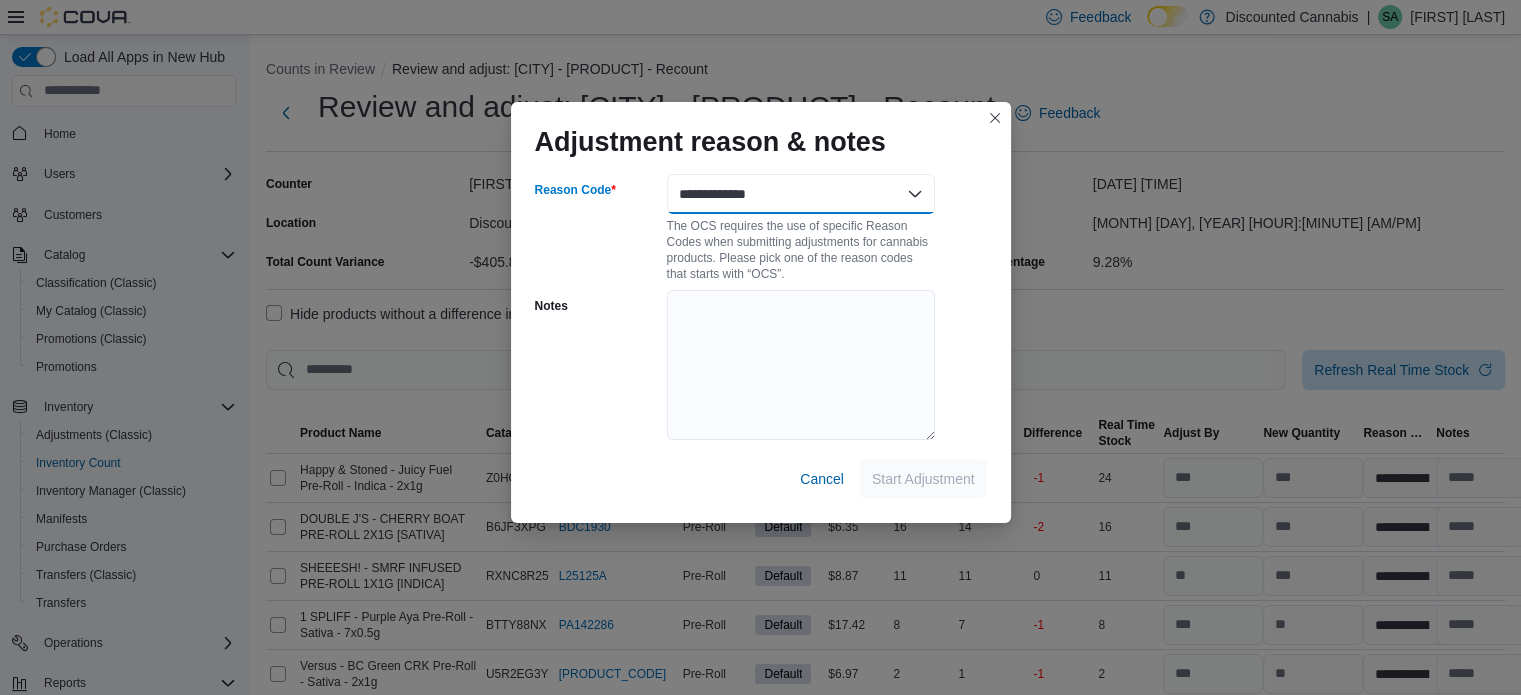 select on "**********" 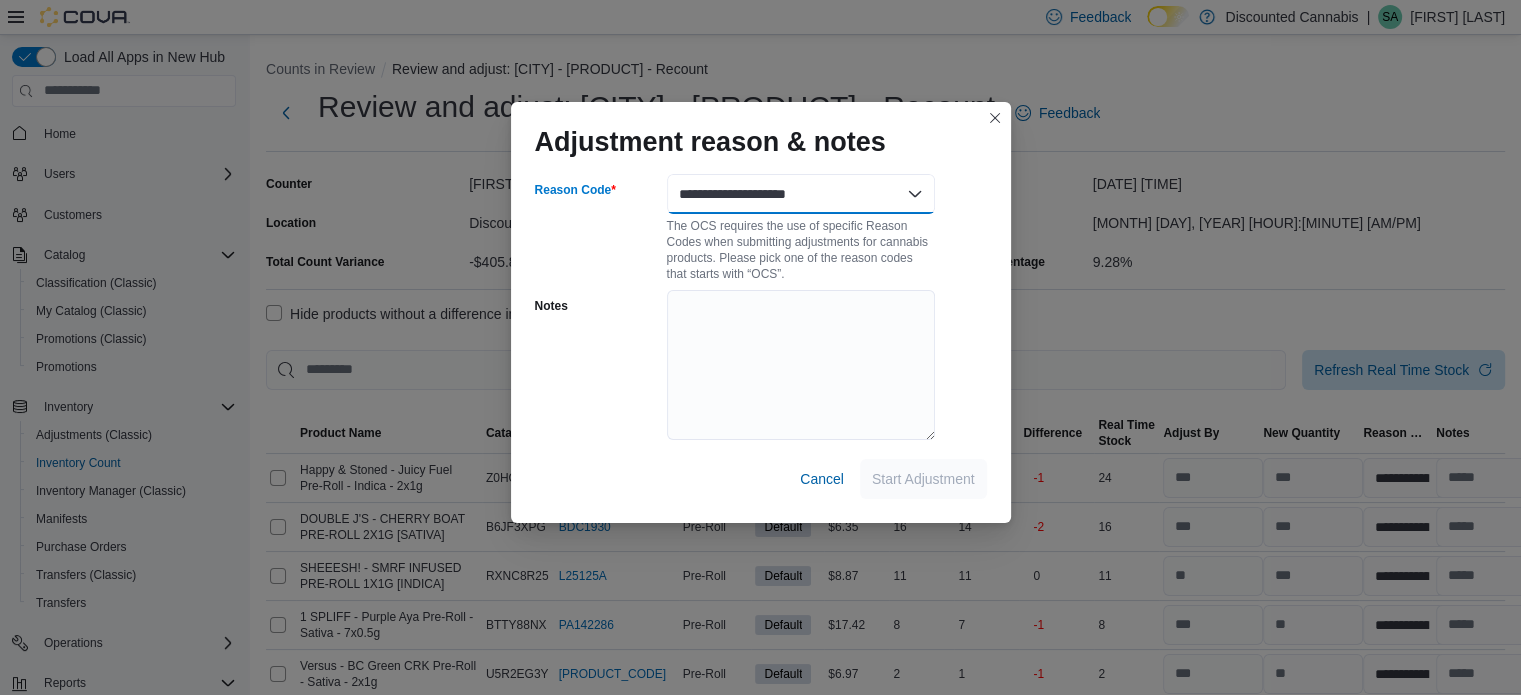 click on "**********" at bounding box center (801, 194) 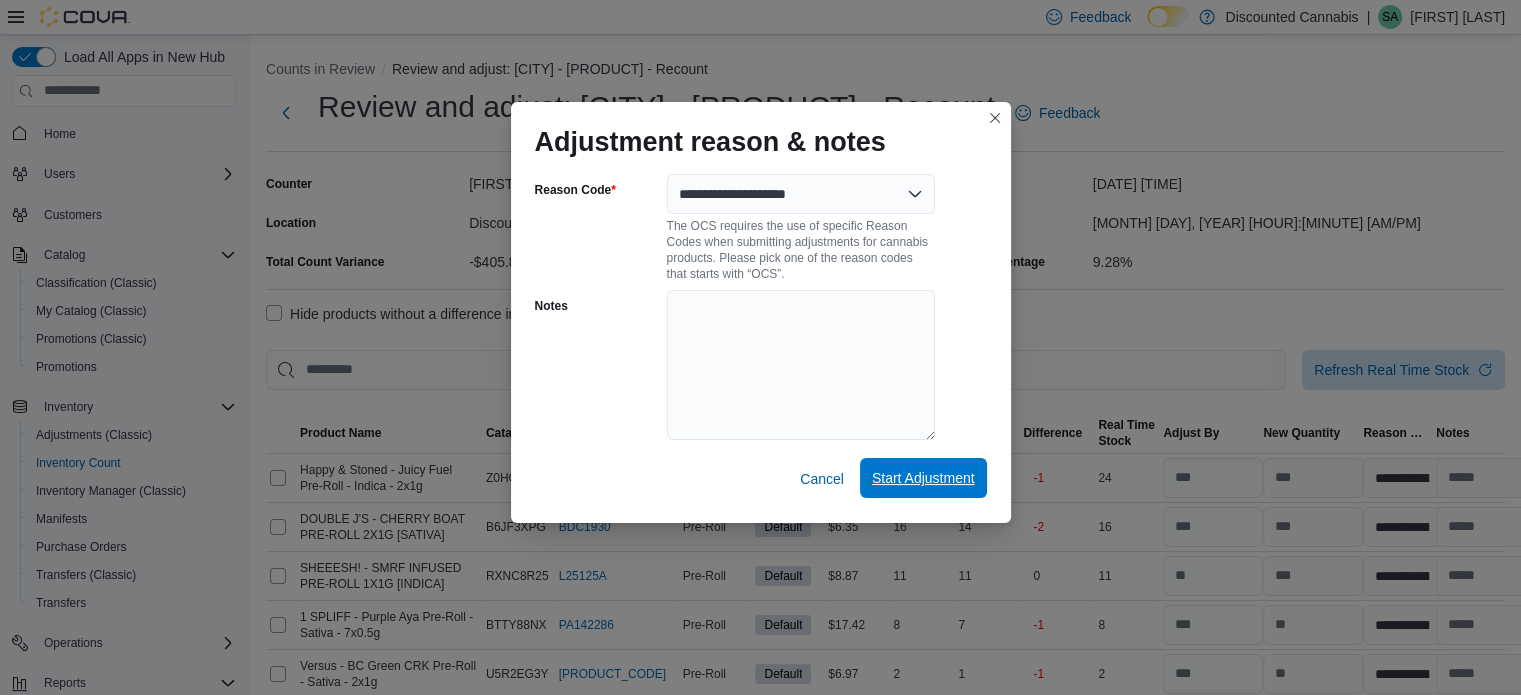 click on "Start Adjustment" at bounding box center (923, 478) 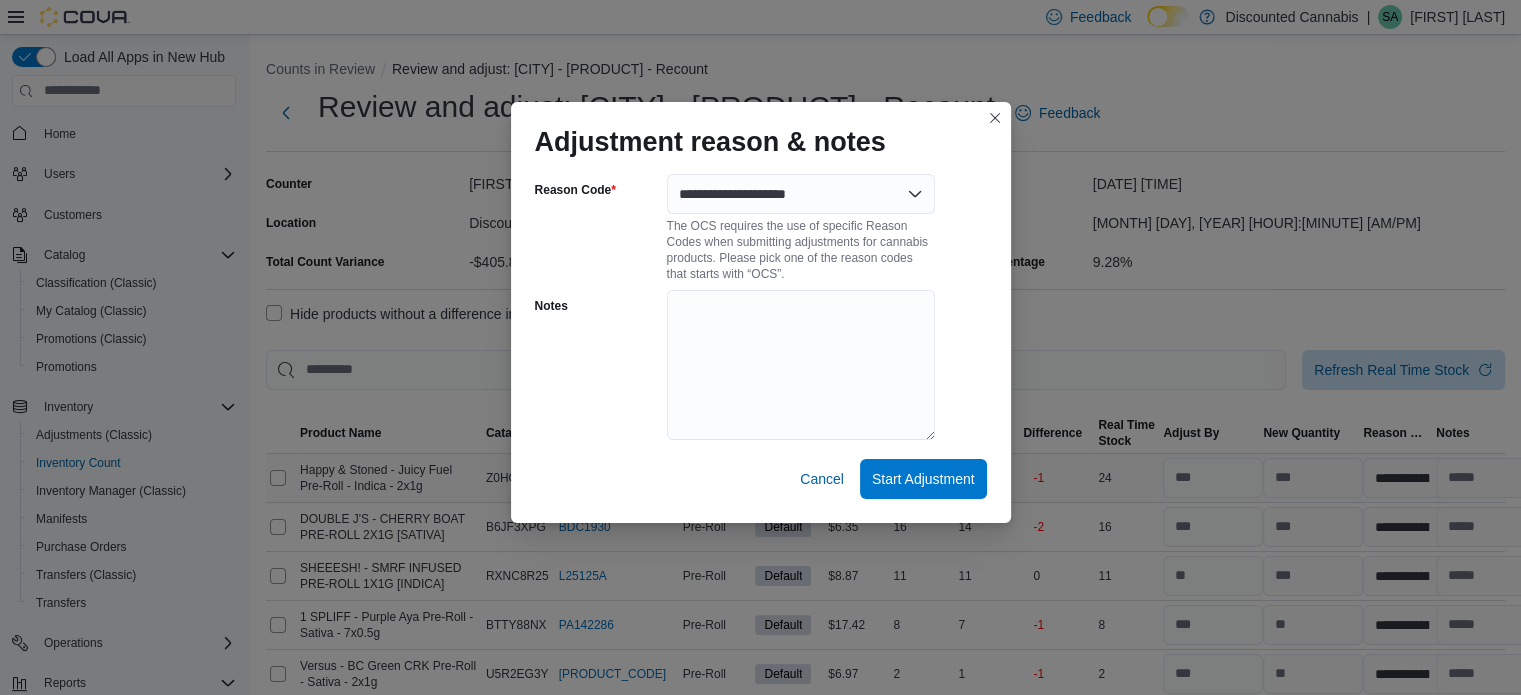 select on "**********" 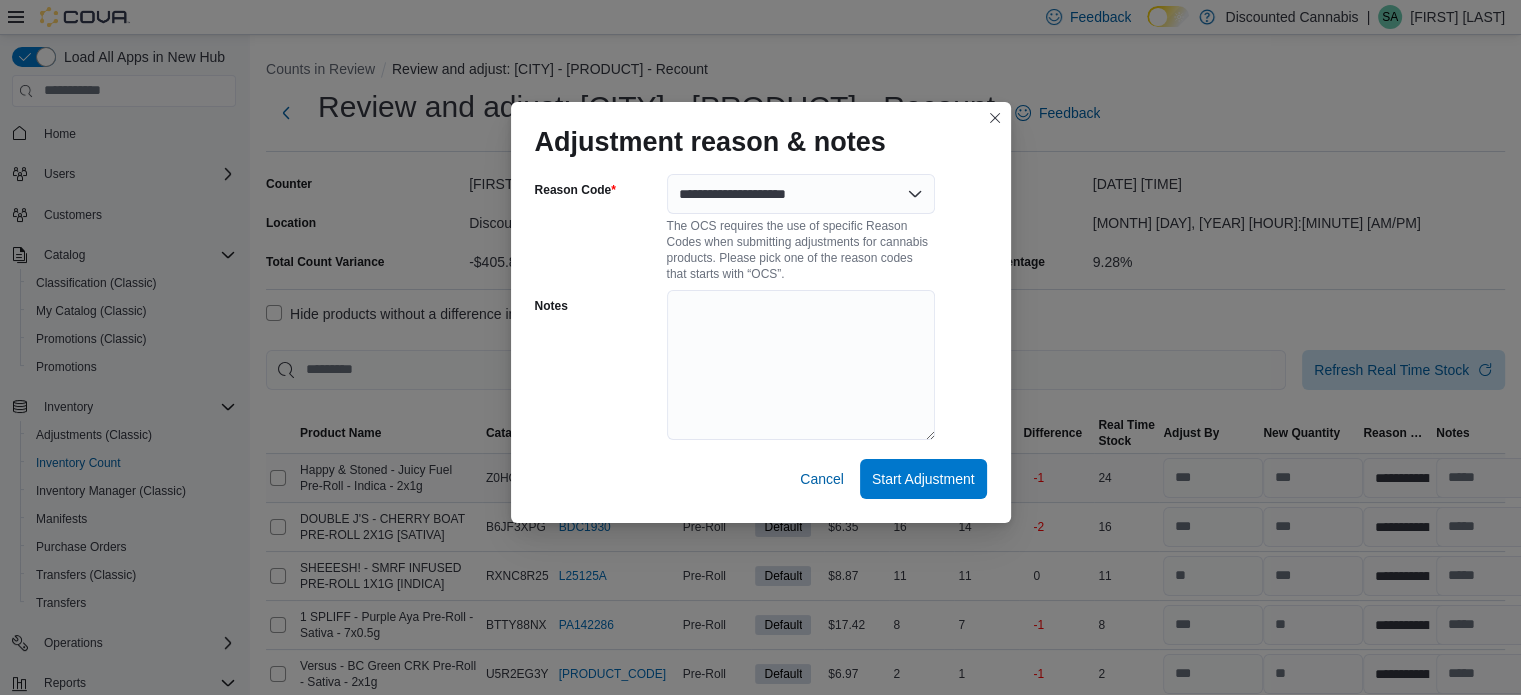 select on "**********" 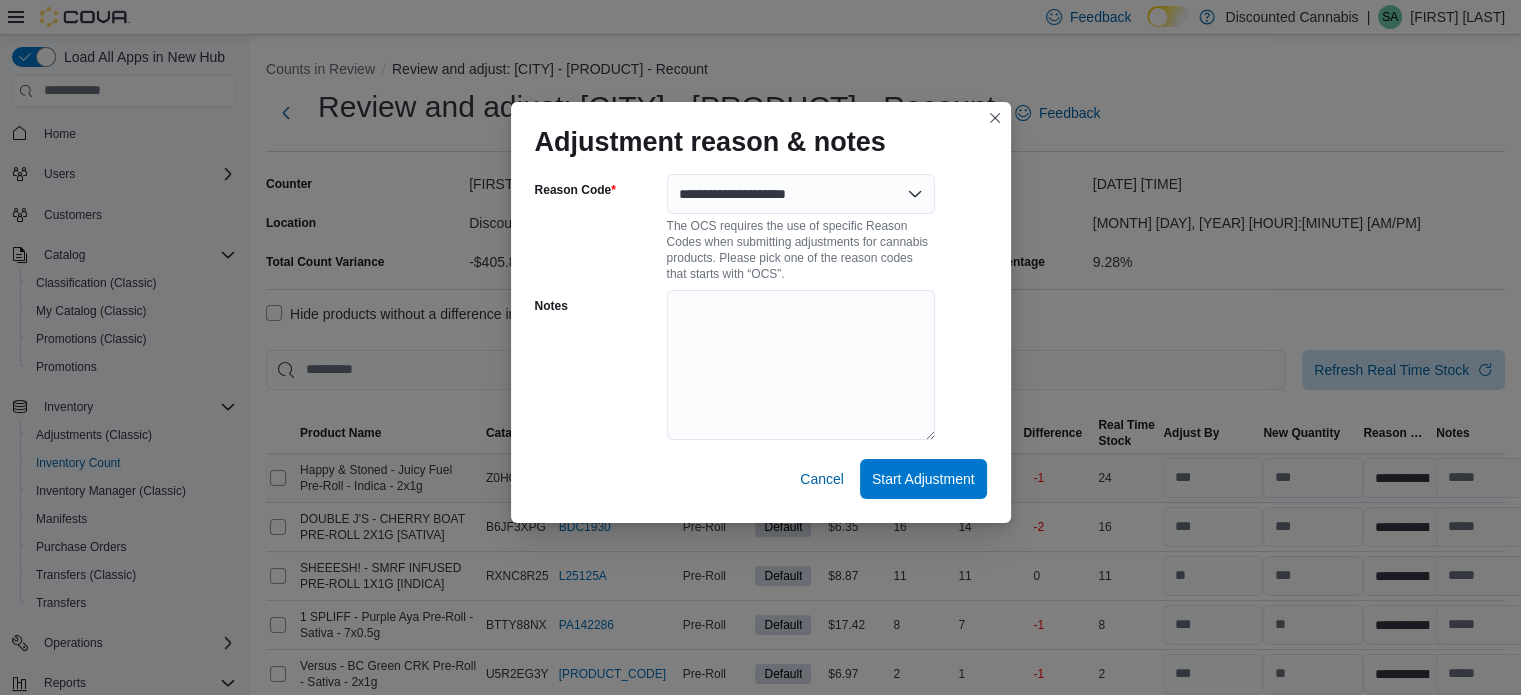 select on "**********" 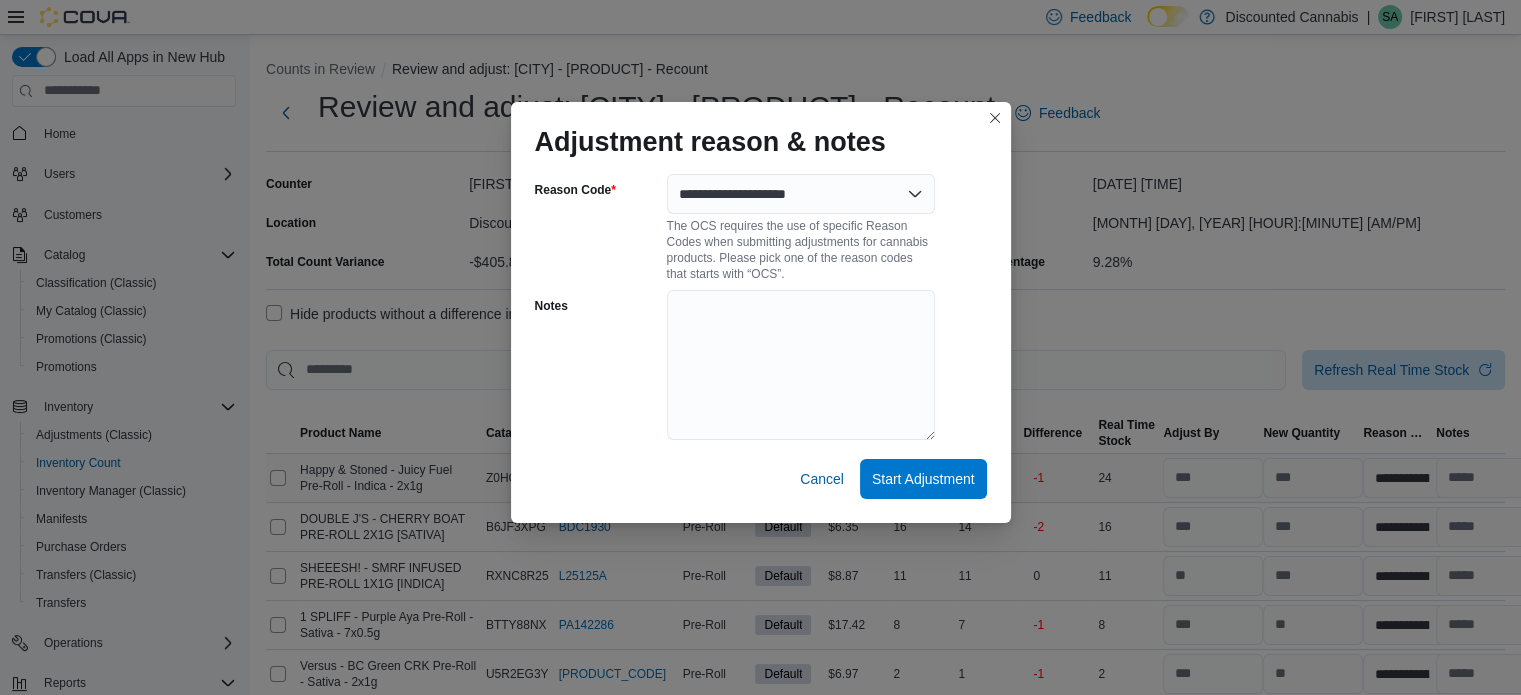 select on "**********" 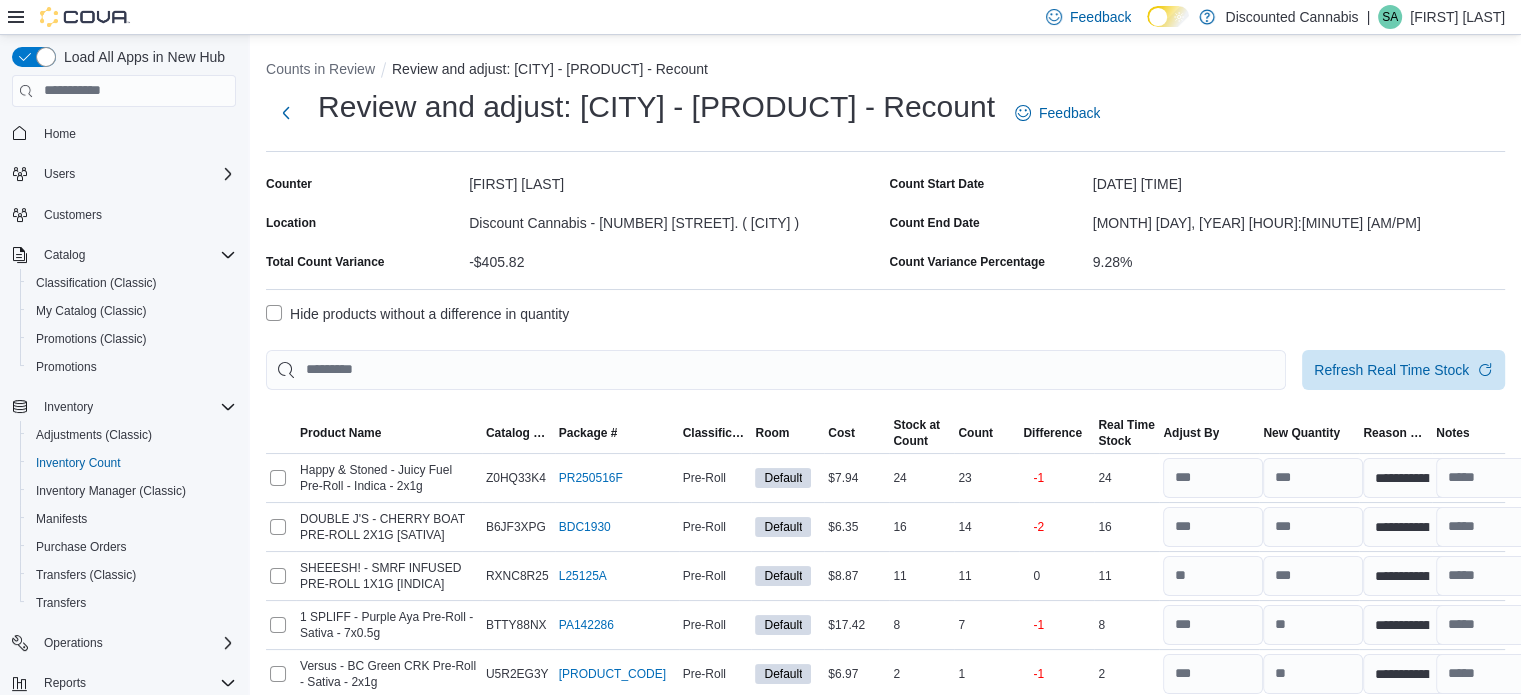 click on "Hide products without a difference in quantity" at bounding box center (417, 314) 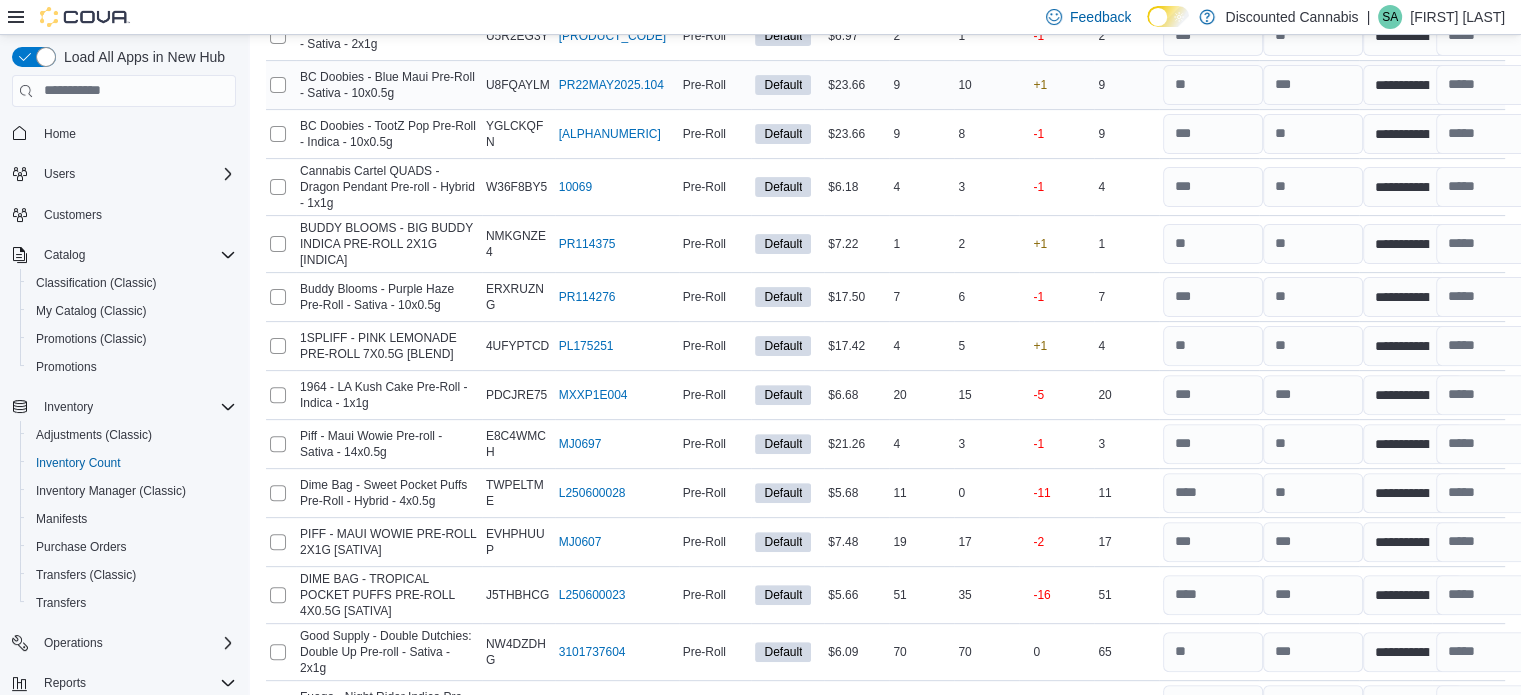 scroll, scrollTop: 600, scrollLeft: 0, axis: vertical 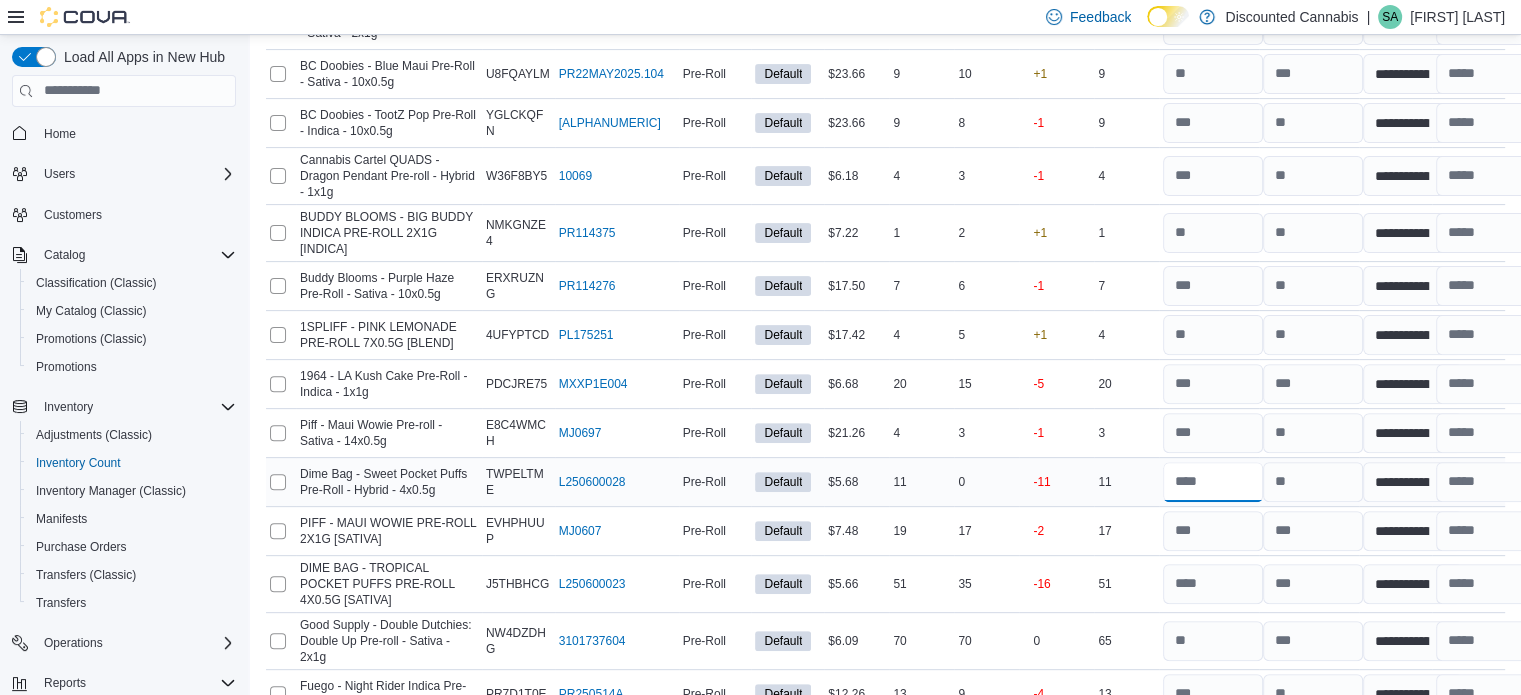 click at bounding box center [1213, 482] 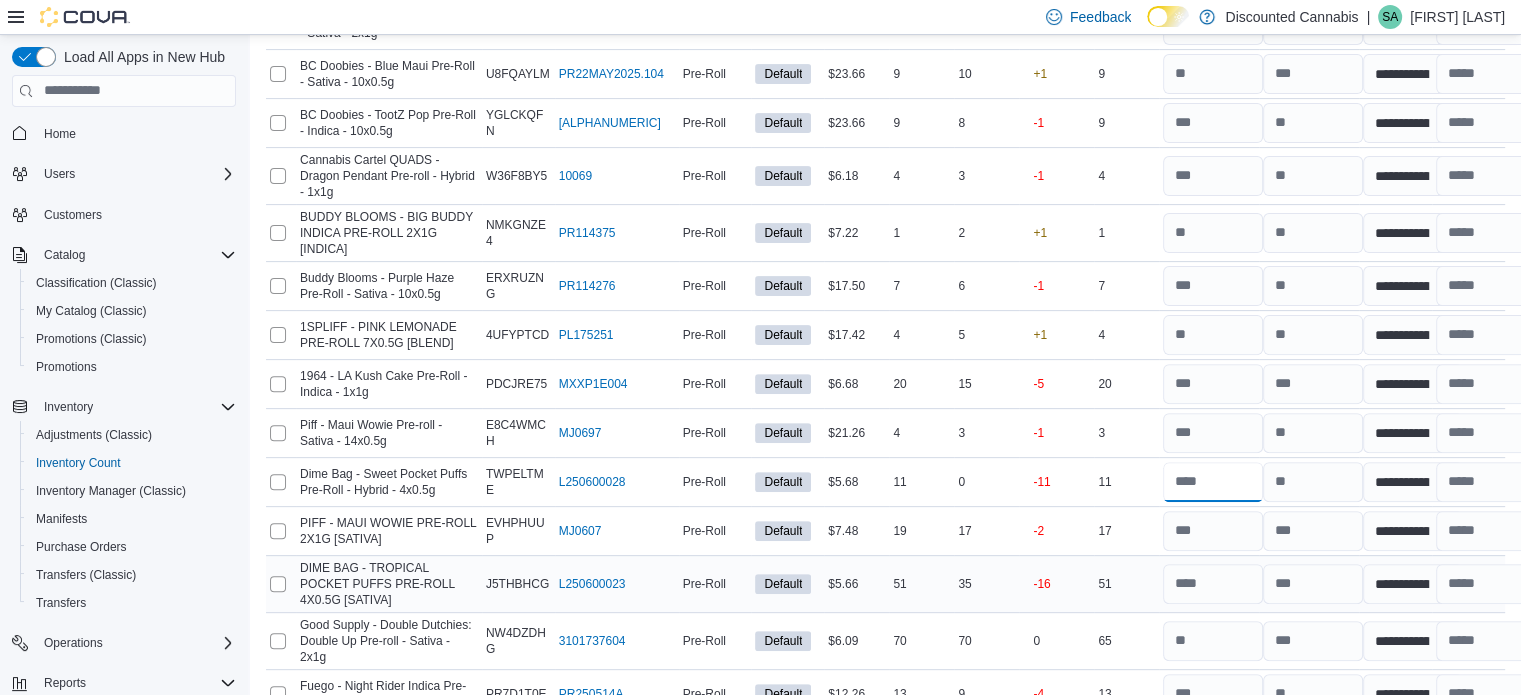 type on "**" 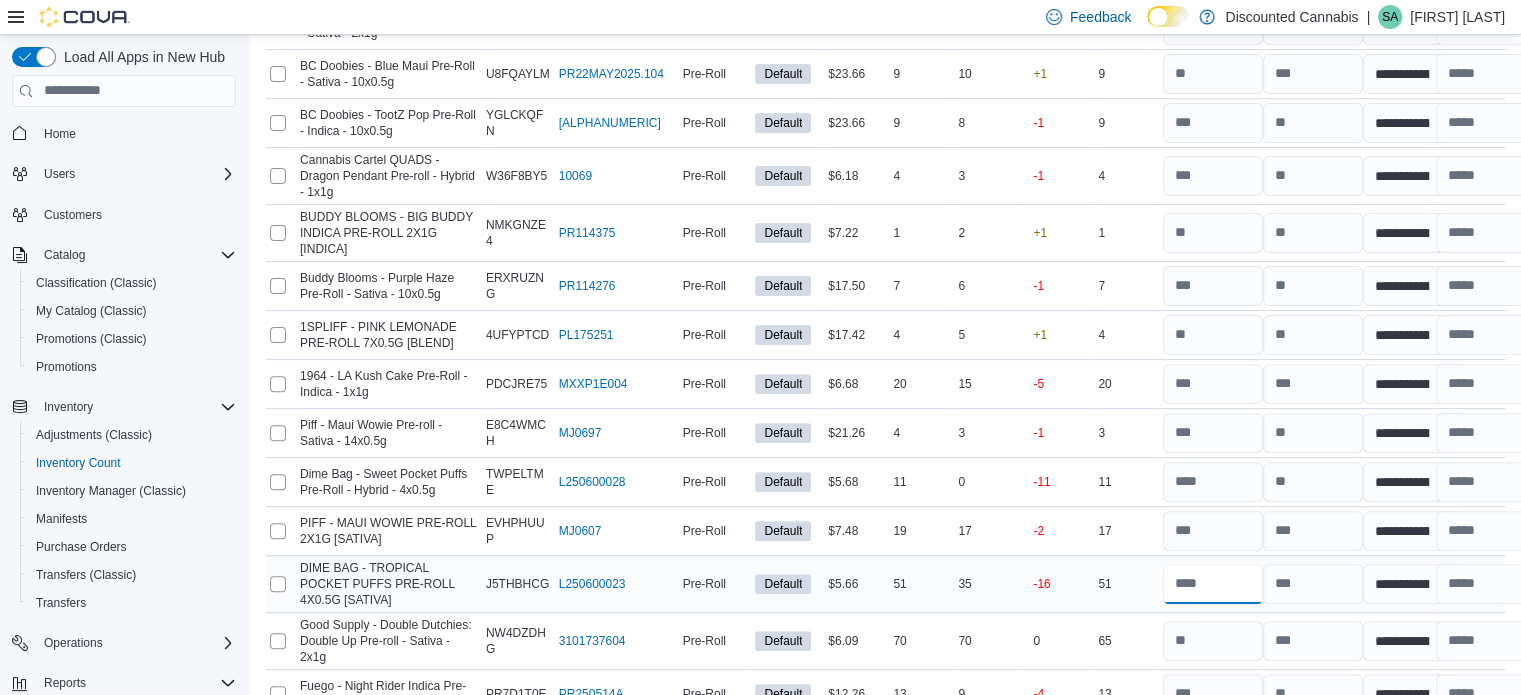 click at bounding box center [1213, 584] 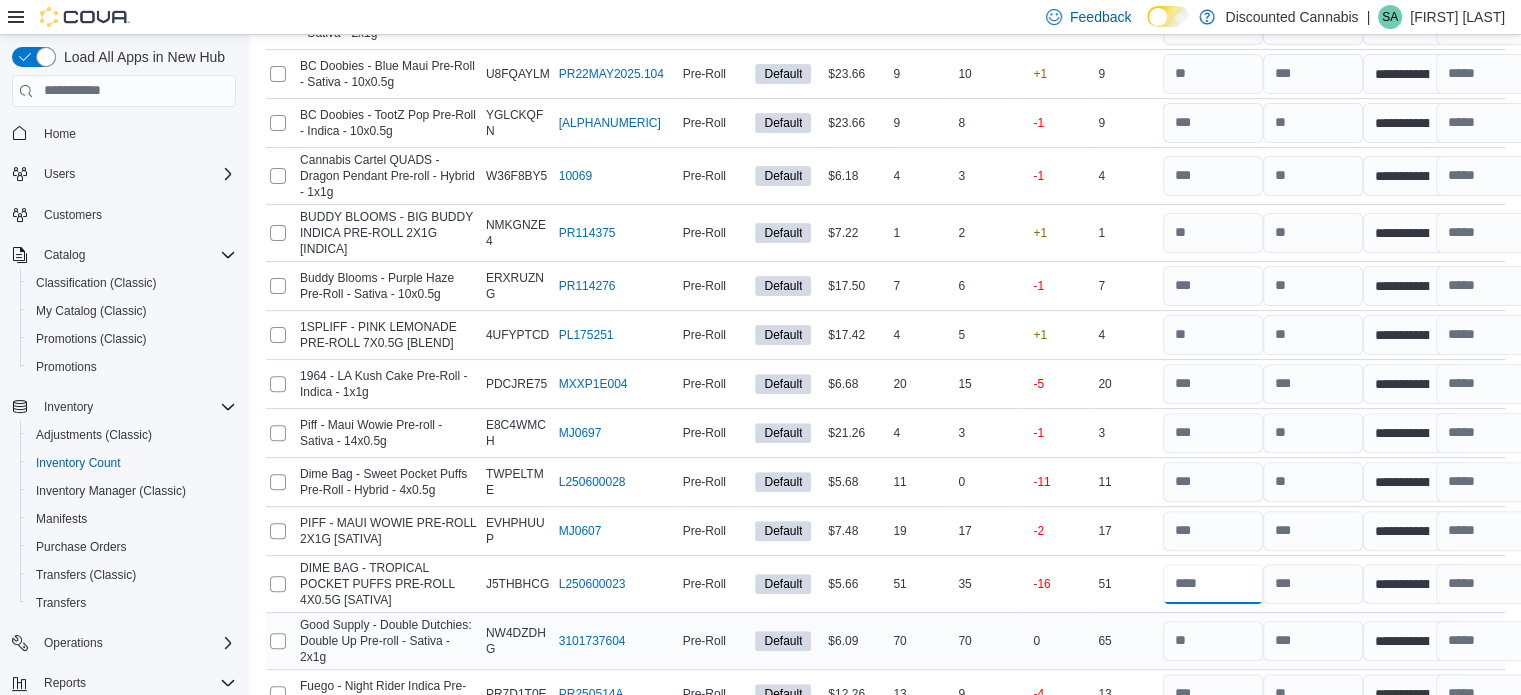 type on "**" 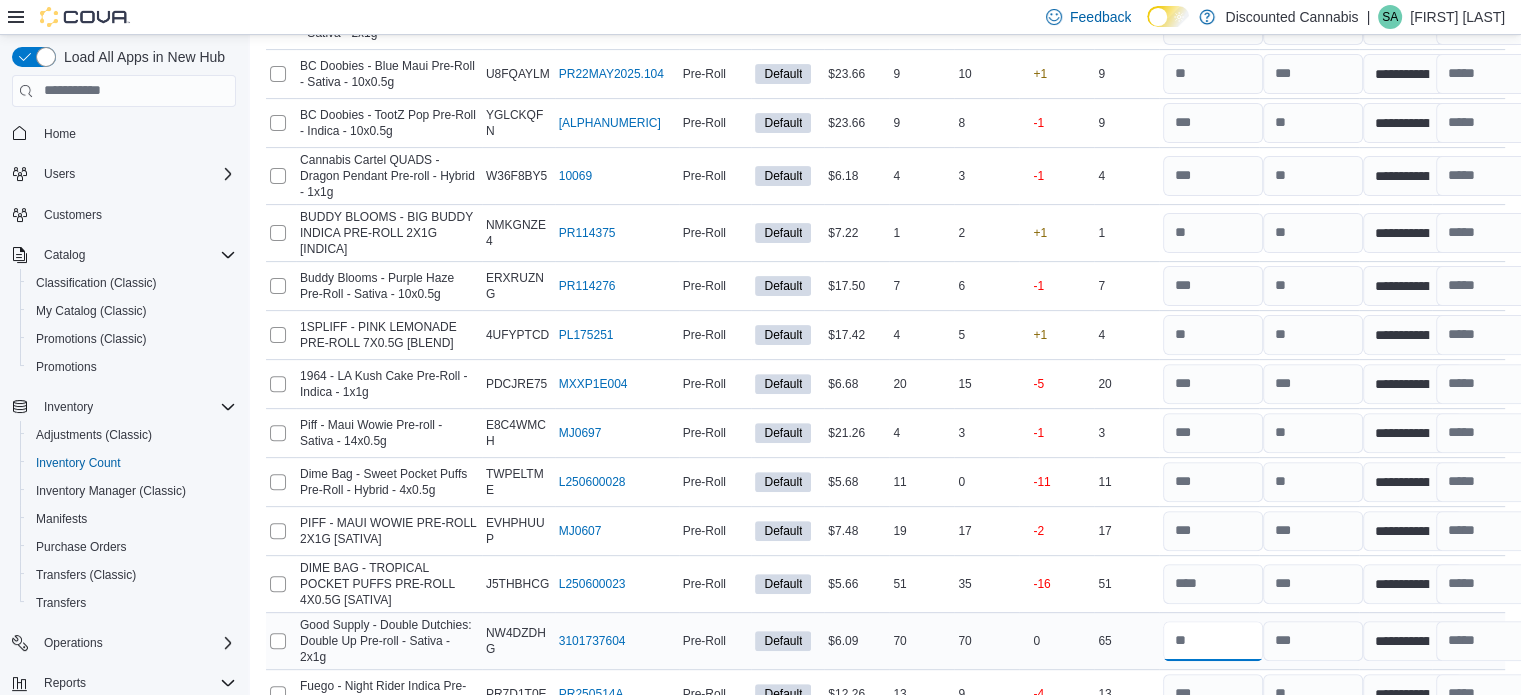 click at bounding box center [1213, 641] 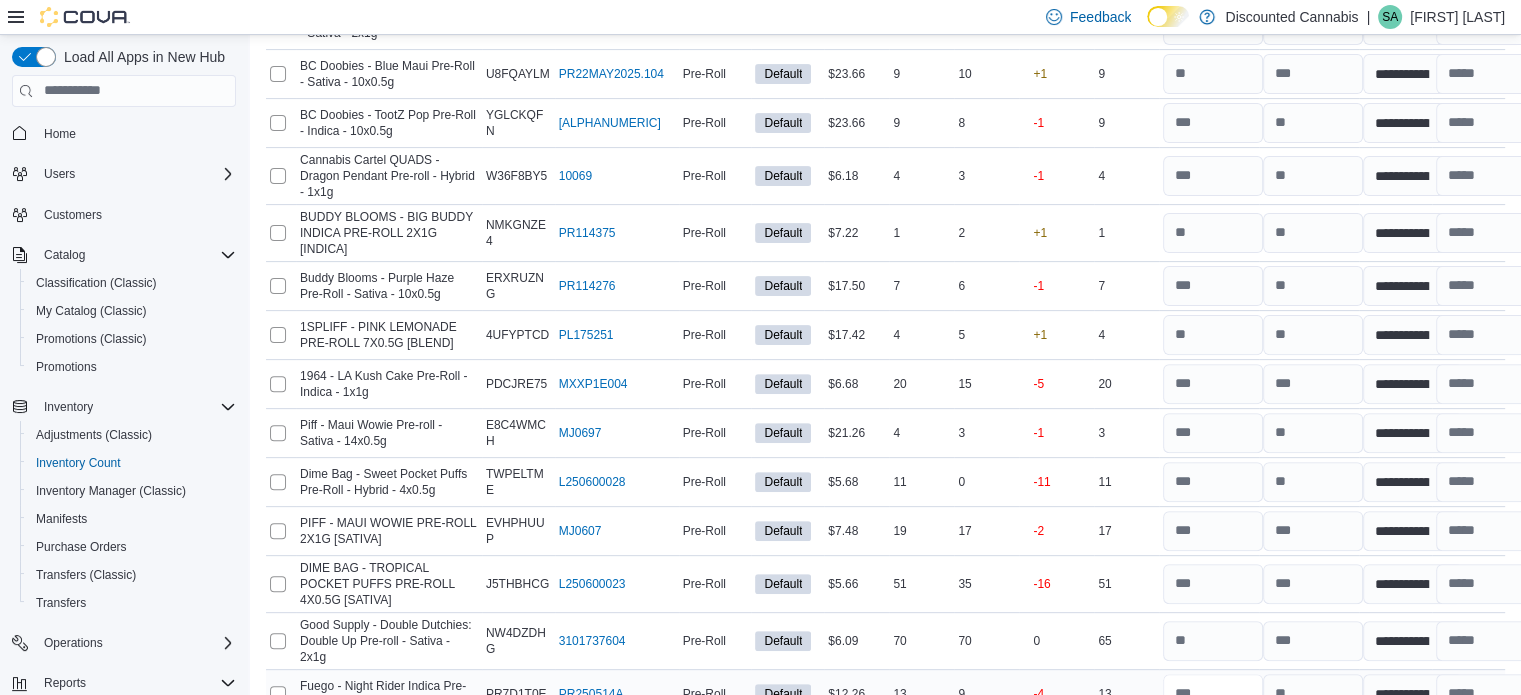 click at bounding box center [1213, 694] 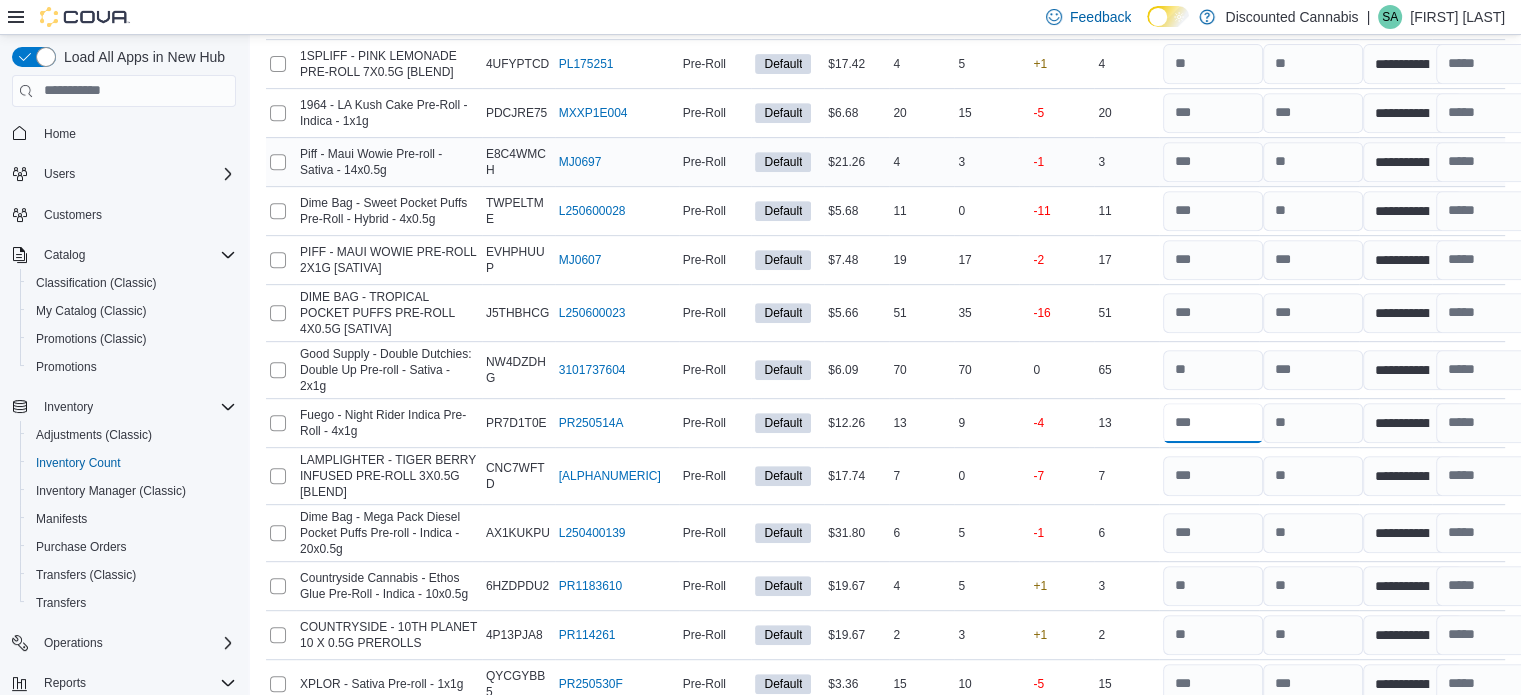 scroll, scrollTop: 900, scrollLeft: 0, axis: vertical 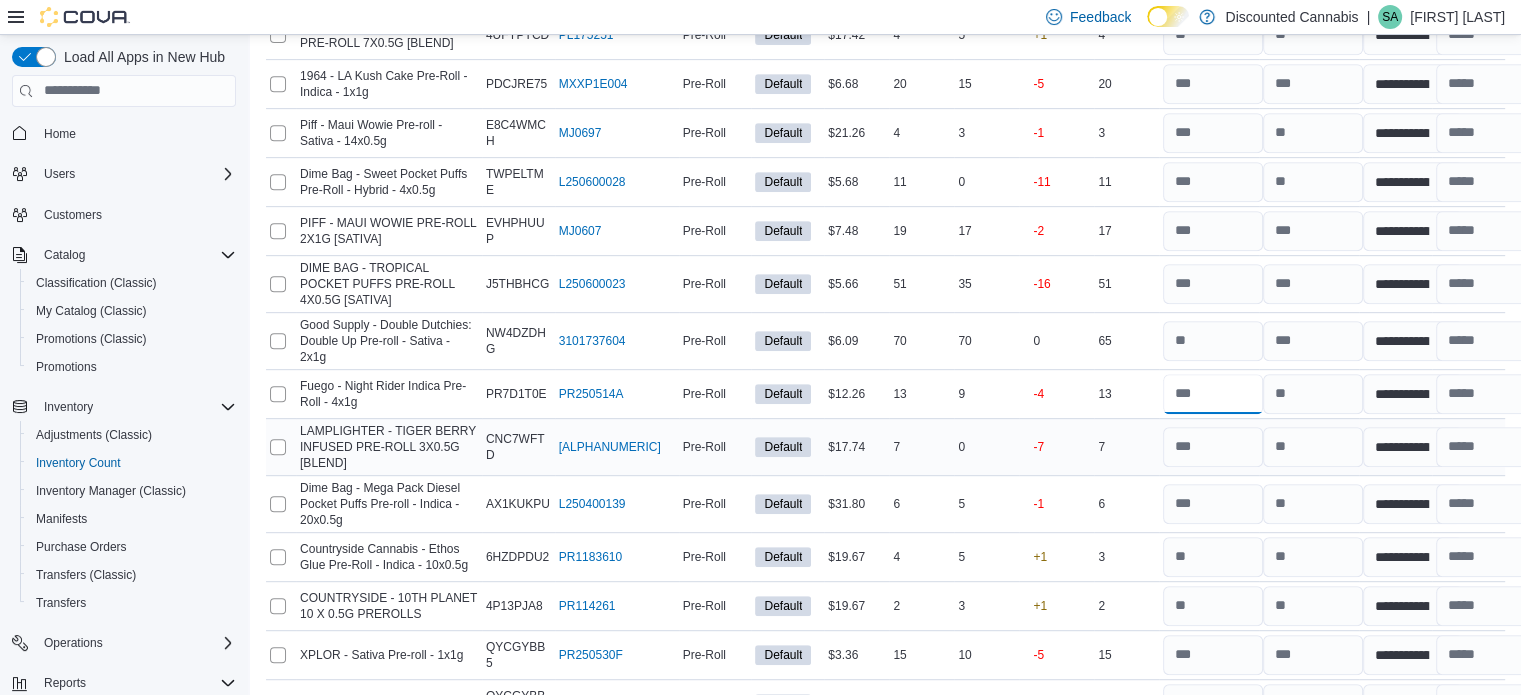 type on "**" 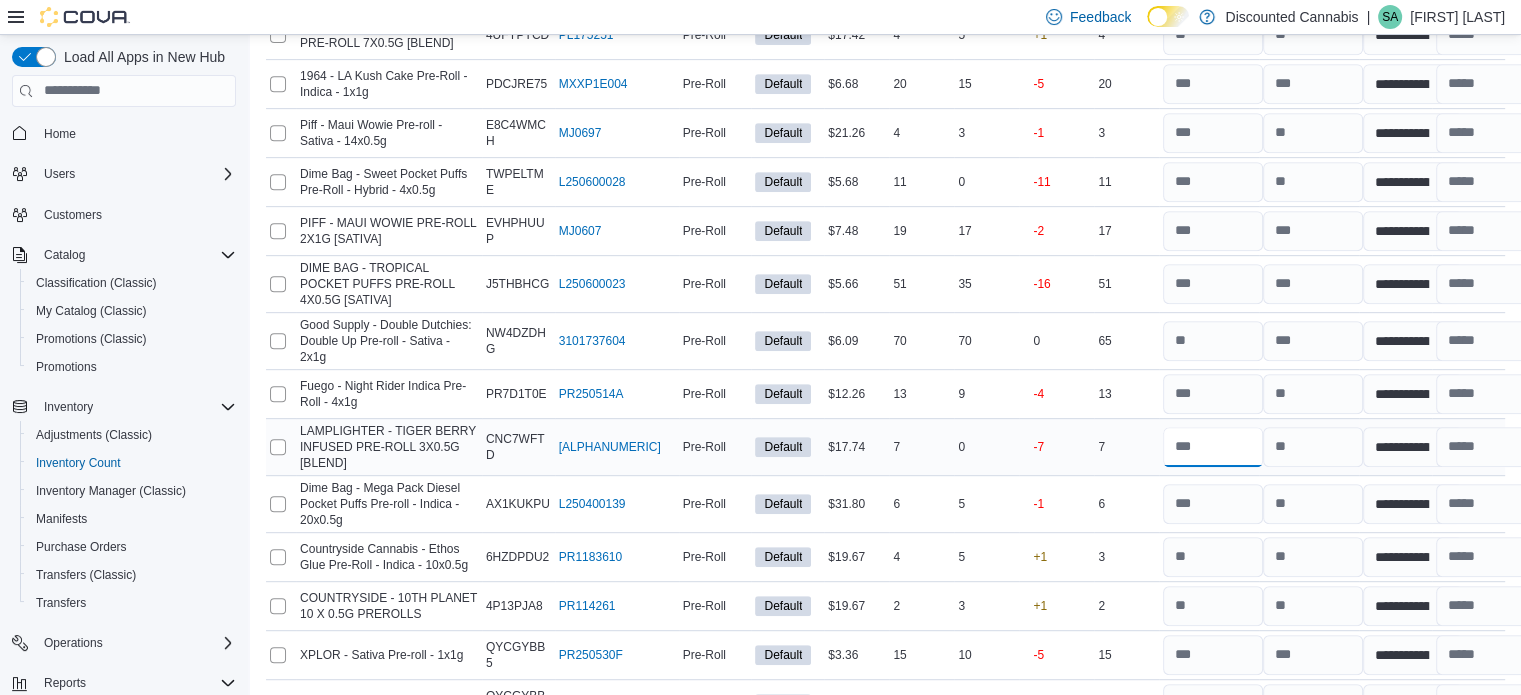 click at bounding box center [1213, 447] 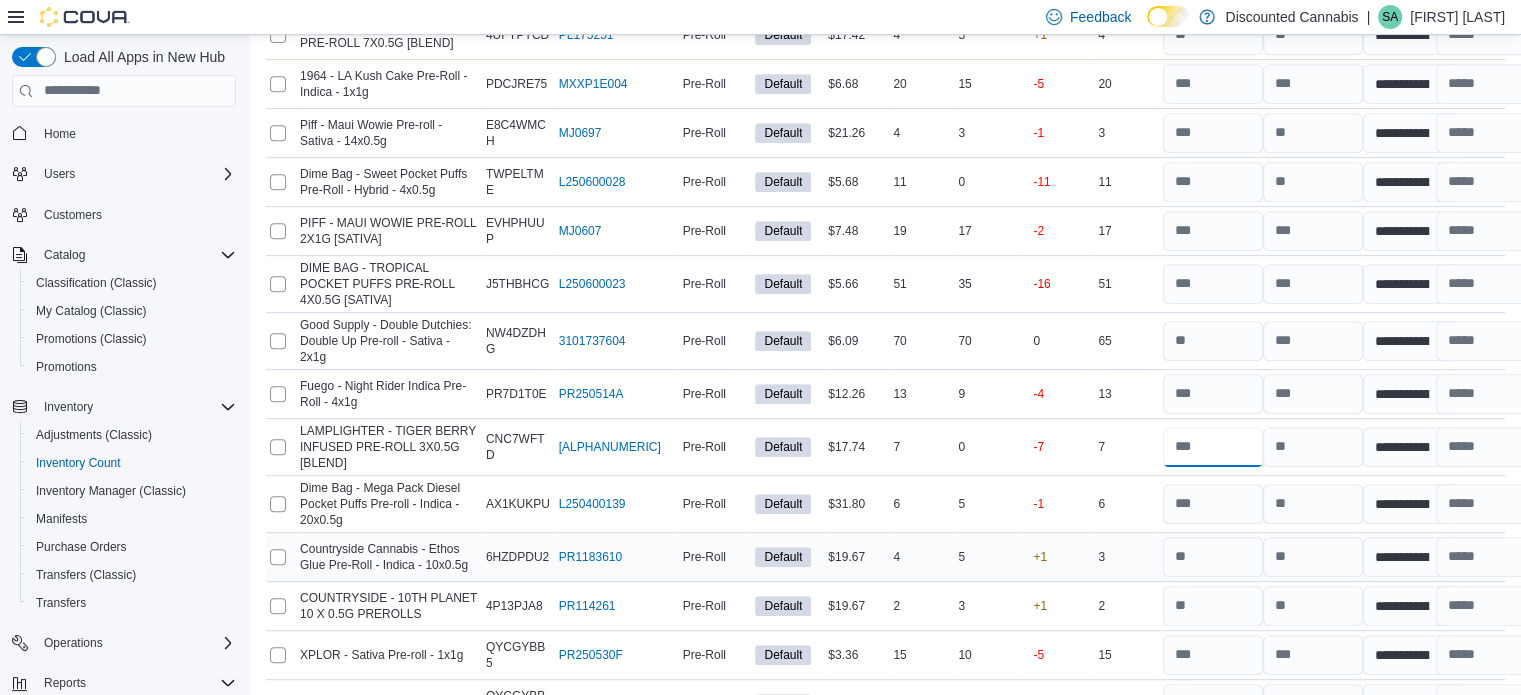 type on "**" 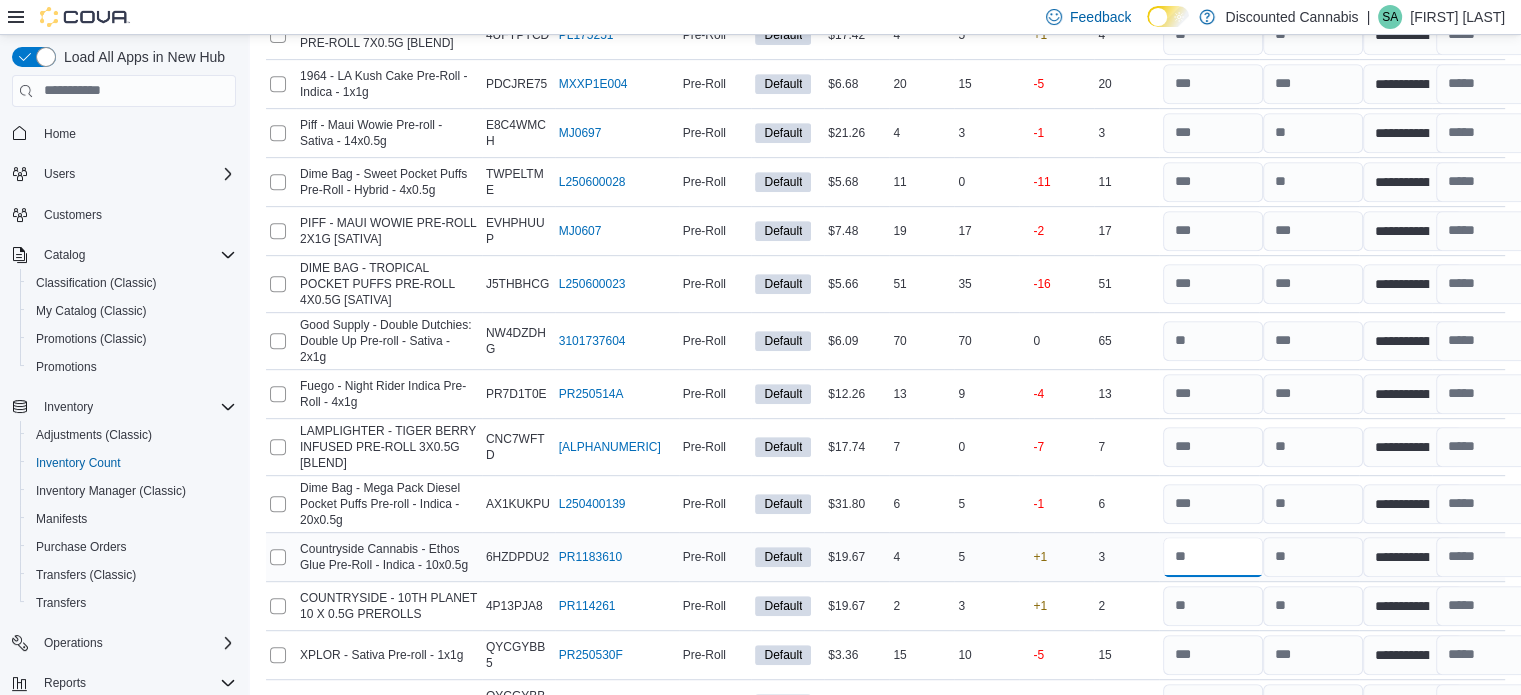 click at bounding box center (1213, 557) 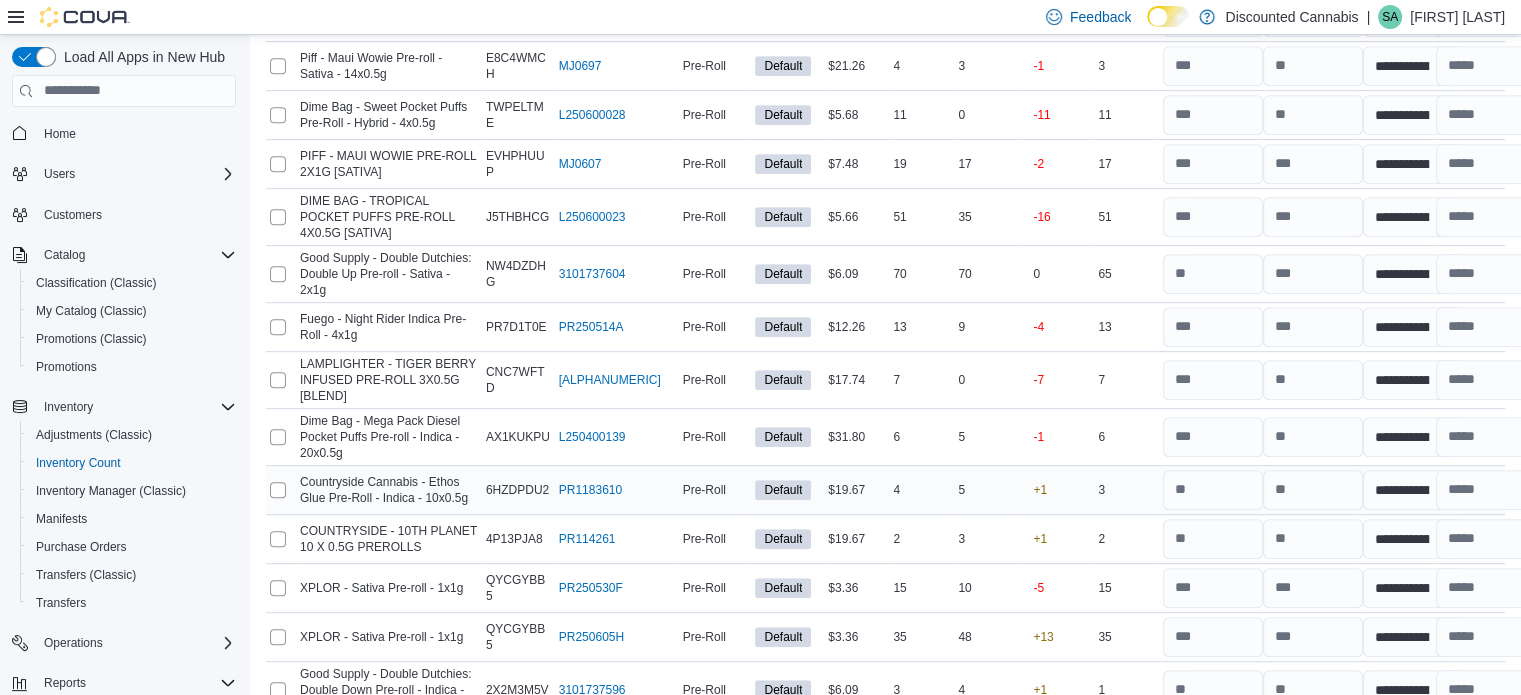 scroll, scrollTop: 1000, scrollLeft: 0, axis: vertical 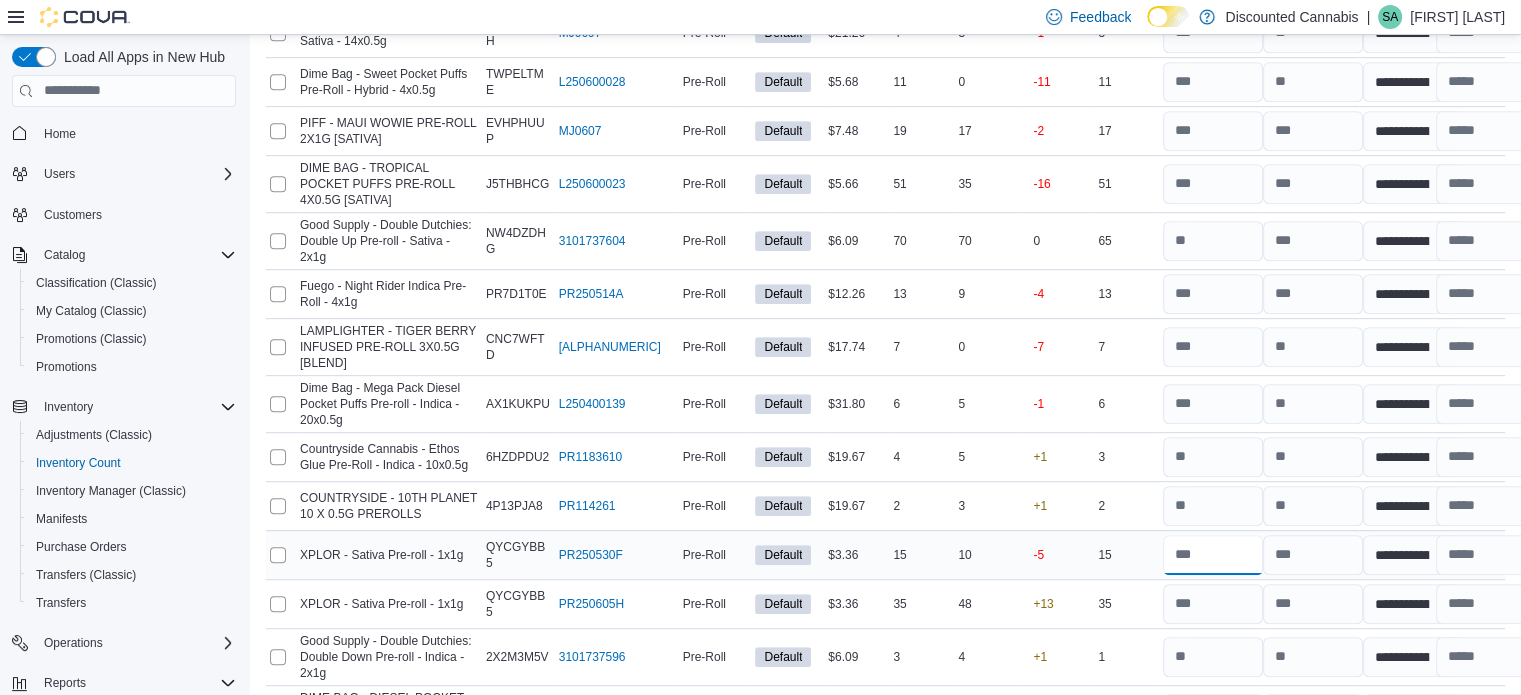 click at bounding box center (1213, 555) 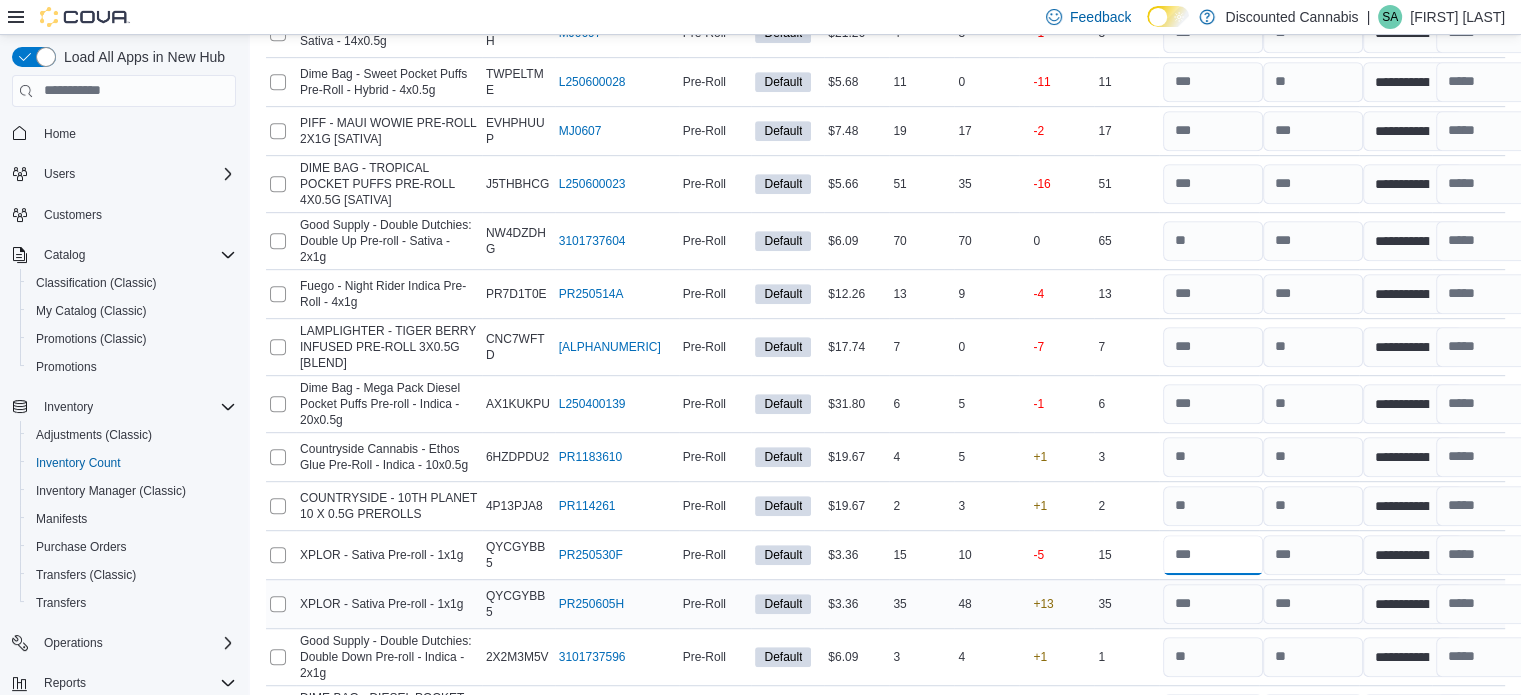 type on "**" 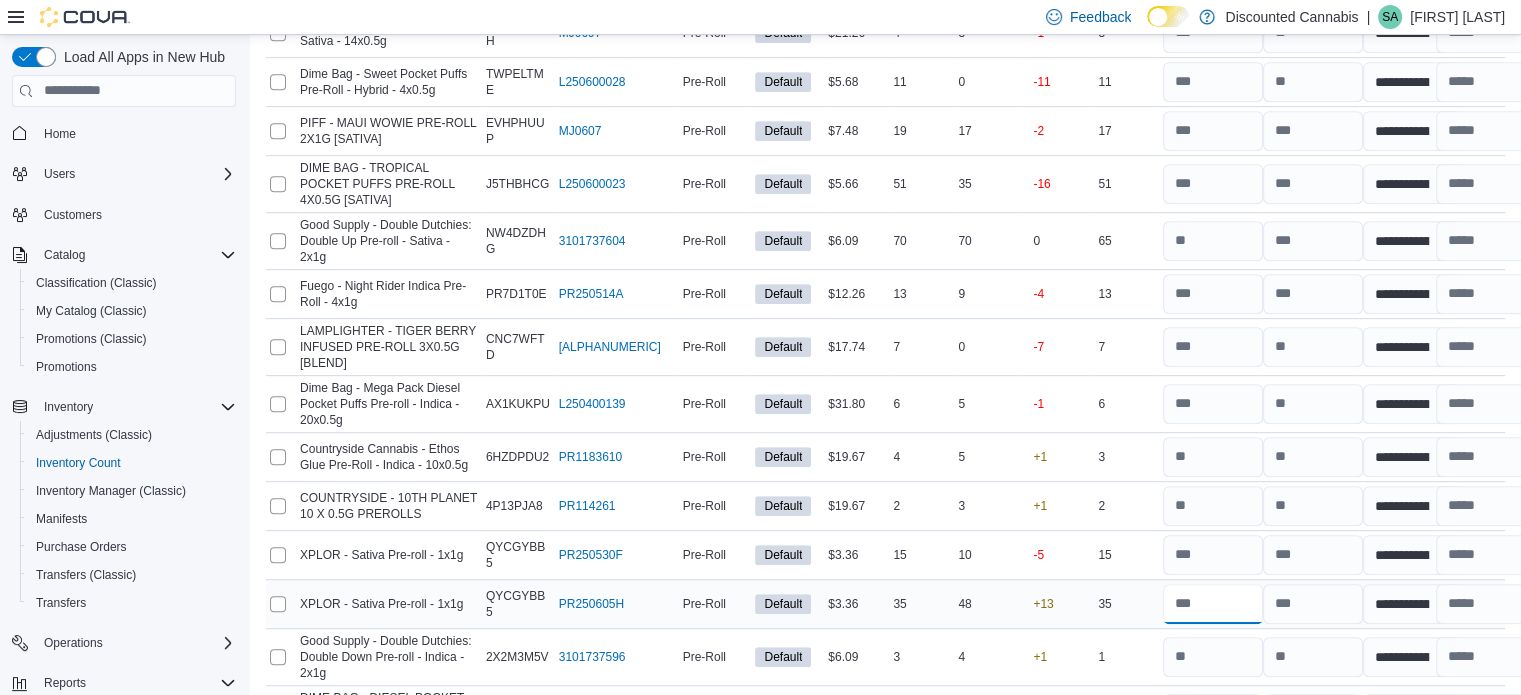 click at bounding box center [1213, 604] 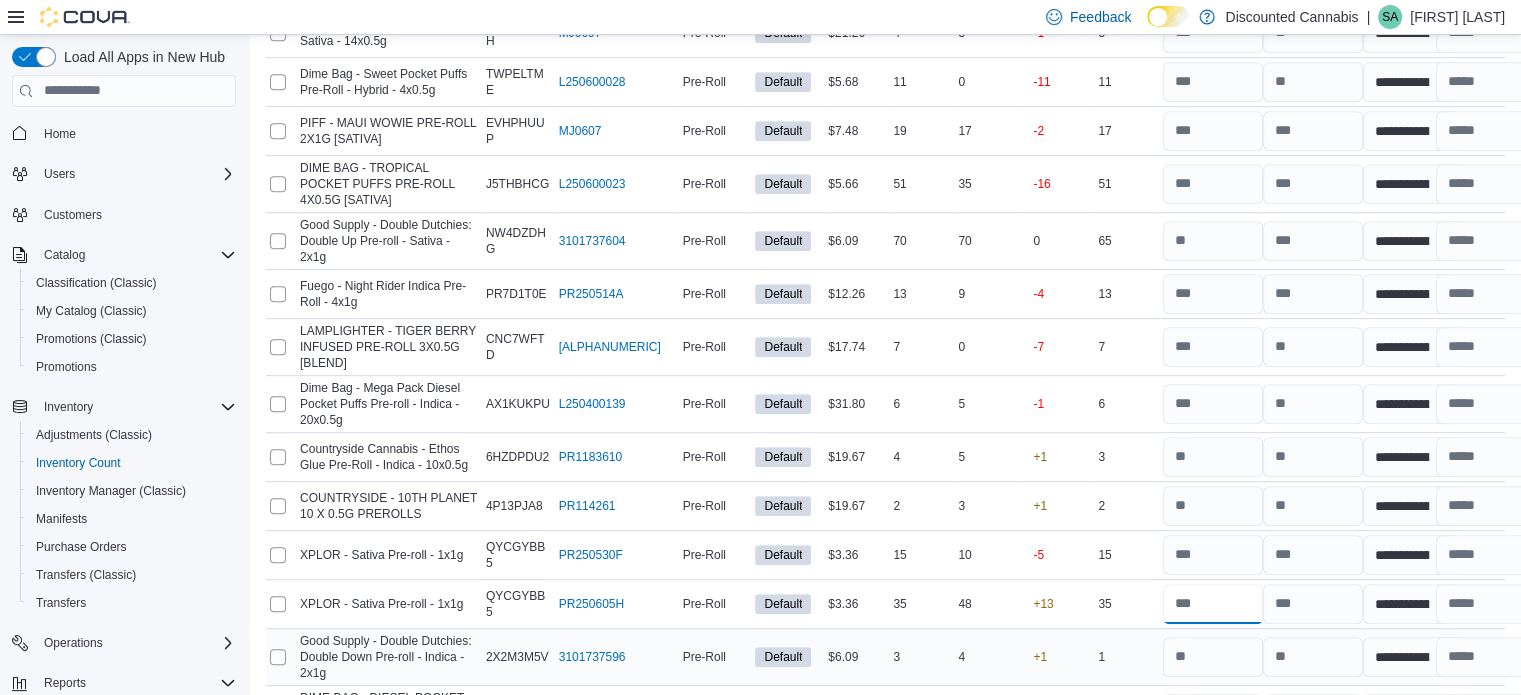type on "*" 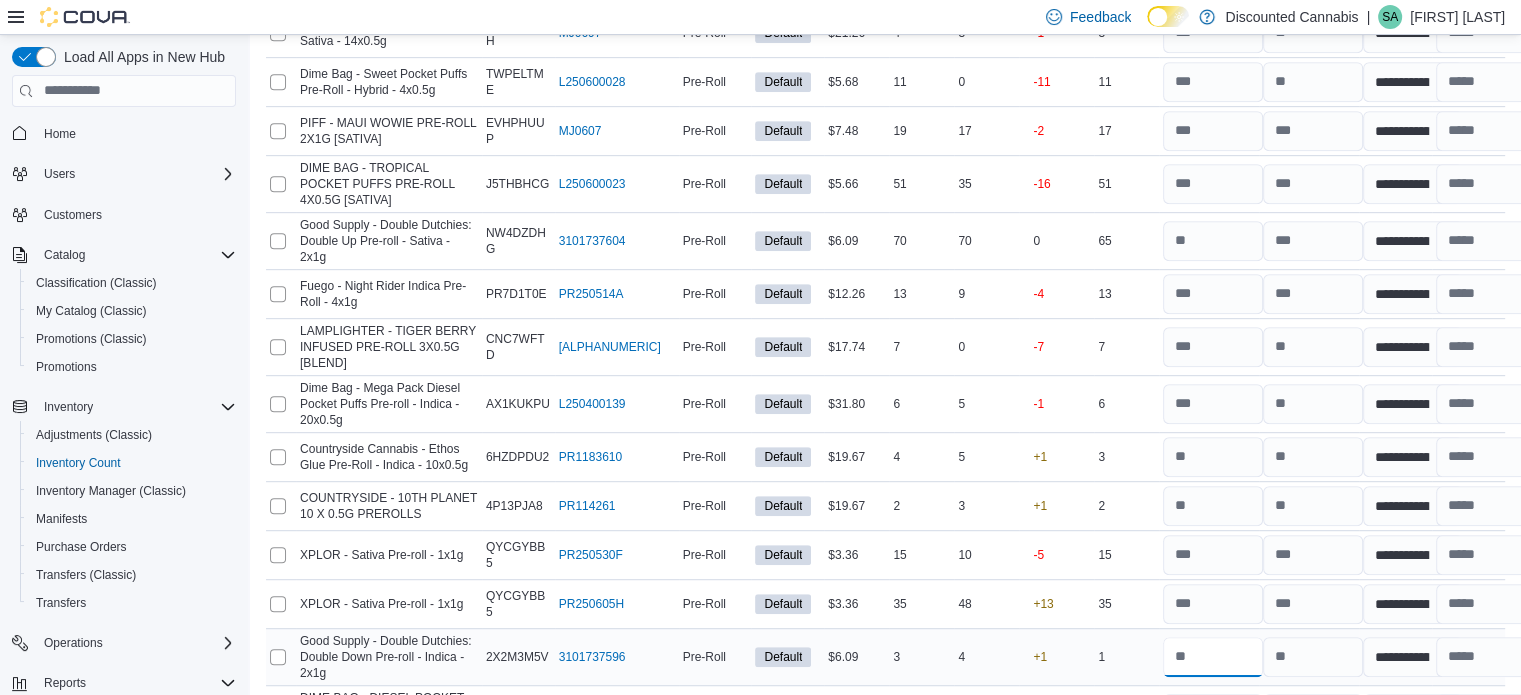 click at bounding box center (1213, 657) 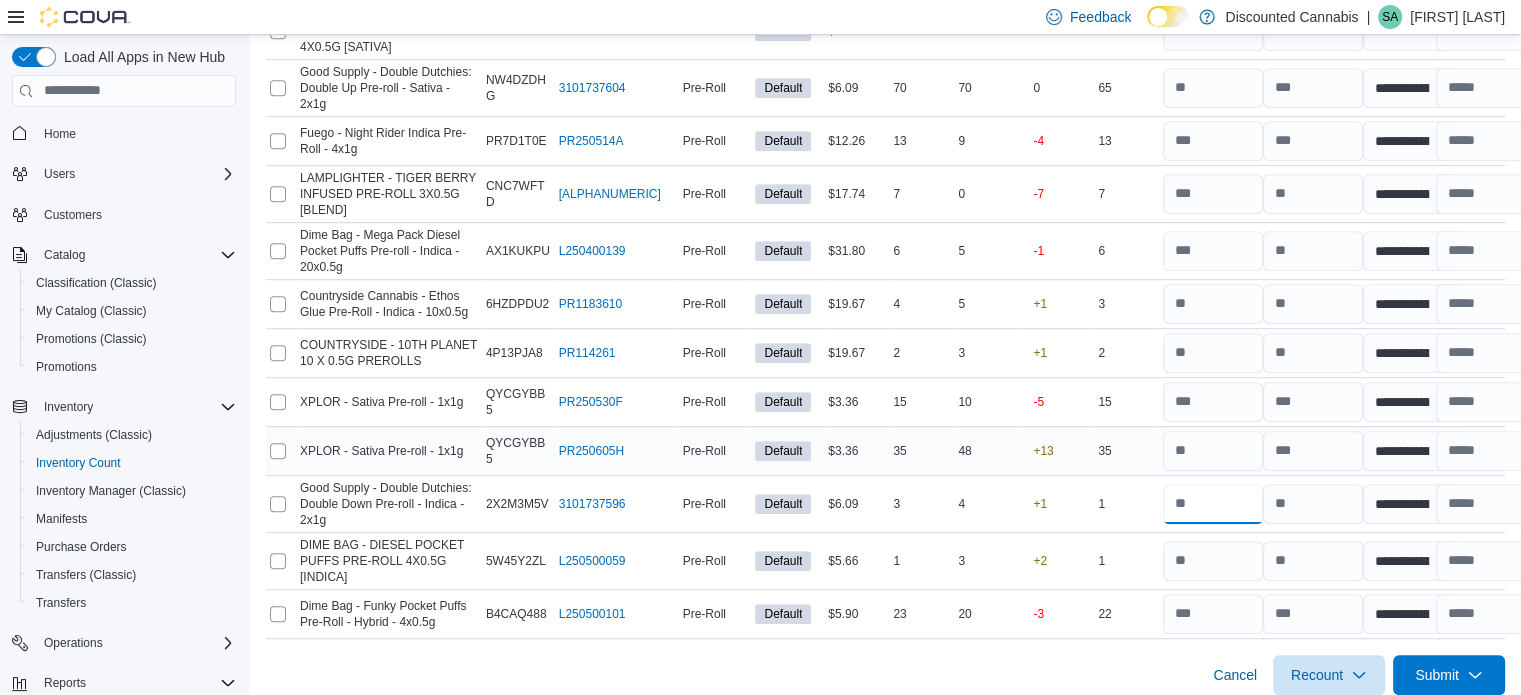 scroll, scrollTop: 1155, scrollLeft: 0, axis: vertical 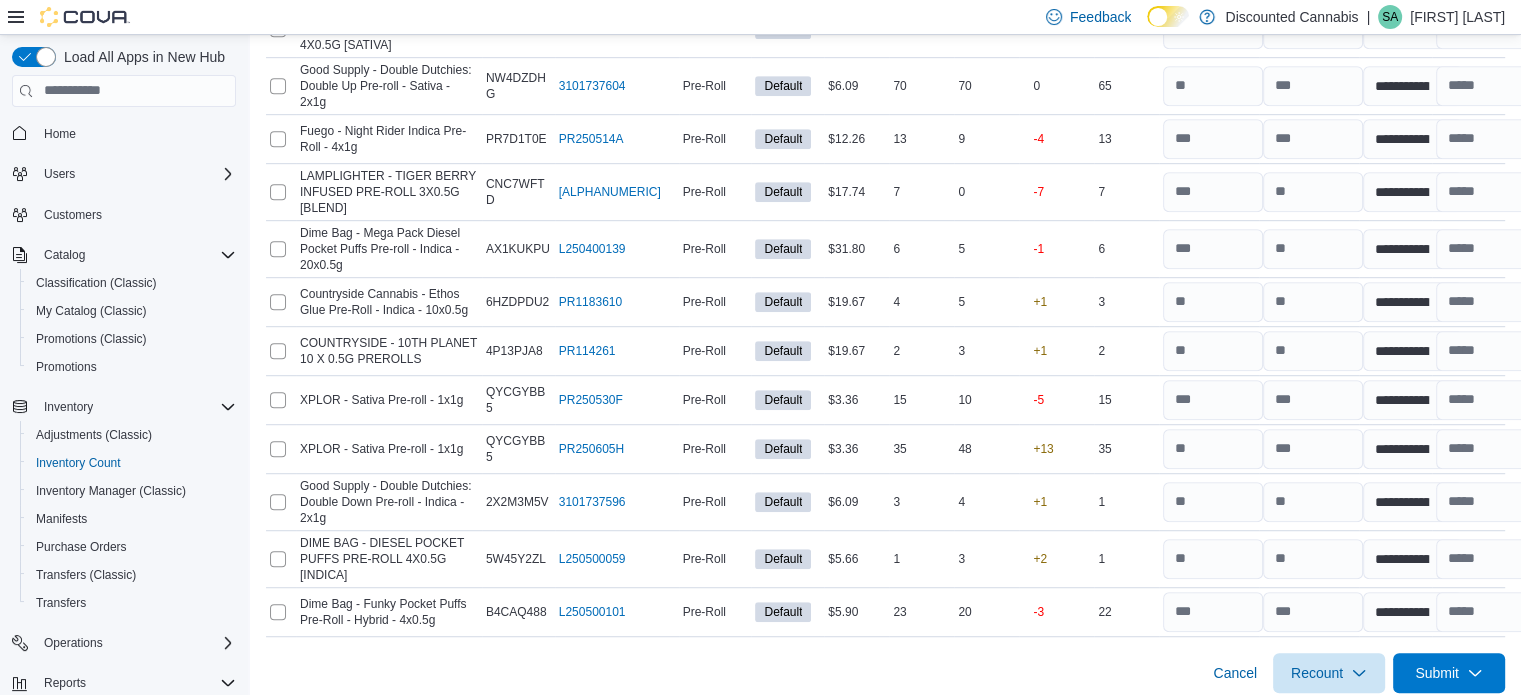 click on "Cancel Recount Submit" at bounding box center [885, 665] 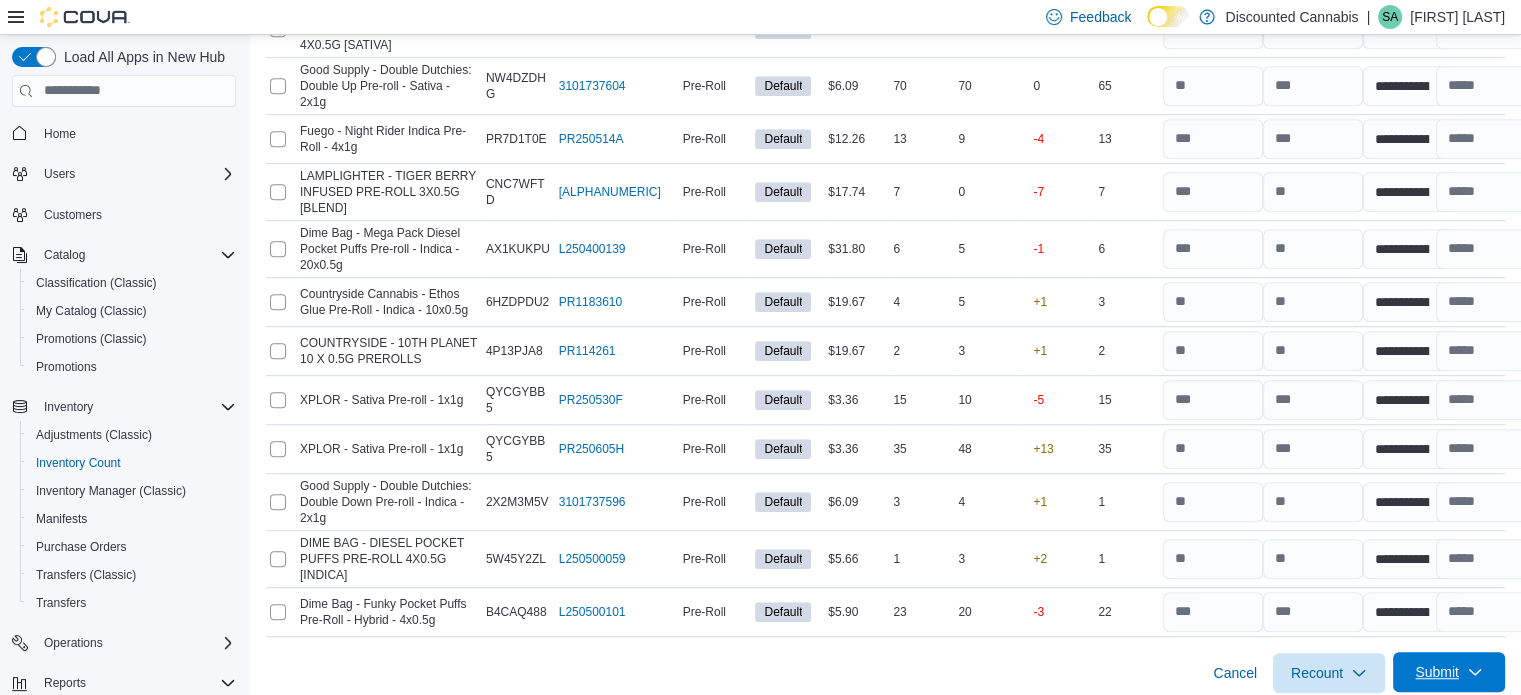 click on "Submit" at bounding box center [1449, 672] 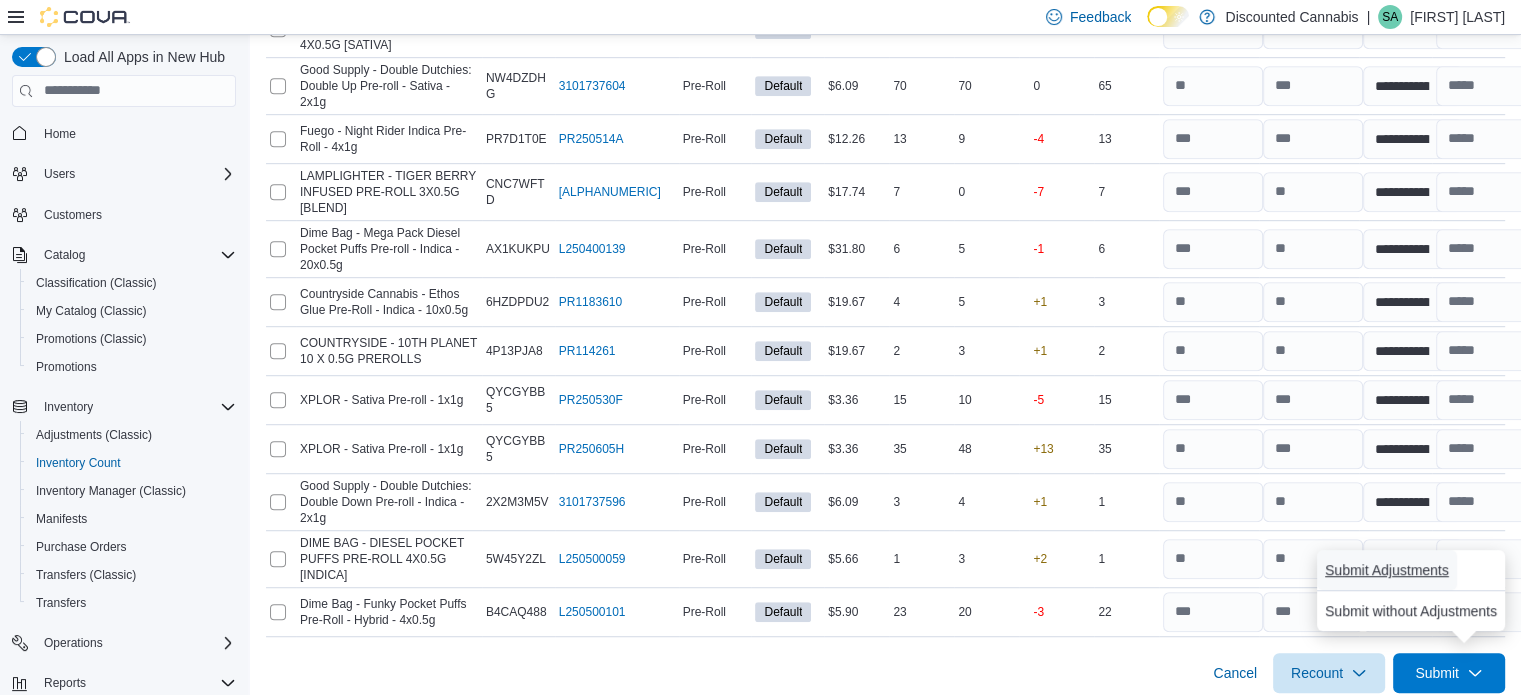 click on "Submit Adjustments" at bounding box center [1387, 570] 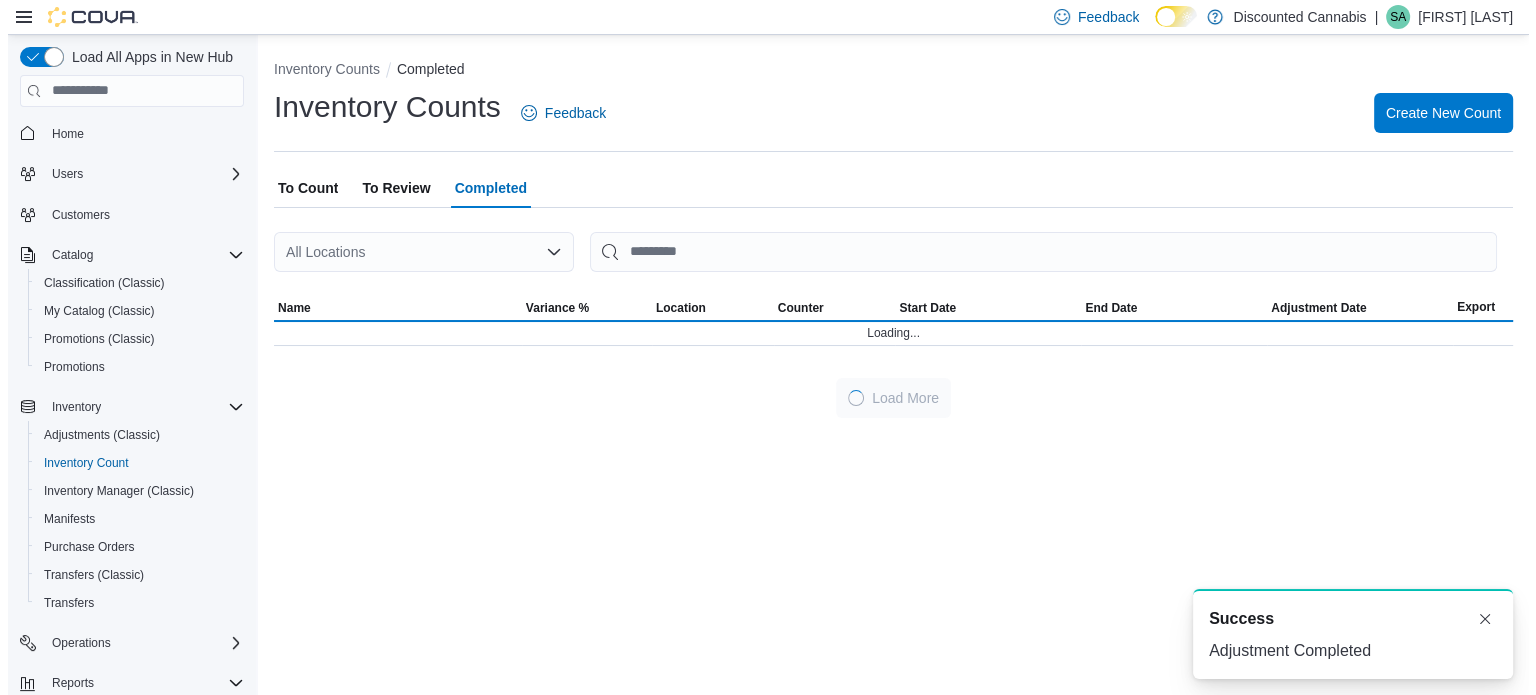 scroll, scrollTop: 0, scrollLeft: 0, axis: both 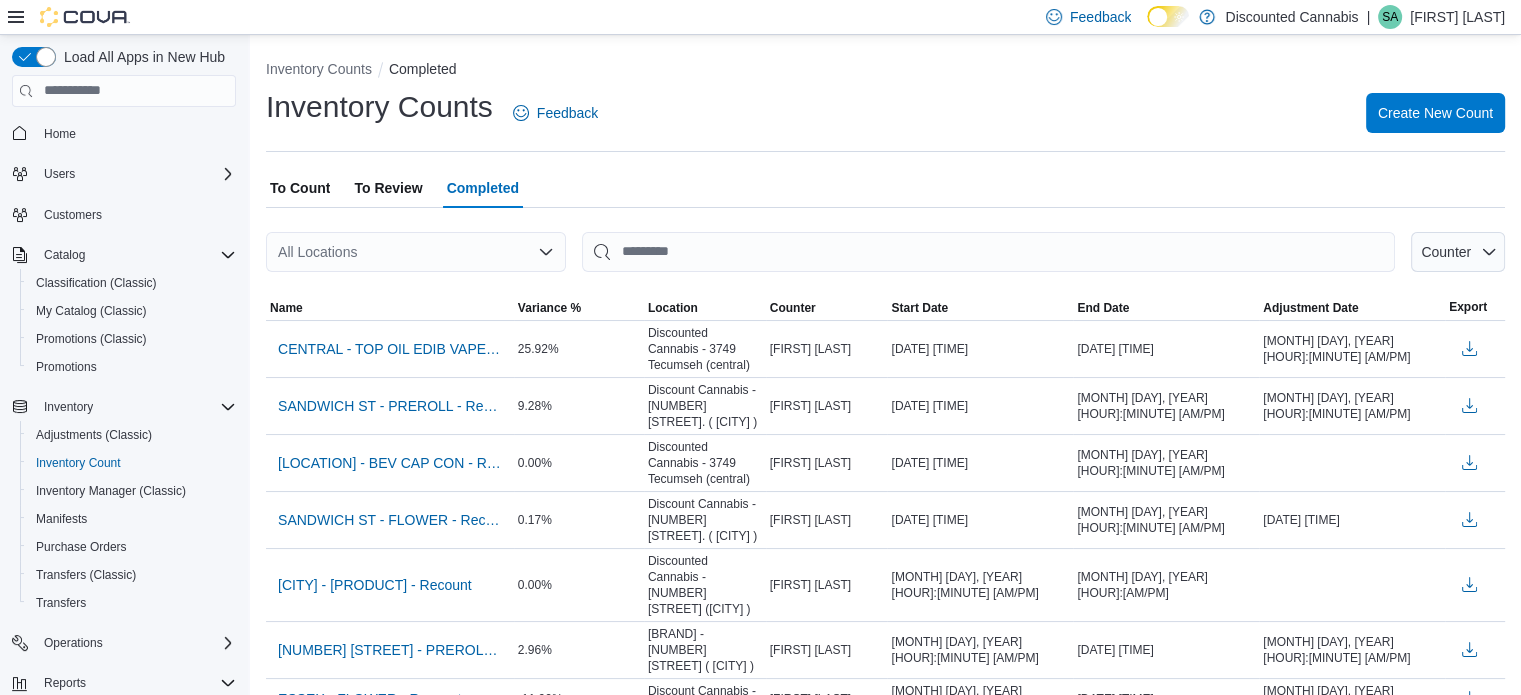 click on "To Review" at bounding box center [388, 188] 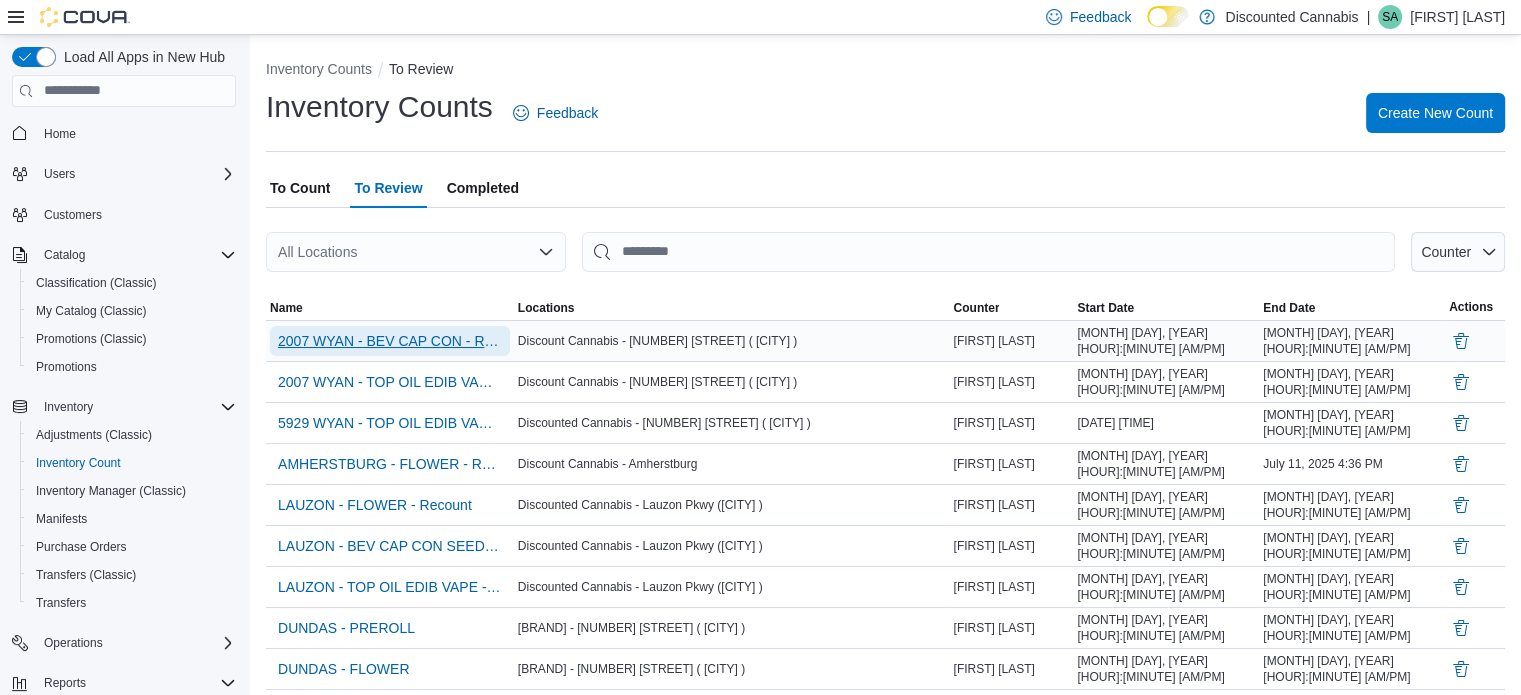 click on "2007 WYAN - BEV CAP CON - Recount" at bounding box center [390, 341] 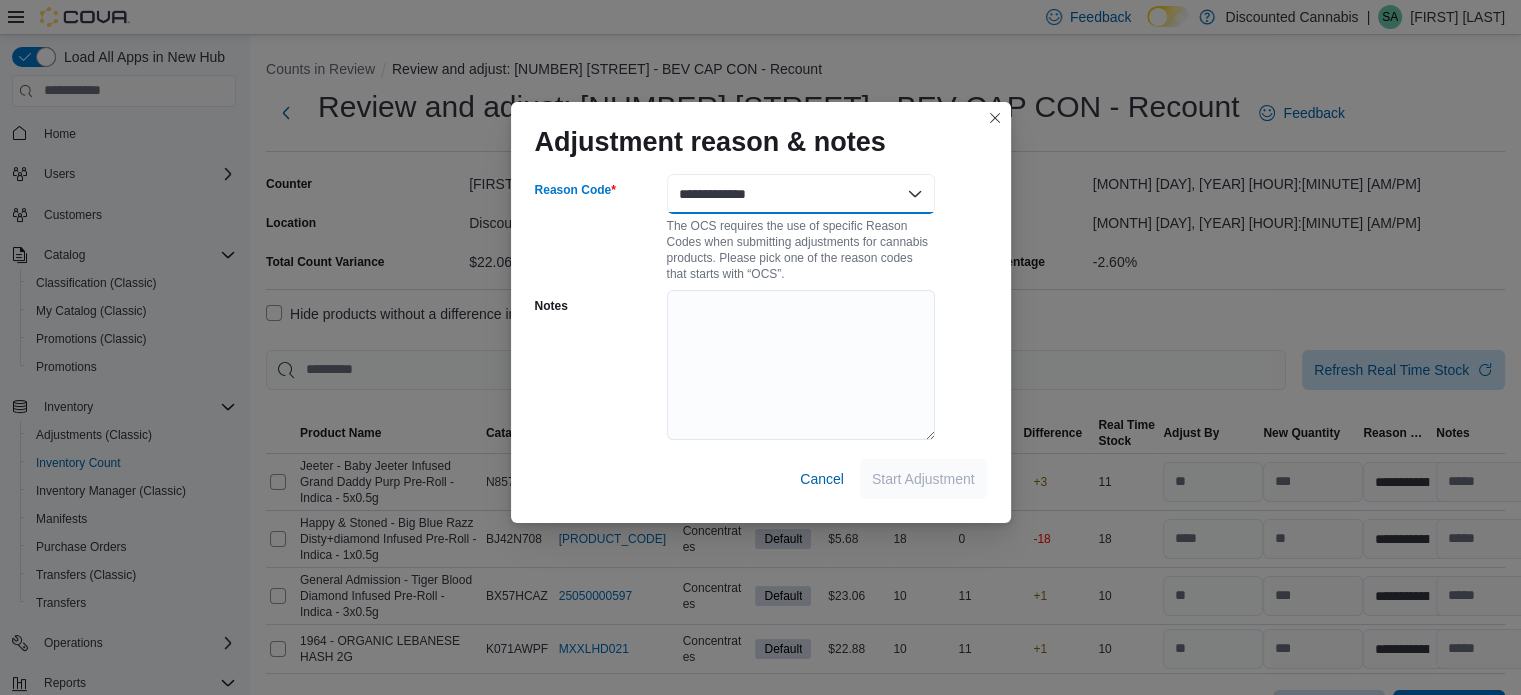 click on "**********" at bounding box center (801, 194) 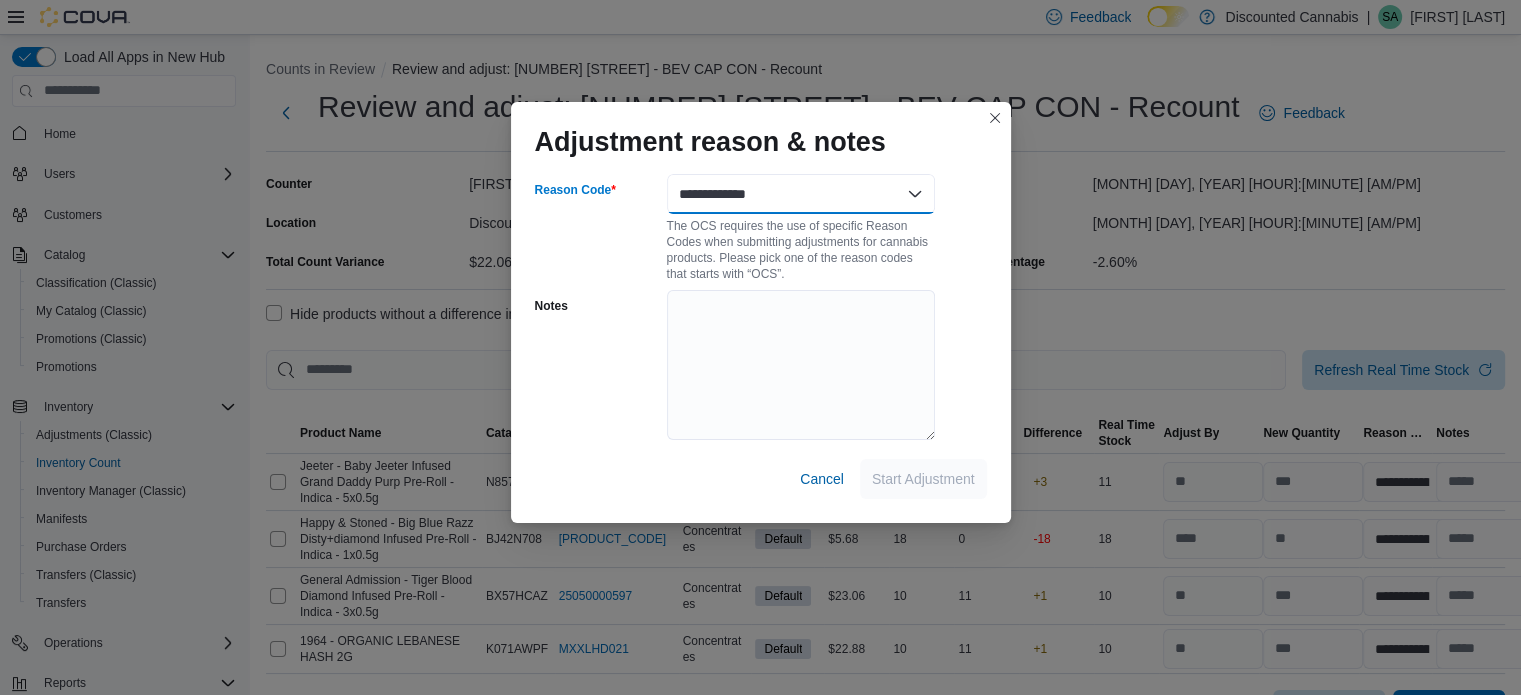 select on "**********" 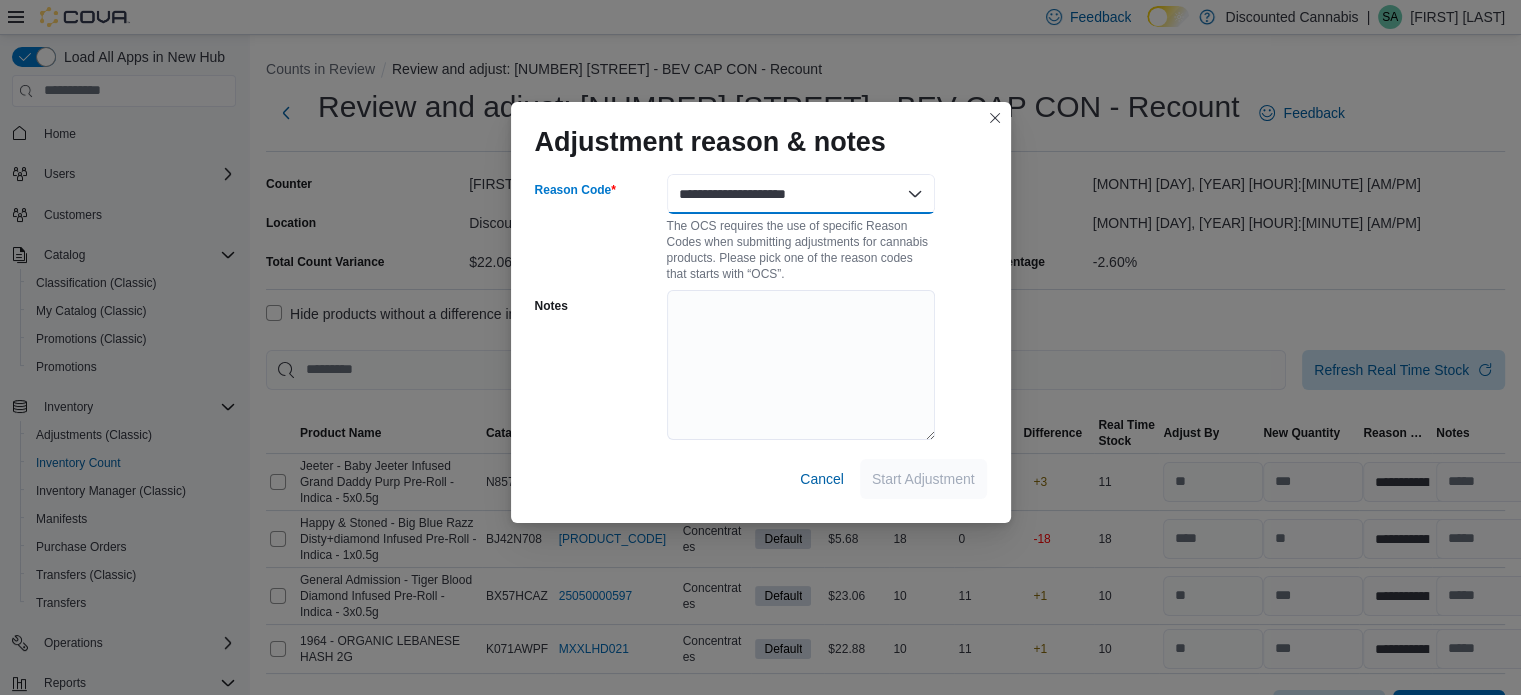 click on "**********" at bounding box center [801, 194] 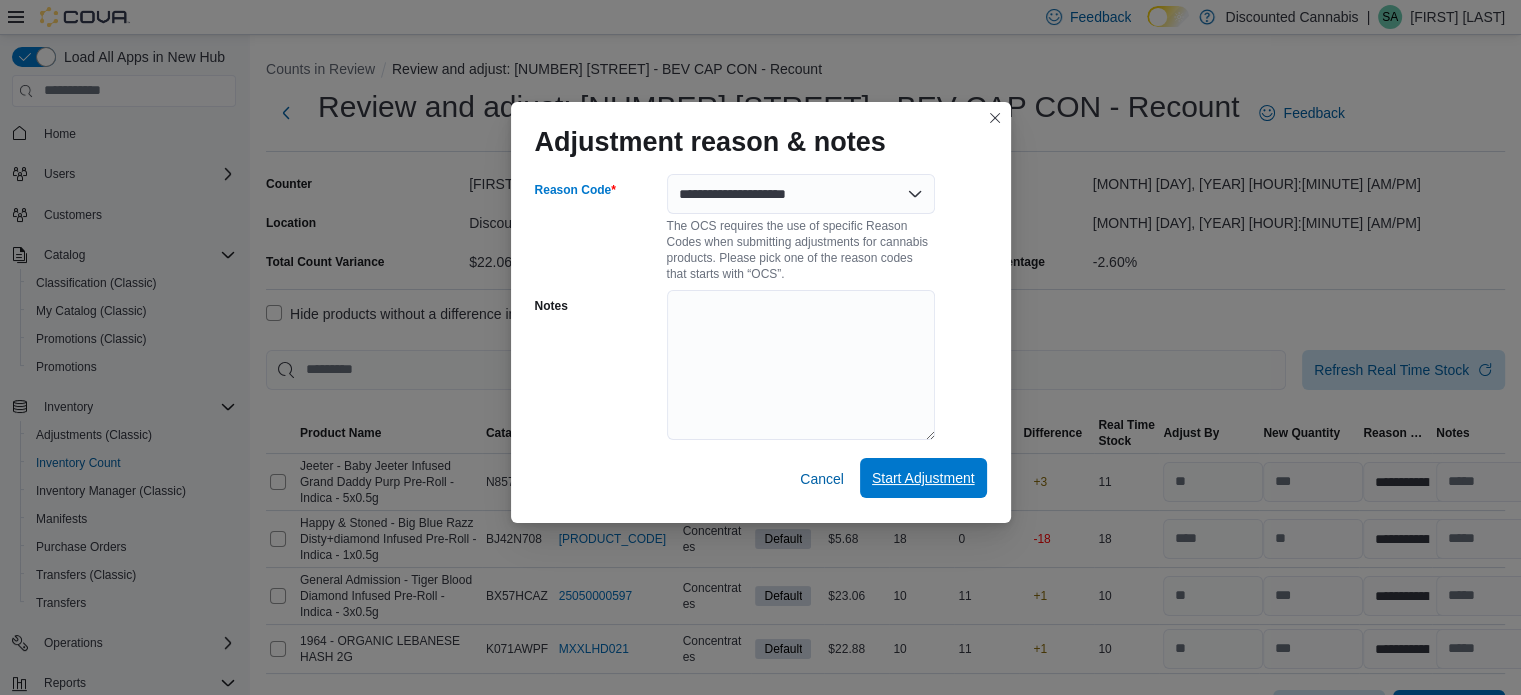 click on "Start Adjustment" at bounding box center [923, 478] 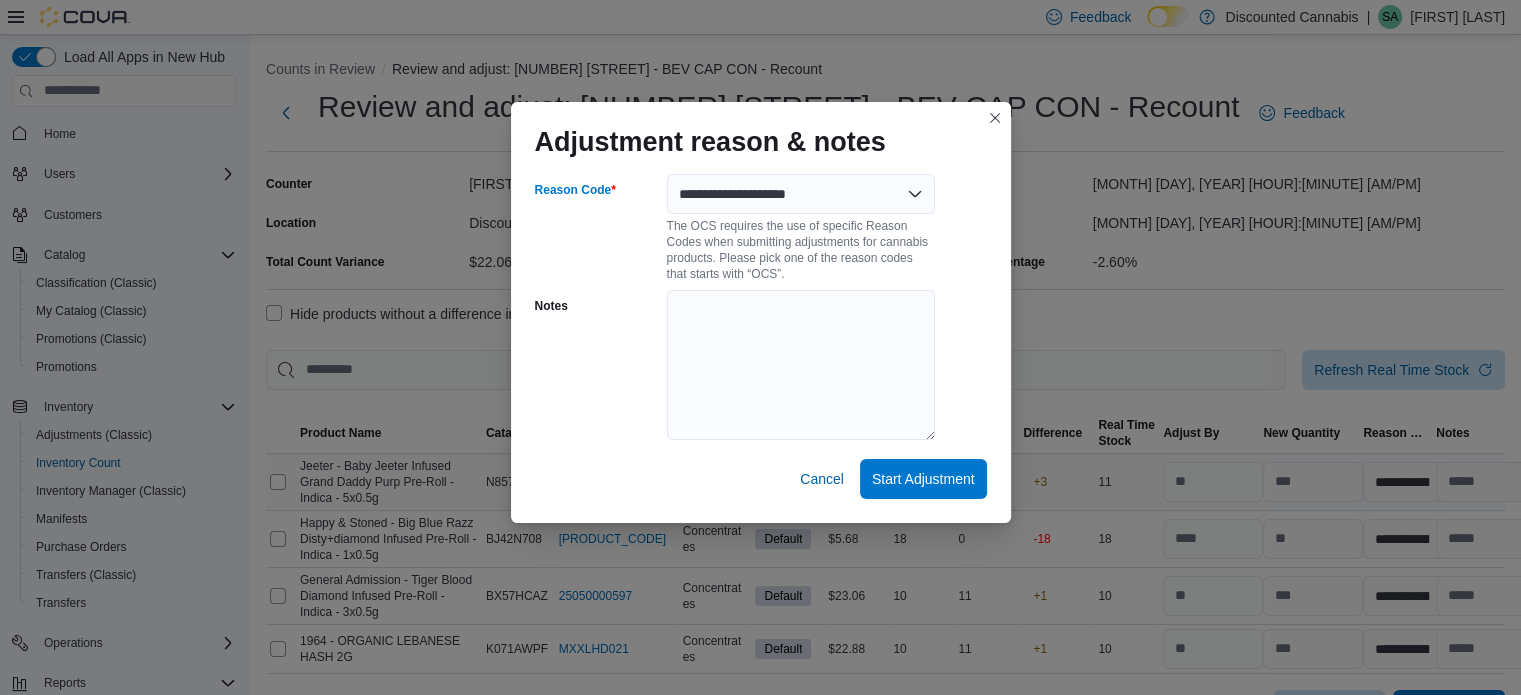 select on "**********" 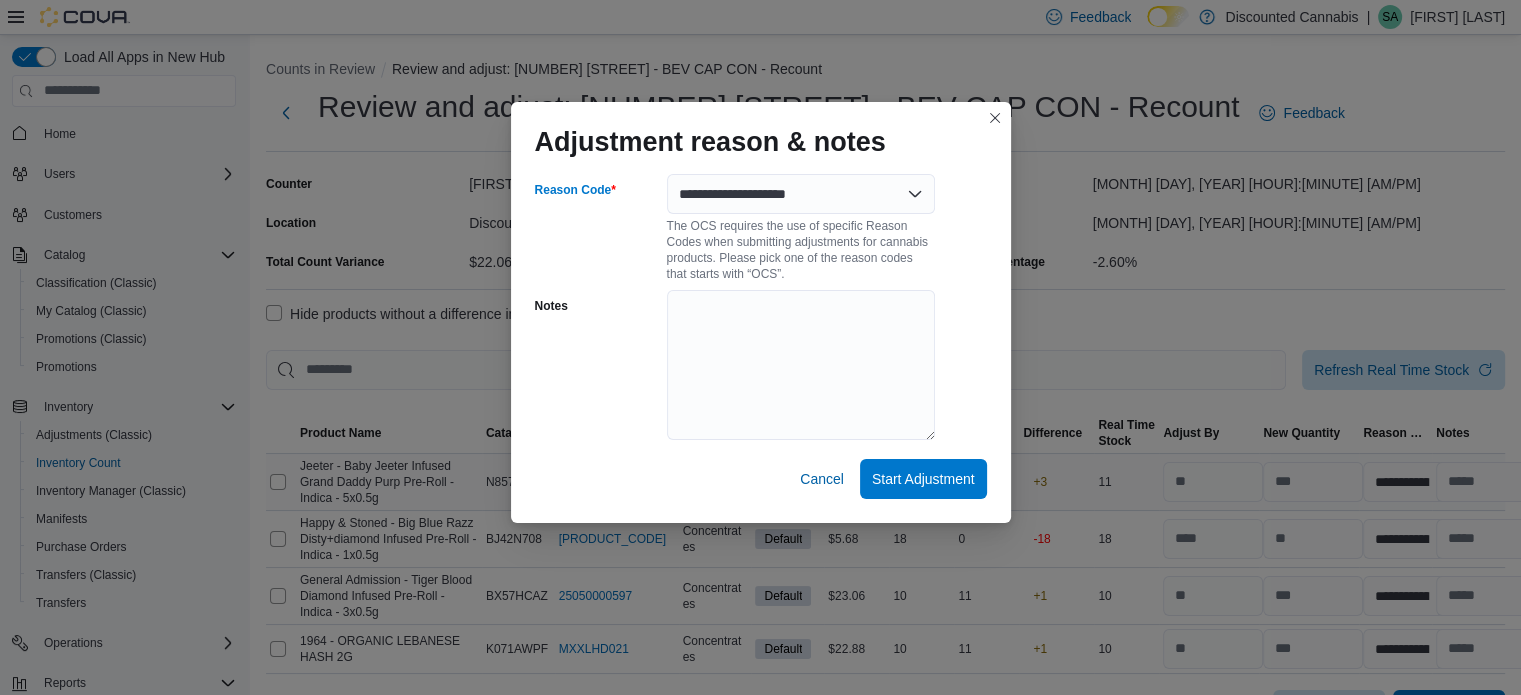select on "**********" 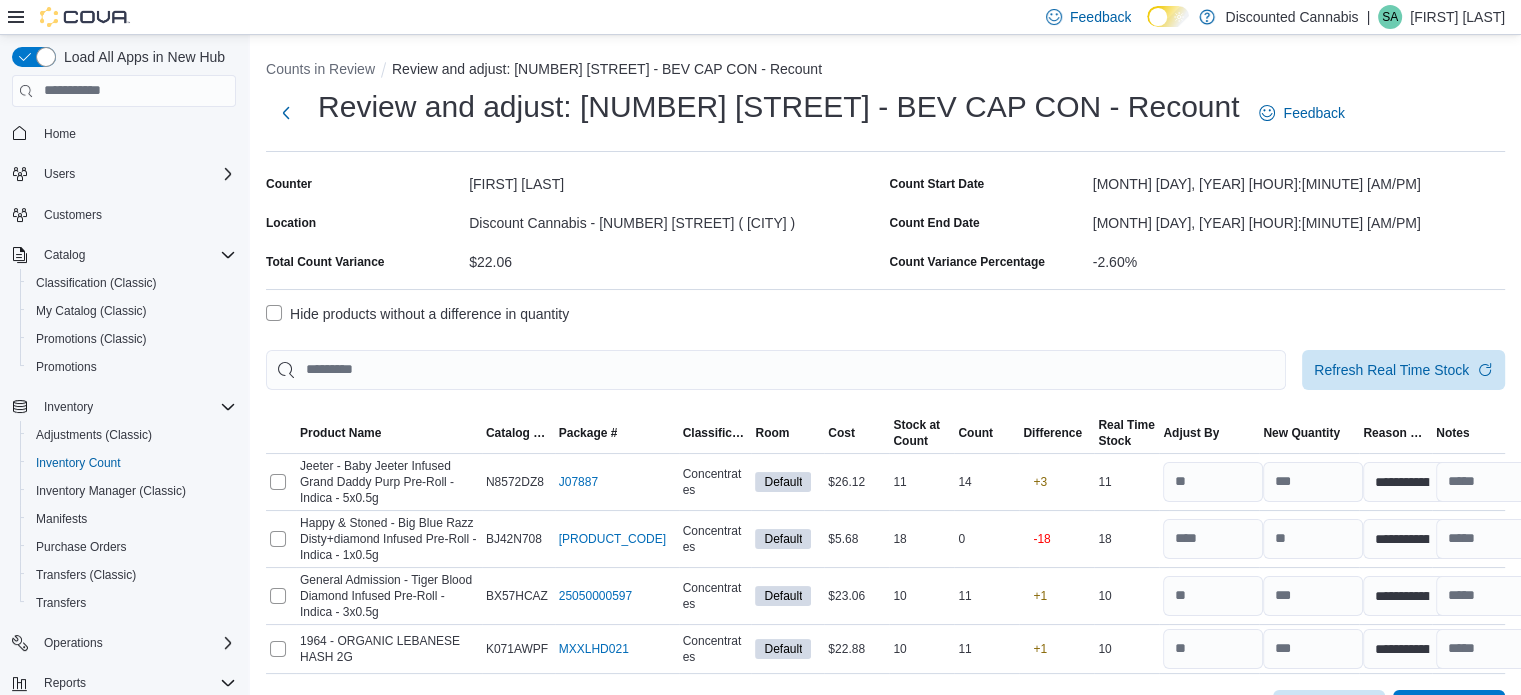 click on "Hide products without a difference in quantity" at bounding box center [417, 314] 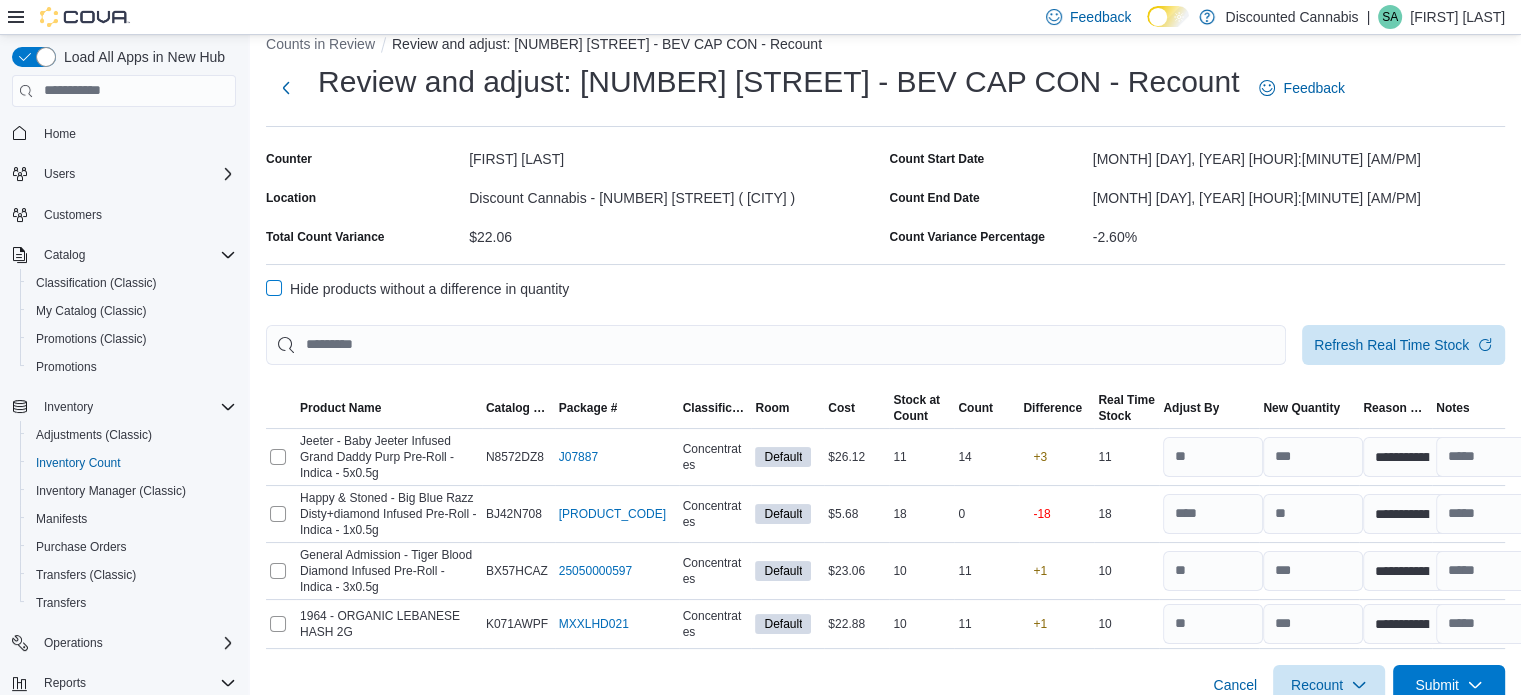scroll, scrollTop: 49, scrollLeft: 0, axis: vertical 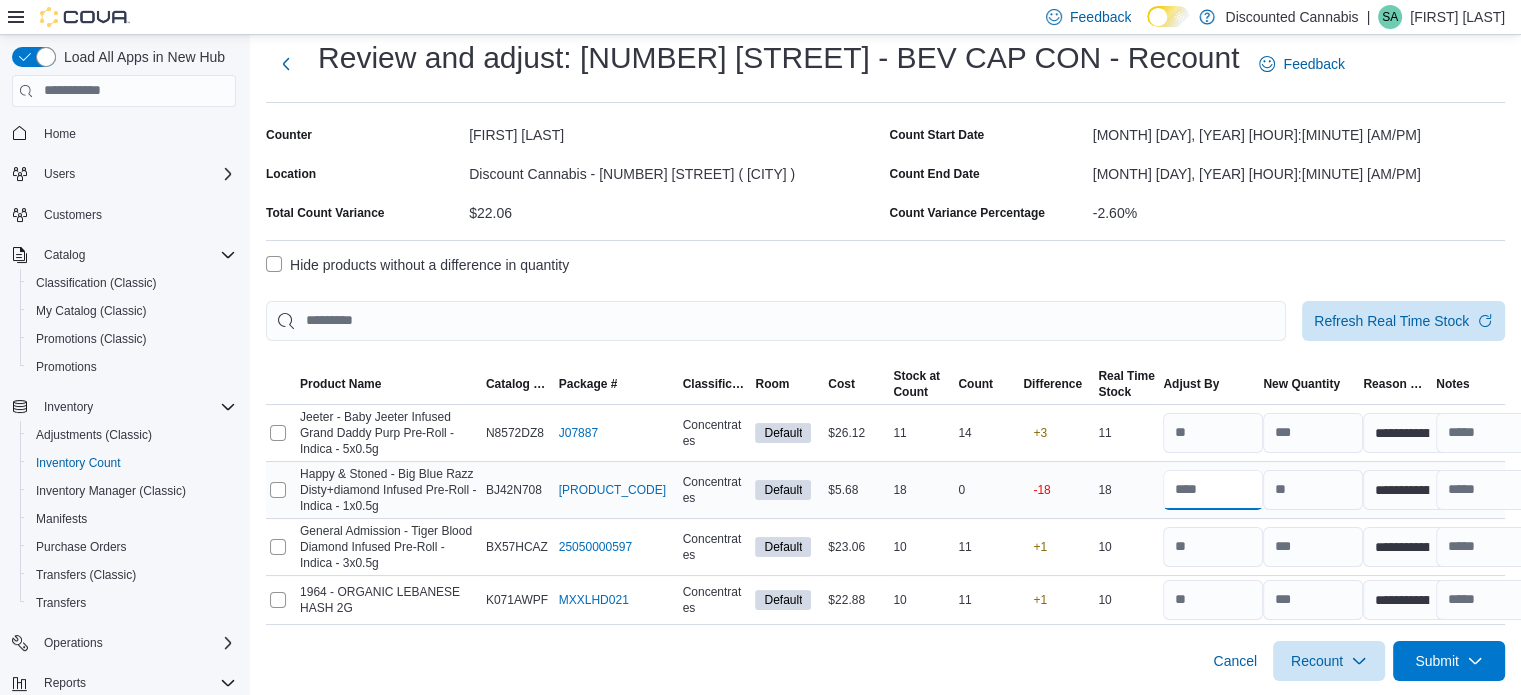 click at bounding box center (1213, 490) 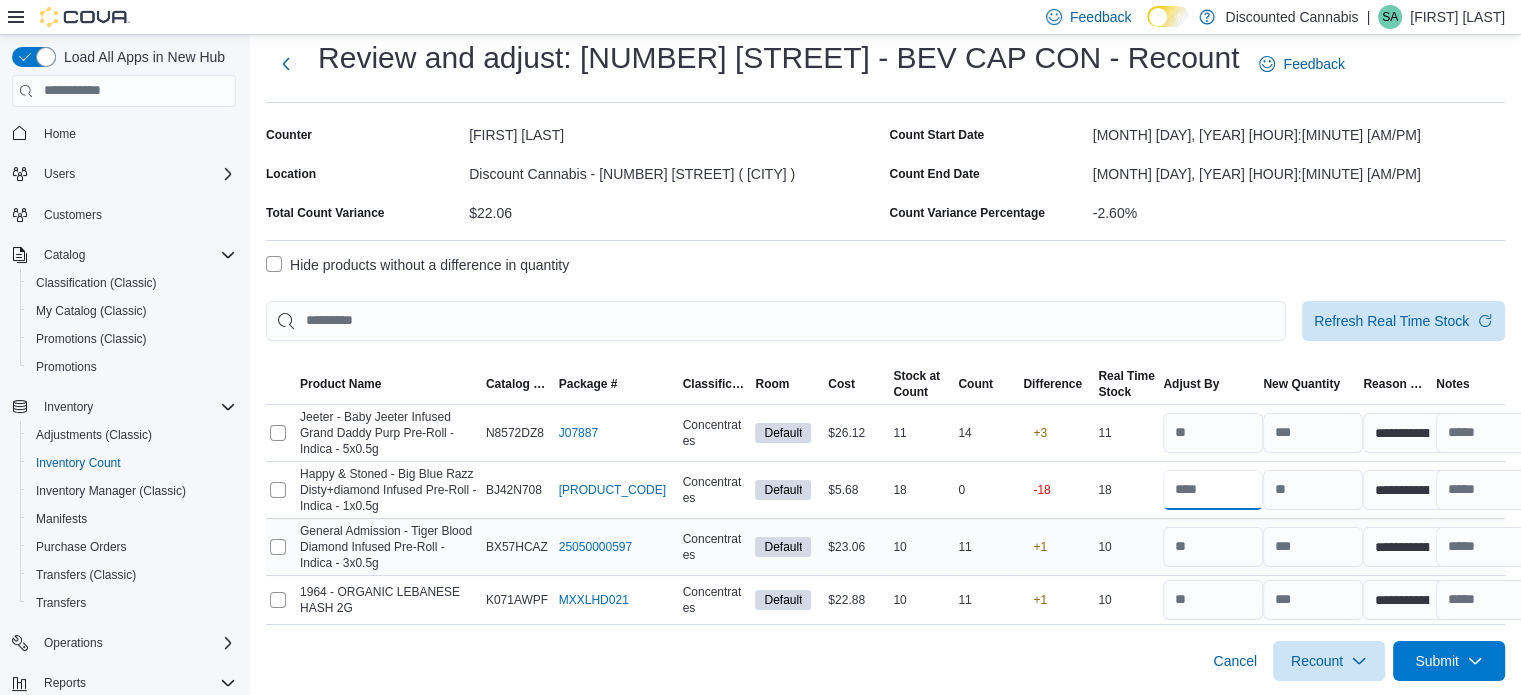 type on "**" 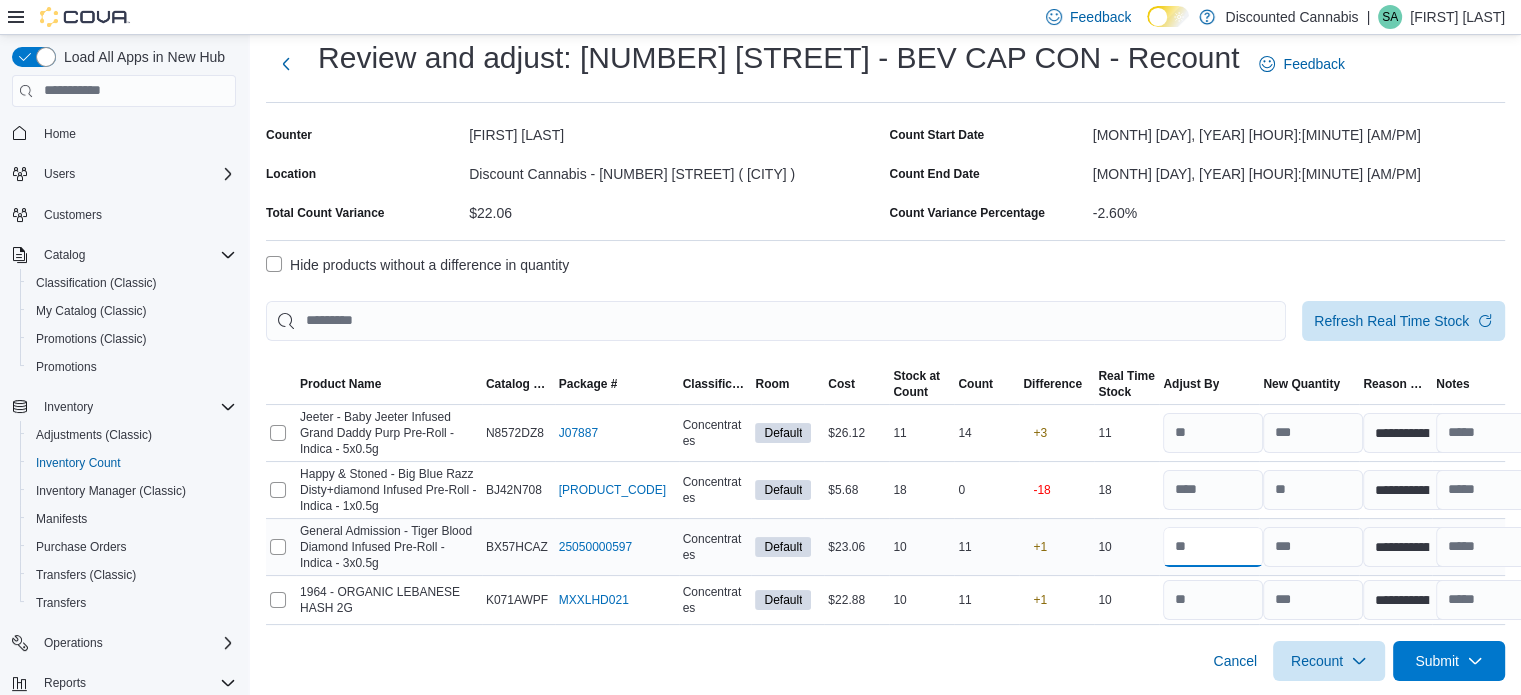 type 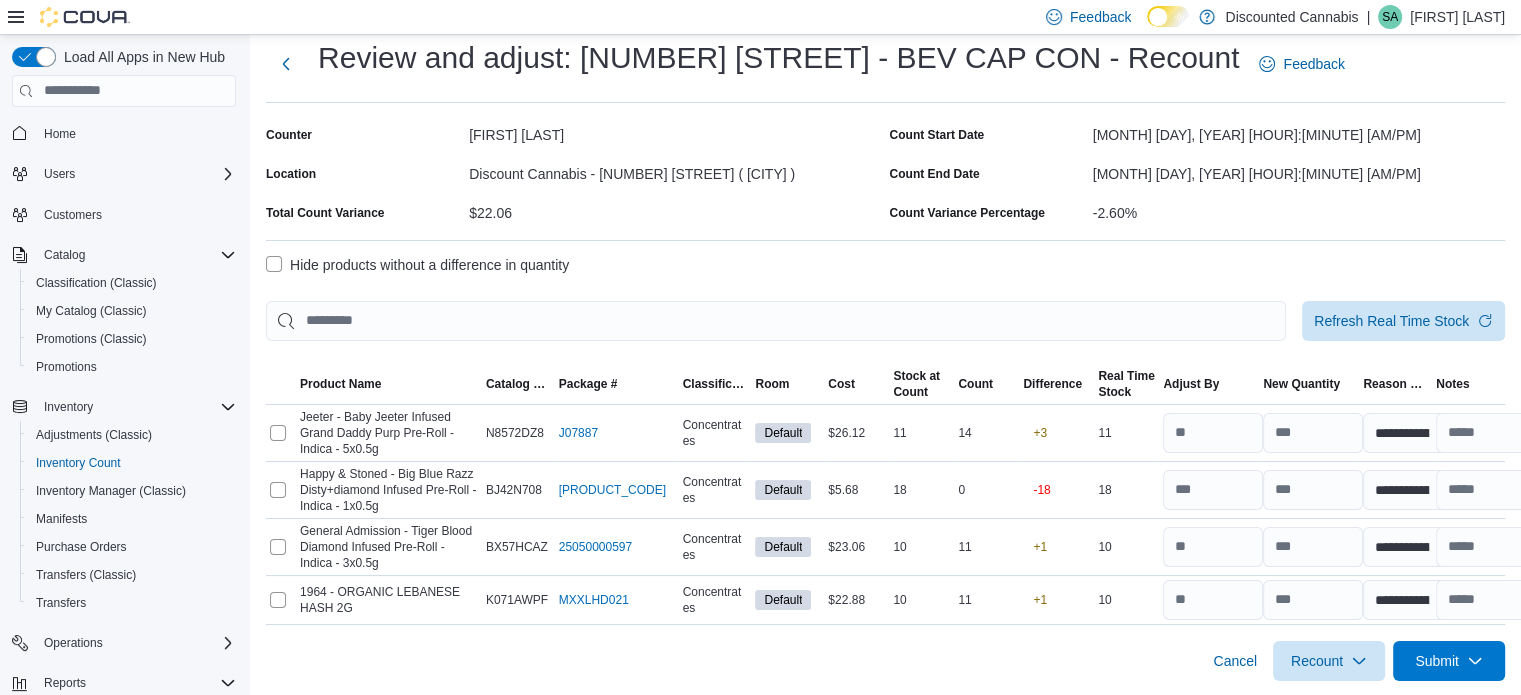 click on "Cancel Recount Submit" at bounding box center (885, 653) 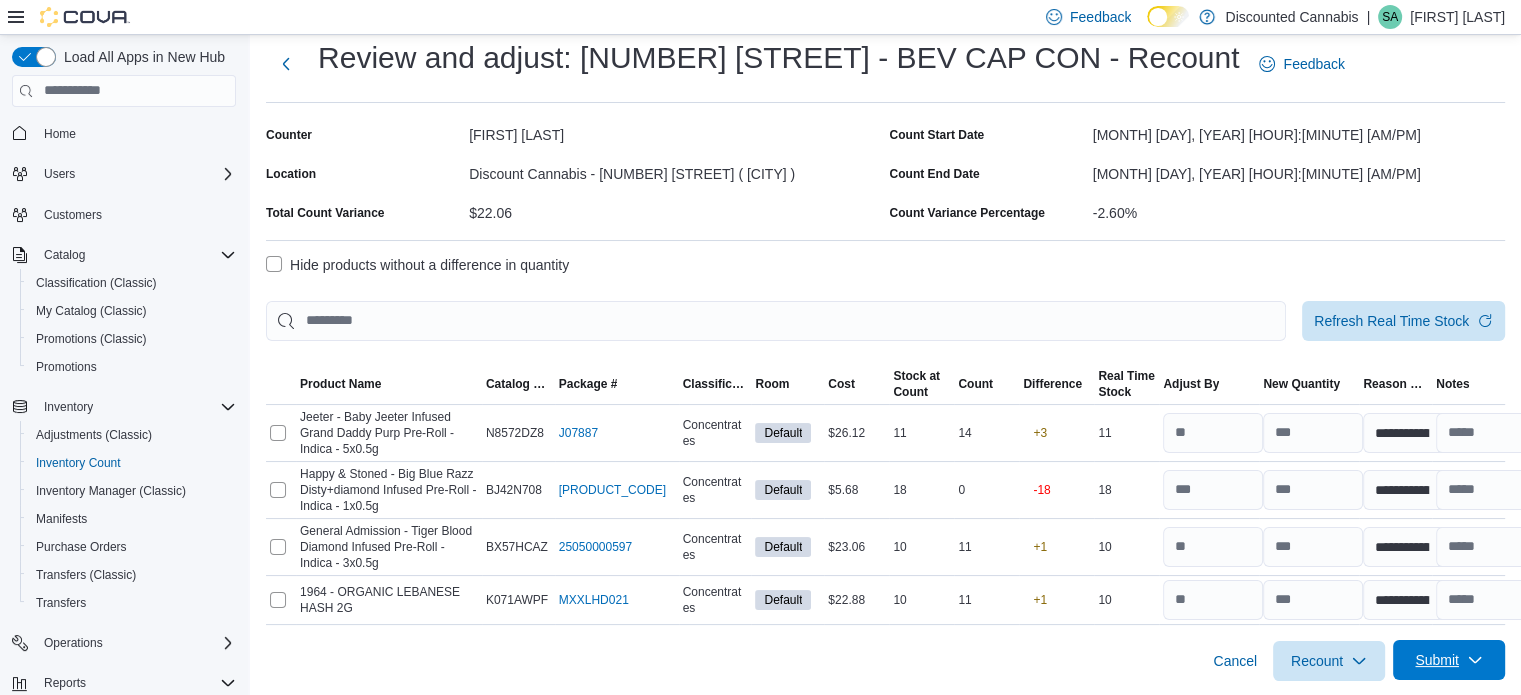 click 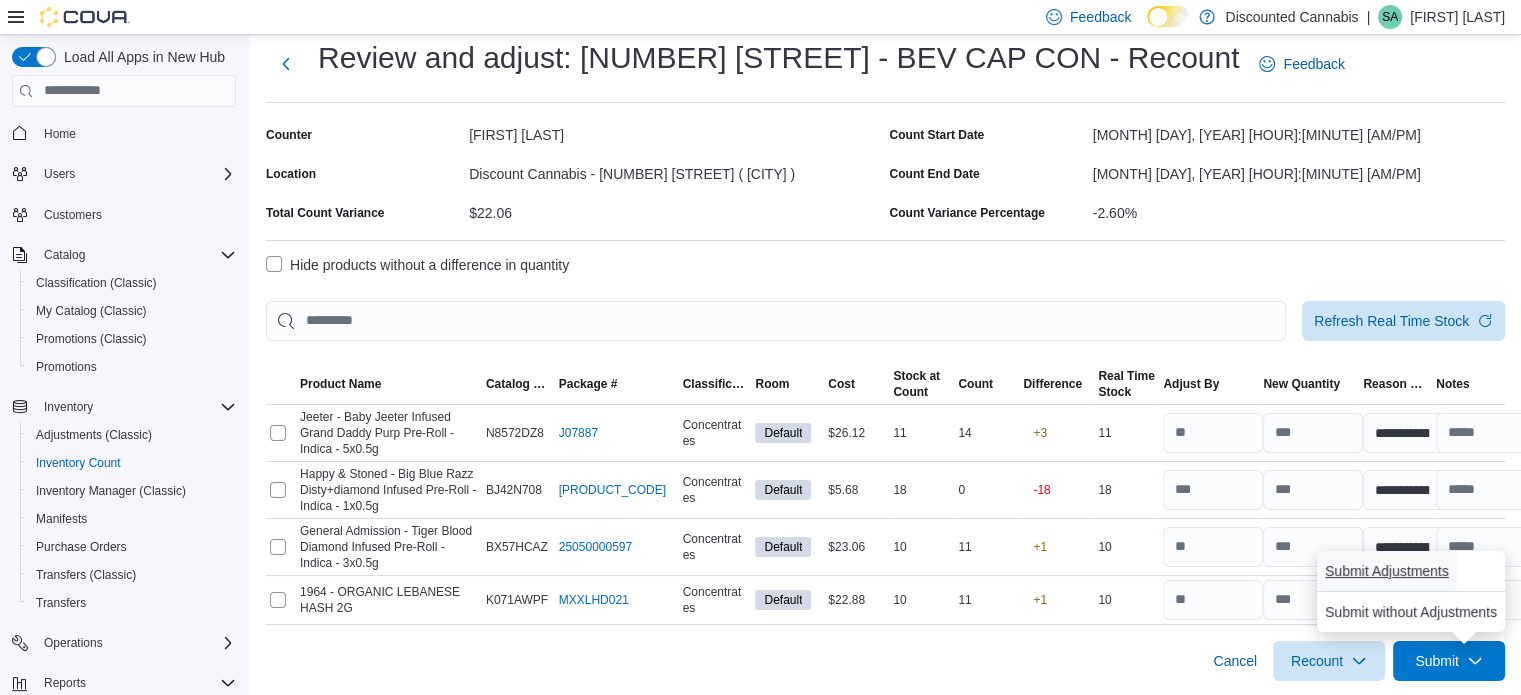 click on "Submit Adjustments" at bounding box center [1387, 571] 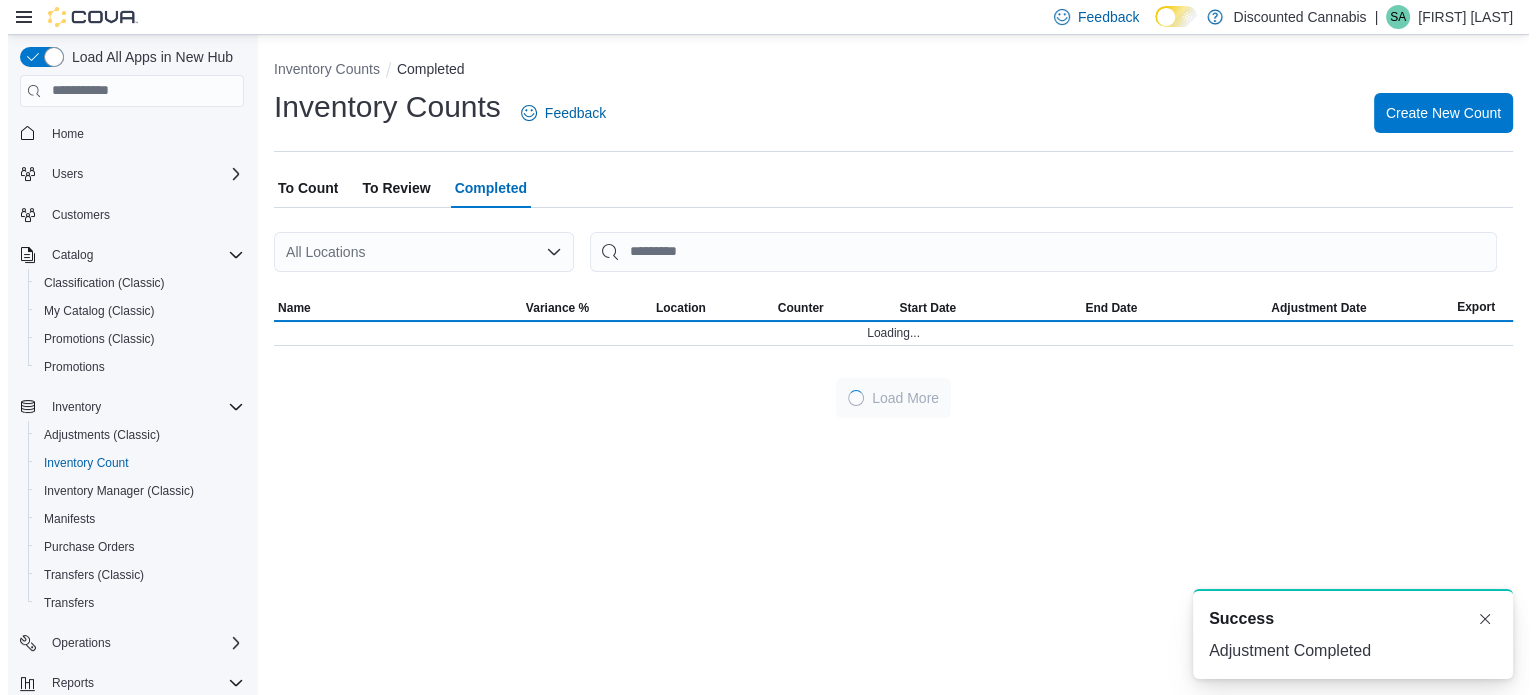 scroll, scrollTop: 0, scrollLeft: 0, axis: both 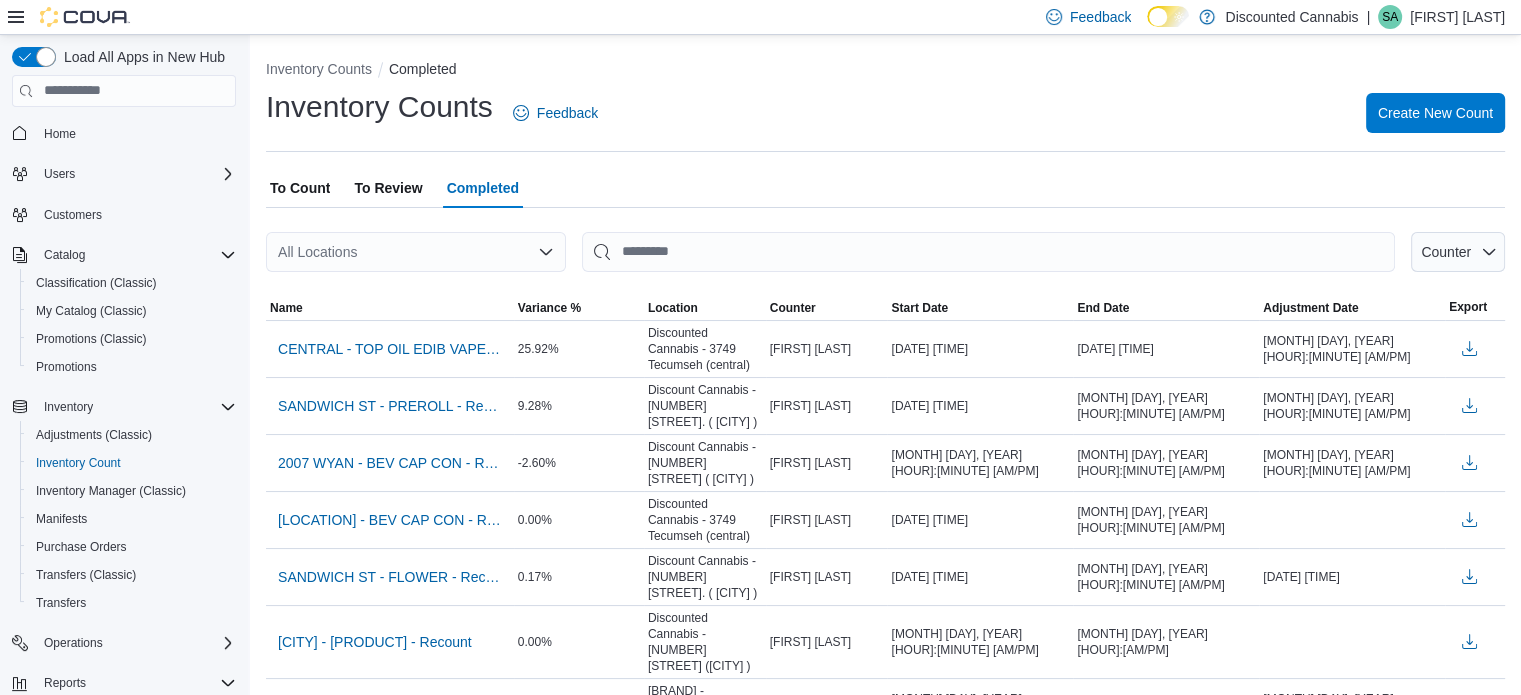 click on "To Review" at bounding box center [388, 188] 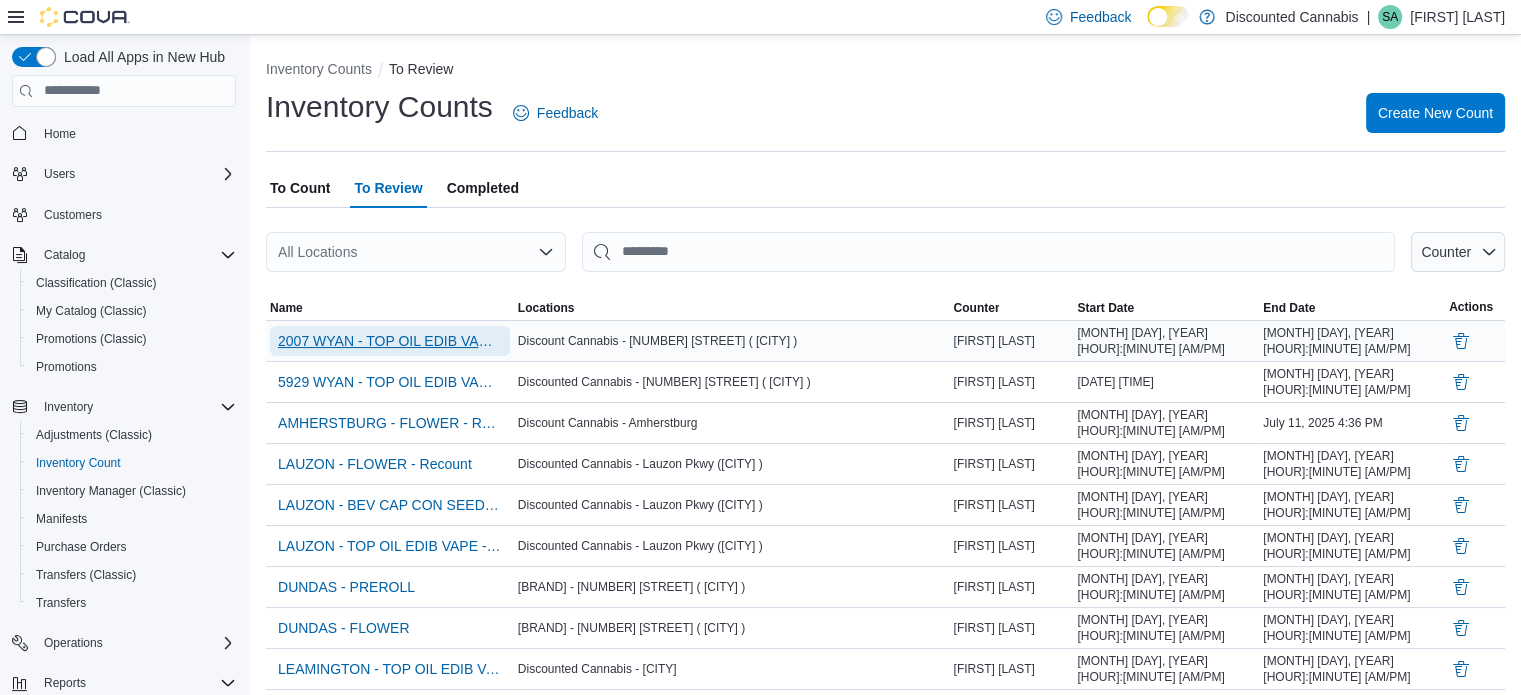 click on "2007 WYAN - TOP OIL EDIB VAPE - Recount" at bounding box center (390, 341) 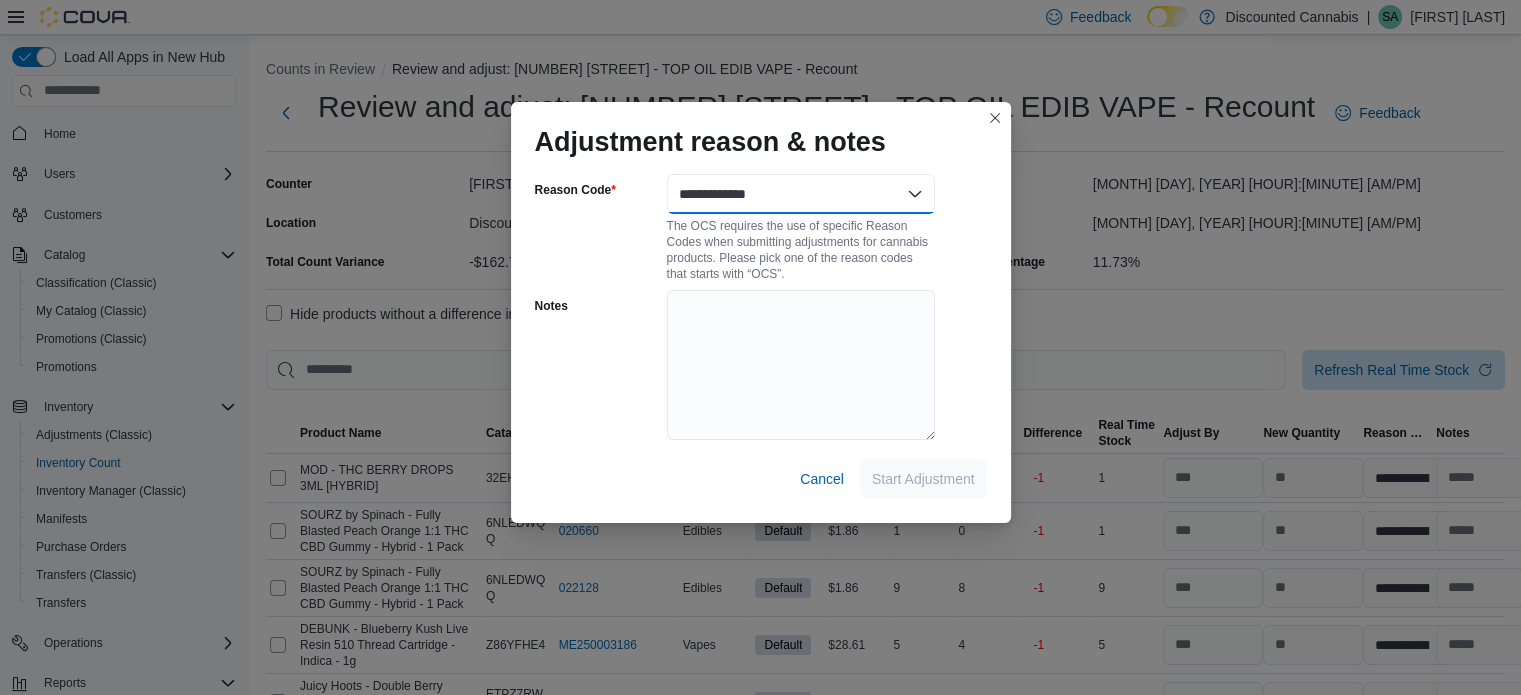 click on "**********" at bounding box center [801, 194] 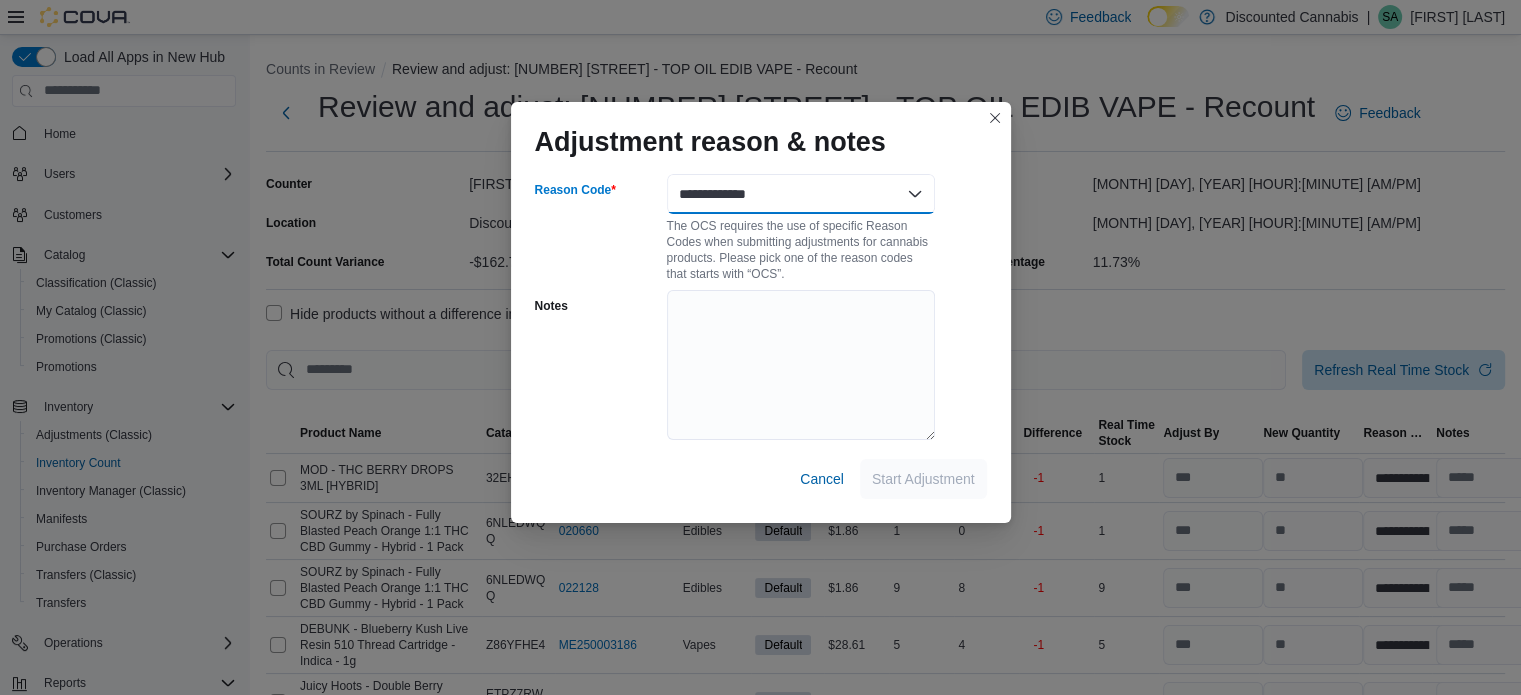select on "**********" 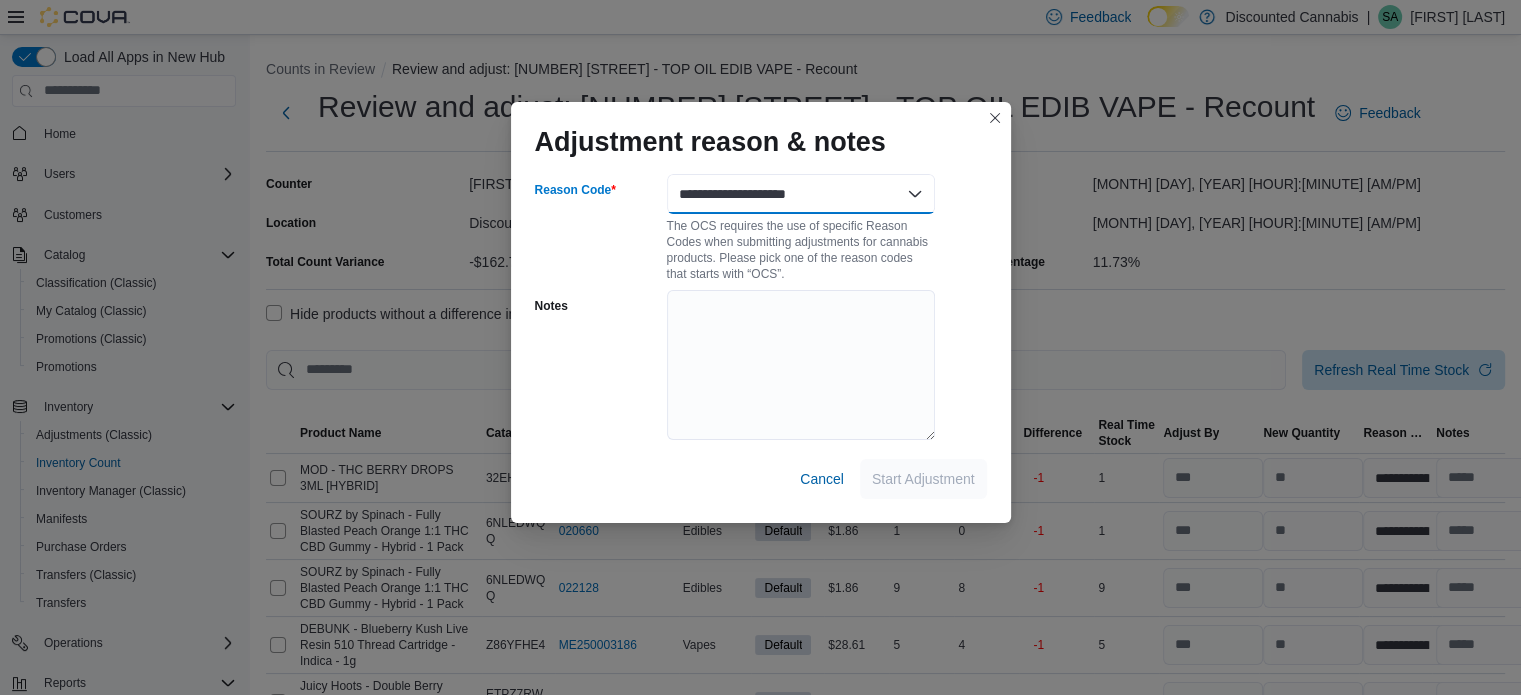 click on "**********" at bounding box center (801, 194) 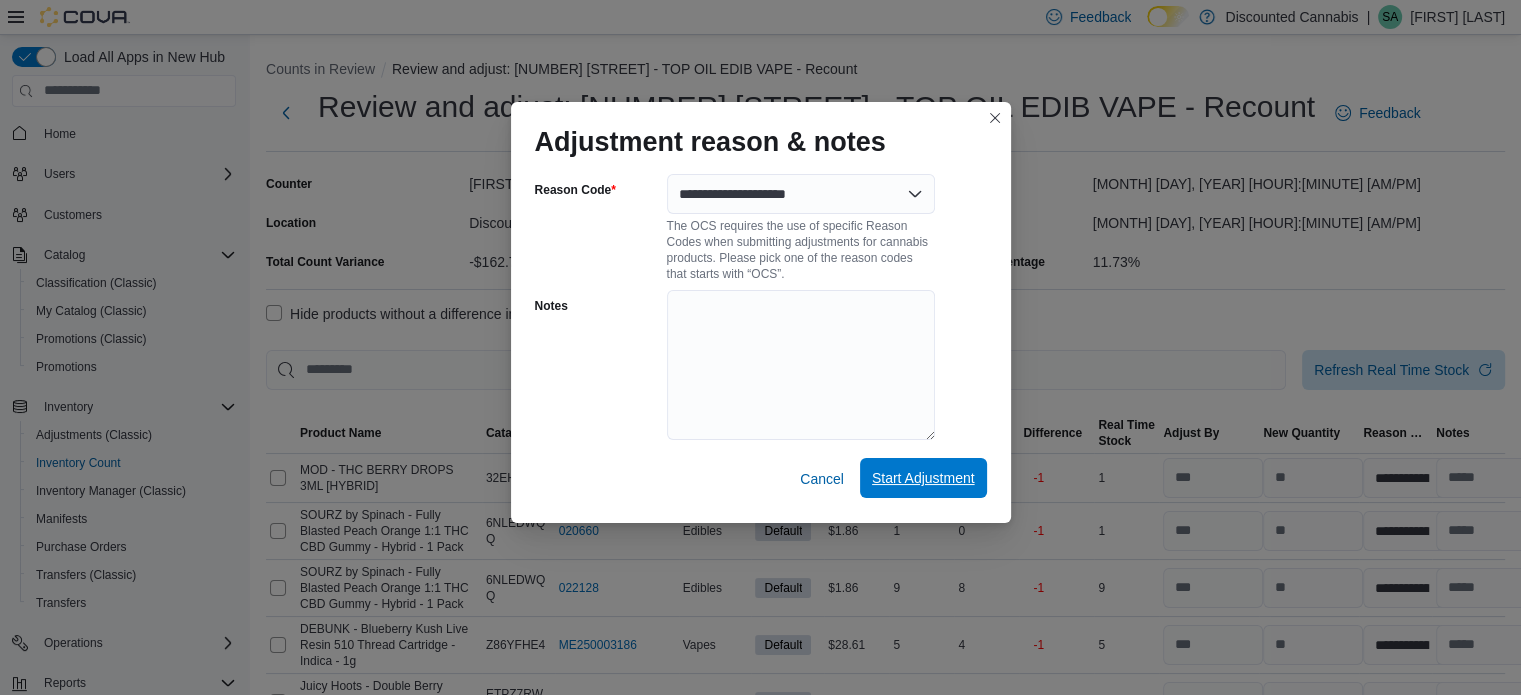 click on "Start Adjustment" at bounding box center (923, 478) 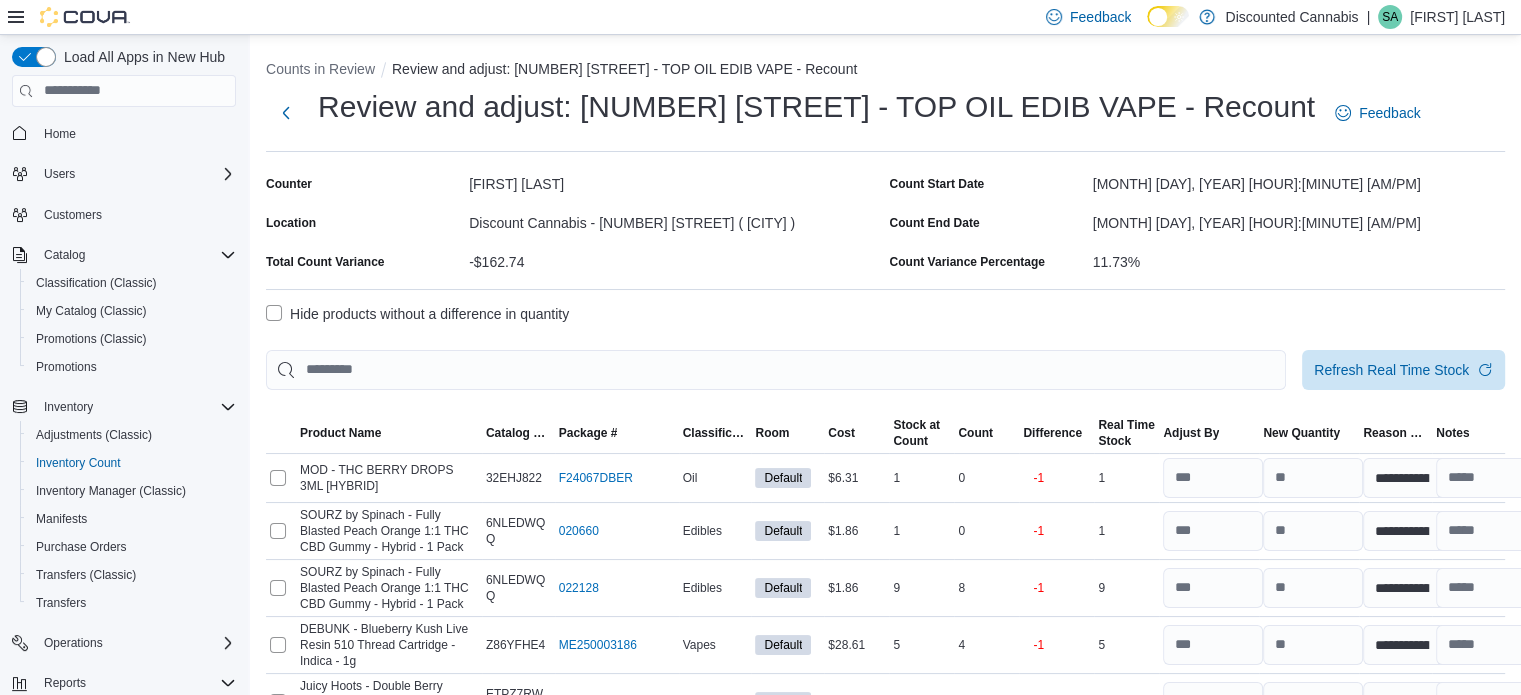click on "Hide products without a difference in quantity" at bounding box center (417, 314) 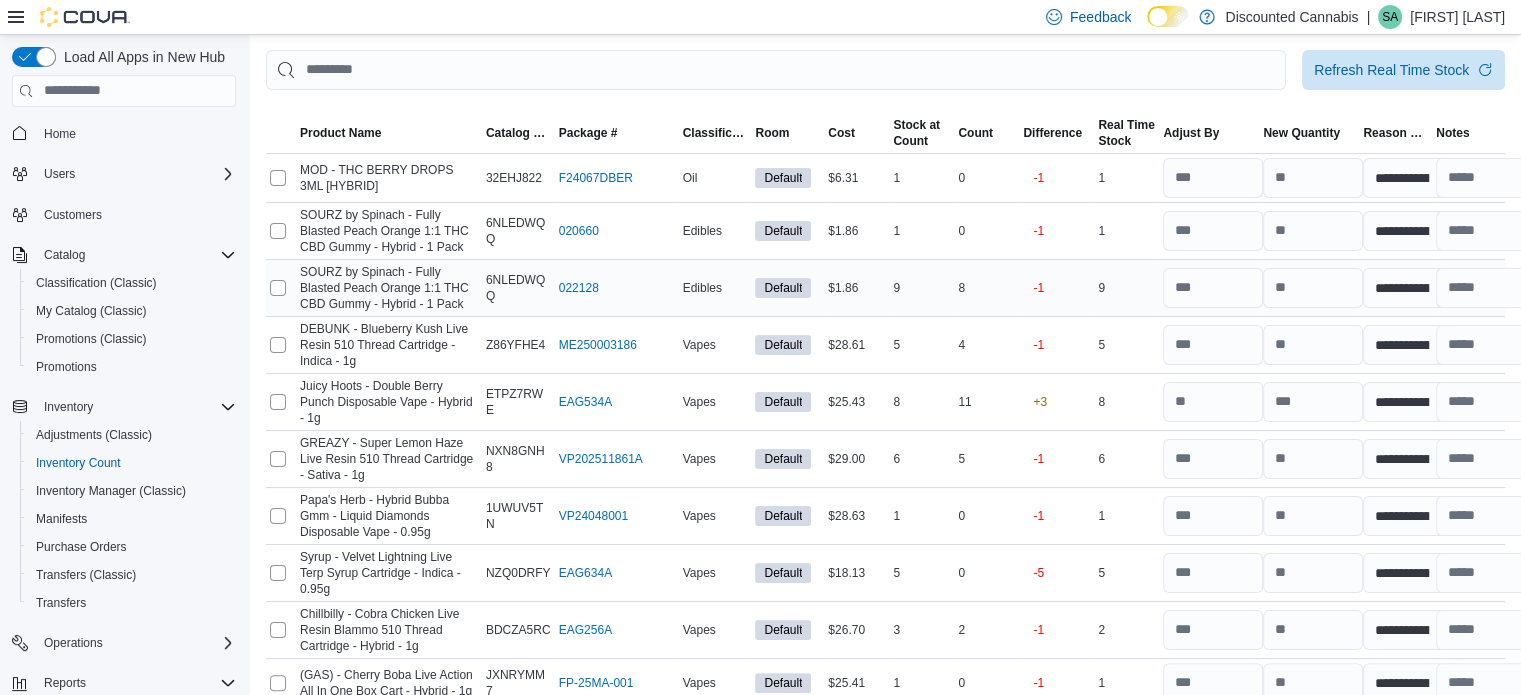 scroll, scrollTop: 366, scrollLeft: 0, axis: vertical 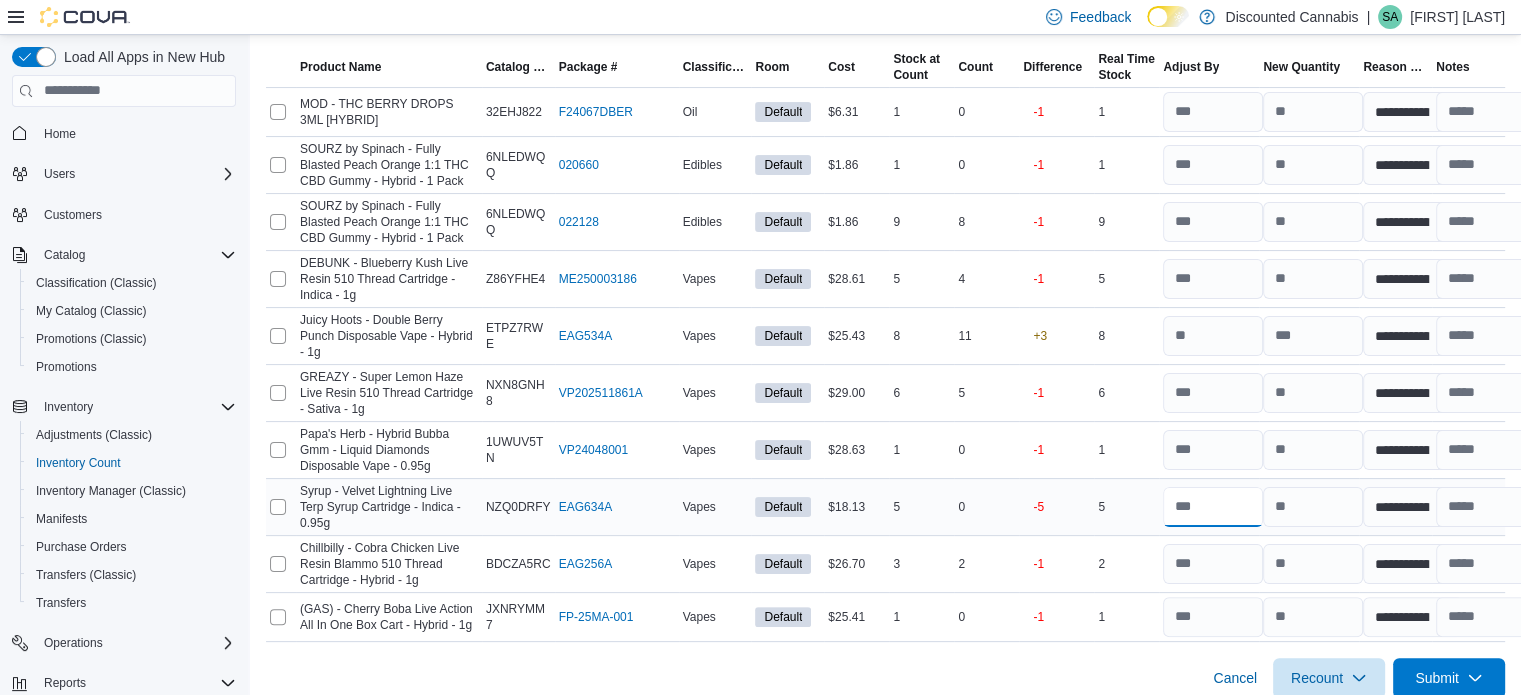 click at bounding box center (1213, 507) 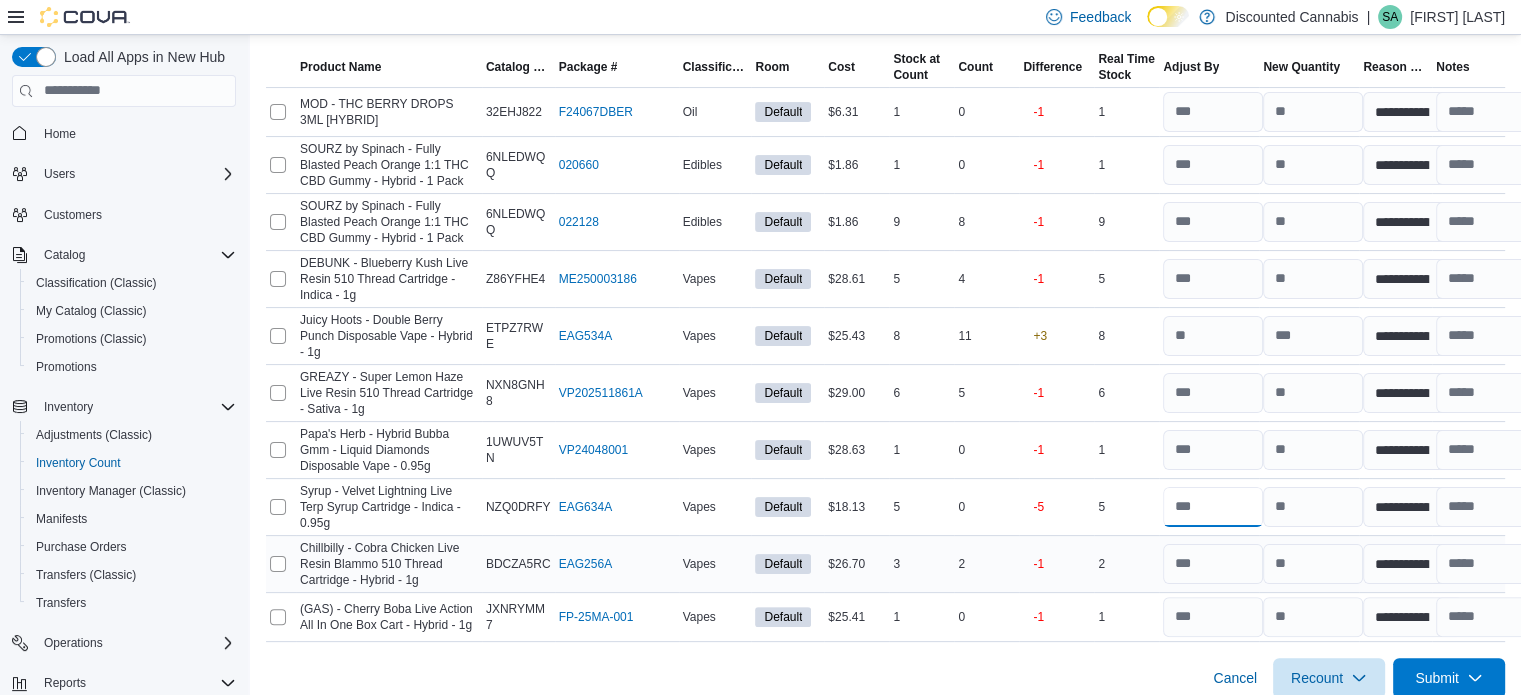 type on "**" 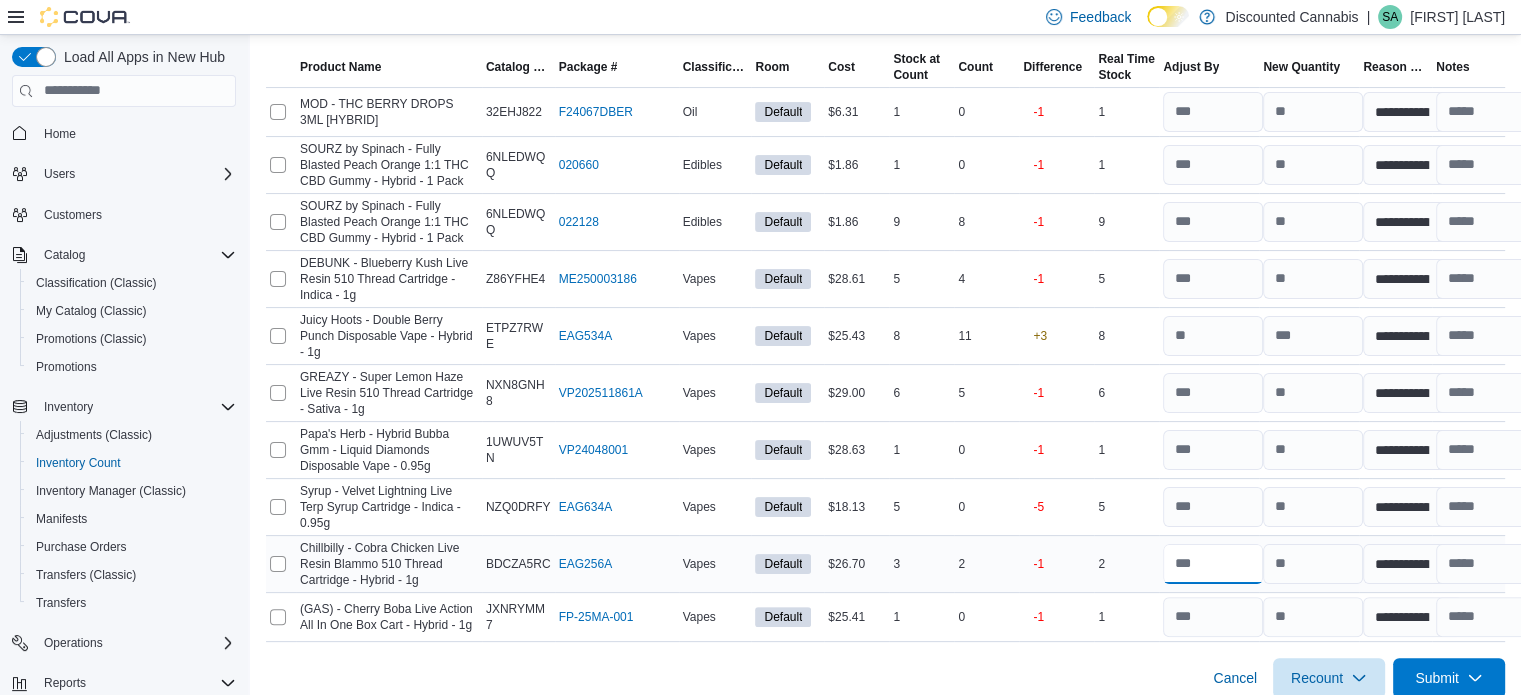 type 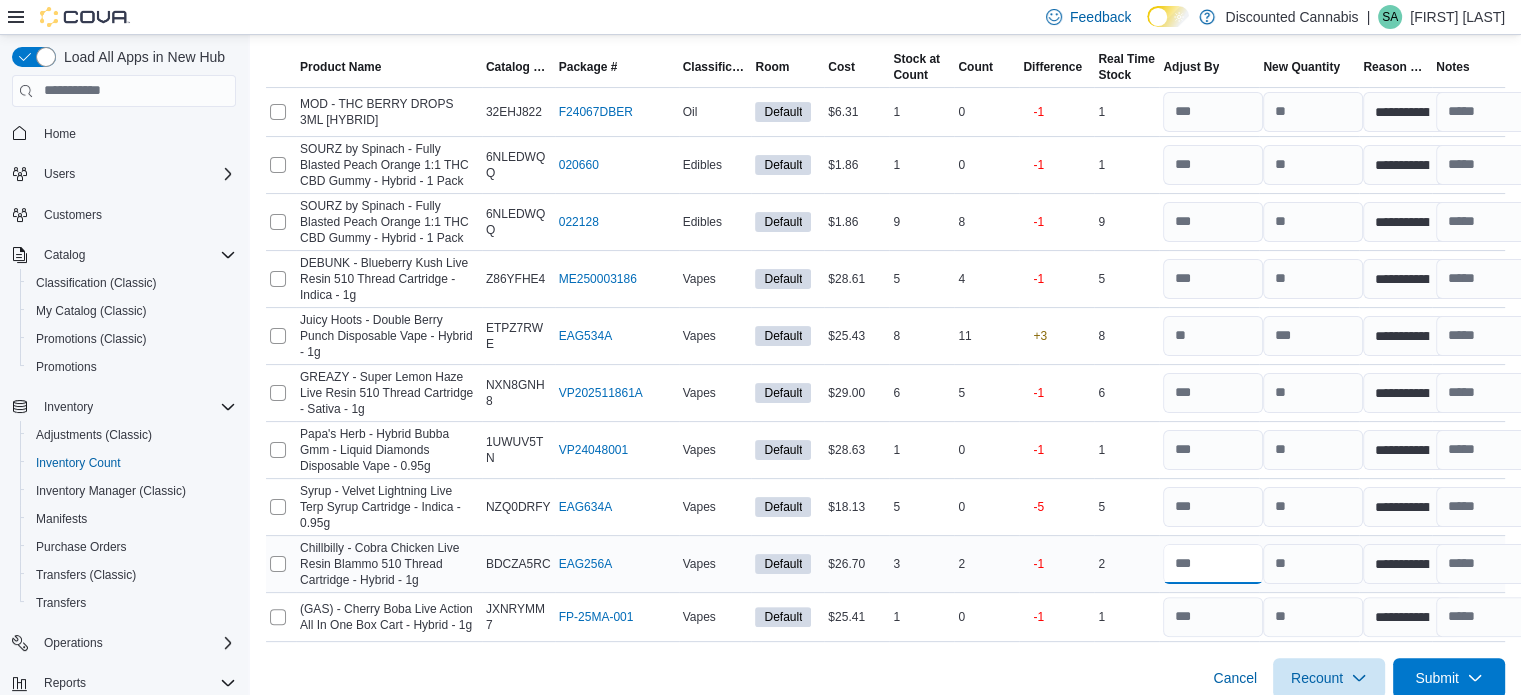 click at bounding box center [1213, 564] 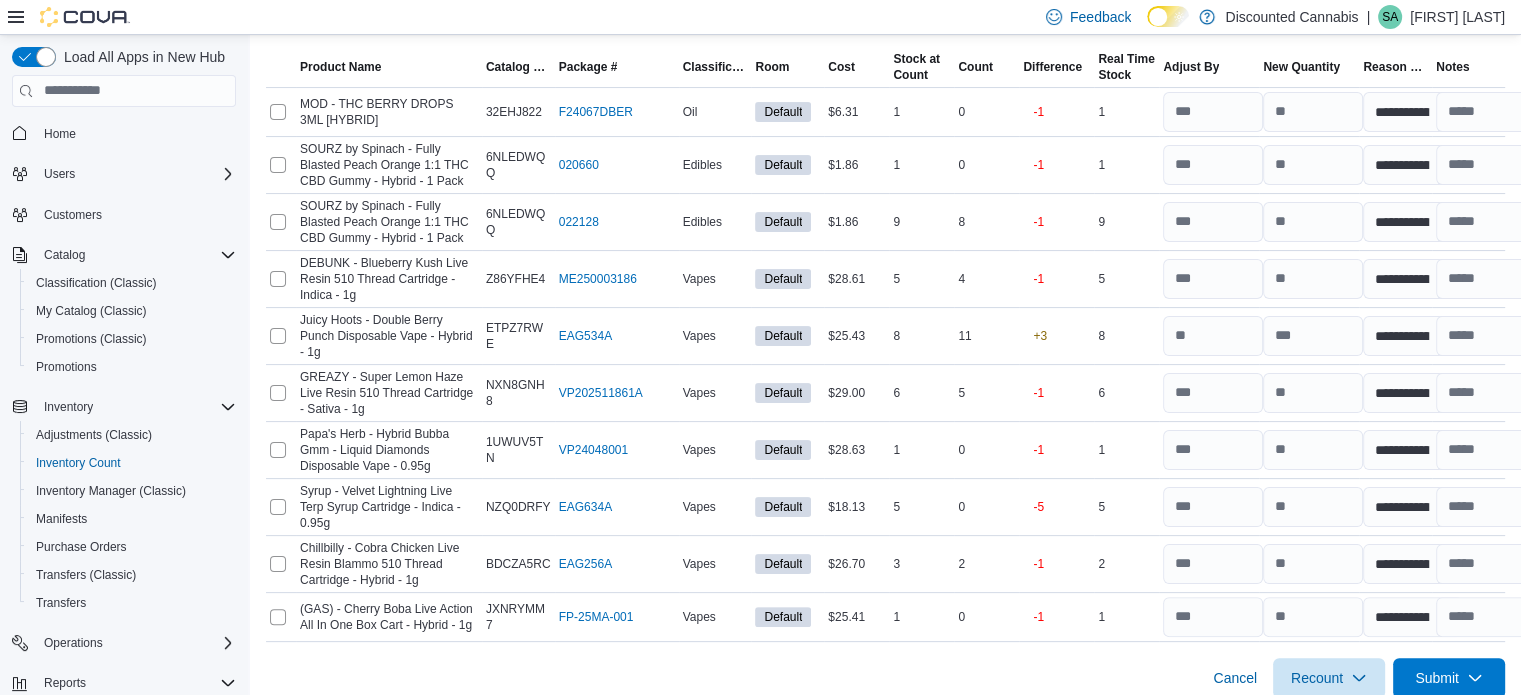 click on "Cancel Recount Submit" at bounding box center [885, 670] 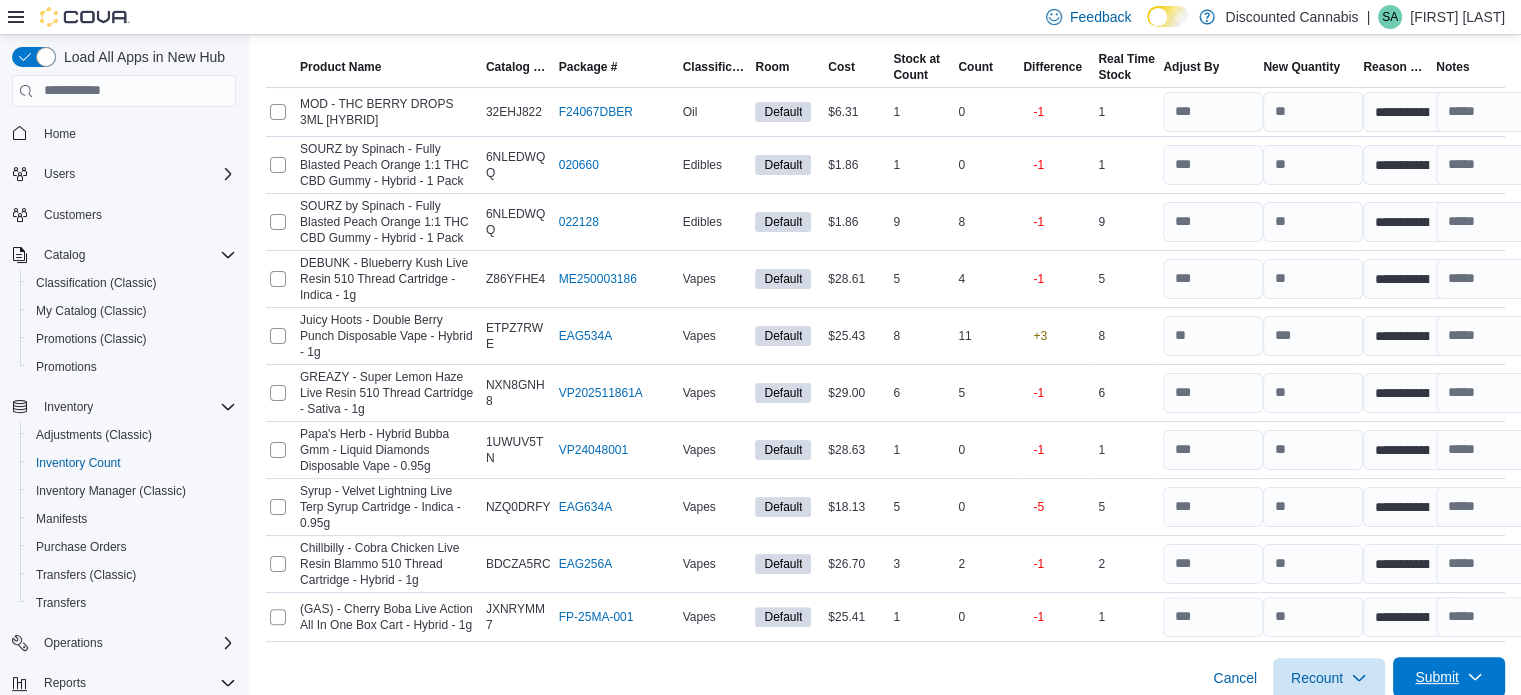 click on "Submit" at bounding box center [1437, 677] 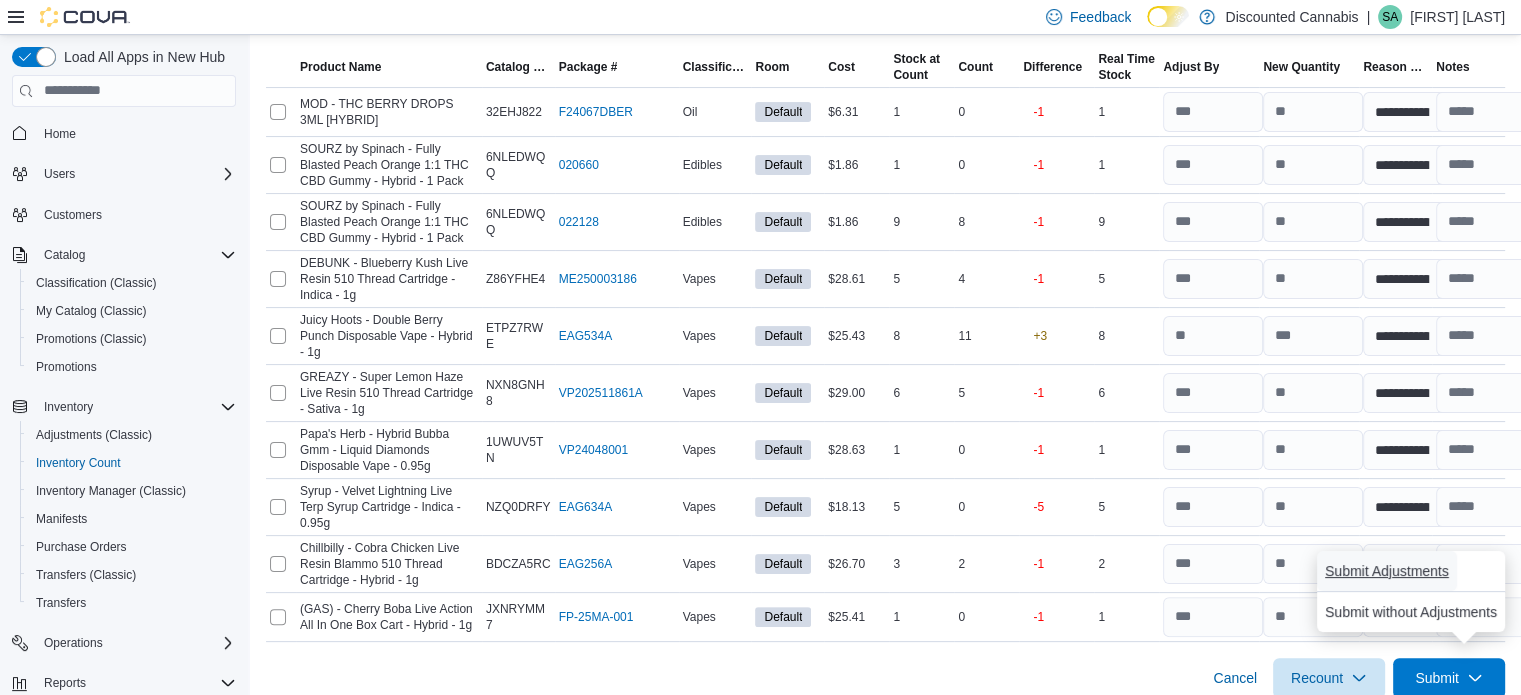 click on "Submit Adjustments" at bounding box center (1387, 571) 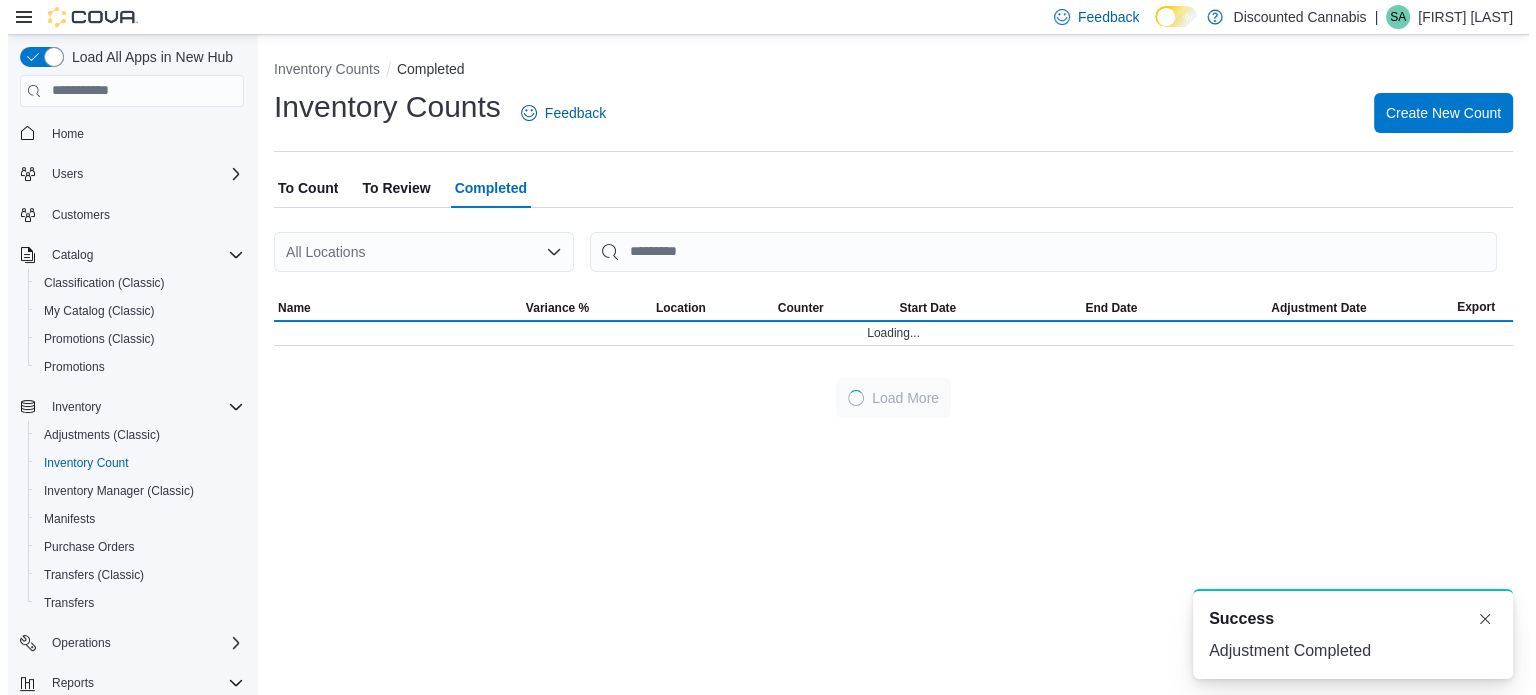 scroll, scrollTop: 0, scrollLeft: 0, axis: both 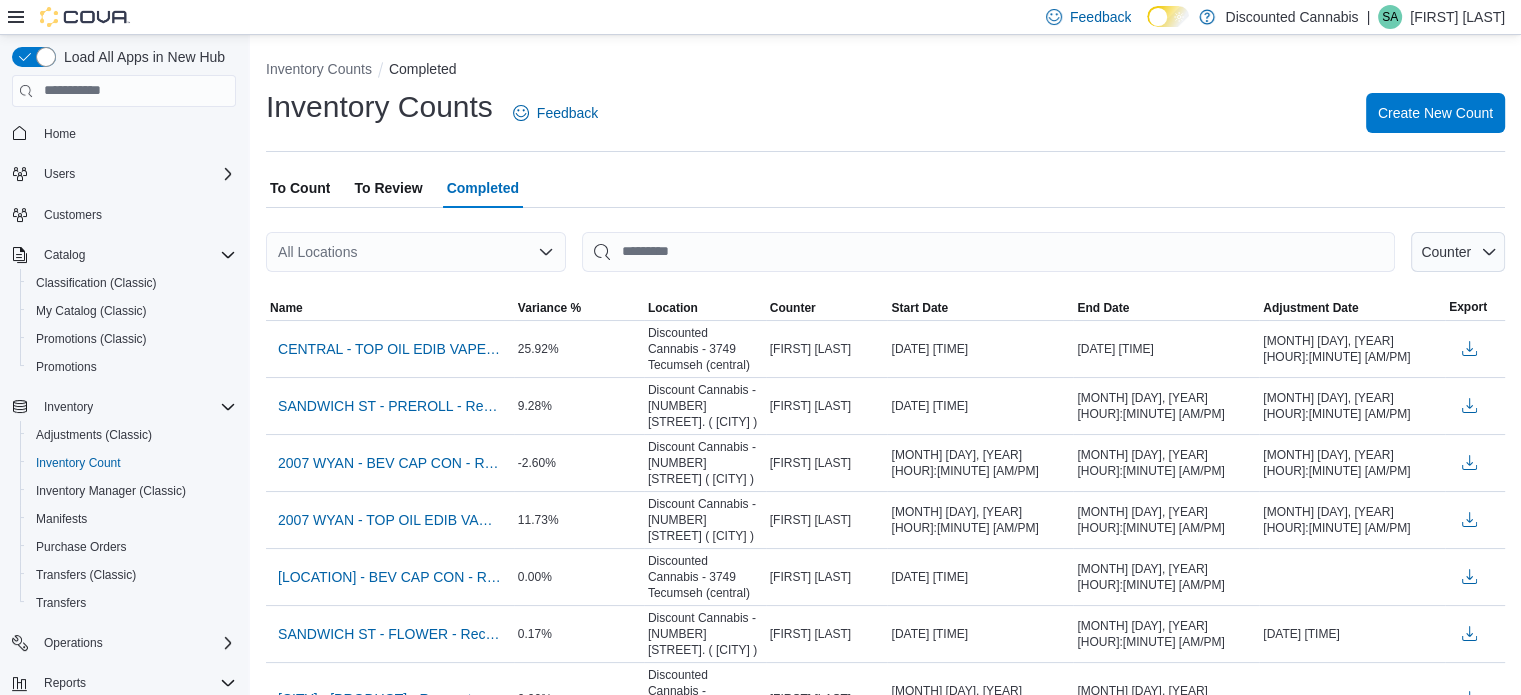 click on "To Review" at bounding box center [388, 188] 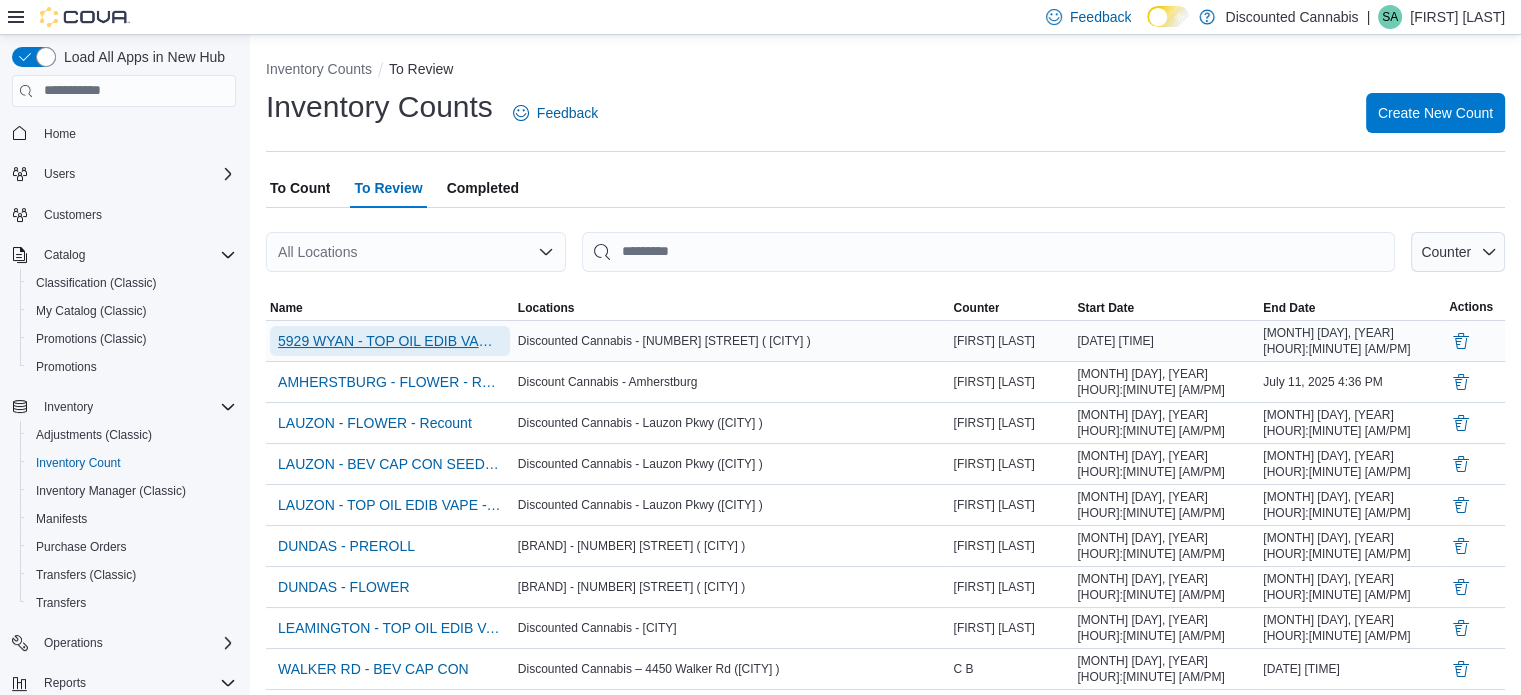 click on "5929 WYAN - TOP OIL EDIB VAPE - Recount" at bounding box center [390, 341] 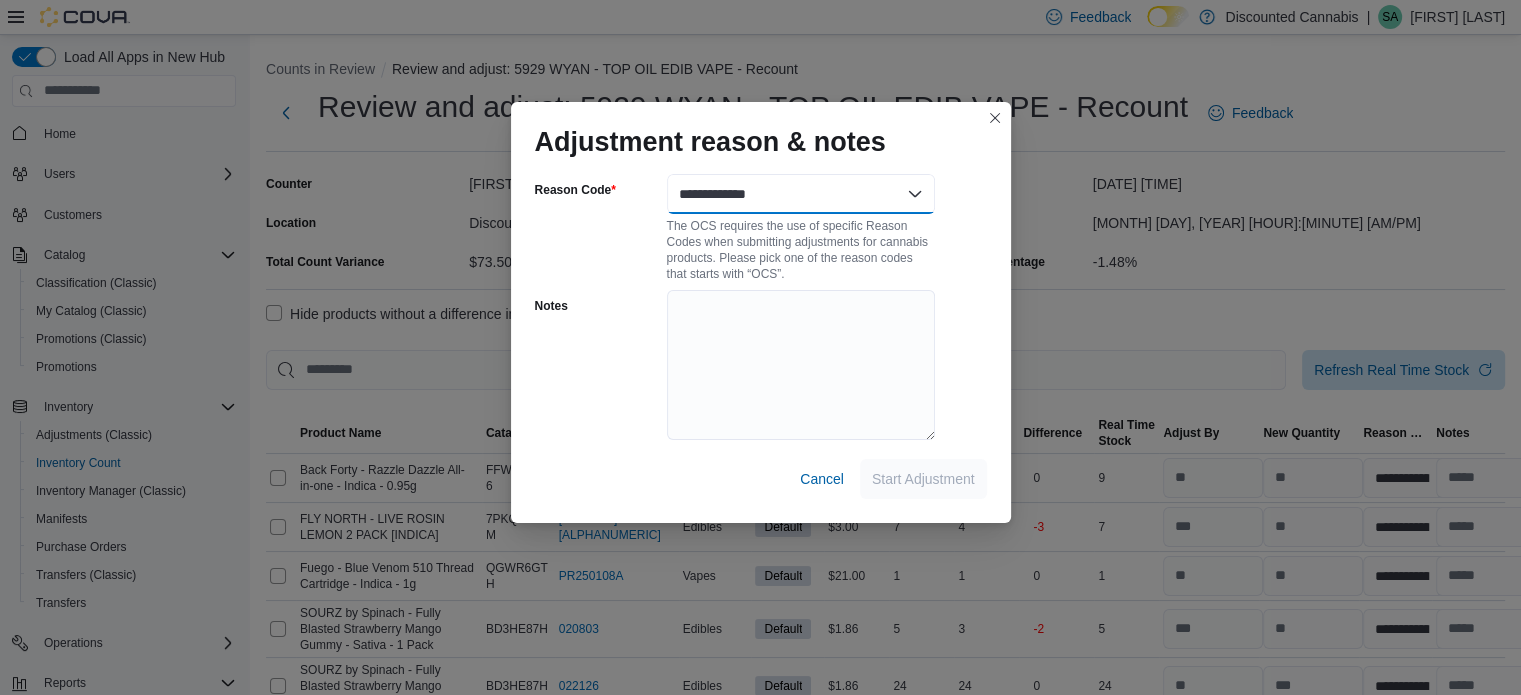 click on "**********" at bounding box center (801, 194) 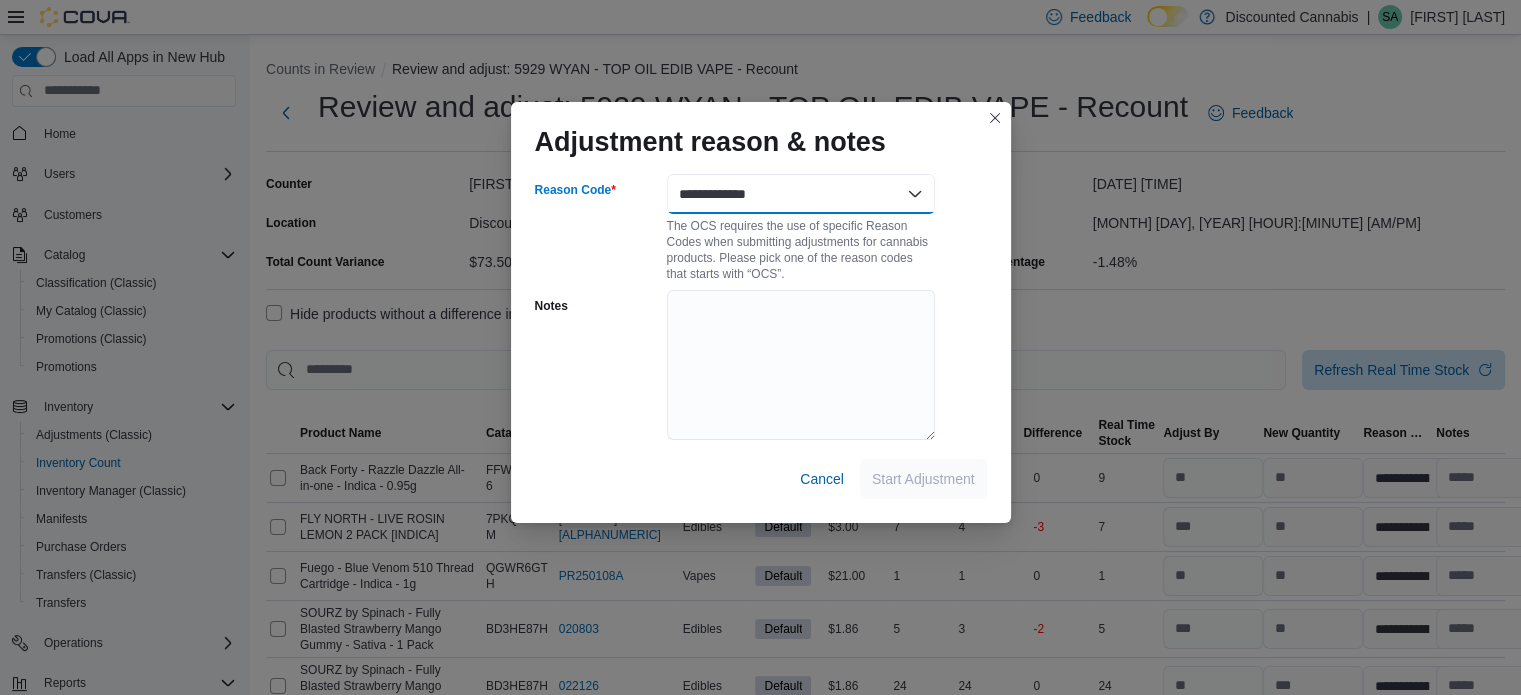 select on "**********" 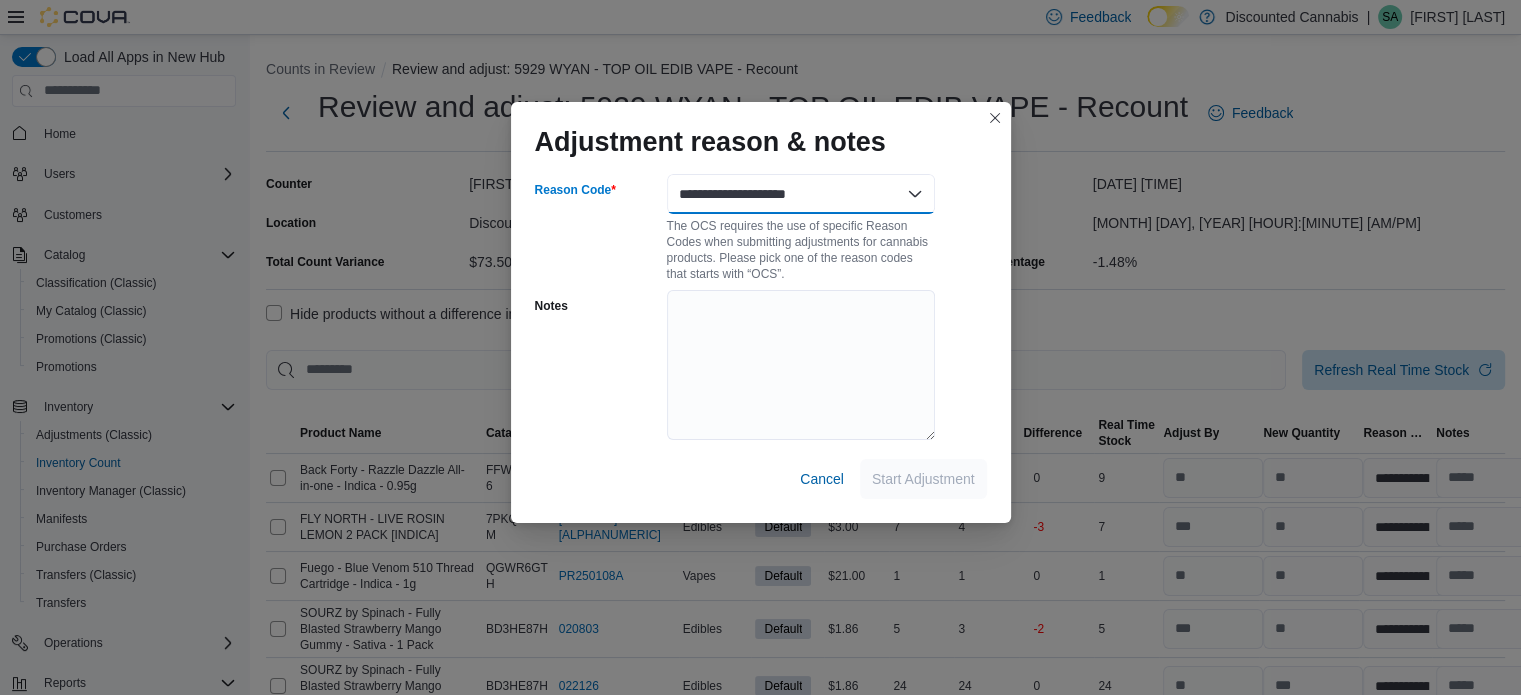 click on "**********" at bounding box center [801, 194] 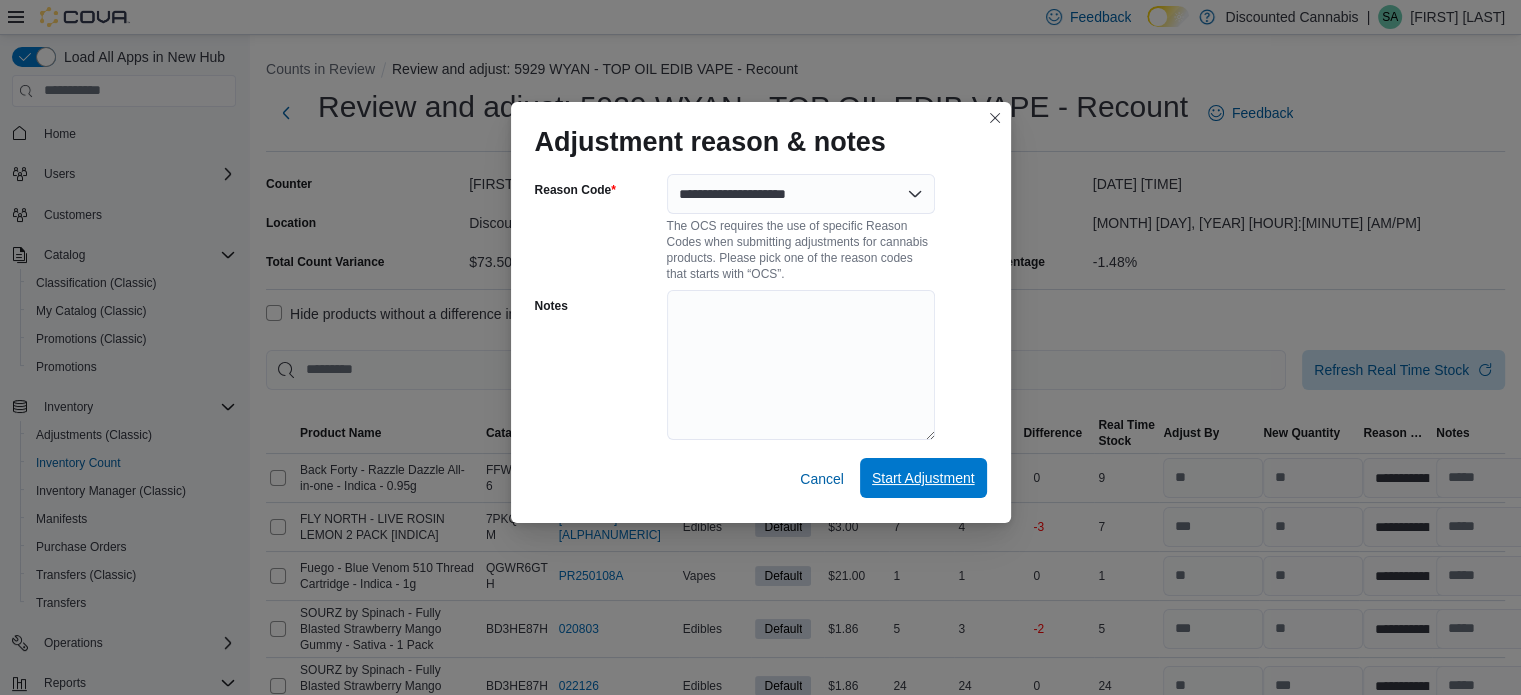 click on "Start Adjustment" at bounding box center (923, 478) 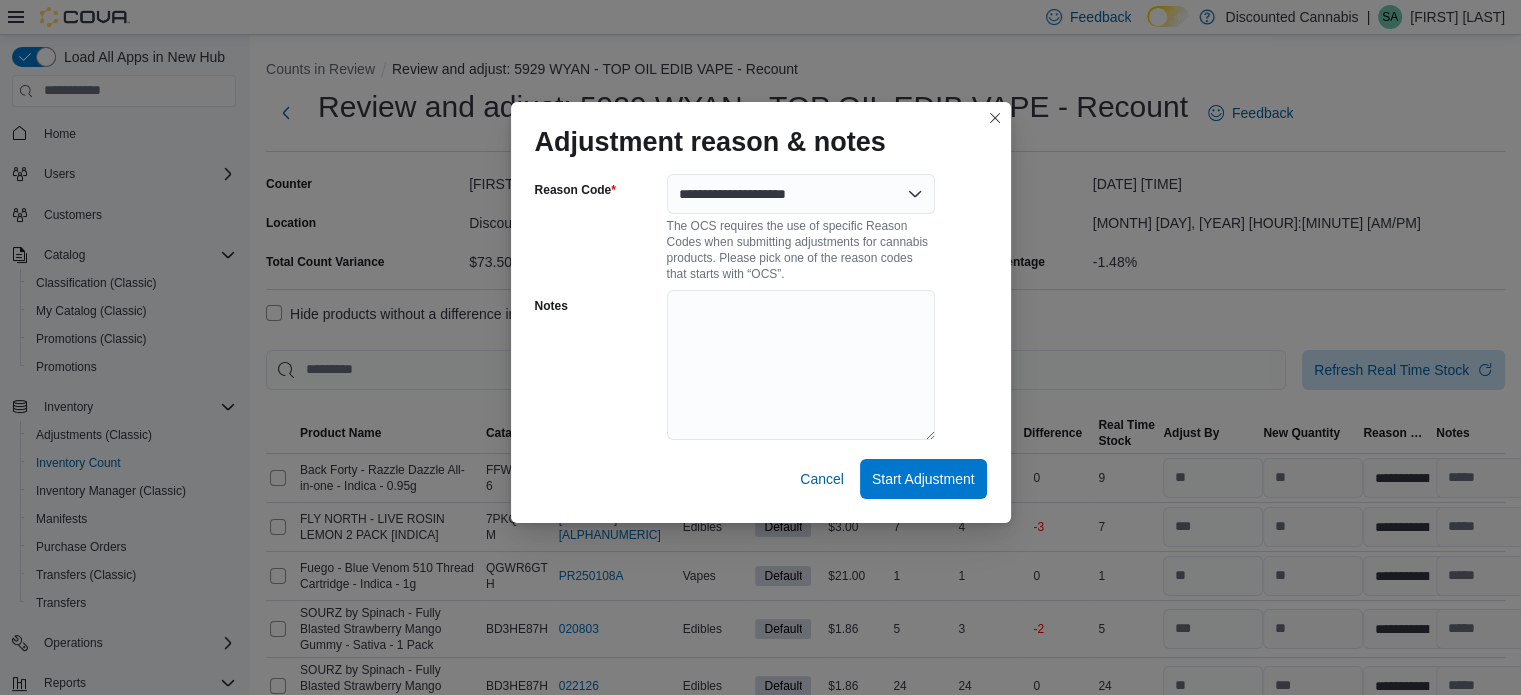 select on "**********" 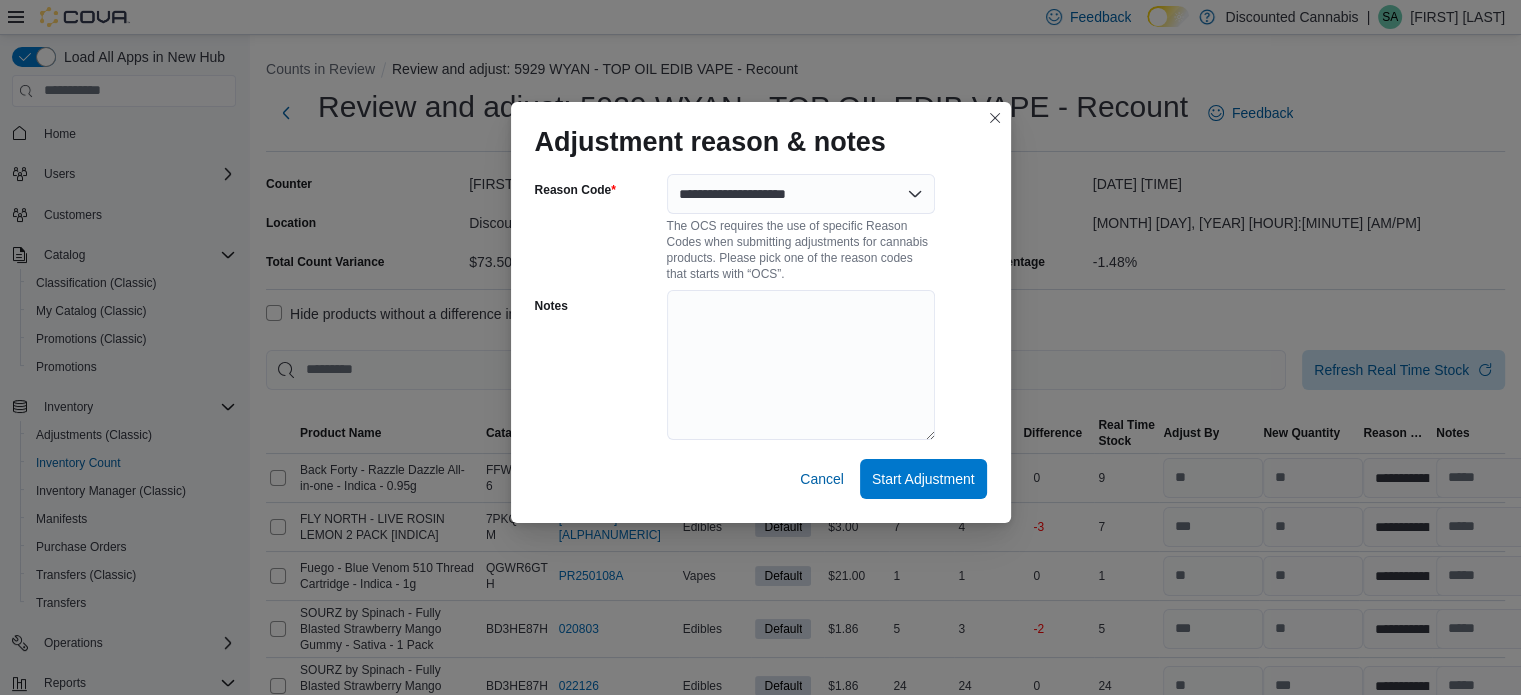 select on "**********" 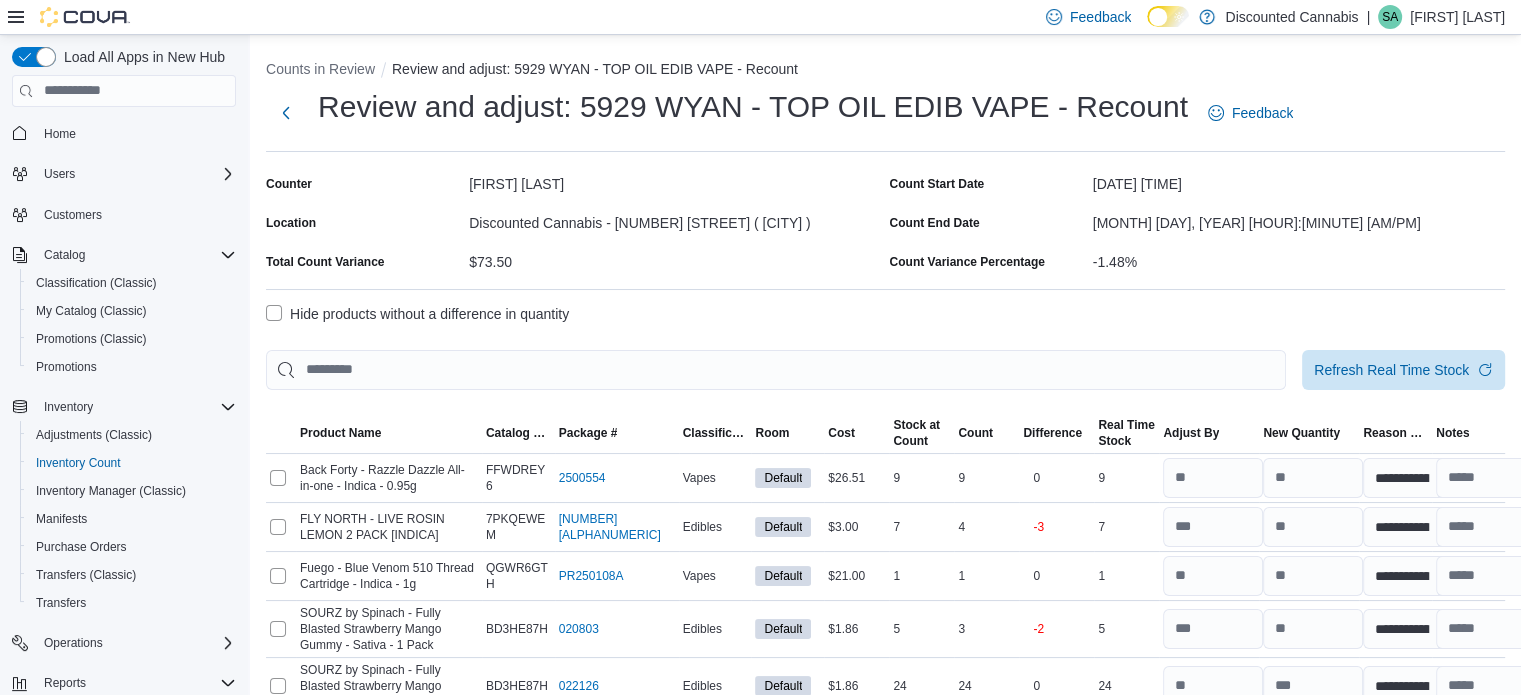 click on "Hide products without a difference in quantity" at bounding box center [417, 314] 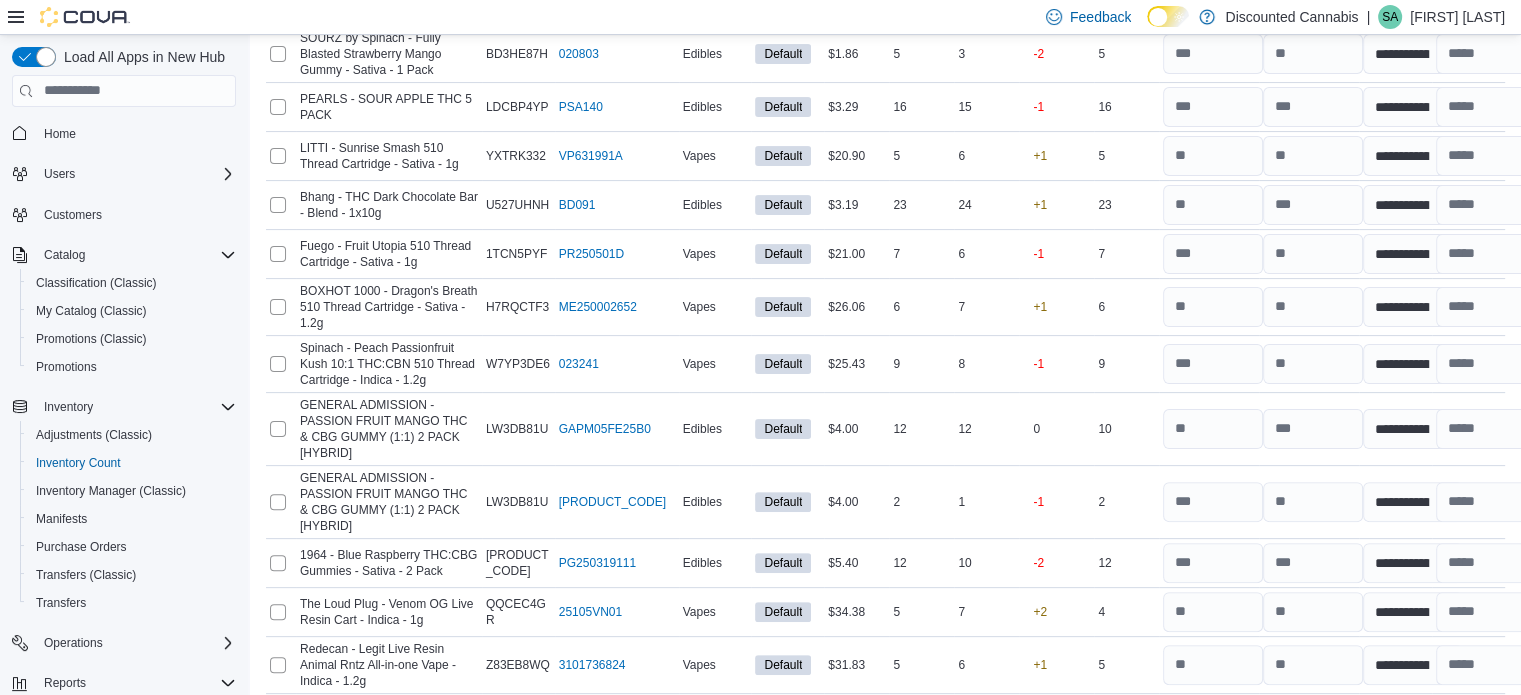 scroll, scrollTop: 544, scrollLeft: 0, axis: vertical 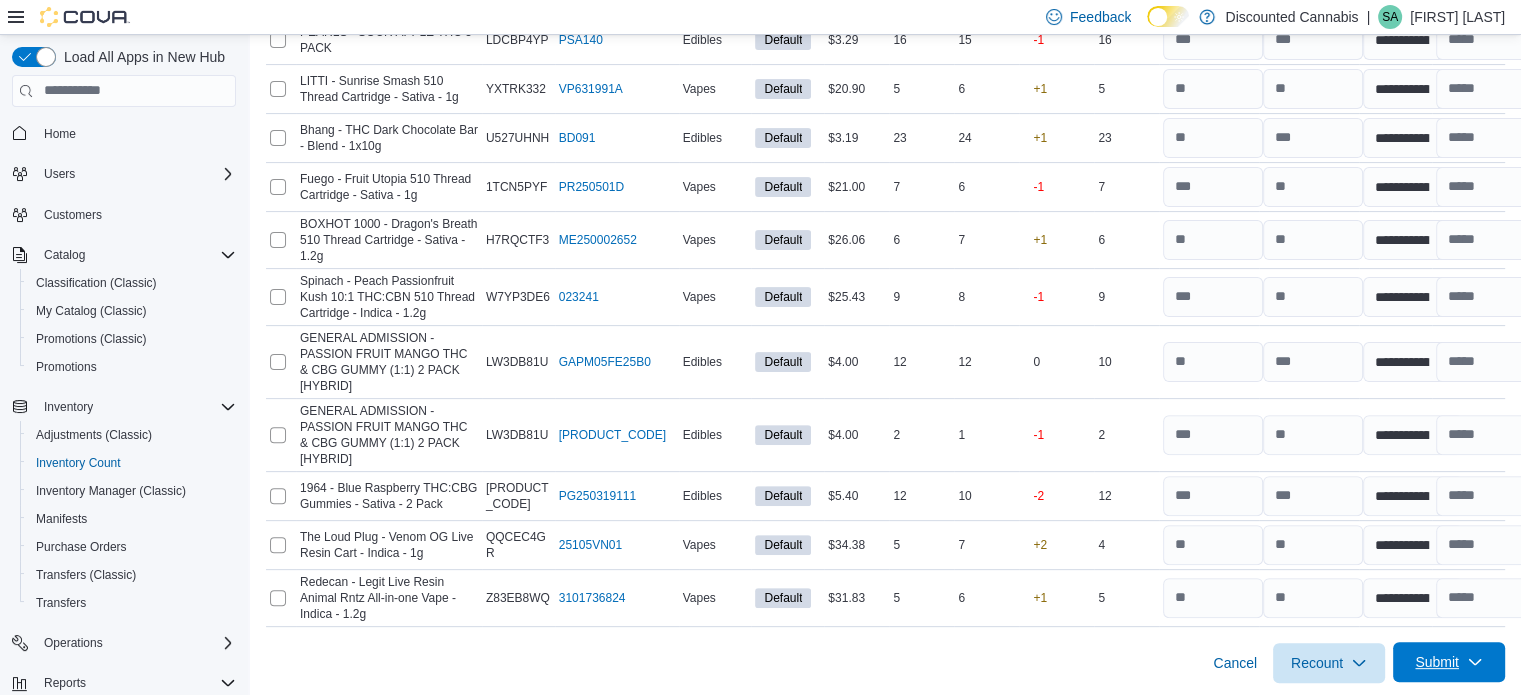click on "Submit" at bounding box center (1437, 662) 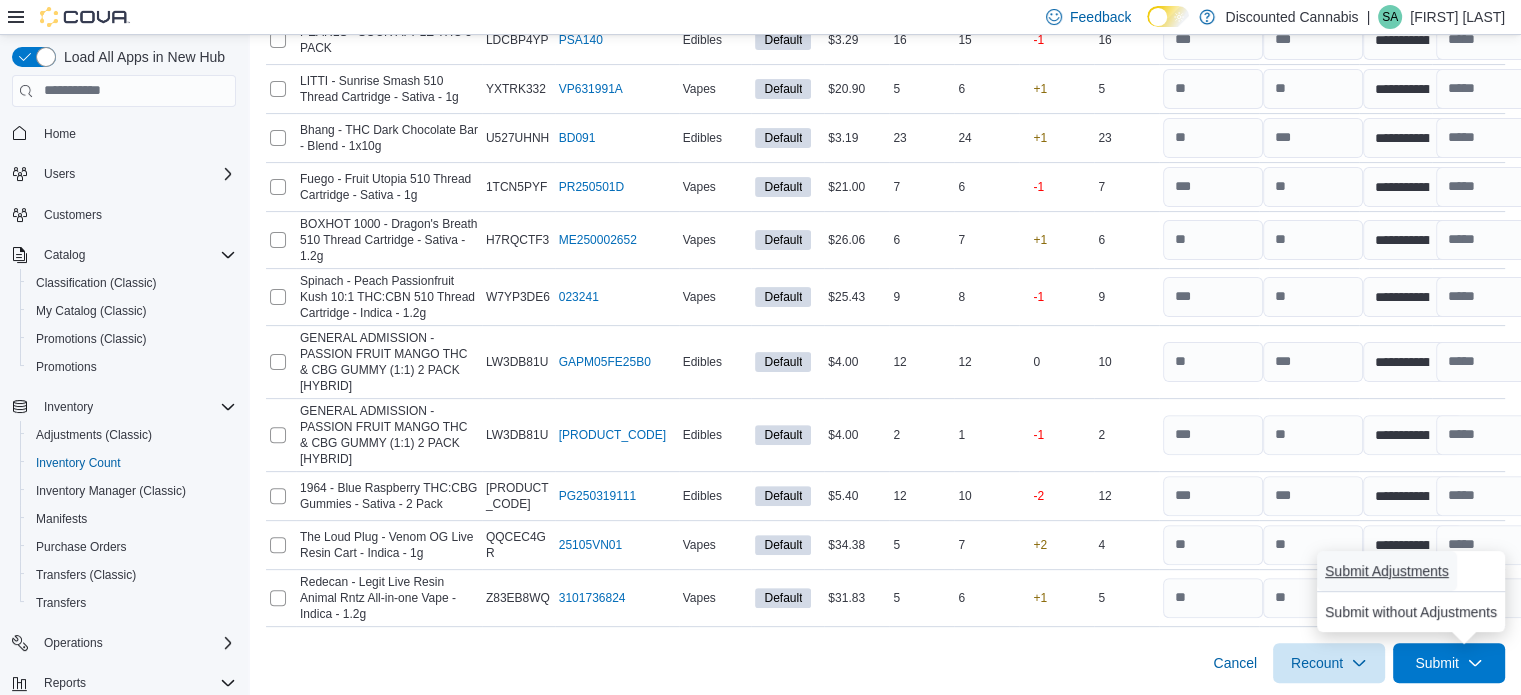 click on "Submit Adjustments" at bounding box center (1387, 571) 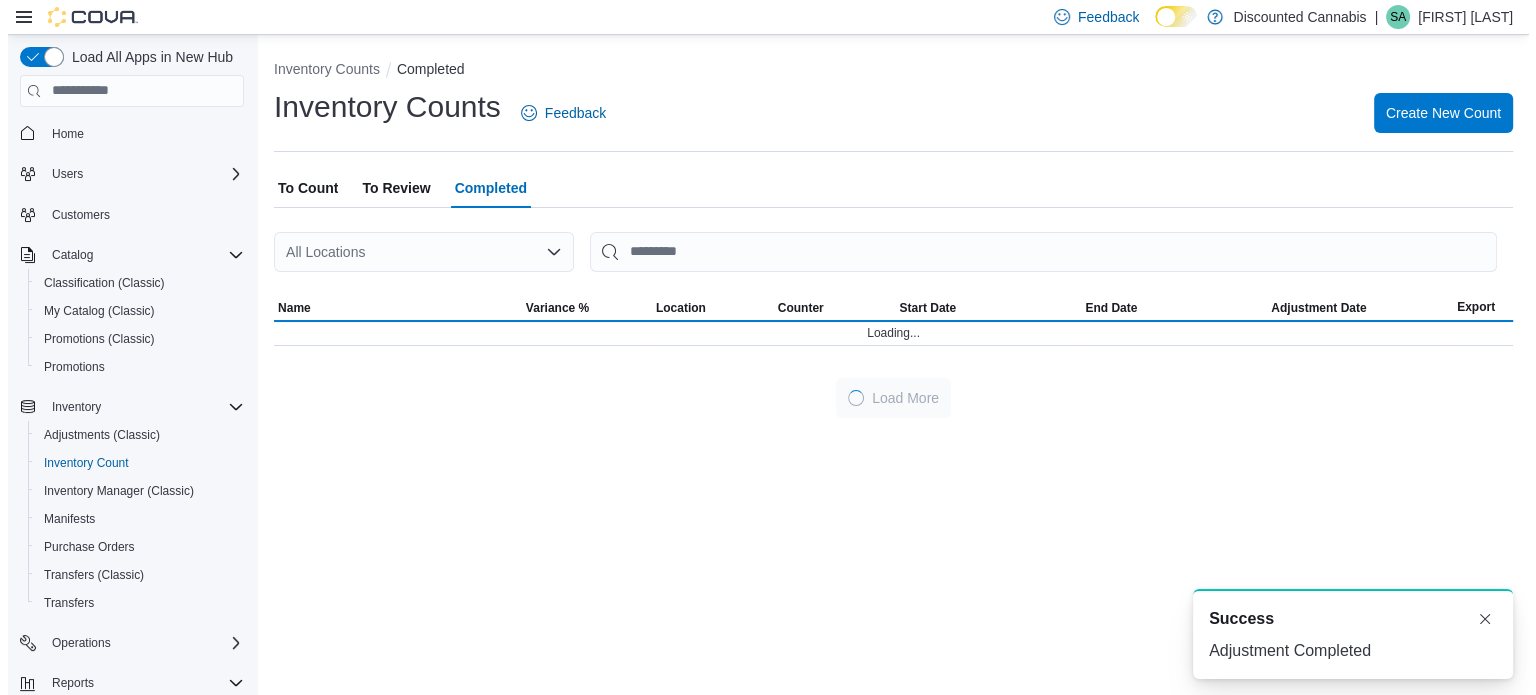 scroll, scrollTop: 0, scrollLeft: 0, axis: both 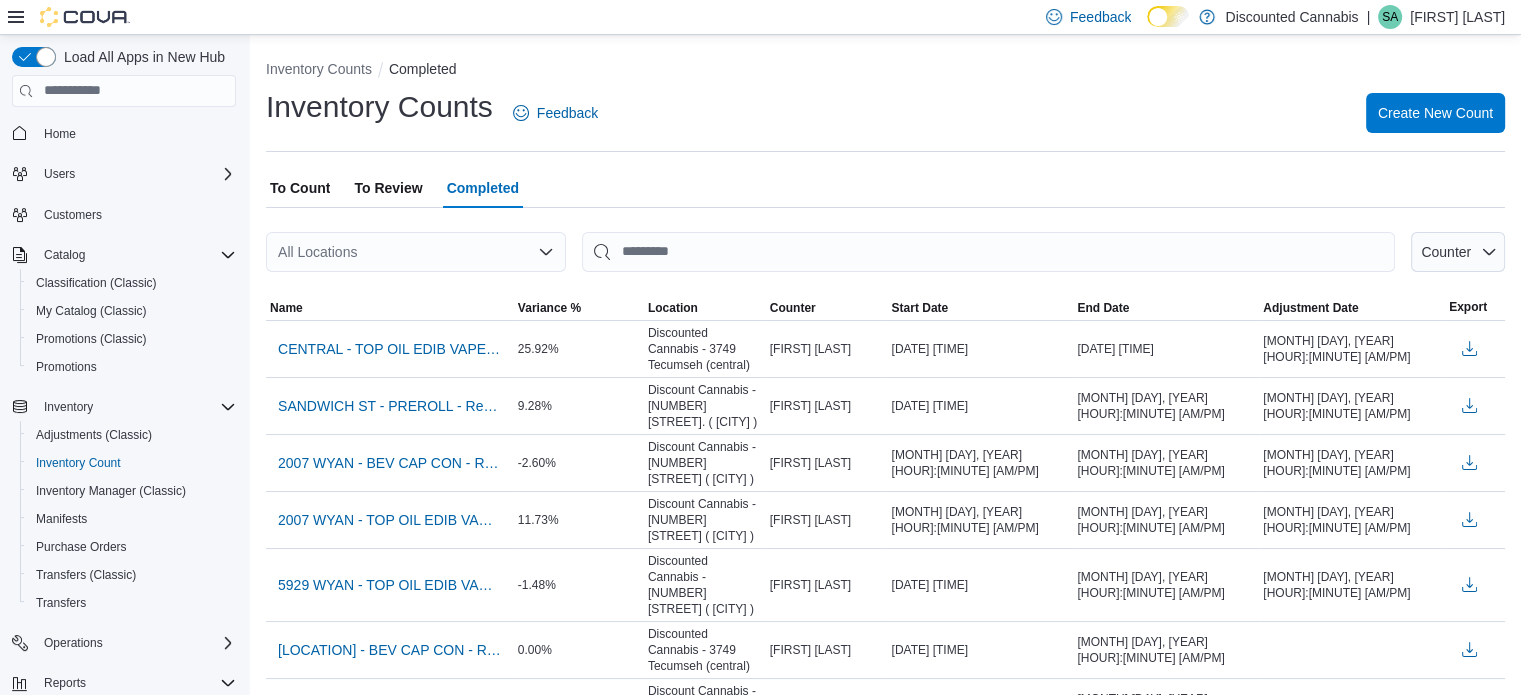 click on "To Review" at bounding box center [388, 188] 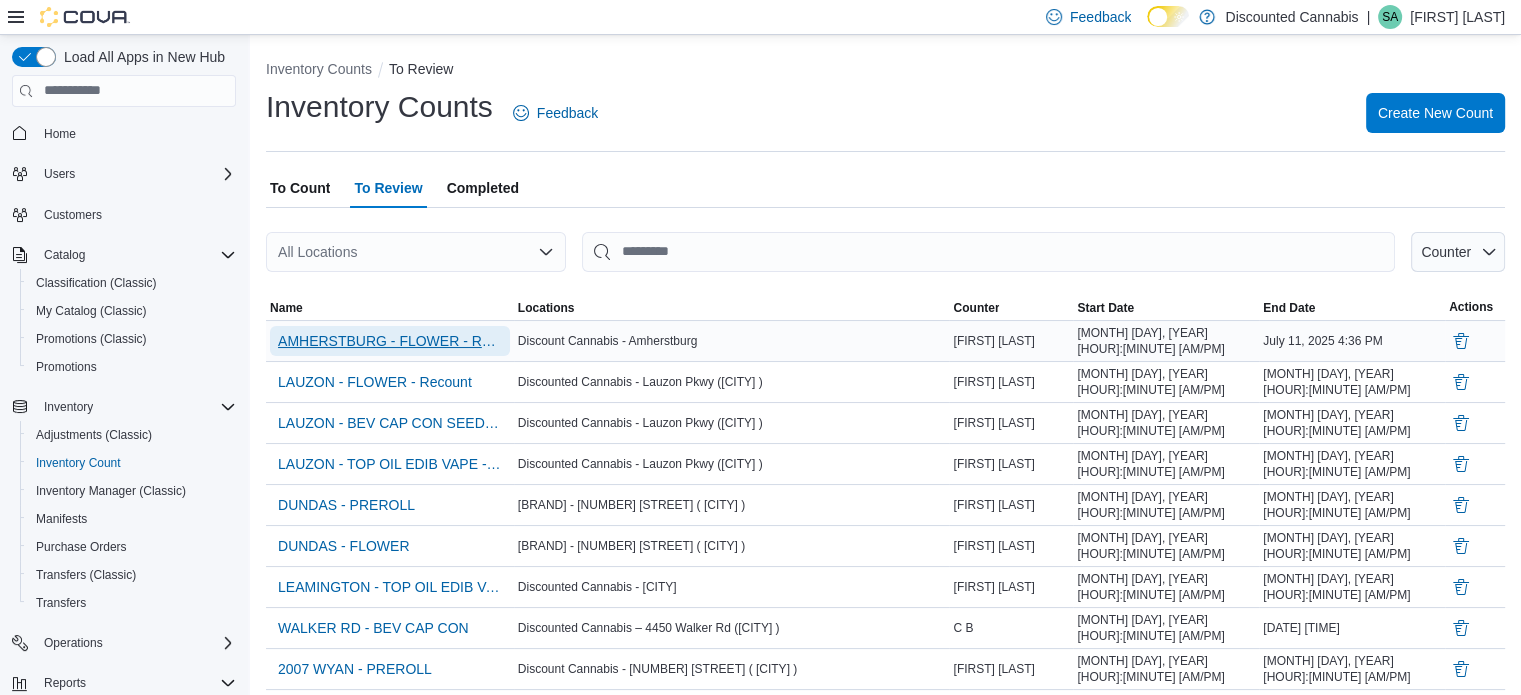 click on "AMHERSTBURG - FLOWER - Recount" at bounding box center [390, 341] 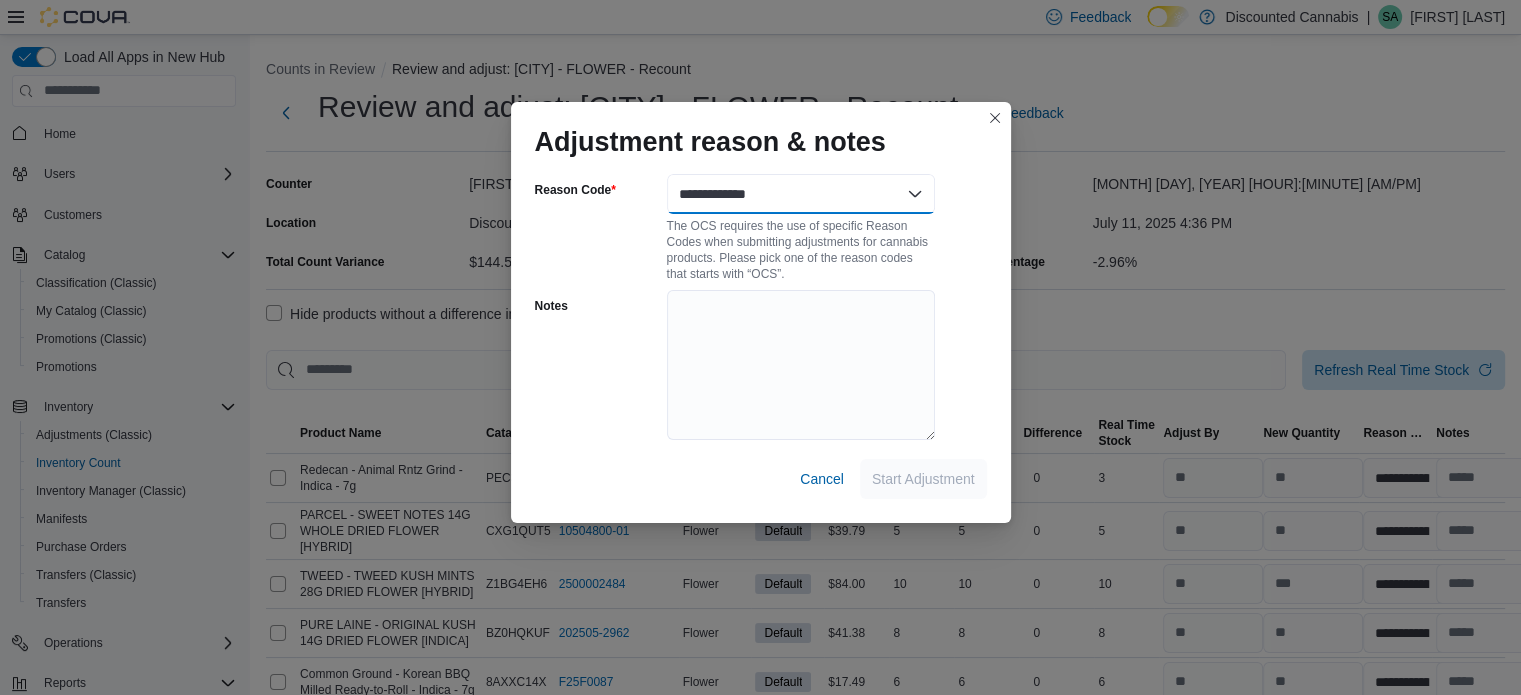 click on "**********" at bounding box center [801, 194] 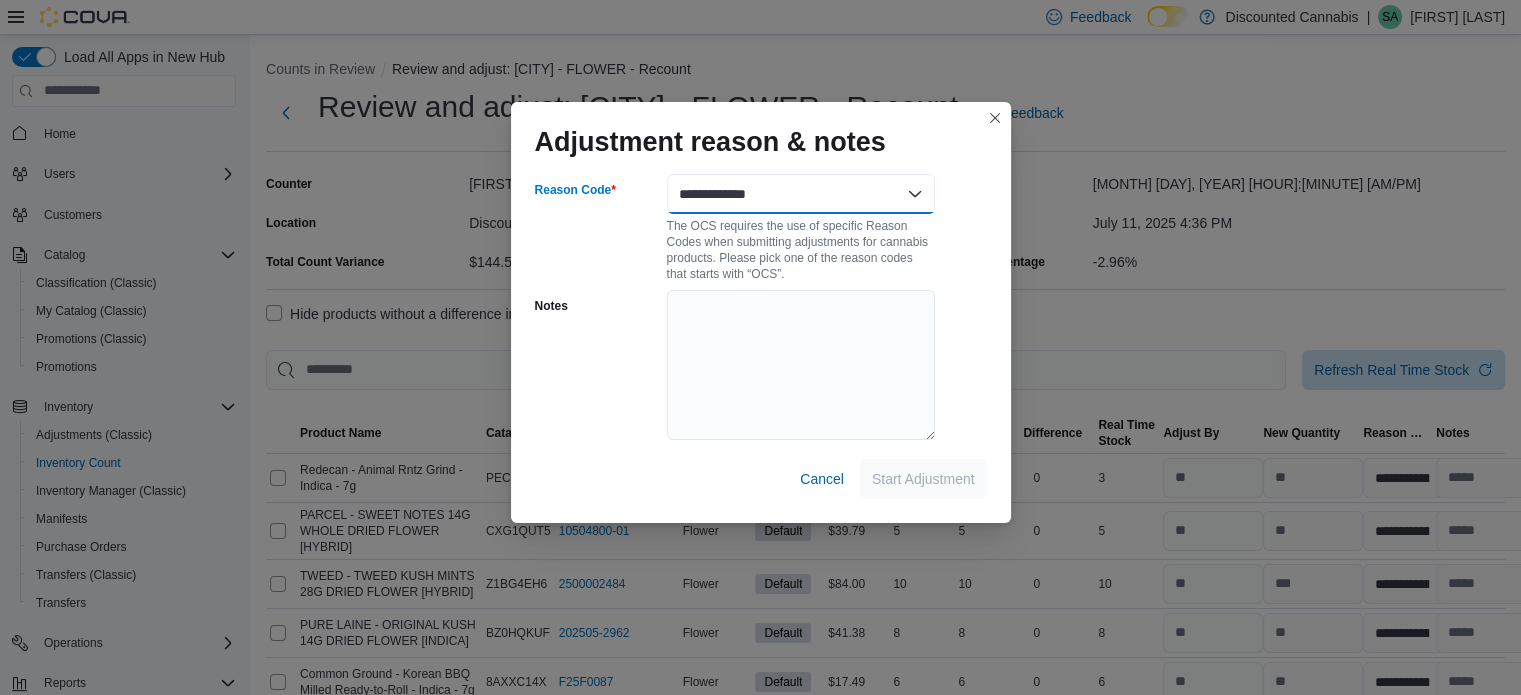 select on "**********" 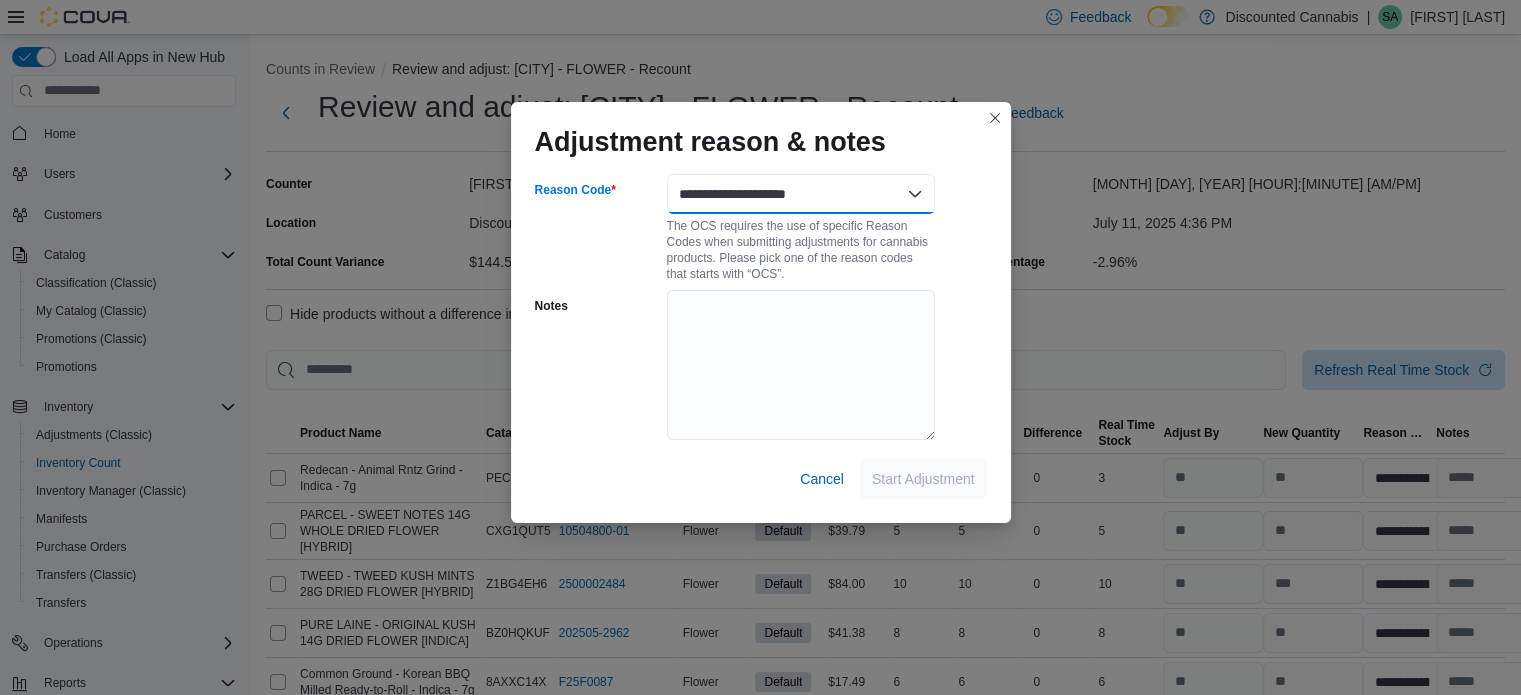 click on "**********" at bounding box center [801, 194] 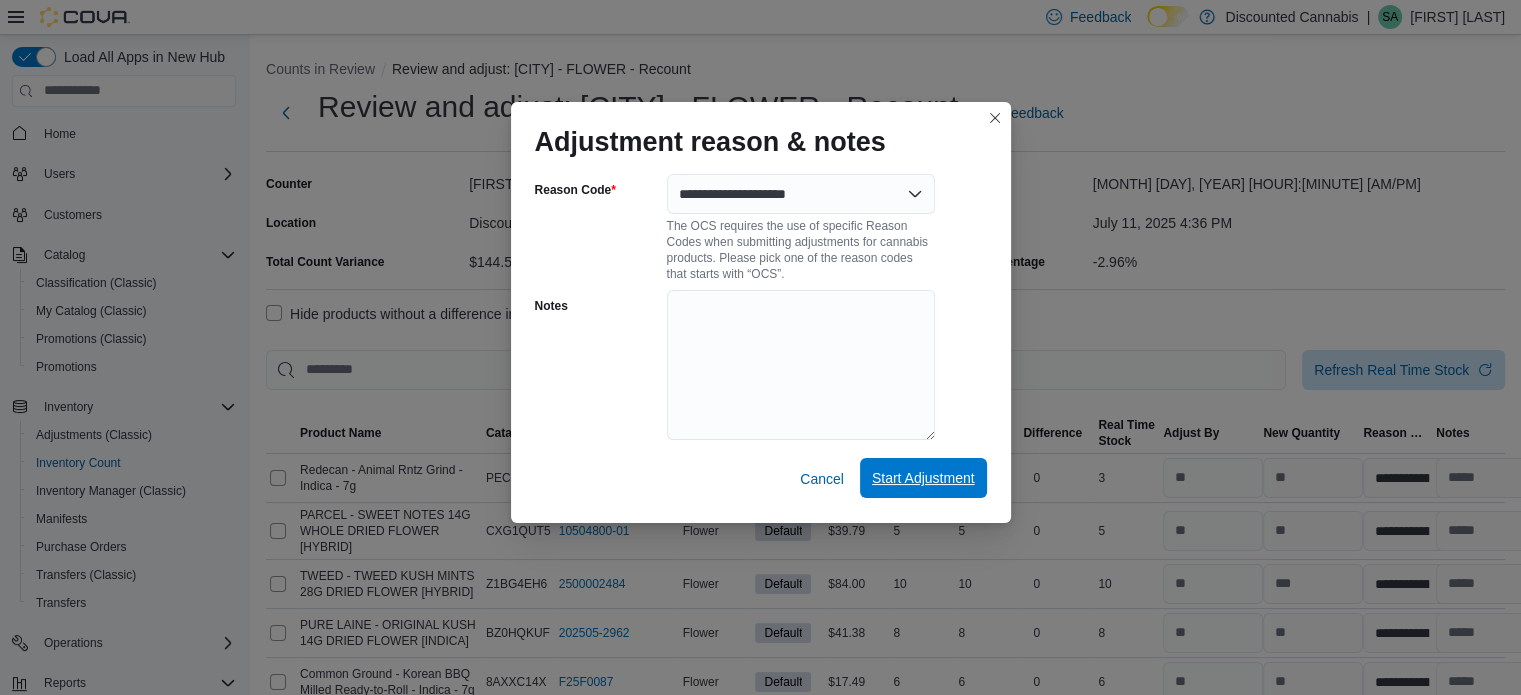 click on "Start Adjustment" at bounding box center [923, 478] 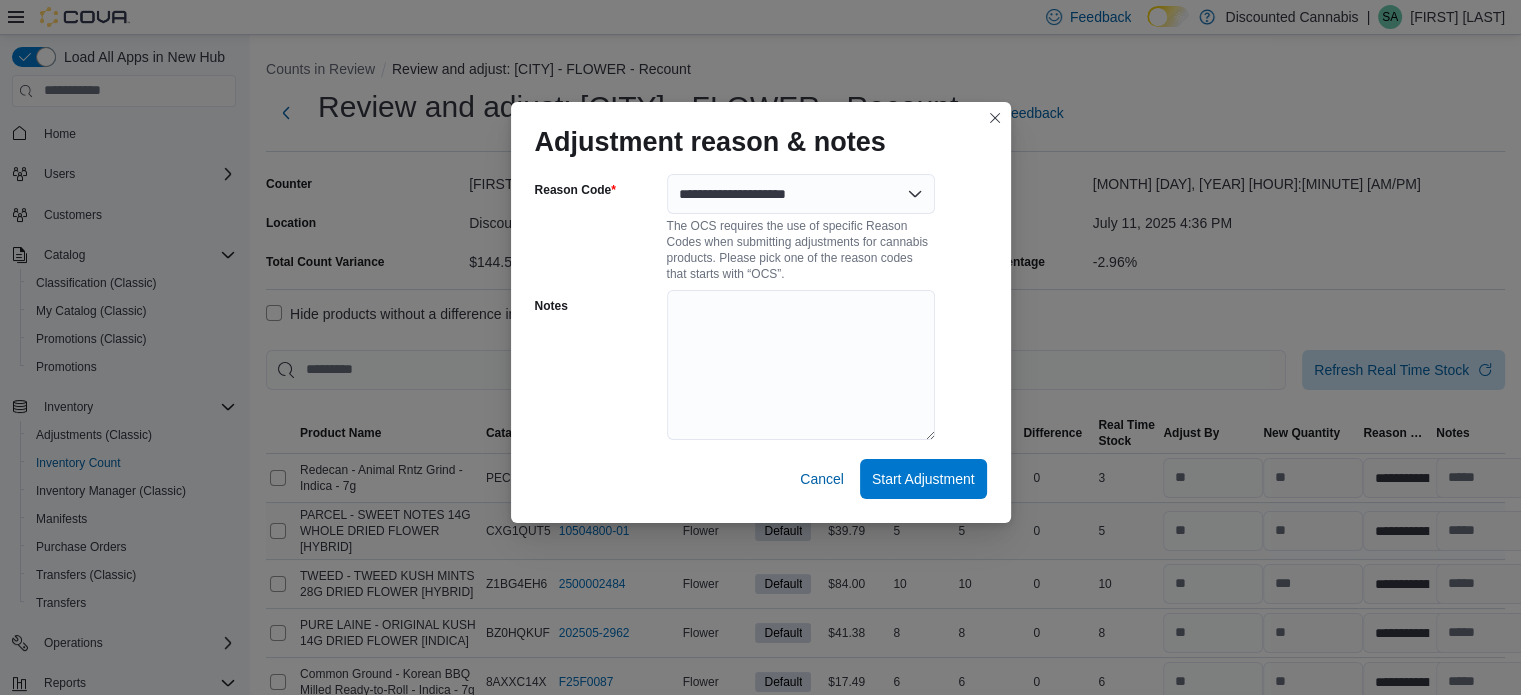 select on "**********" 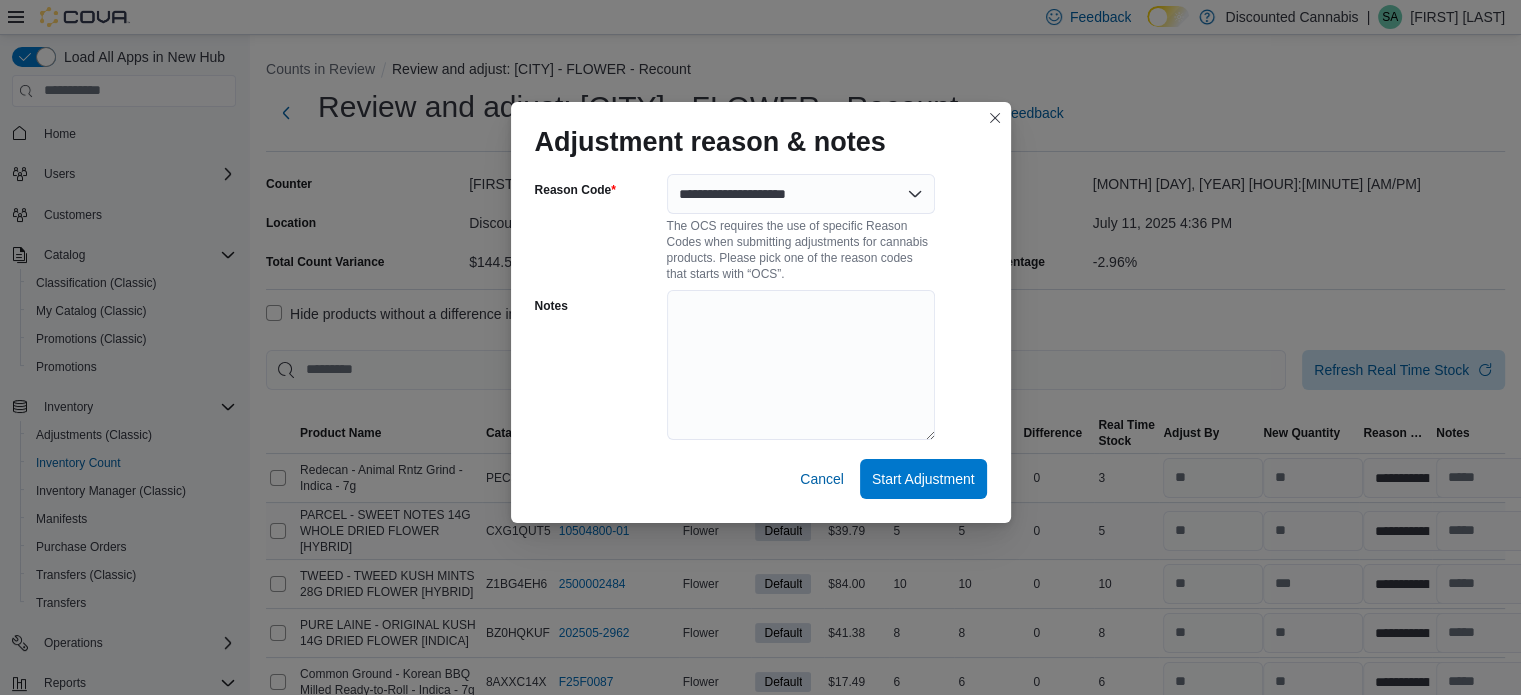 select on "**********" 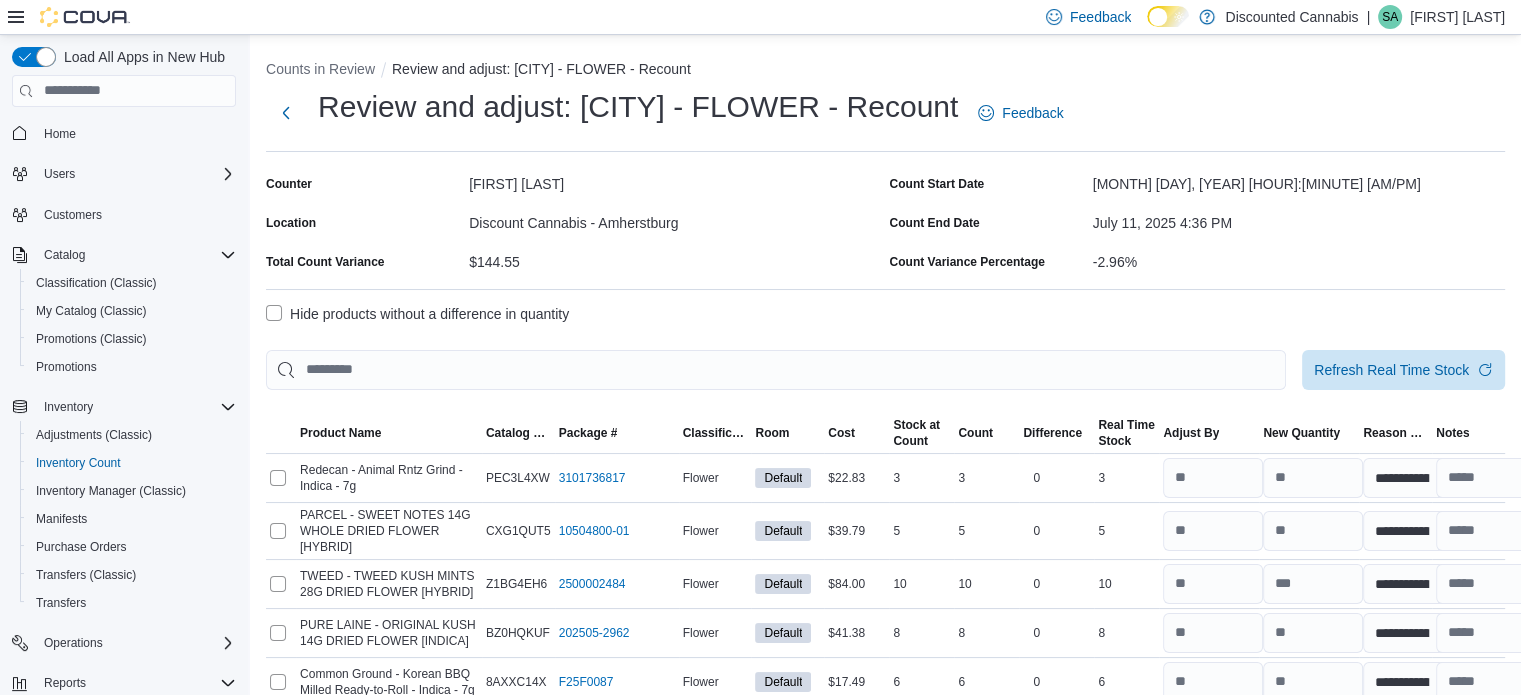 click on "Hide products without a difference in quantity" at bounding box center [417, 314] 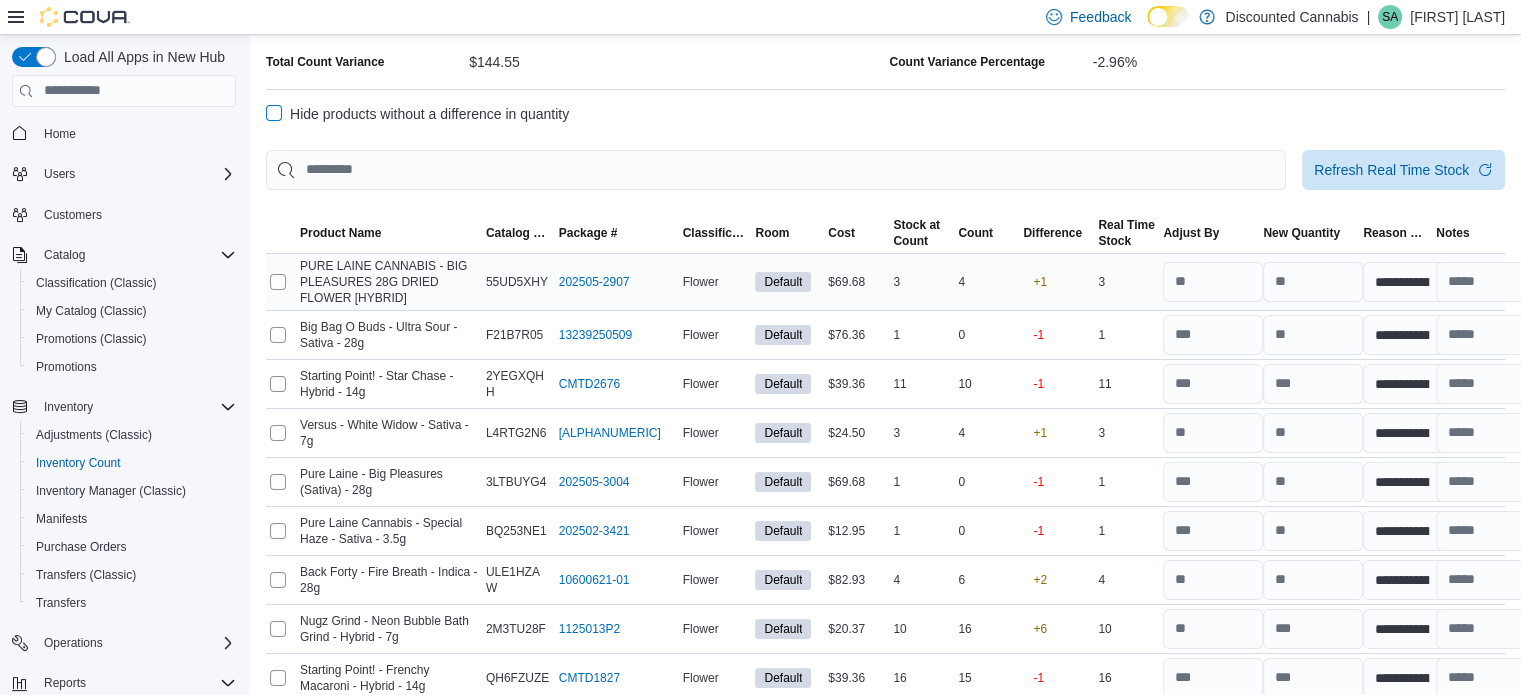 scroll, scrollTop: 277, scrollLeft: 0, axis: vertical 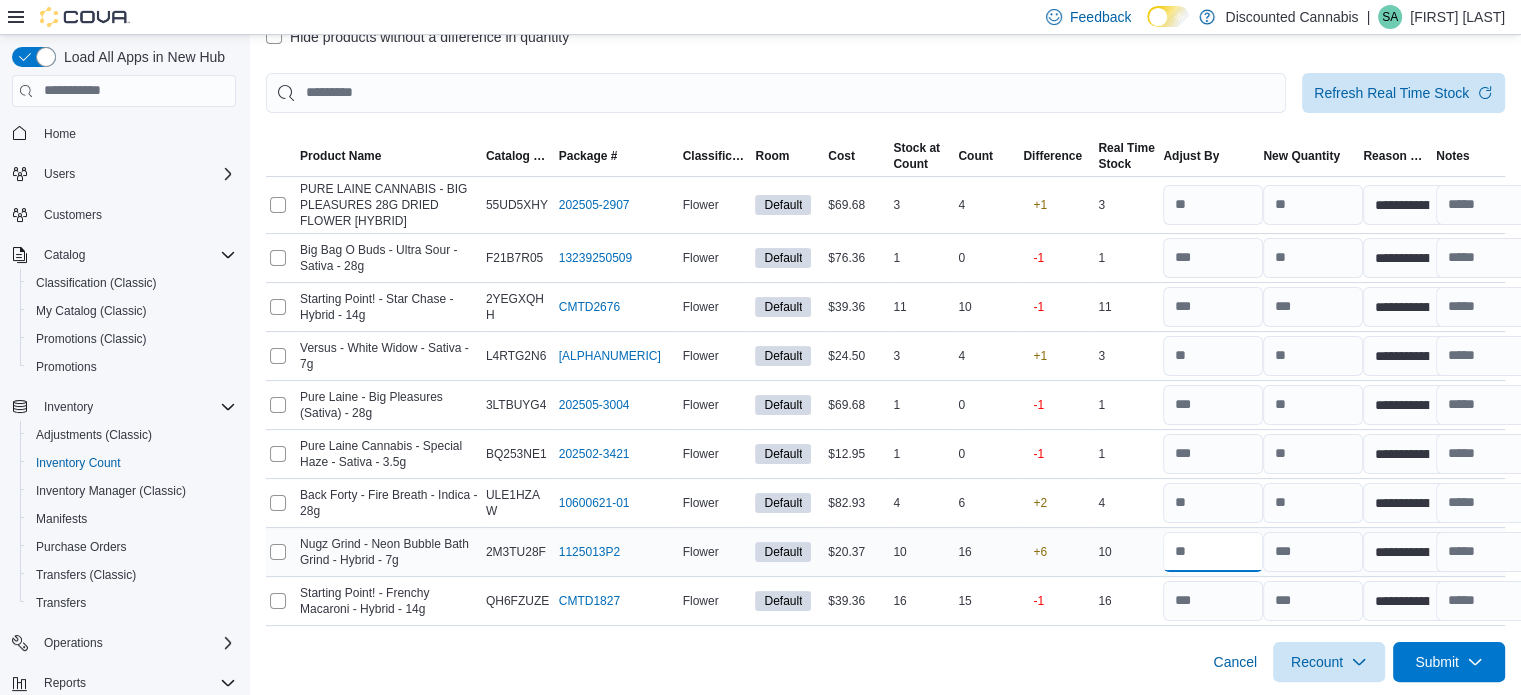 click at bounding box center (1213, 552) 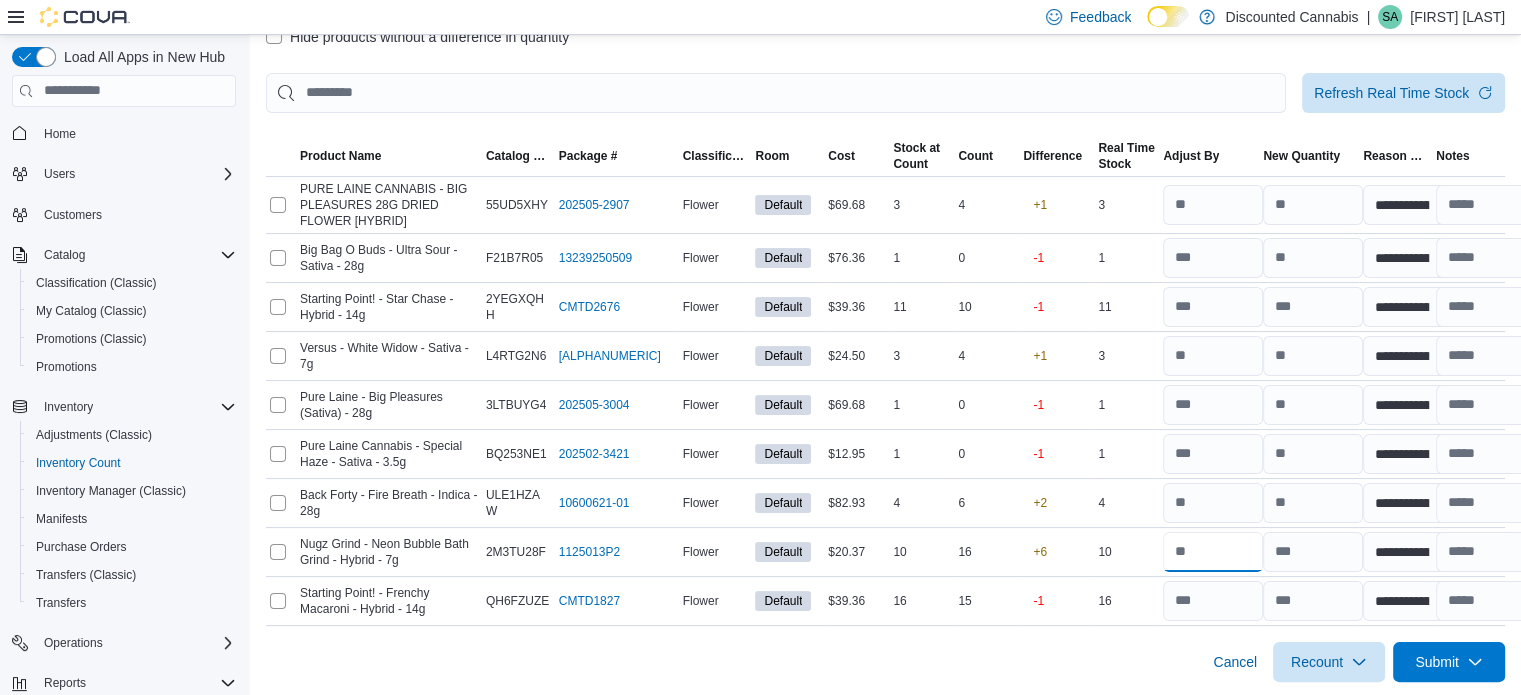 type on "*" 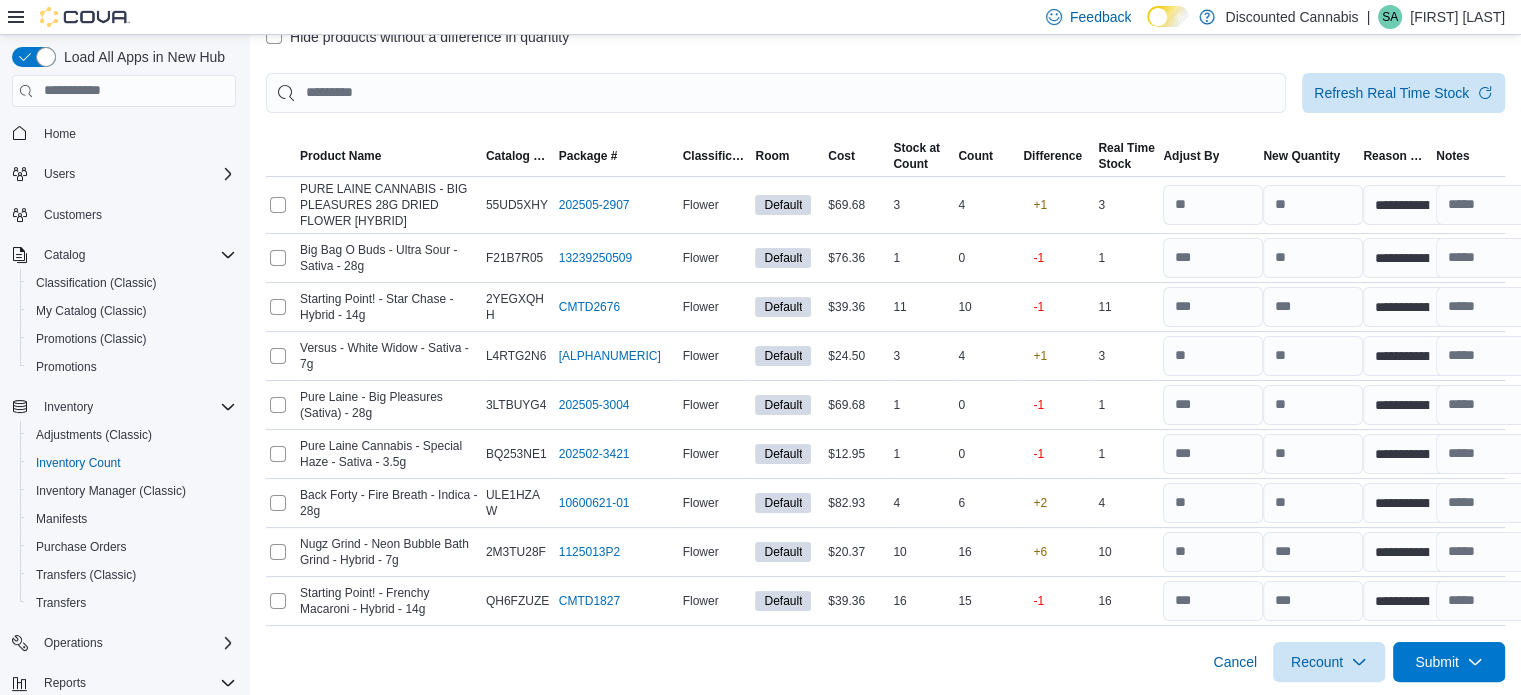 type 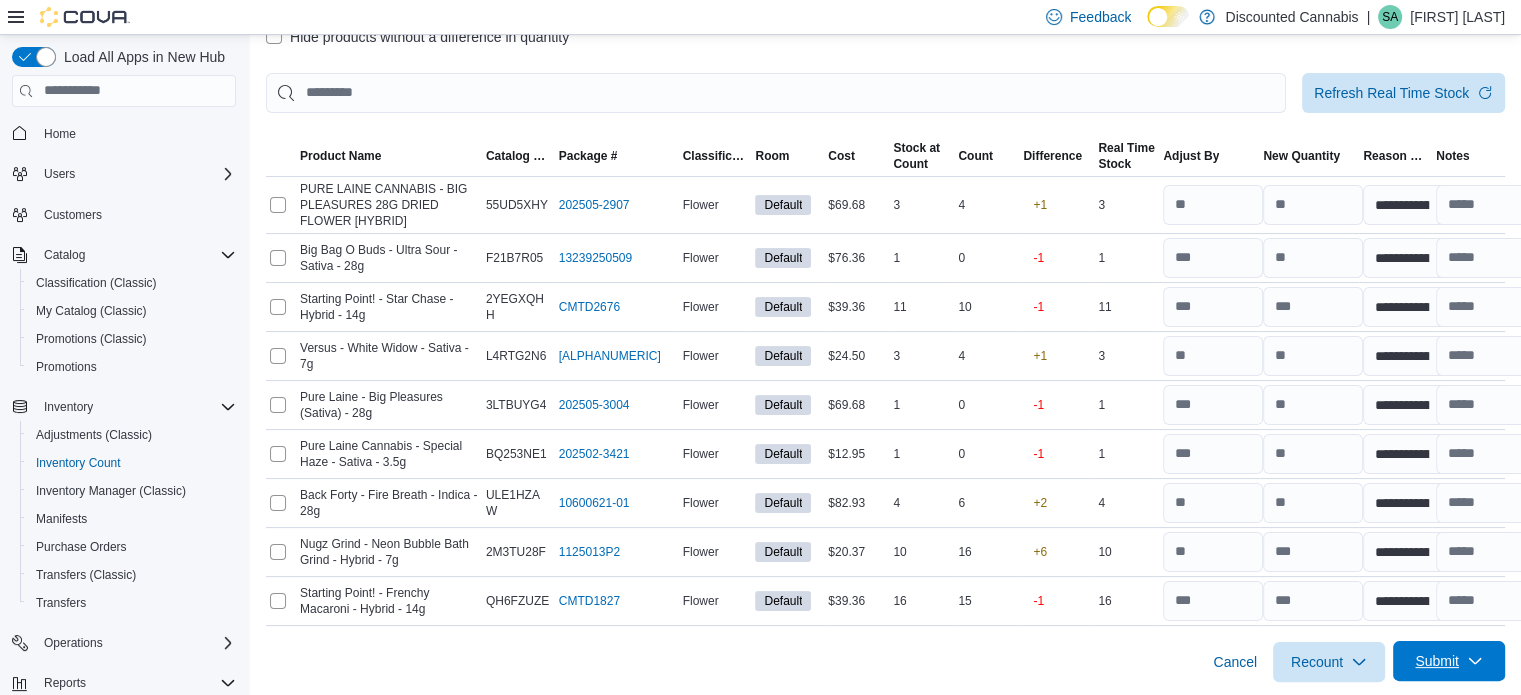 click on "Submit" at bounding box center (1449, 661) 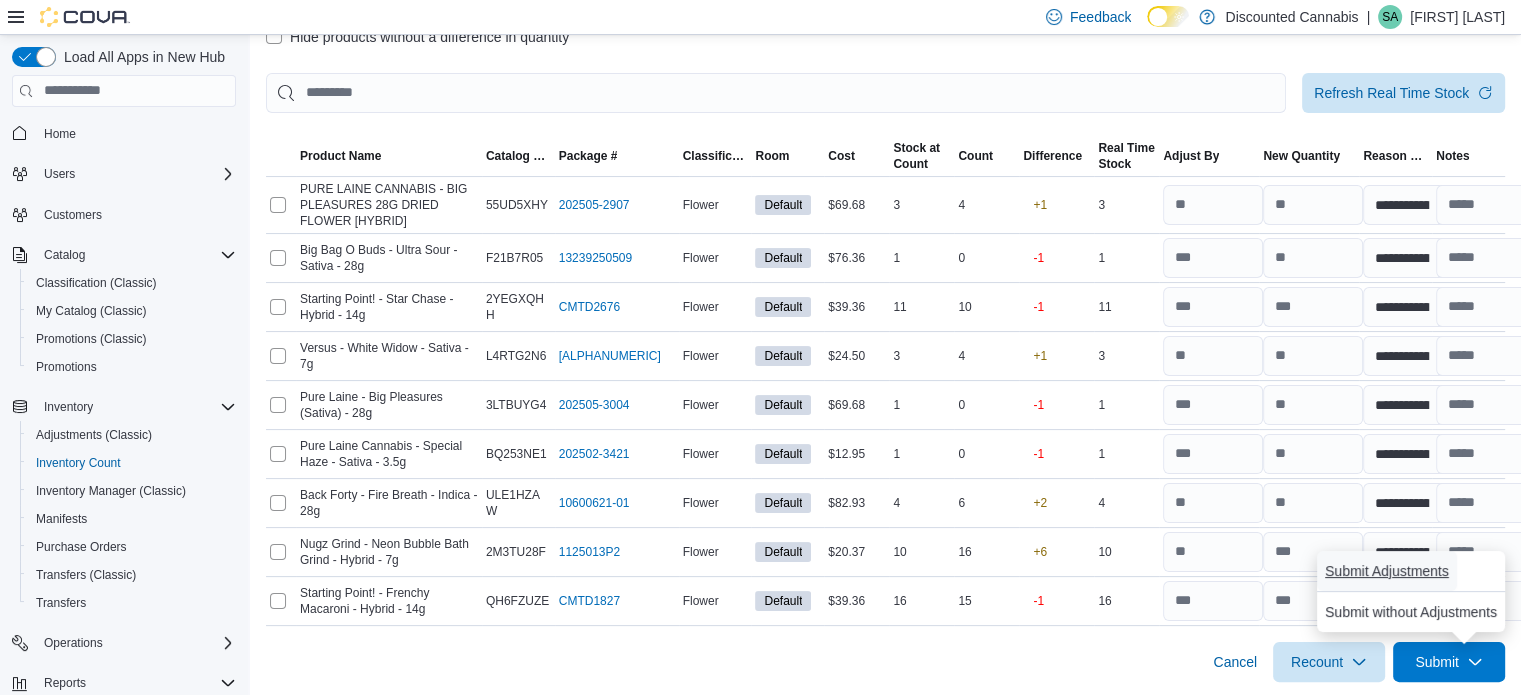 click on "Submit Adjustments" at bounding box center [1387, 571] 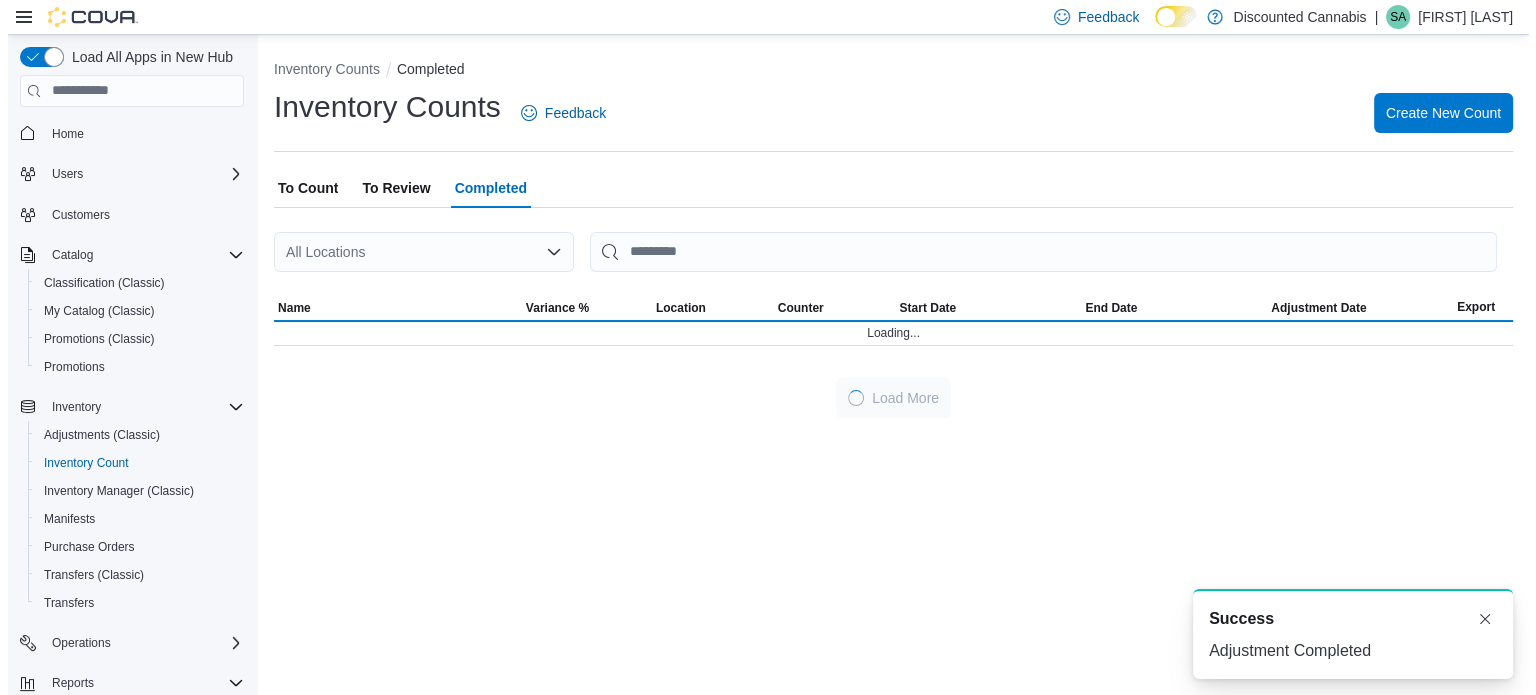scroll, scrollTop: 0, scrollLeft: 0, axis: both 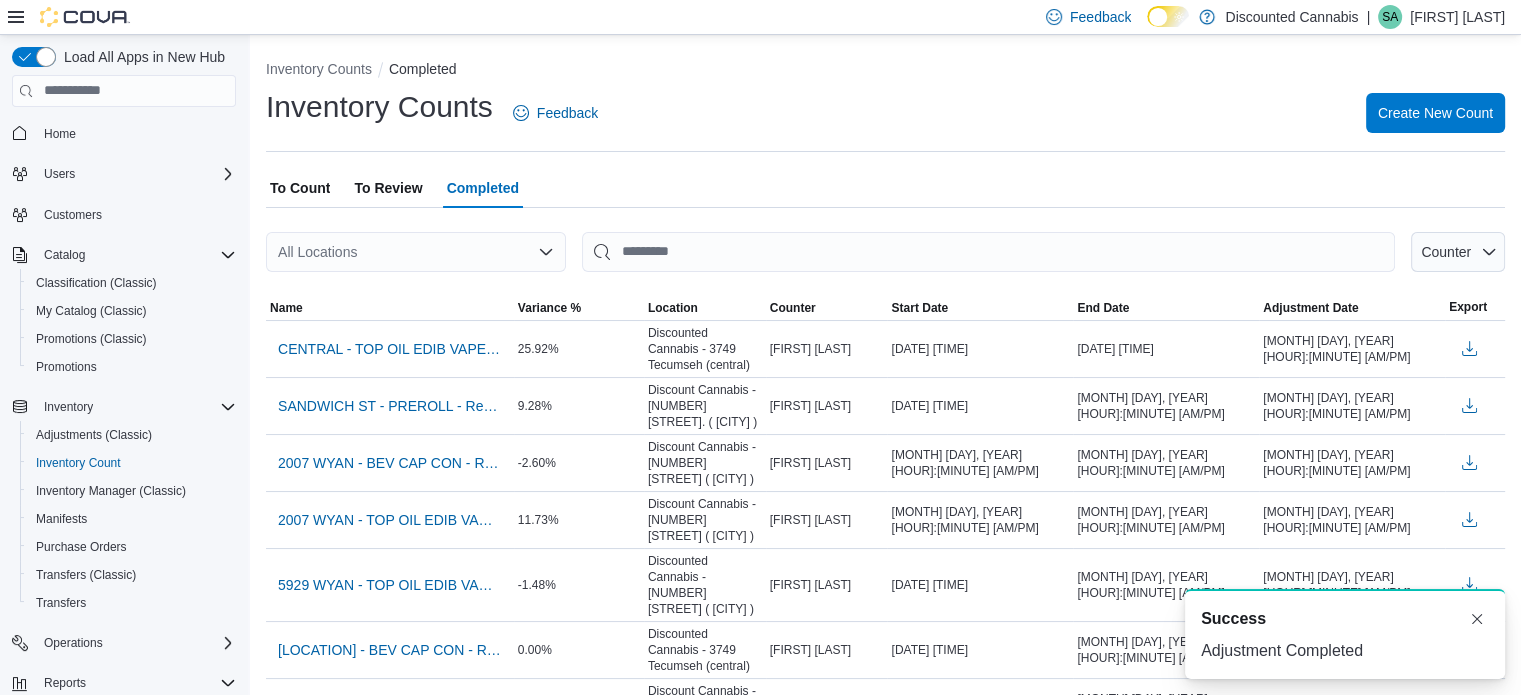 click on "To Review" at bounding box center [388, 188] 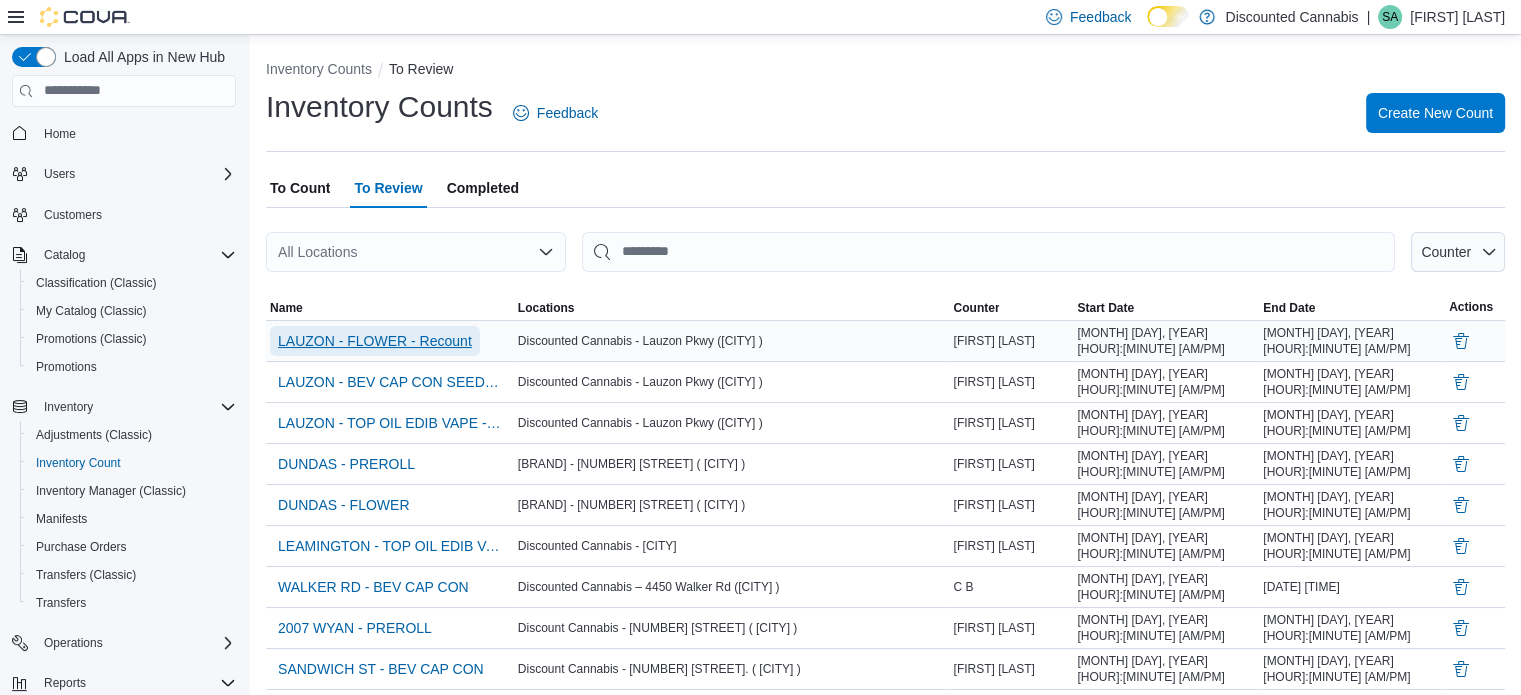 click on "LAUZON - FLOWER - Recount" at bounding box center (375, 341) 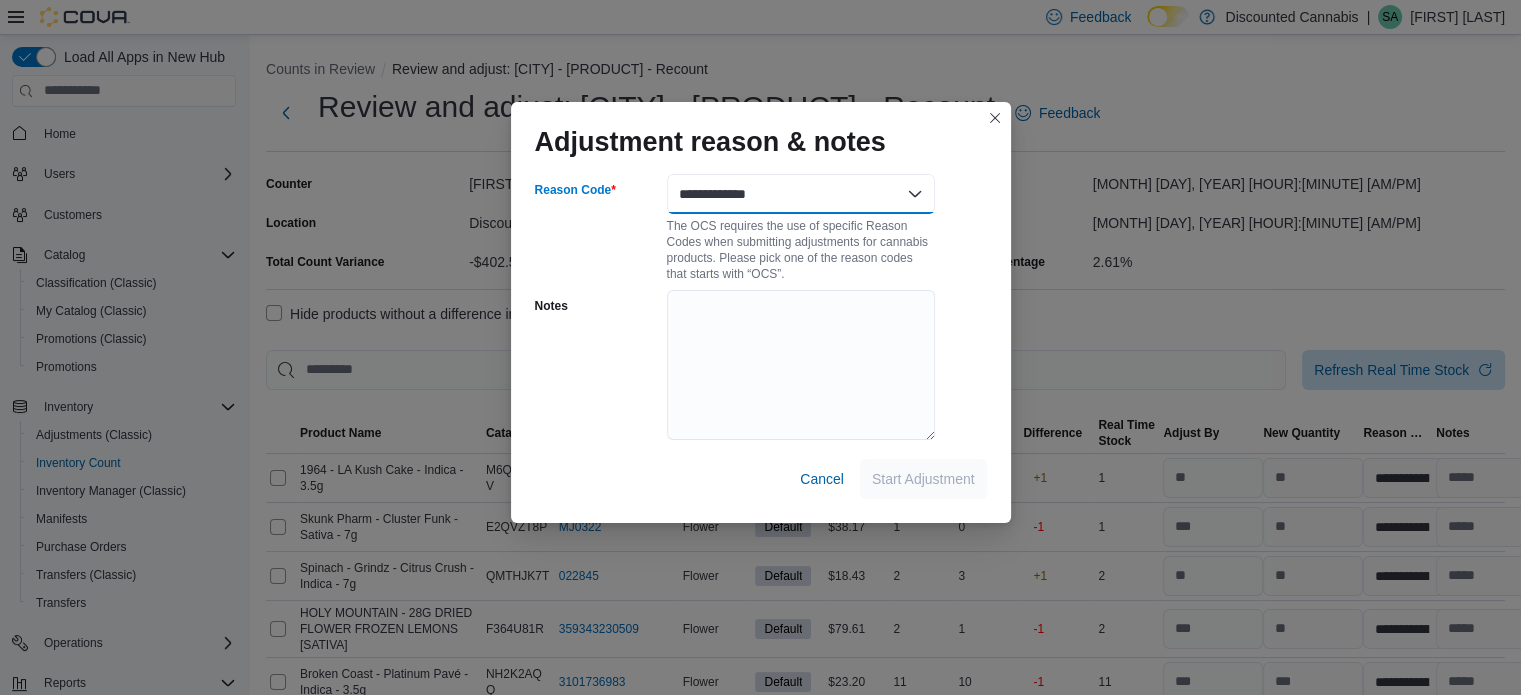 click on "**********" at bounding box center [801, 194] 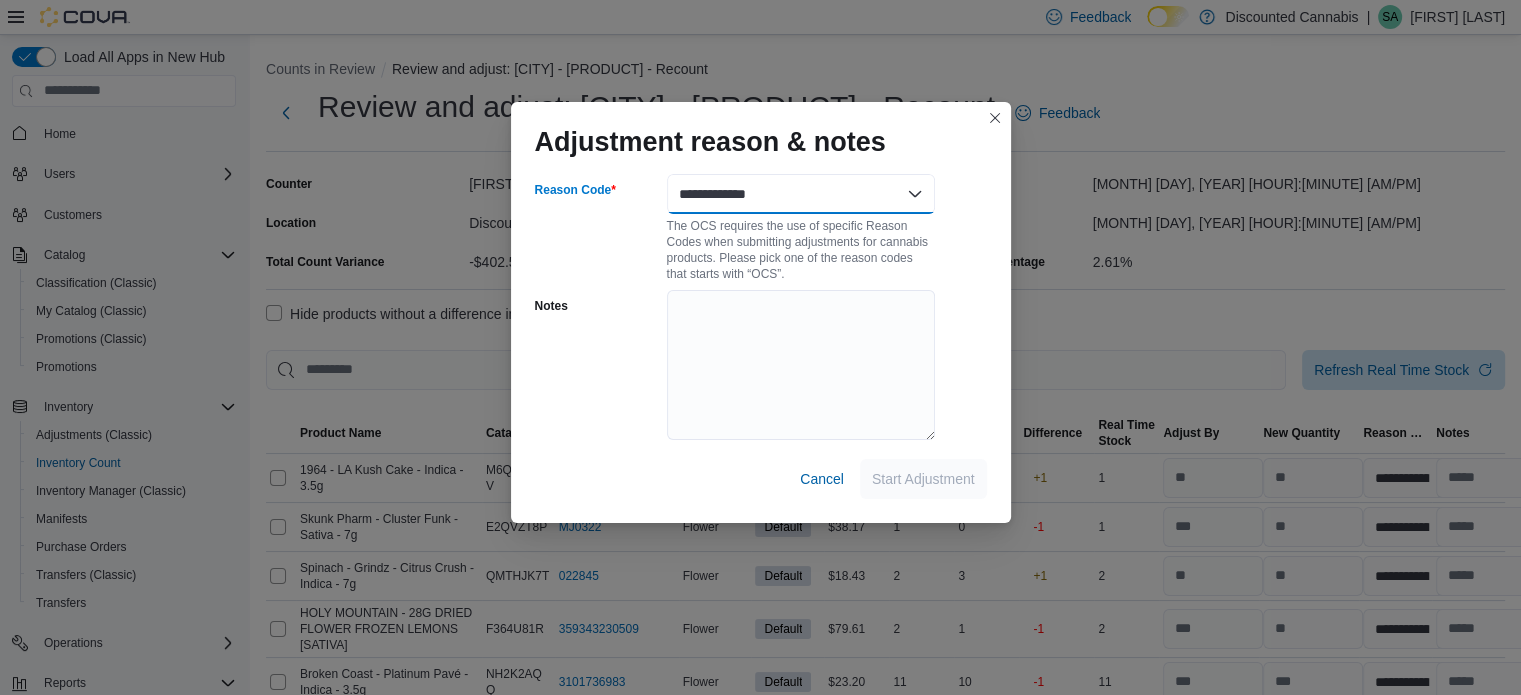 select on "**********" 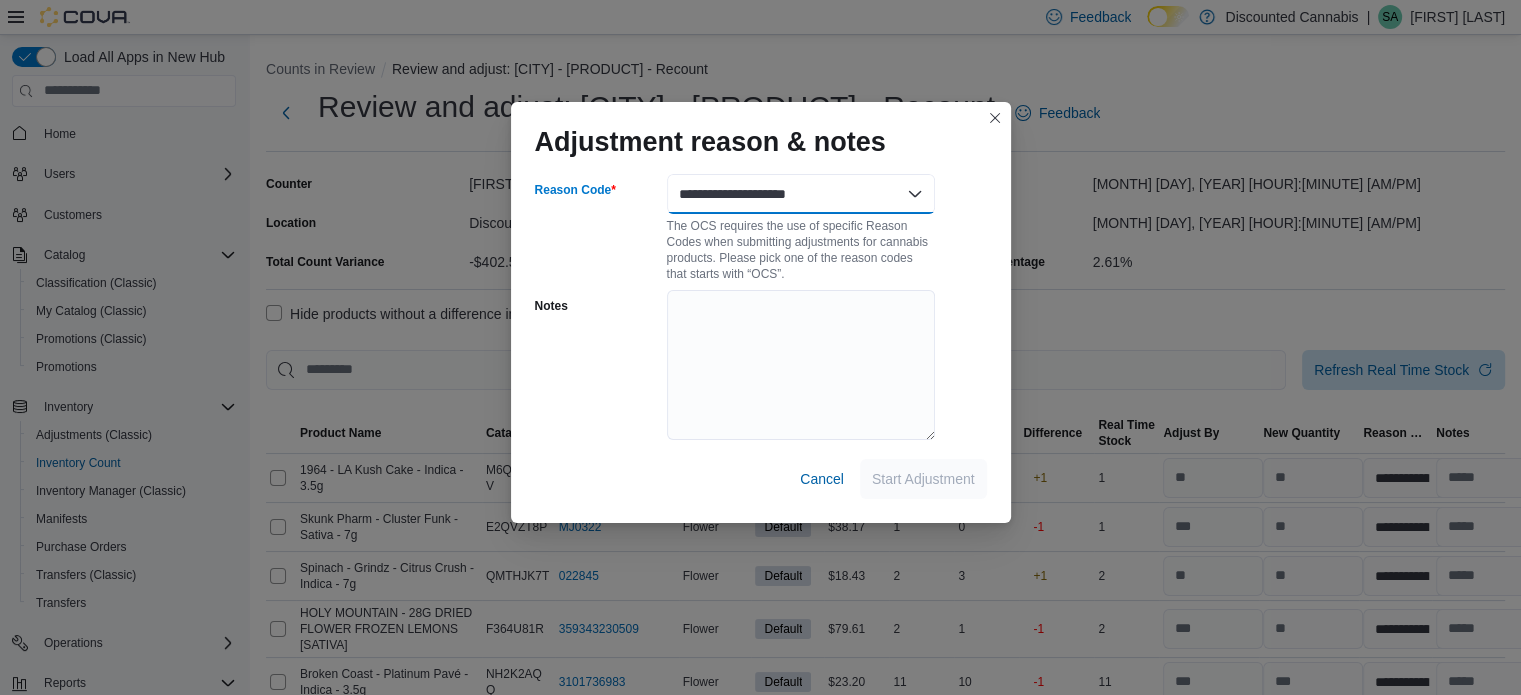 click on "**********" at bounding box center (801, 194) 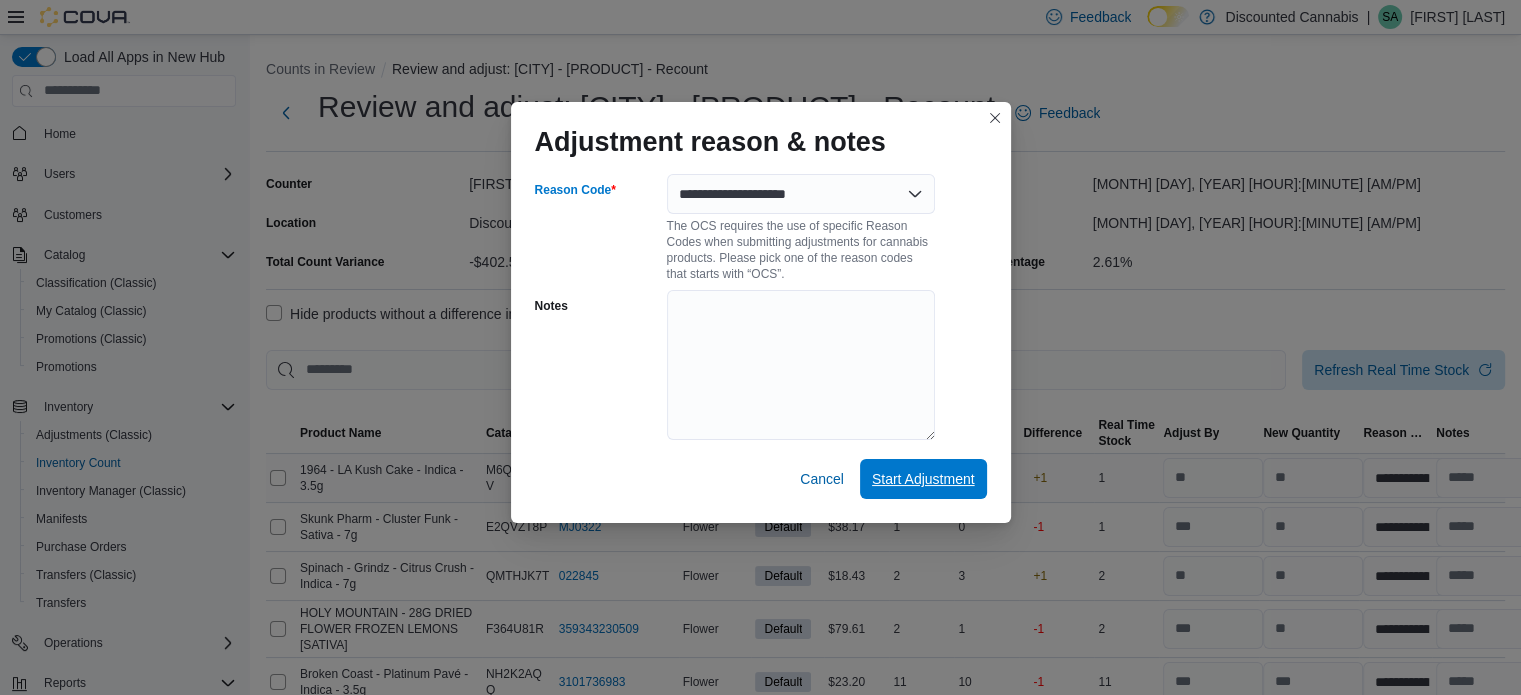 drag, startPoint x: 924, startPoint y: 485, endPoint x: 868, endPoint y: 479, distance: 56.32051 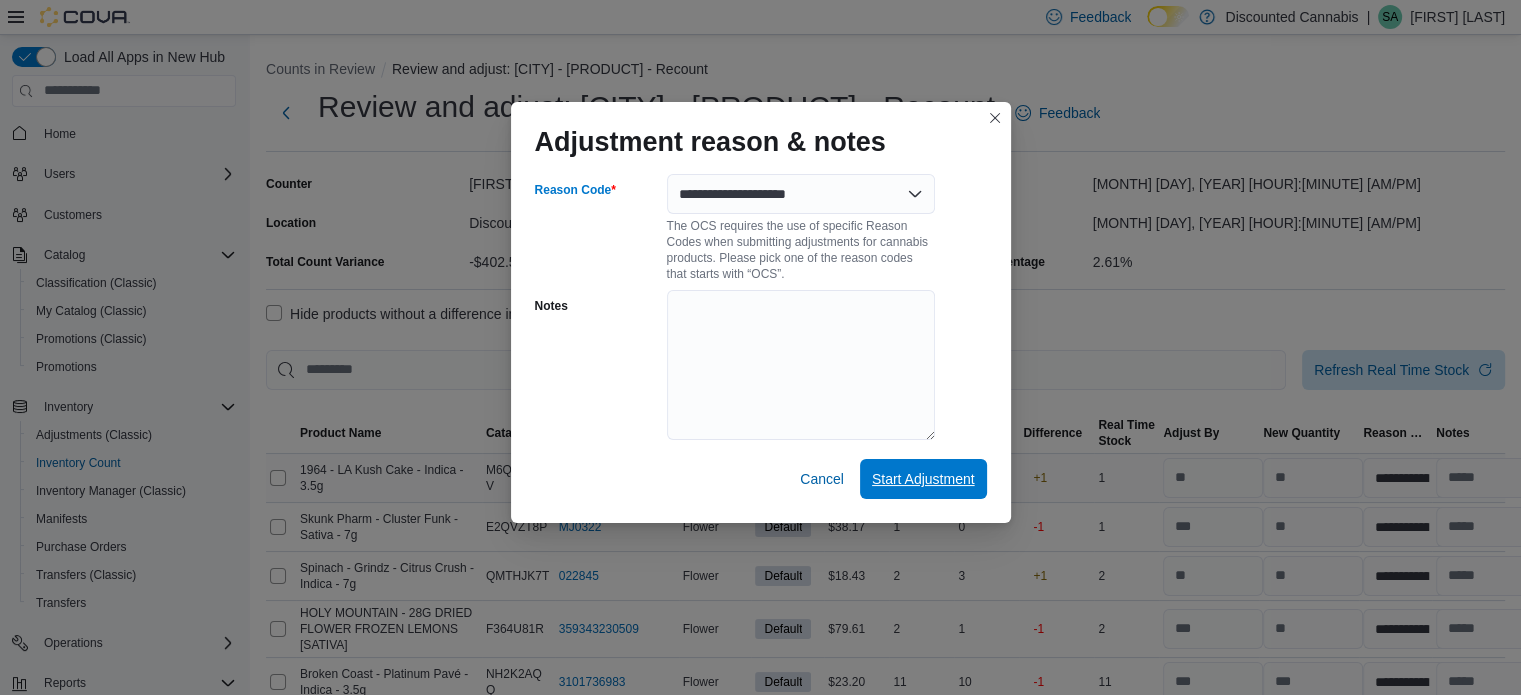 click on "Start Adjustment" at bounding box center [923, 479] 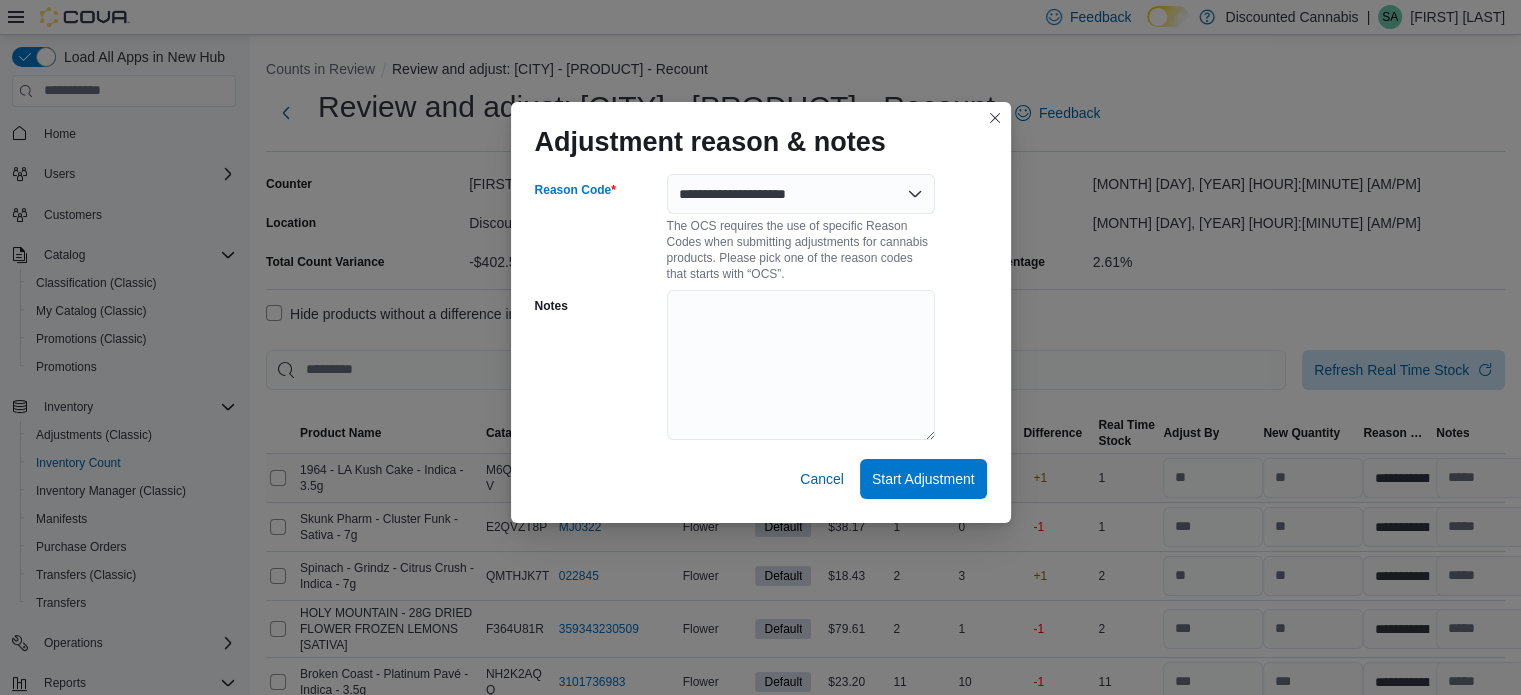 select on "**********" 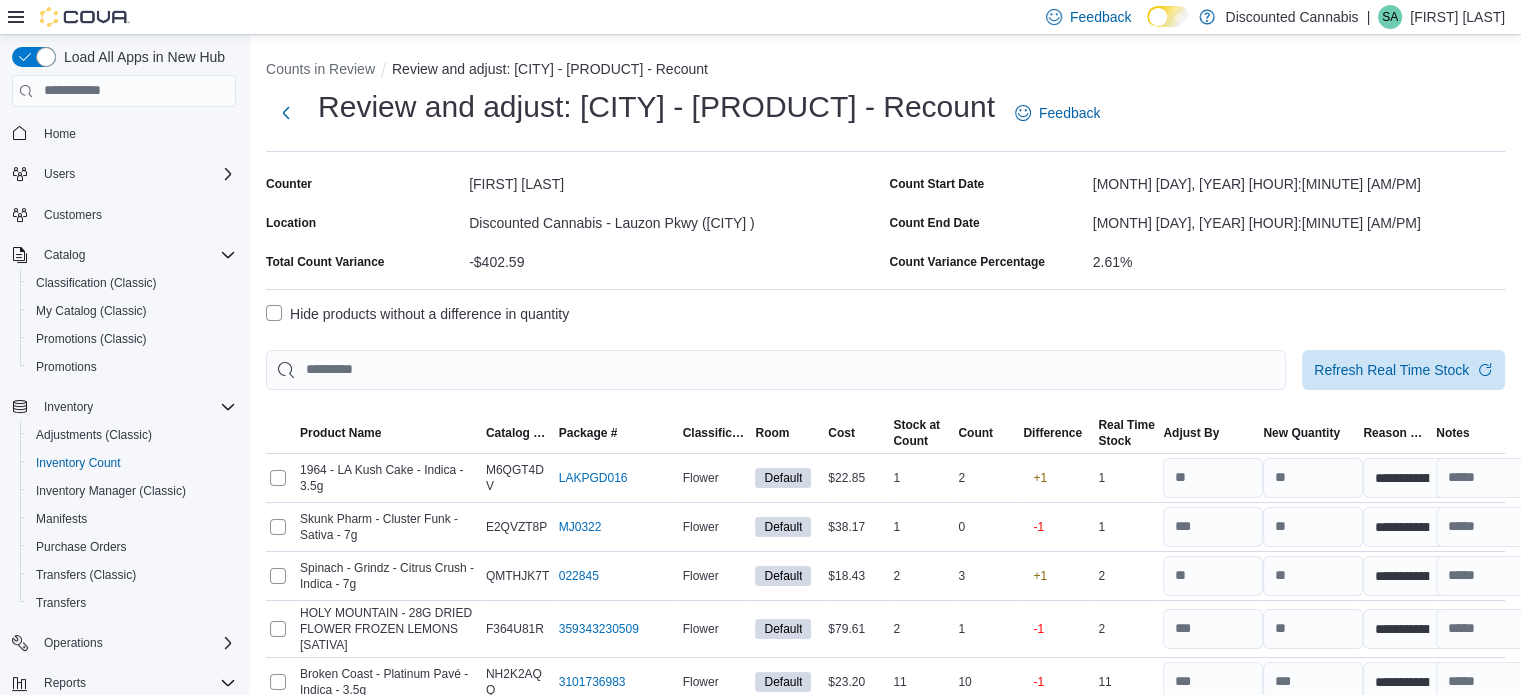 click on "Hide products without a difference in quantity" at bounding box center [417, 314] 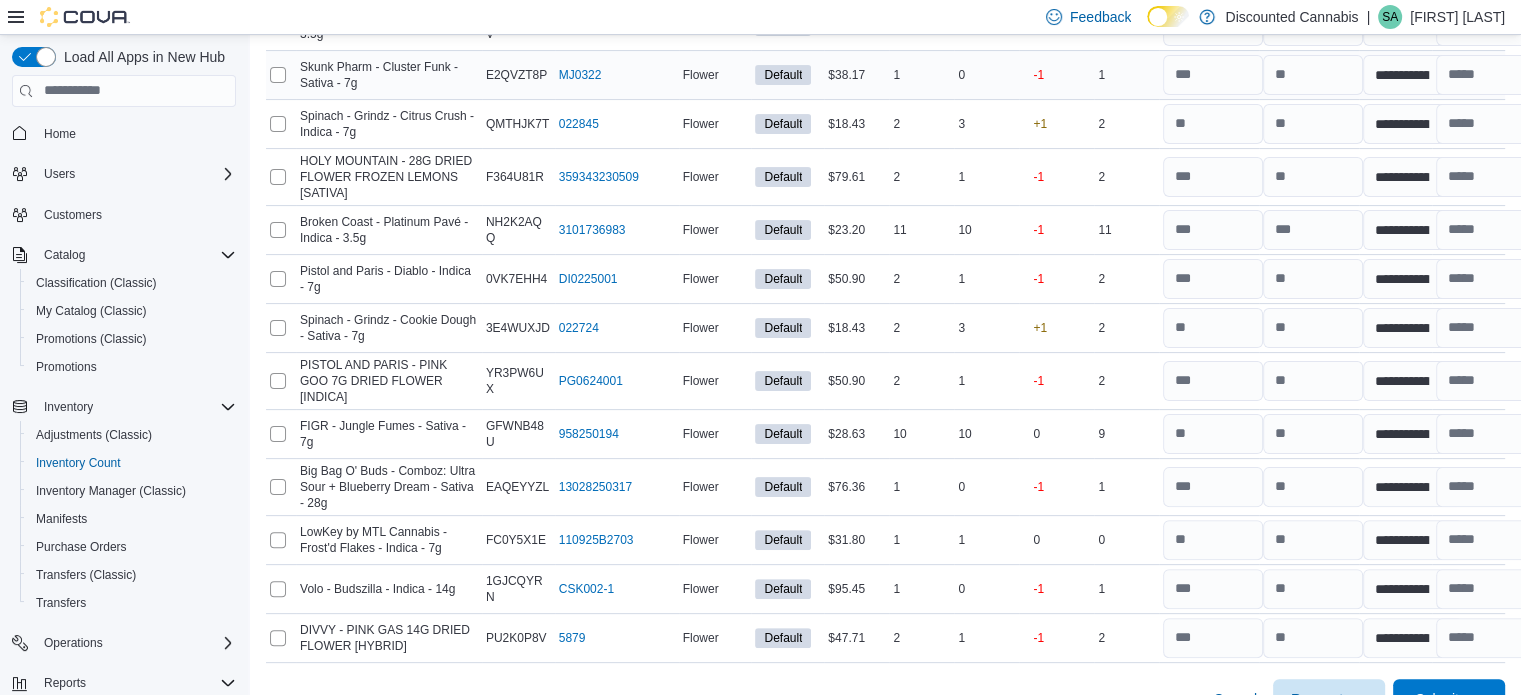 scroll, scrollTop: 480, scrollLeft: 0, axis: vertical 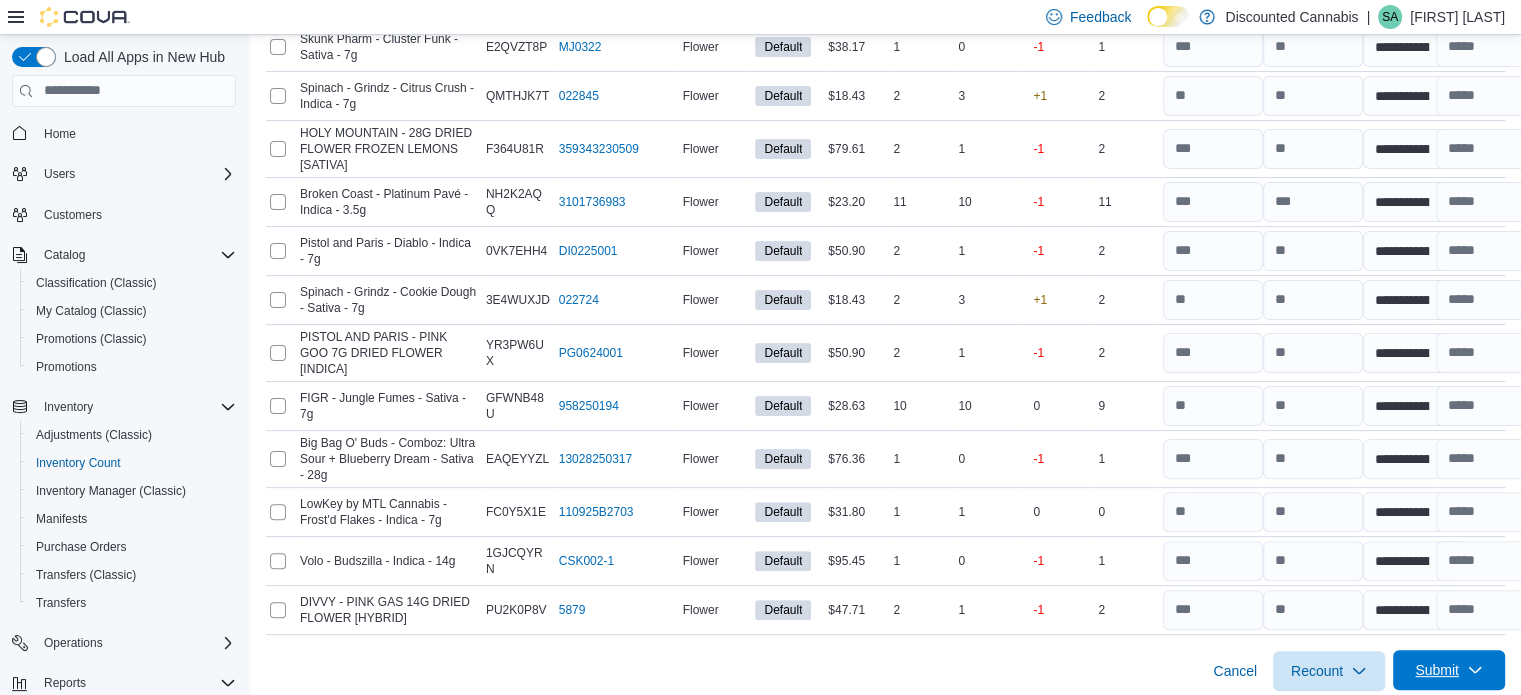 click on "Submit" at bounding box center [1437, 670] 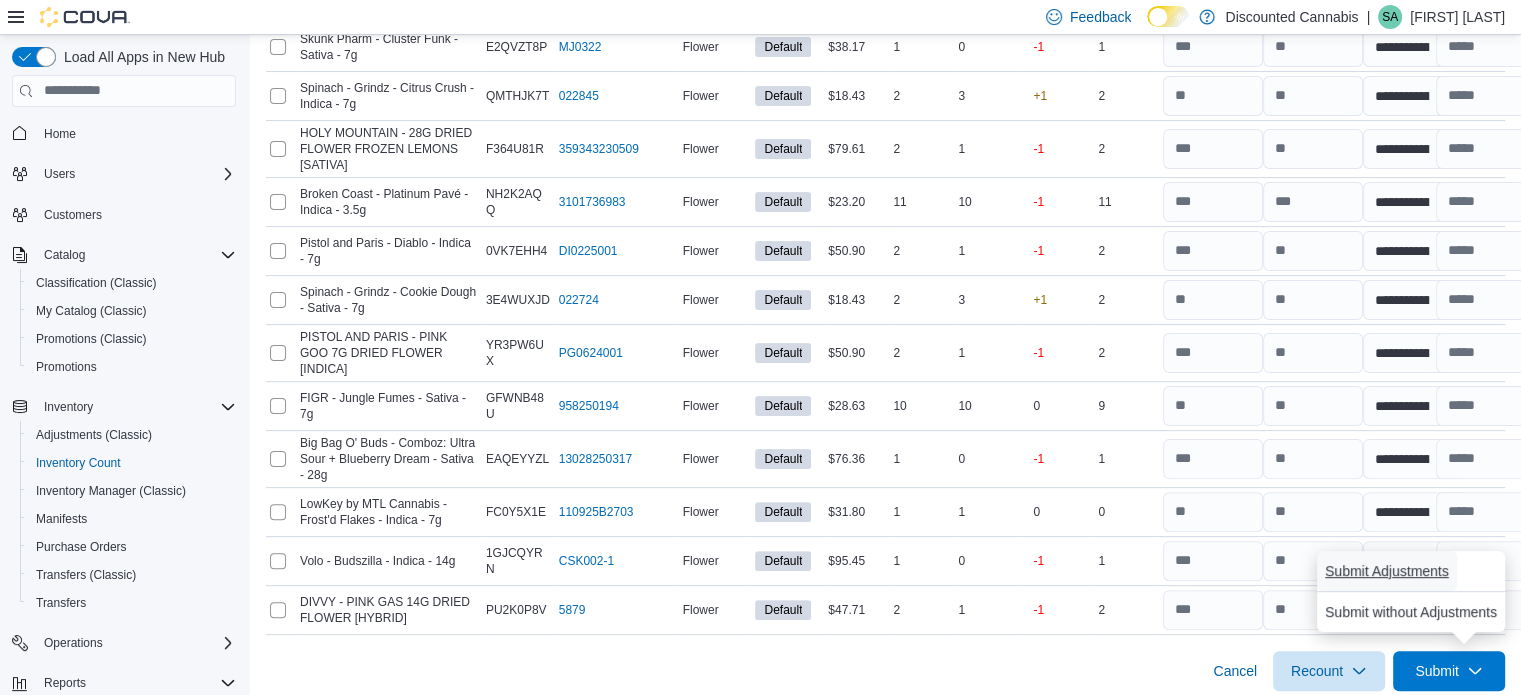 click on "Submit Adjustments" at bounding box center [1387, 571] 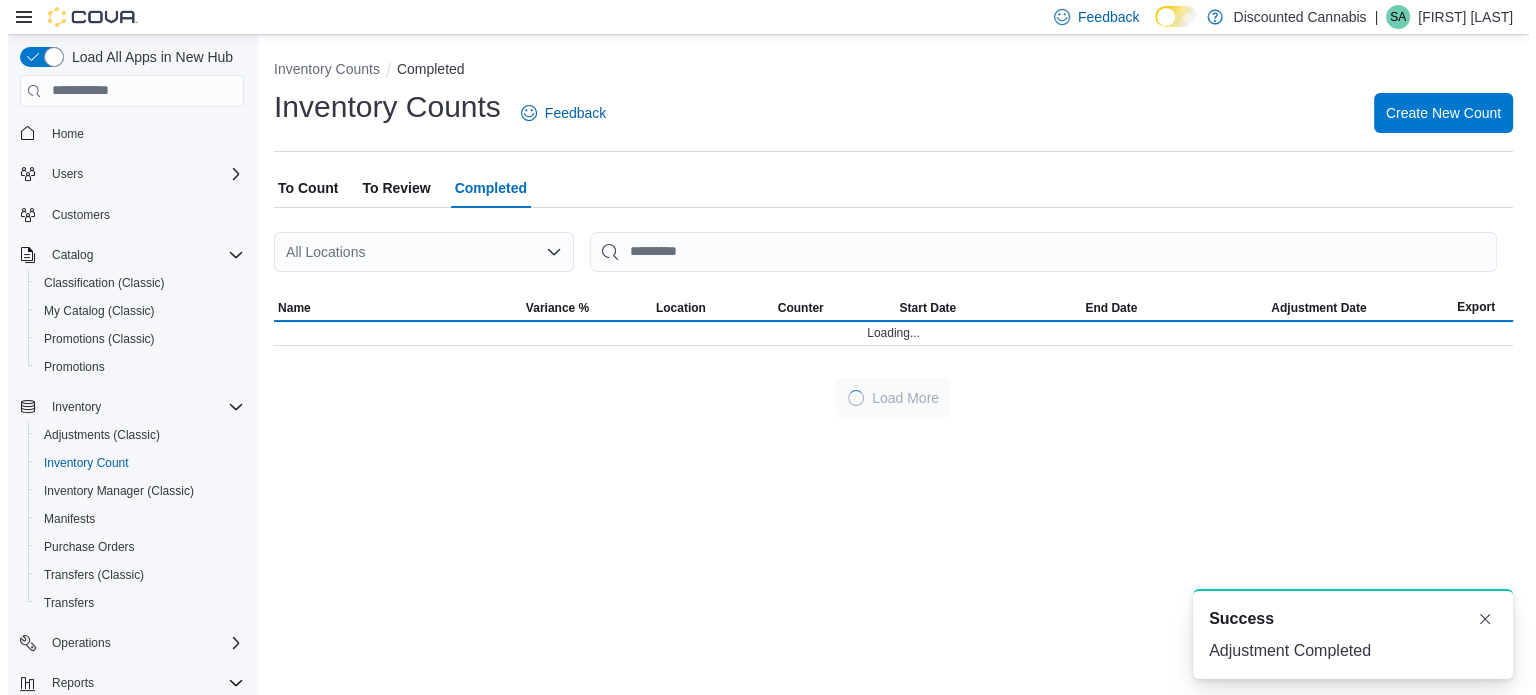 scroll, scrollTop: 0, scrollLeft: 0, axis: both 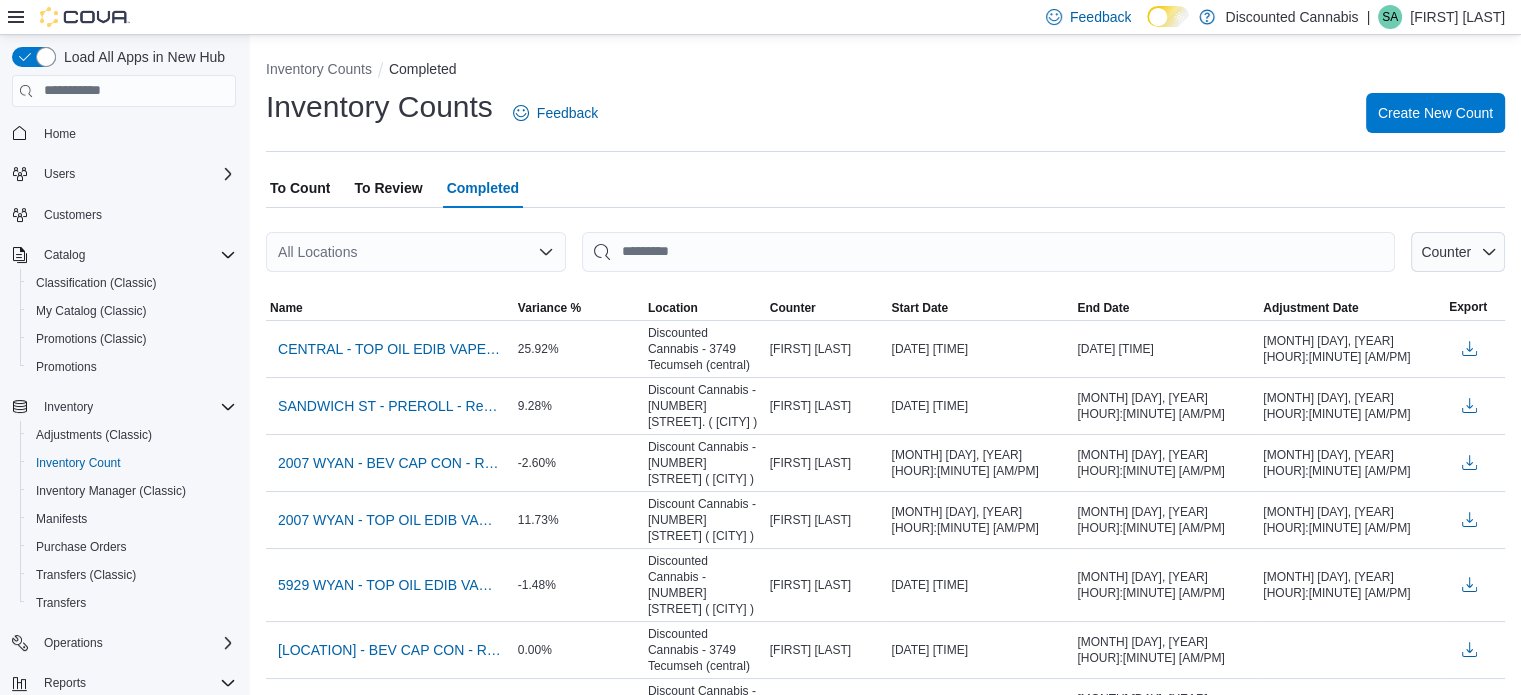 click on "To Review" at bounding box center [388, 188] 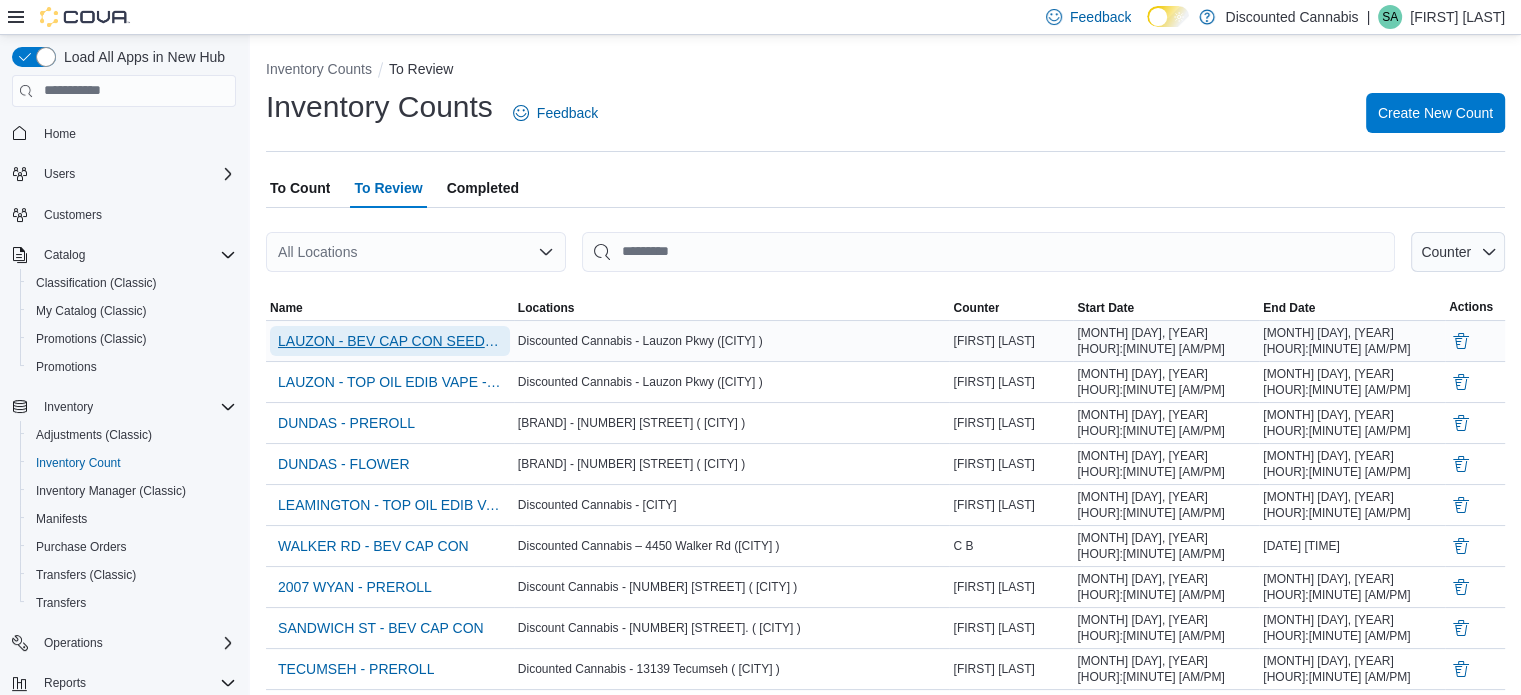 click on "LAUZON - BEV CAP CON SEED - Recount" at bounding box center (390, 341) 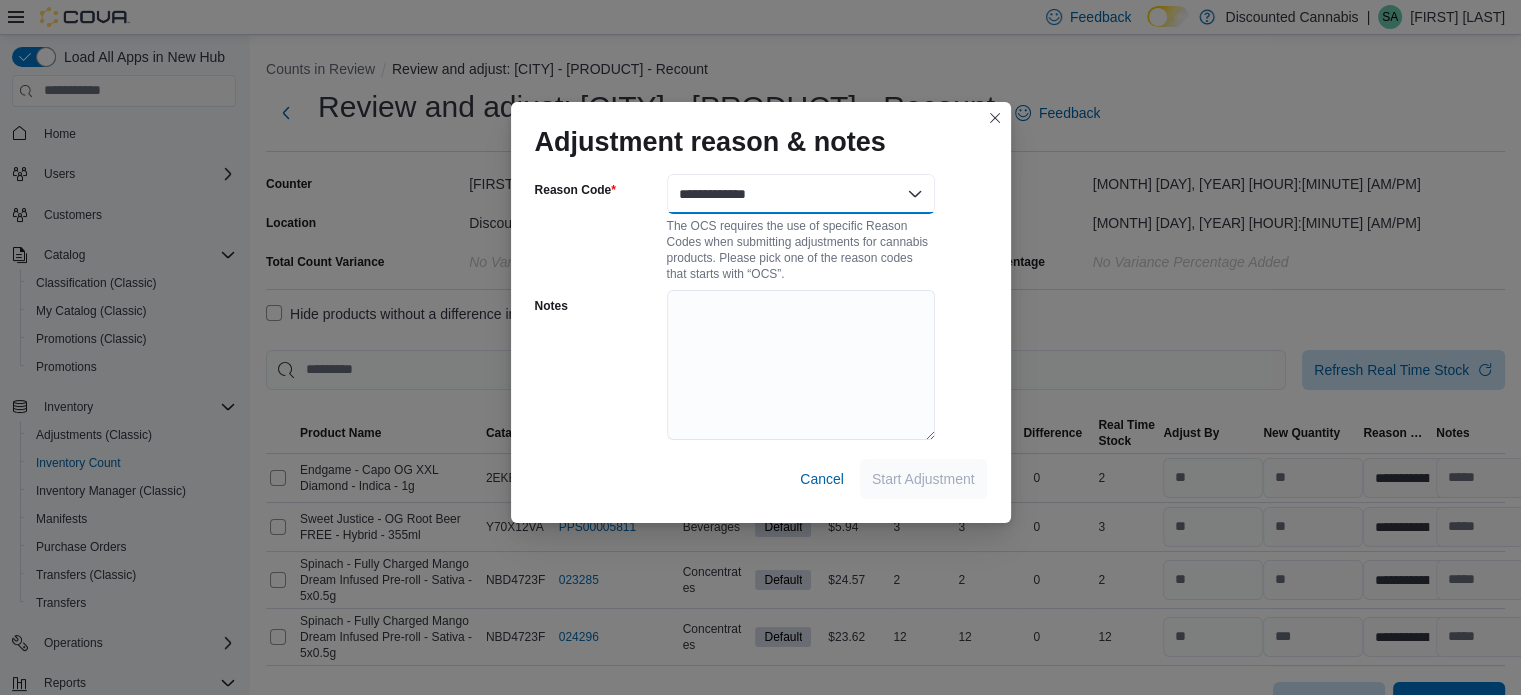 click on "**********" at bounding box center (801, 194) 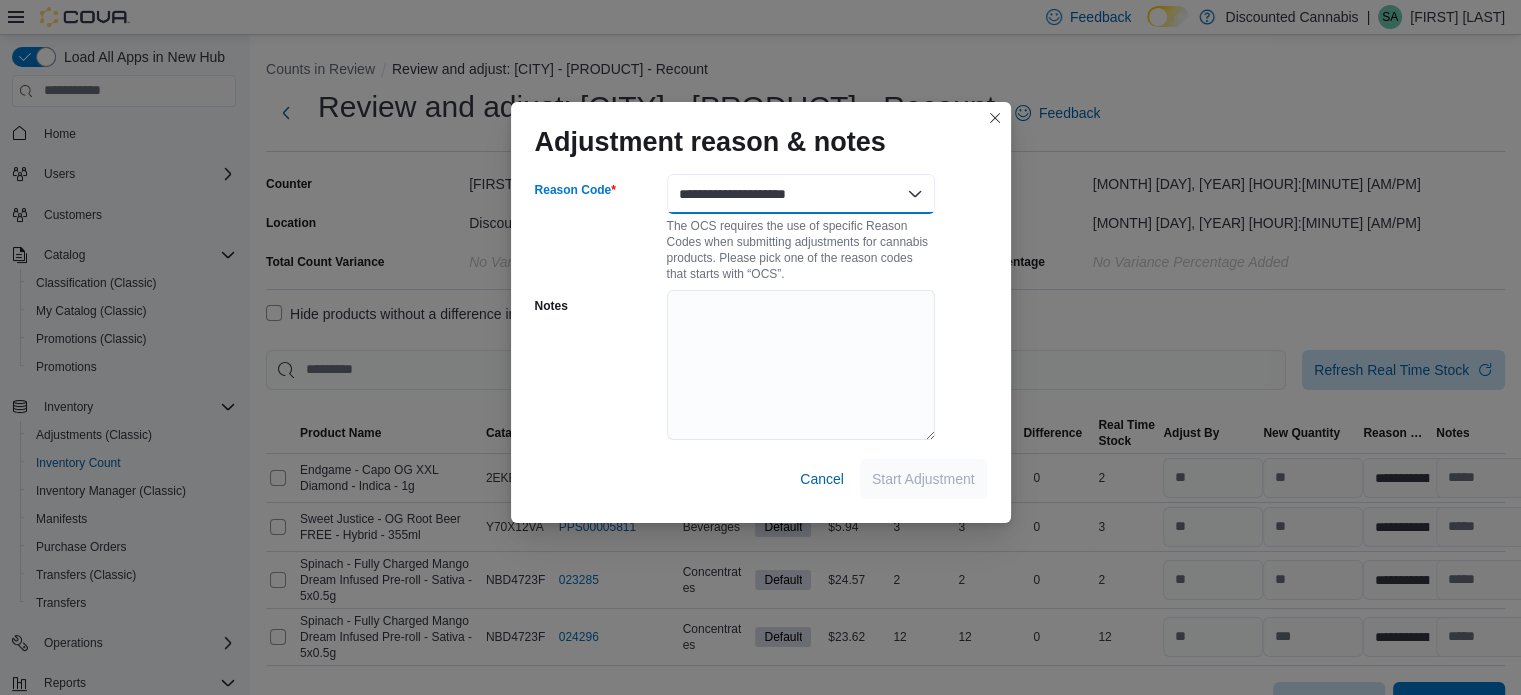 click on "**********" at bounding box center [801, 194] 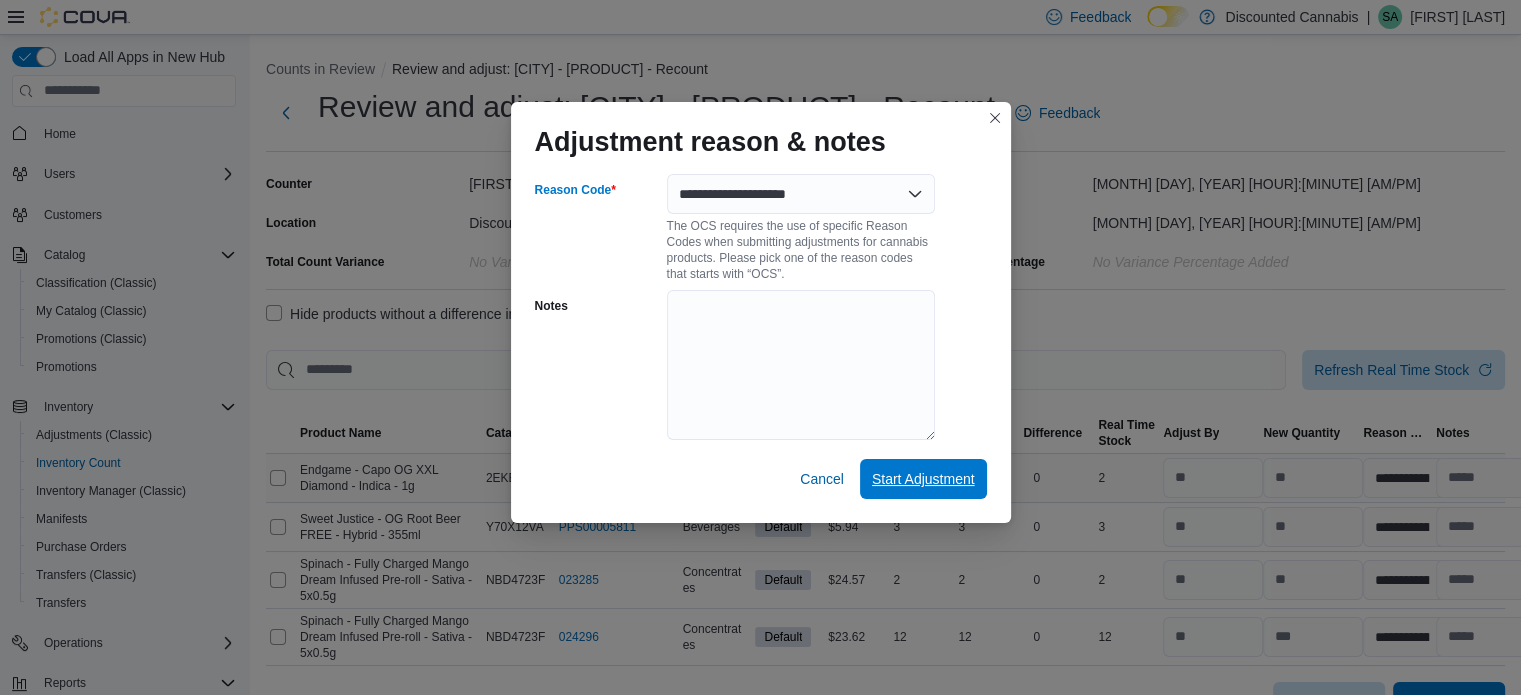 click on "Start Adjustment" at bounding box center (923, 479) 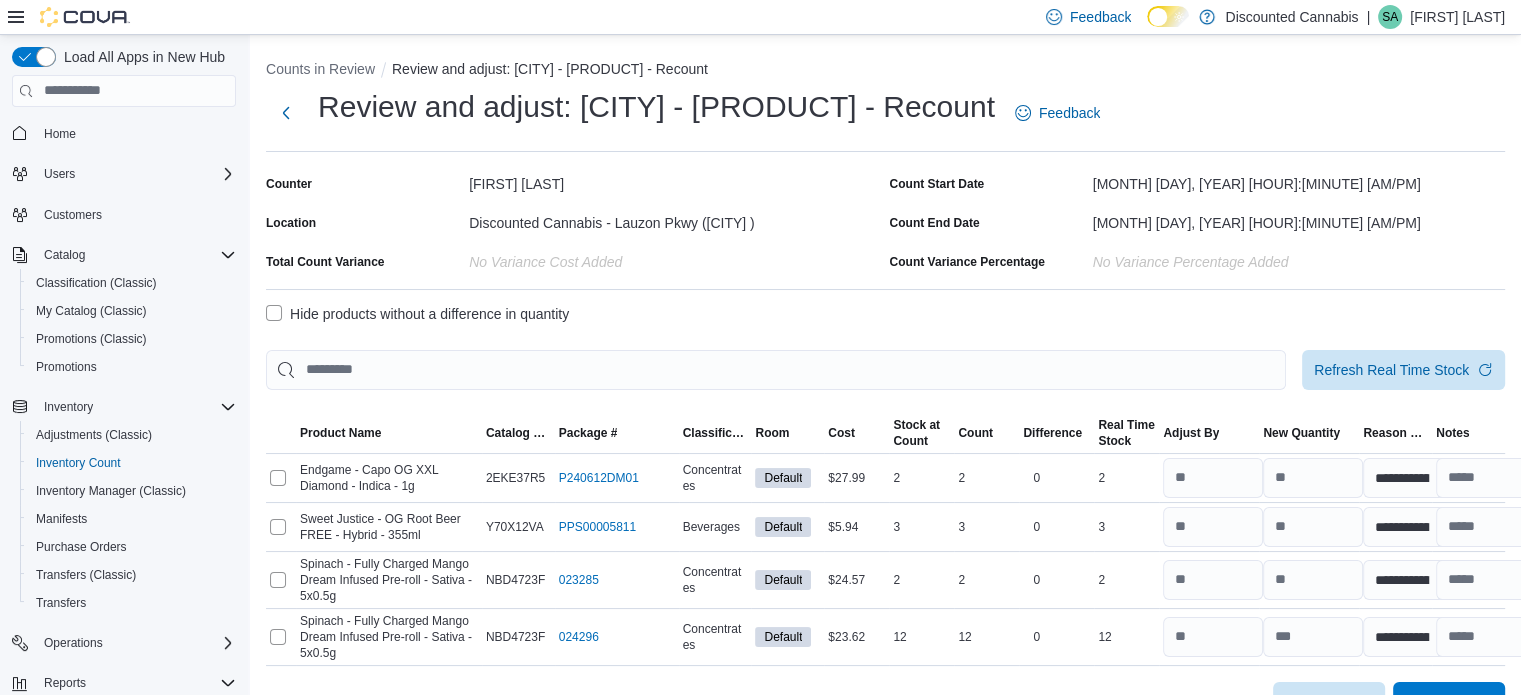 click on "Hide products without a difference in quantity" at bounding box center (417, 314) 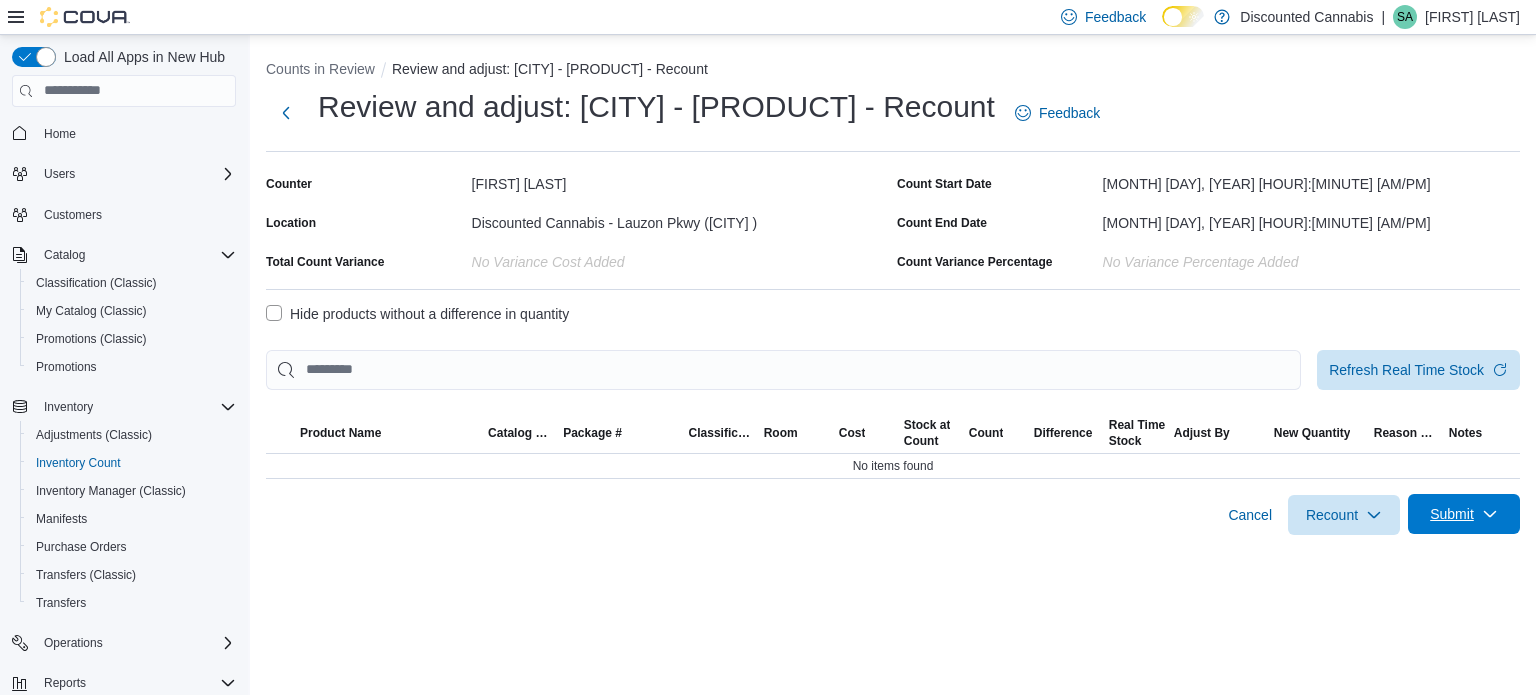 click on "Submit" at bounding box center [1464, 514] 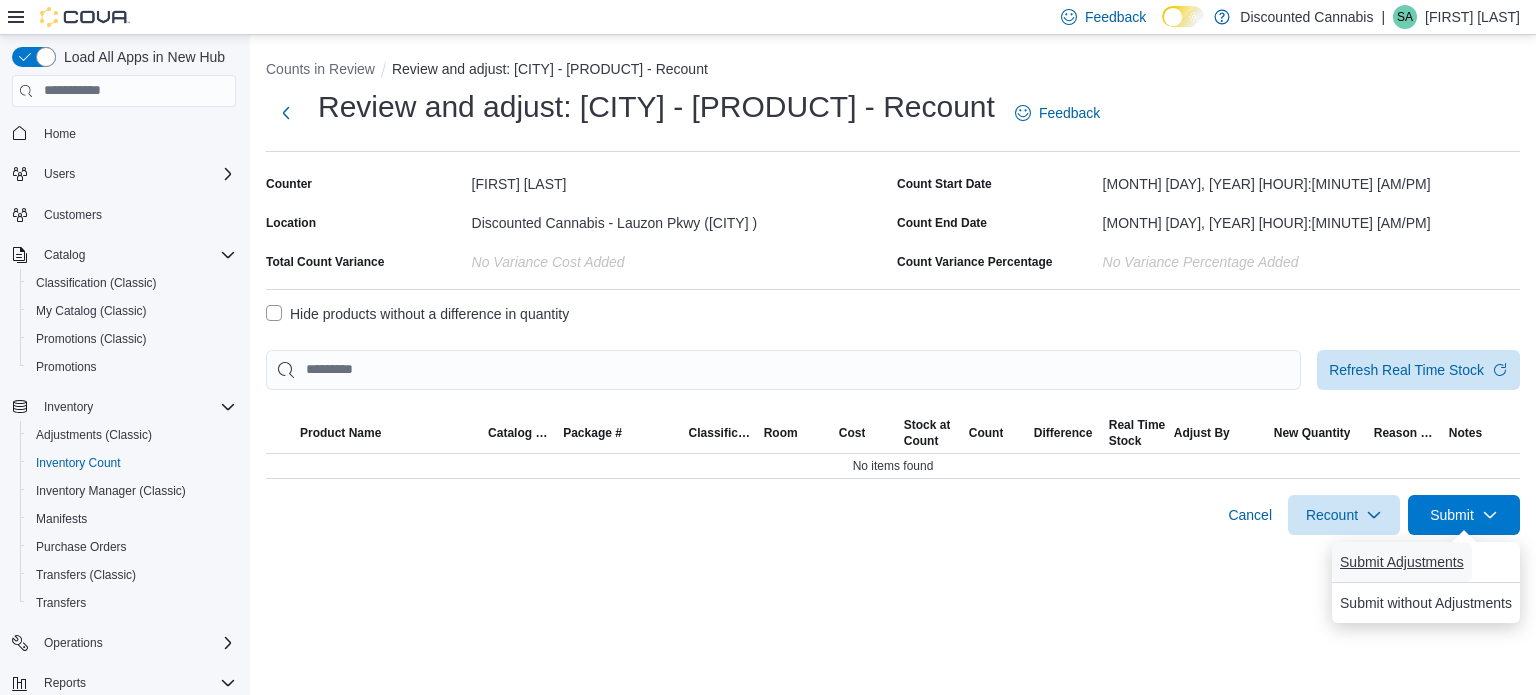 click on "Submit Adjustments" at bounding box center (1402, 562) 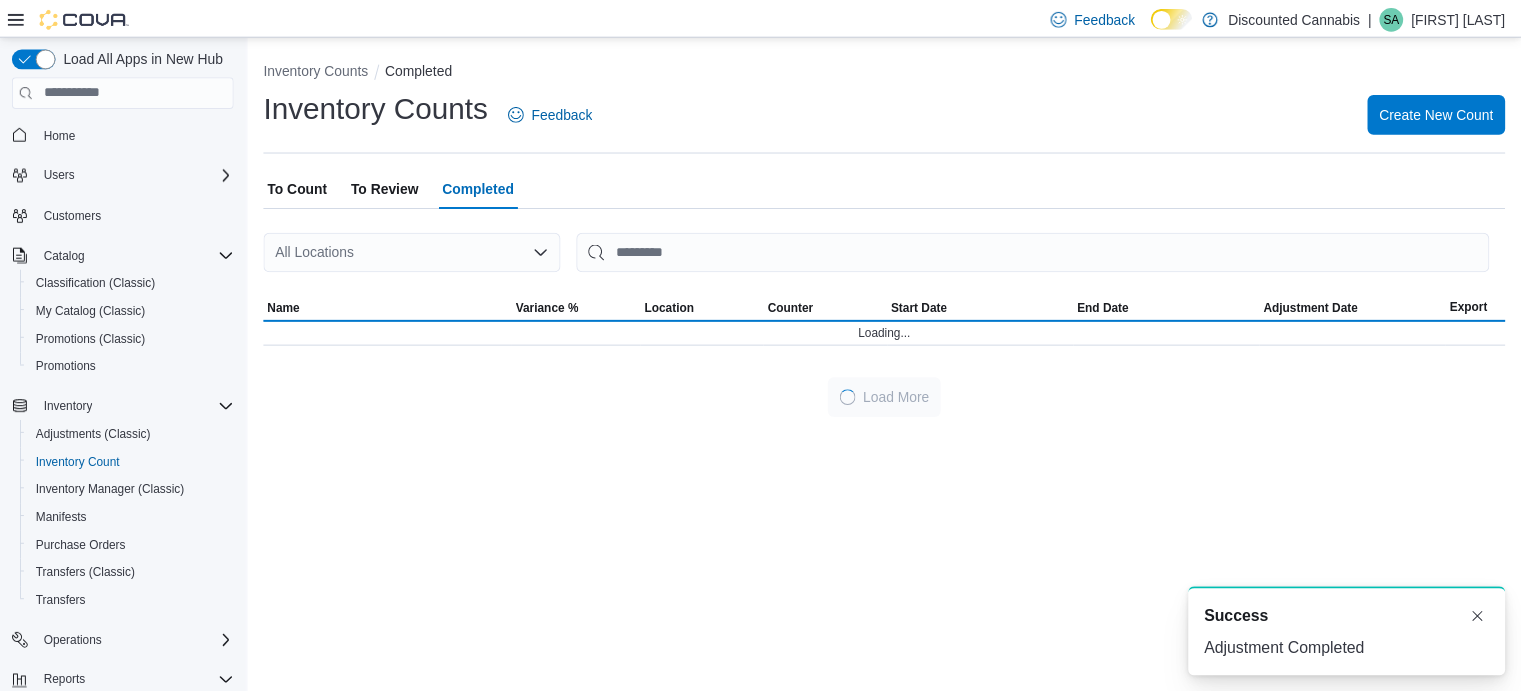 scroll, scrollTop: 0, scrollLeft: 0, axis: both 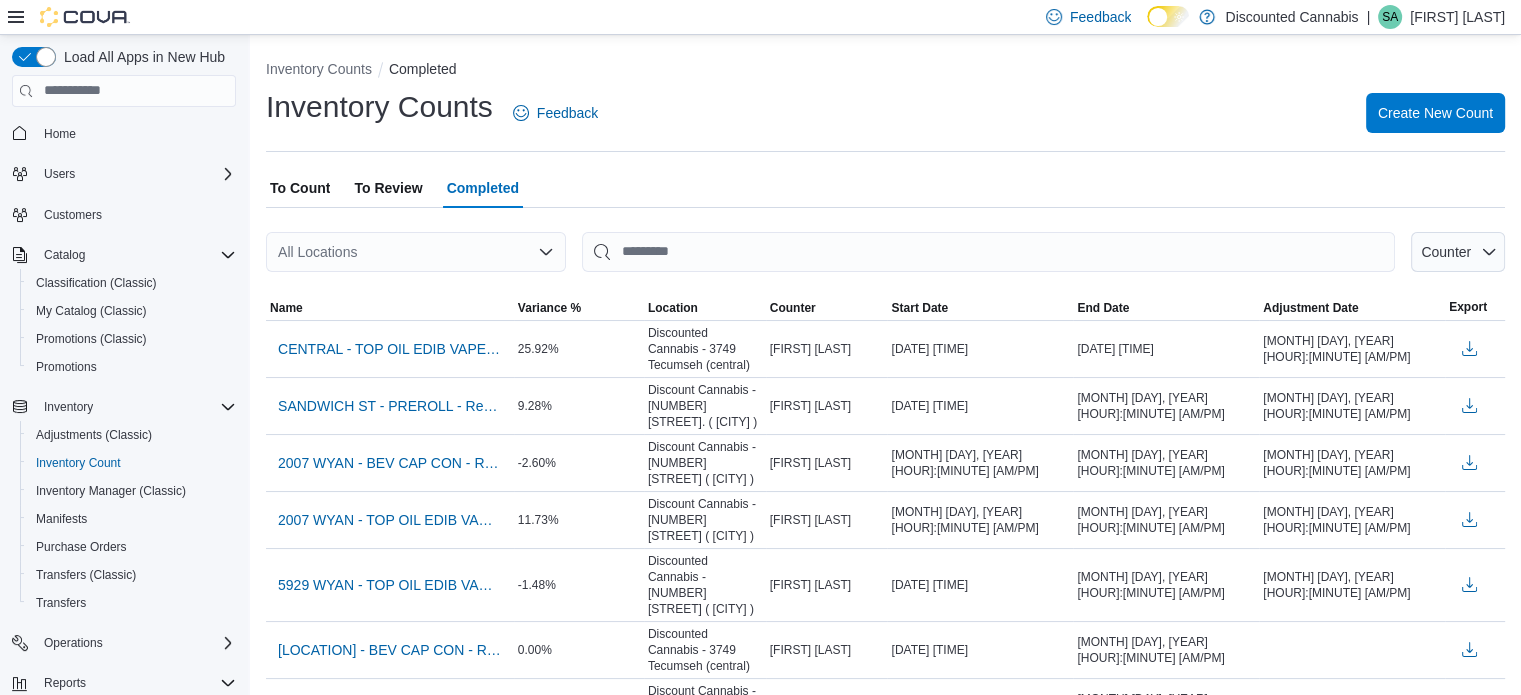 click on "To Review" at bounding box center [388, 188] 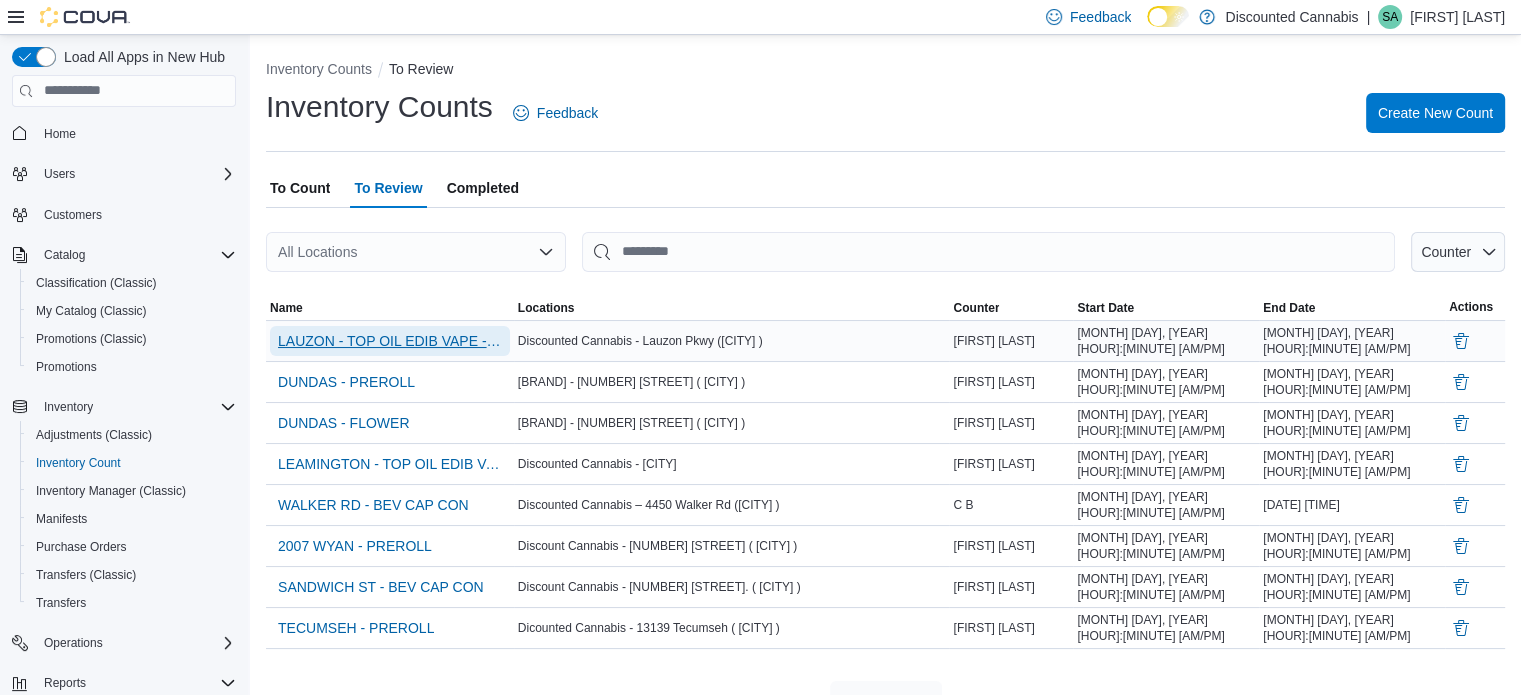 click on "LAUZON - TOP OIL EDIB VAPE - Recount" at bounding box center (390, 341) 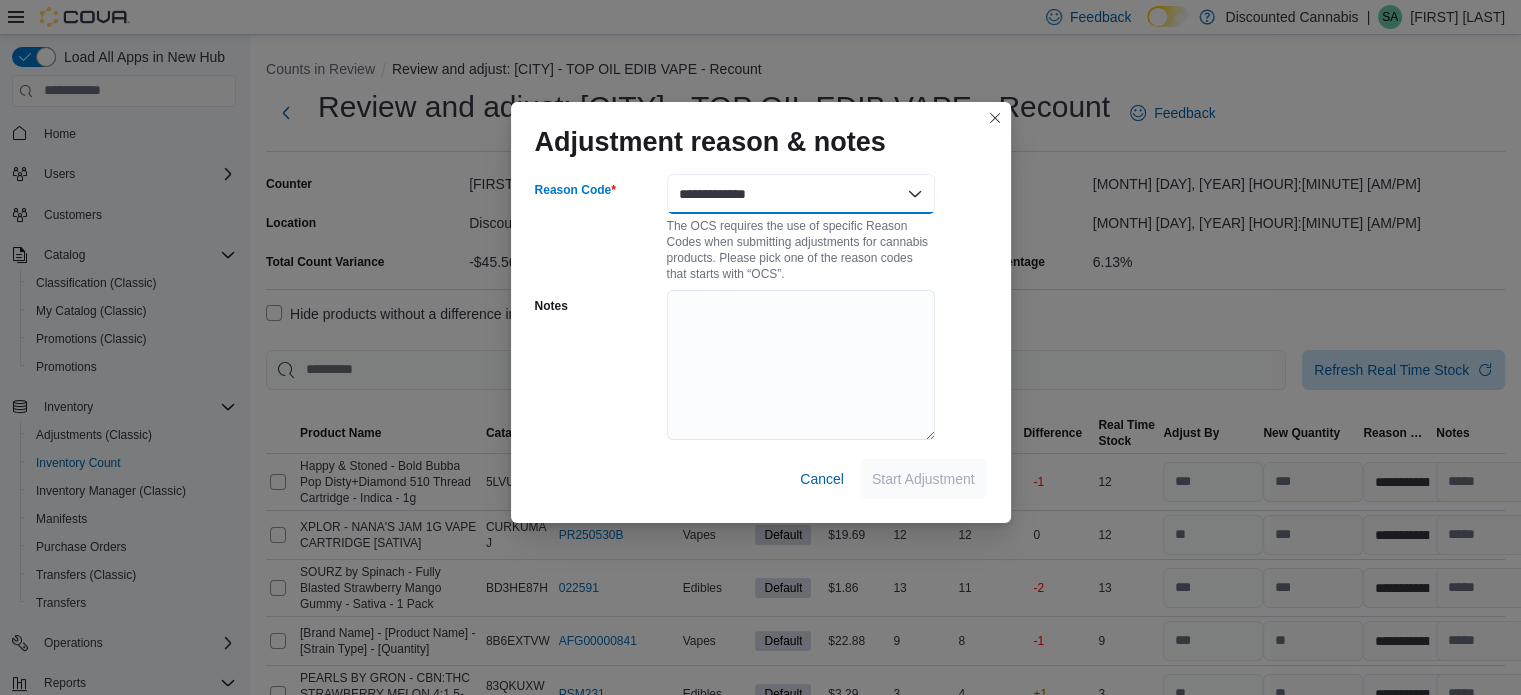 click on "**********" at bounding box center [801, 194] 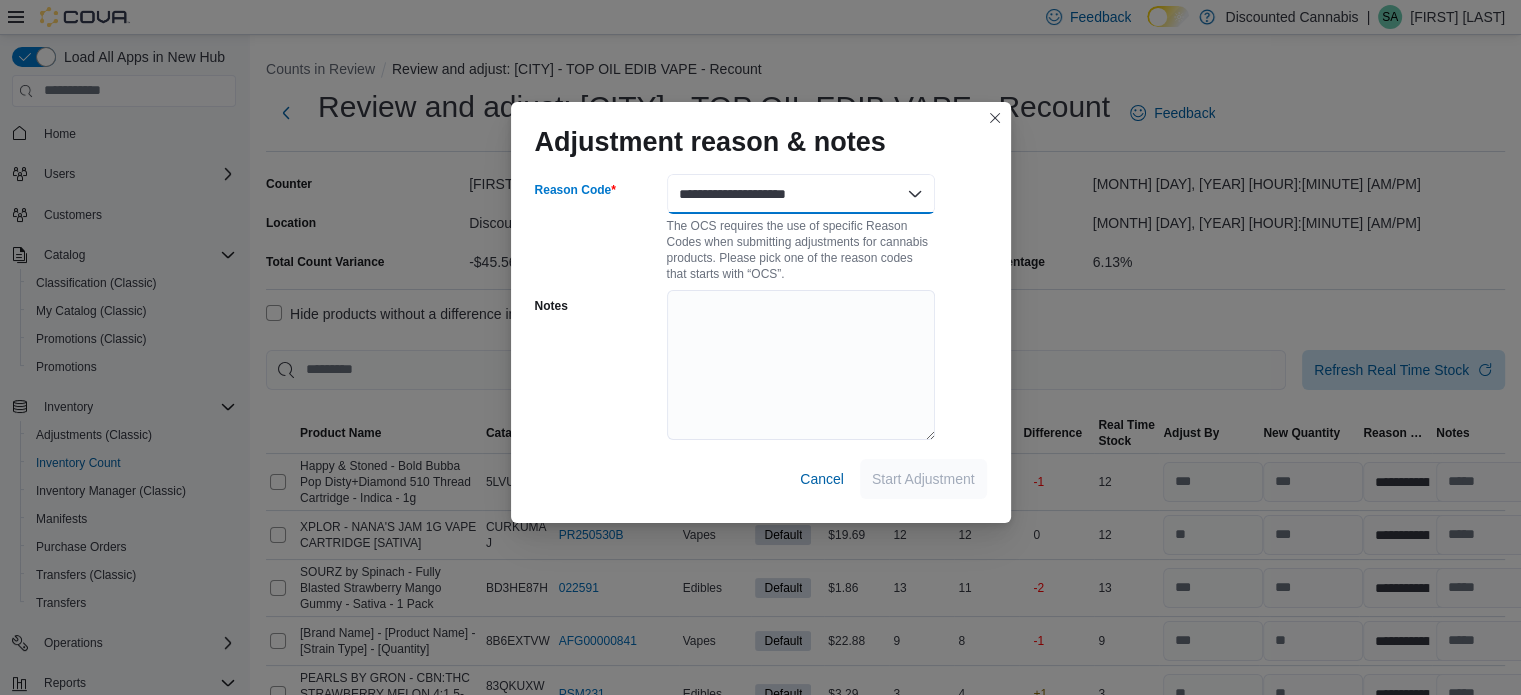 click on "**********" at bounding box center [801, 194] 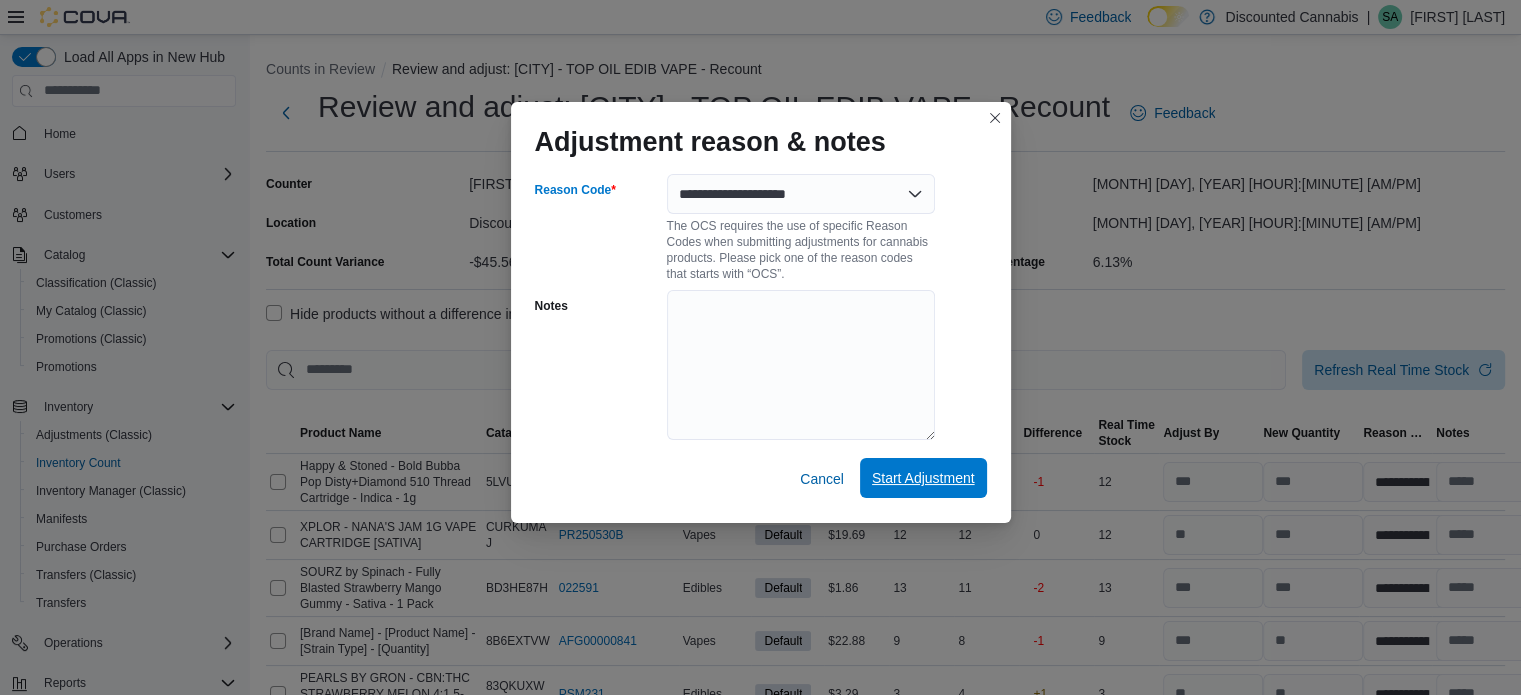 click on "Start Adjustment" at bounding box center (923, 478) 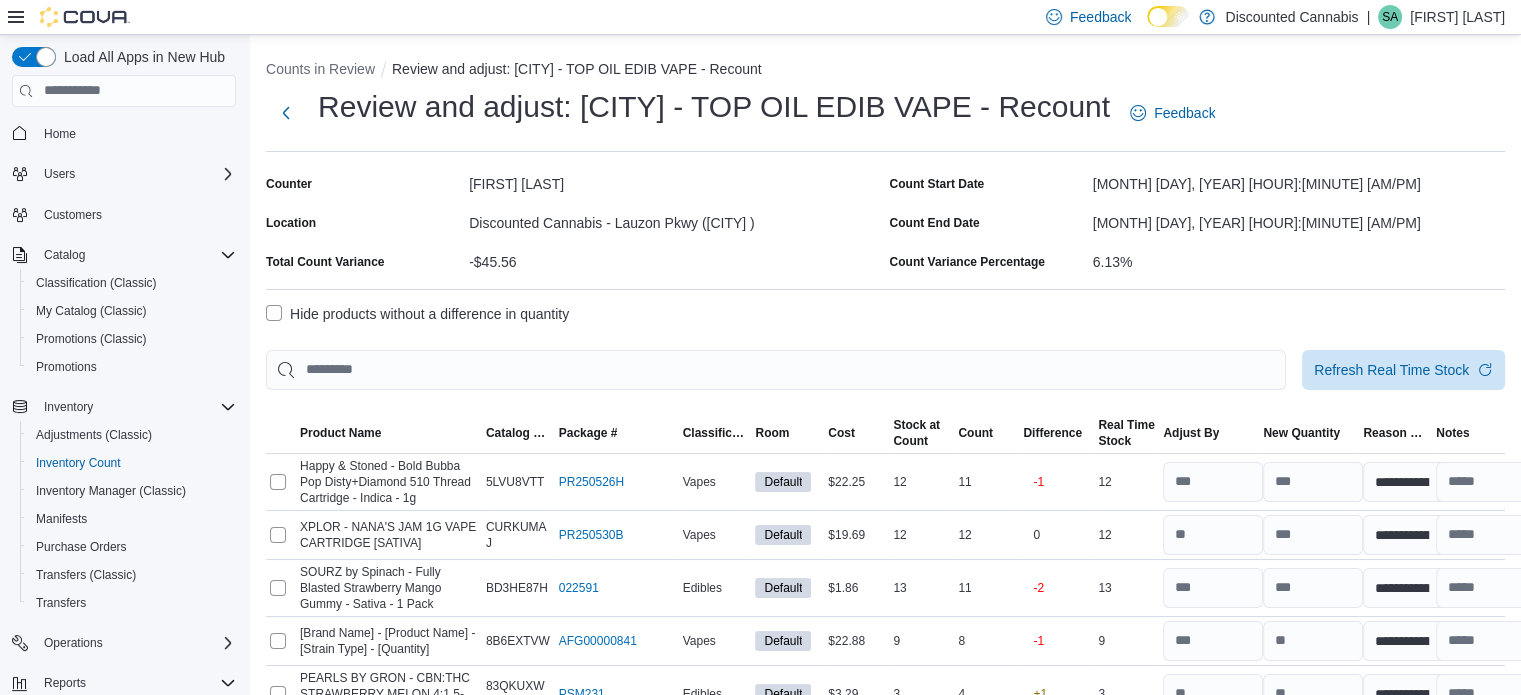 click on "Hide products without a difference in quantity" at bounding box center (417, 314) 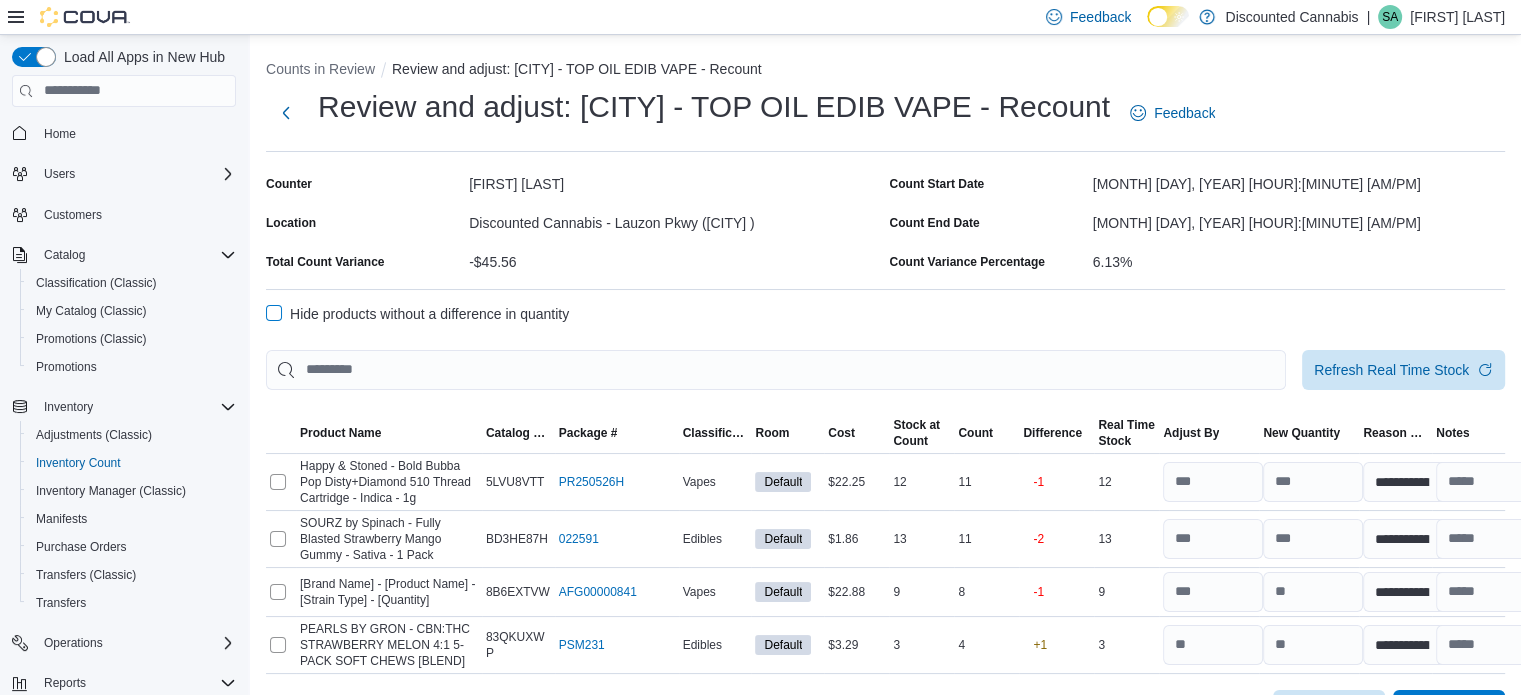 scroll, scrollTop: 57, scrollLeft: 0, axis: vertical 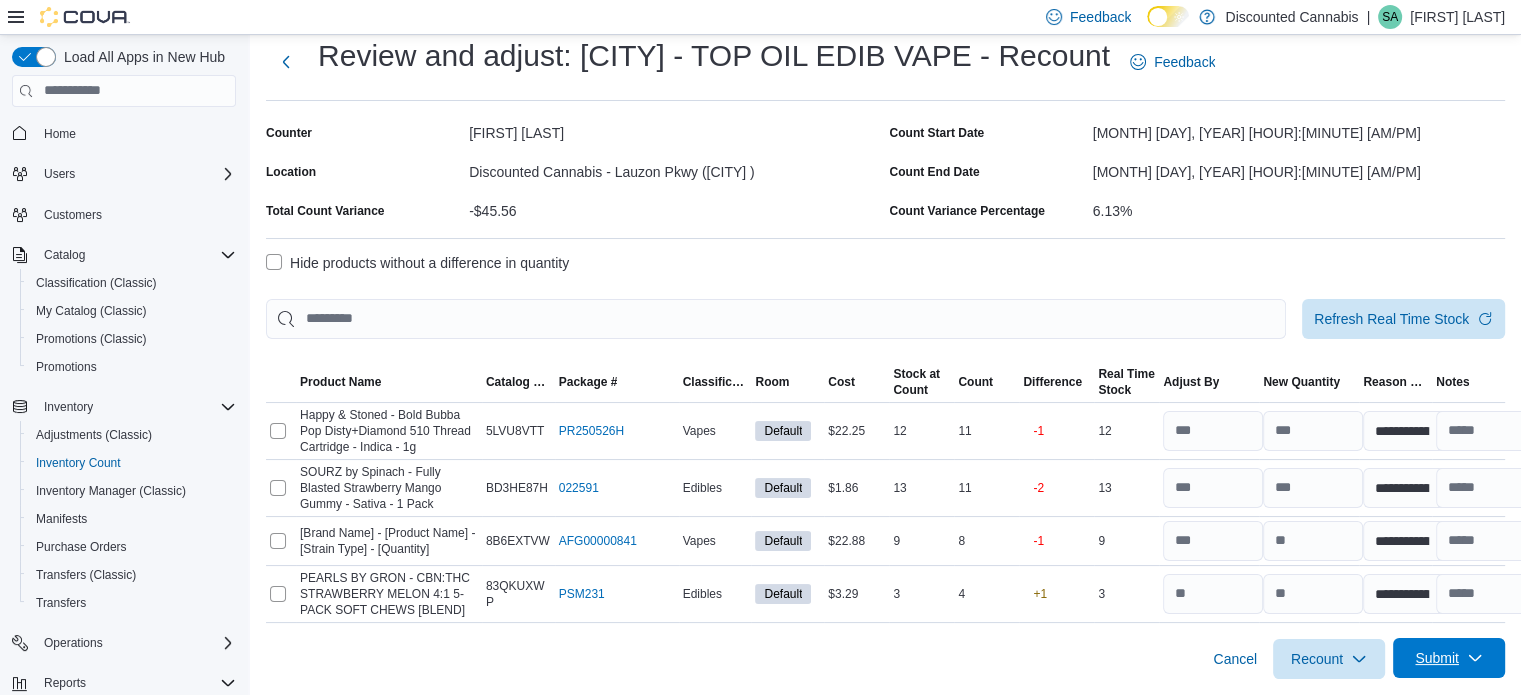 click on "Submit" at bounding box center [1437, 658] 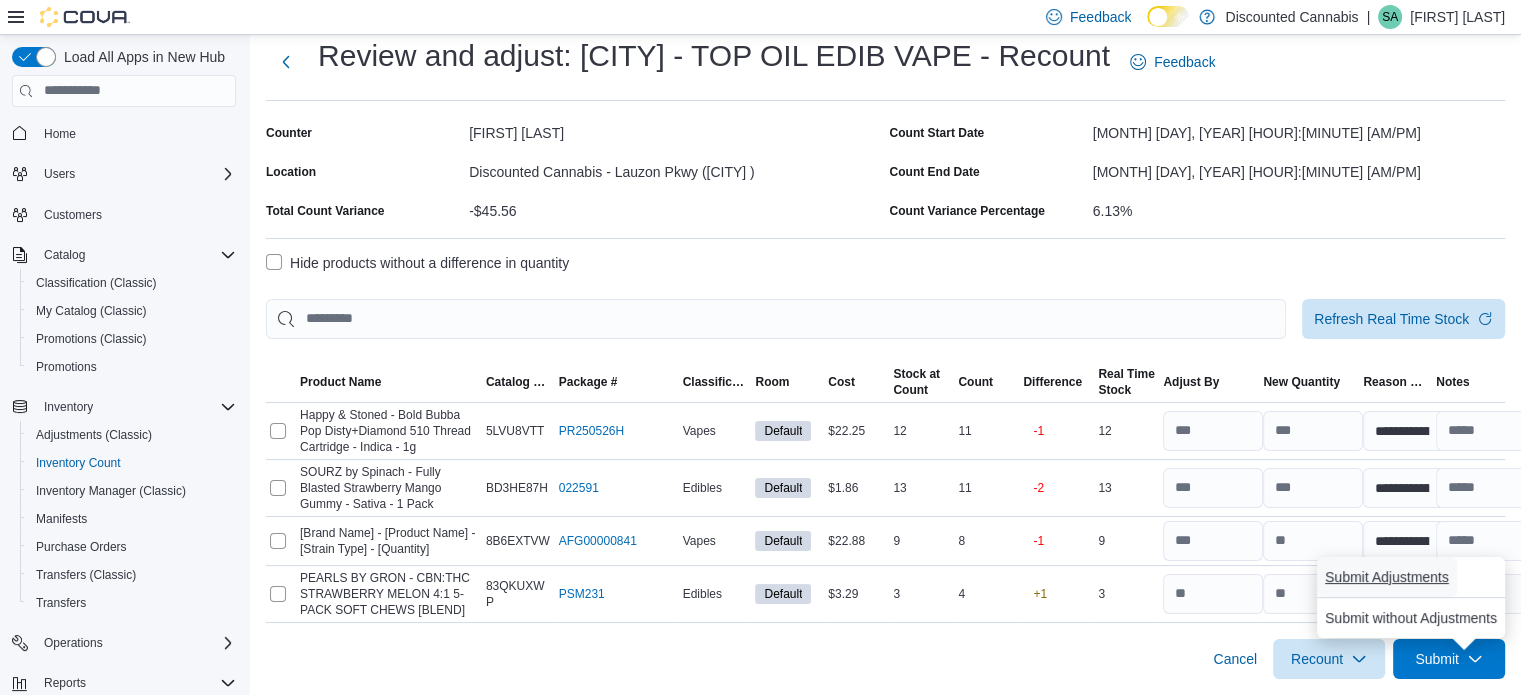 click on "Submit Adjustments" at bounding box center [1387, 577] 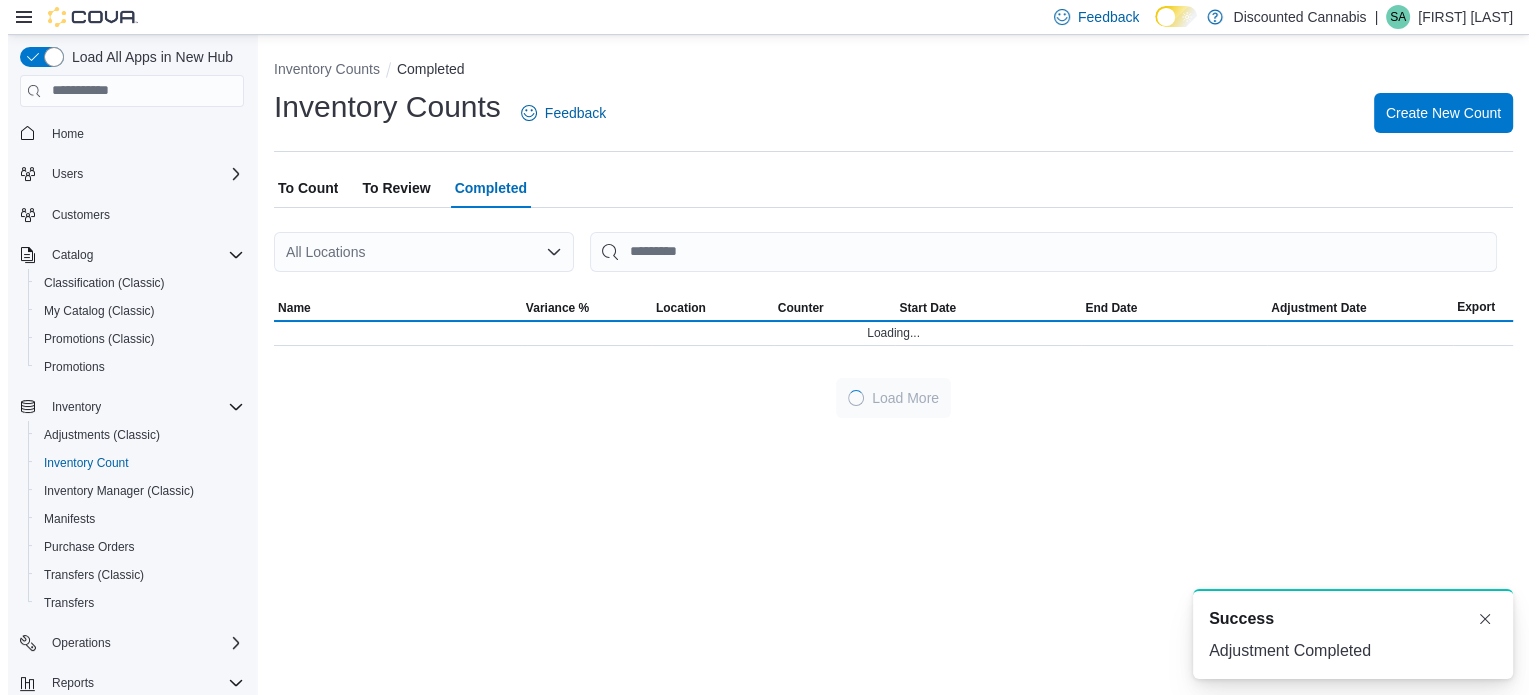 scroll, scrollTop: 0, scrollLeft: 0, axis: both 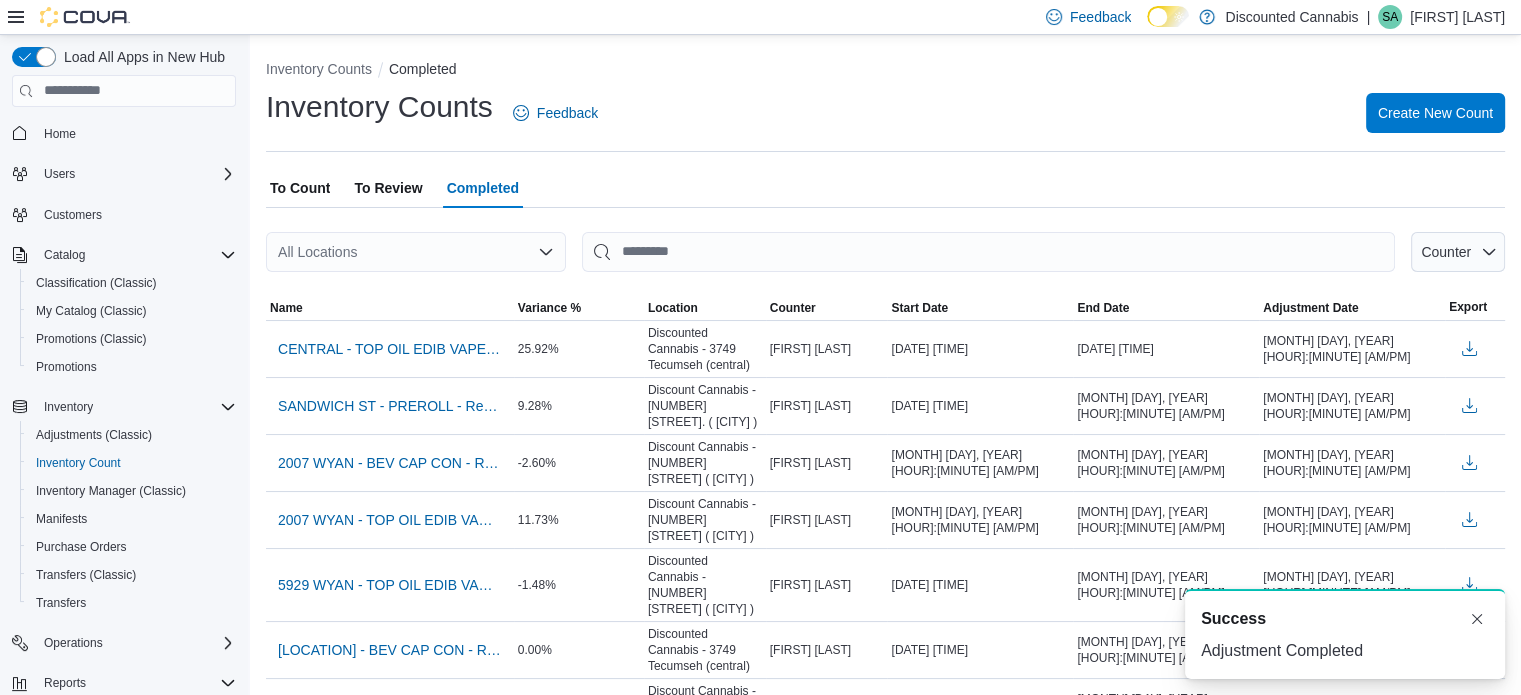 click on "To Review" at bounding box center [388, 188] 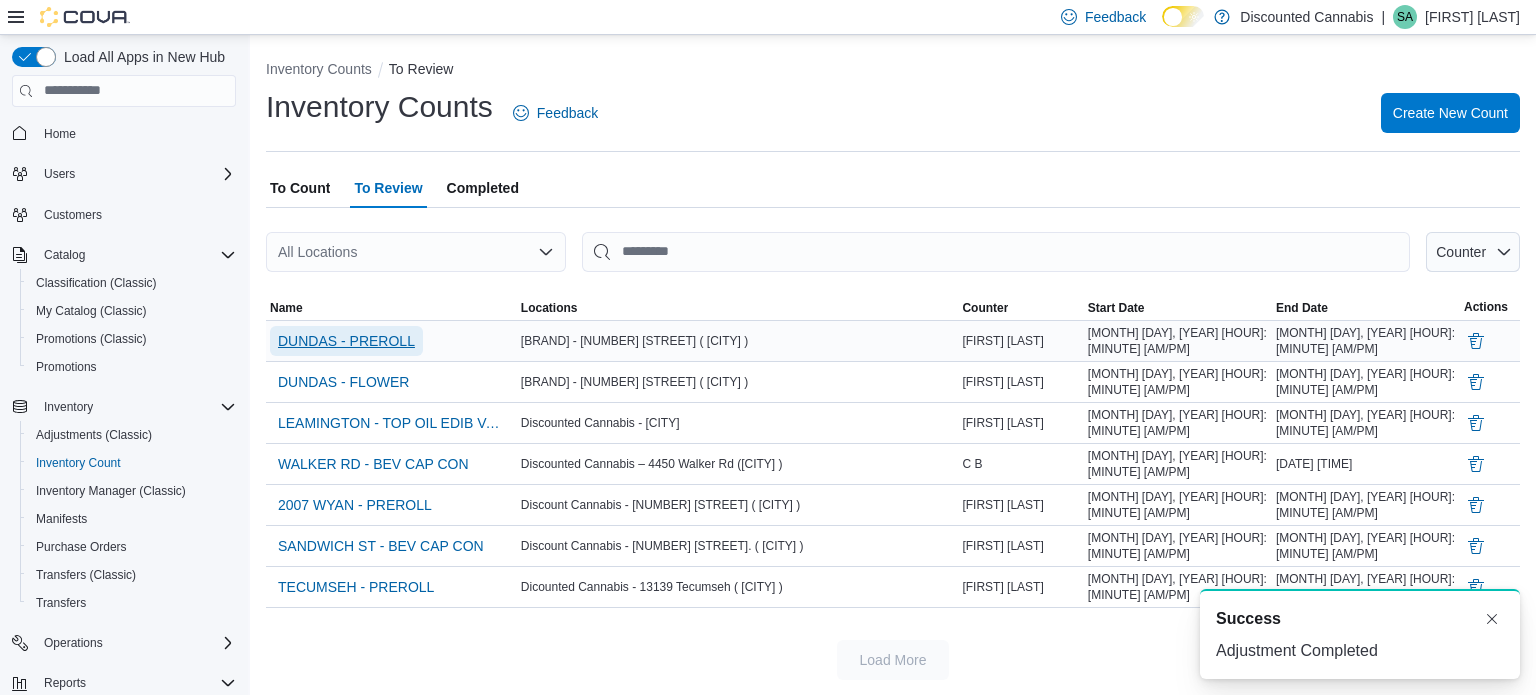 click on "DUNDAS - PREROLL" at bounding box center (346, 341) 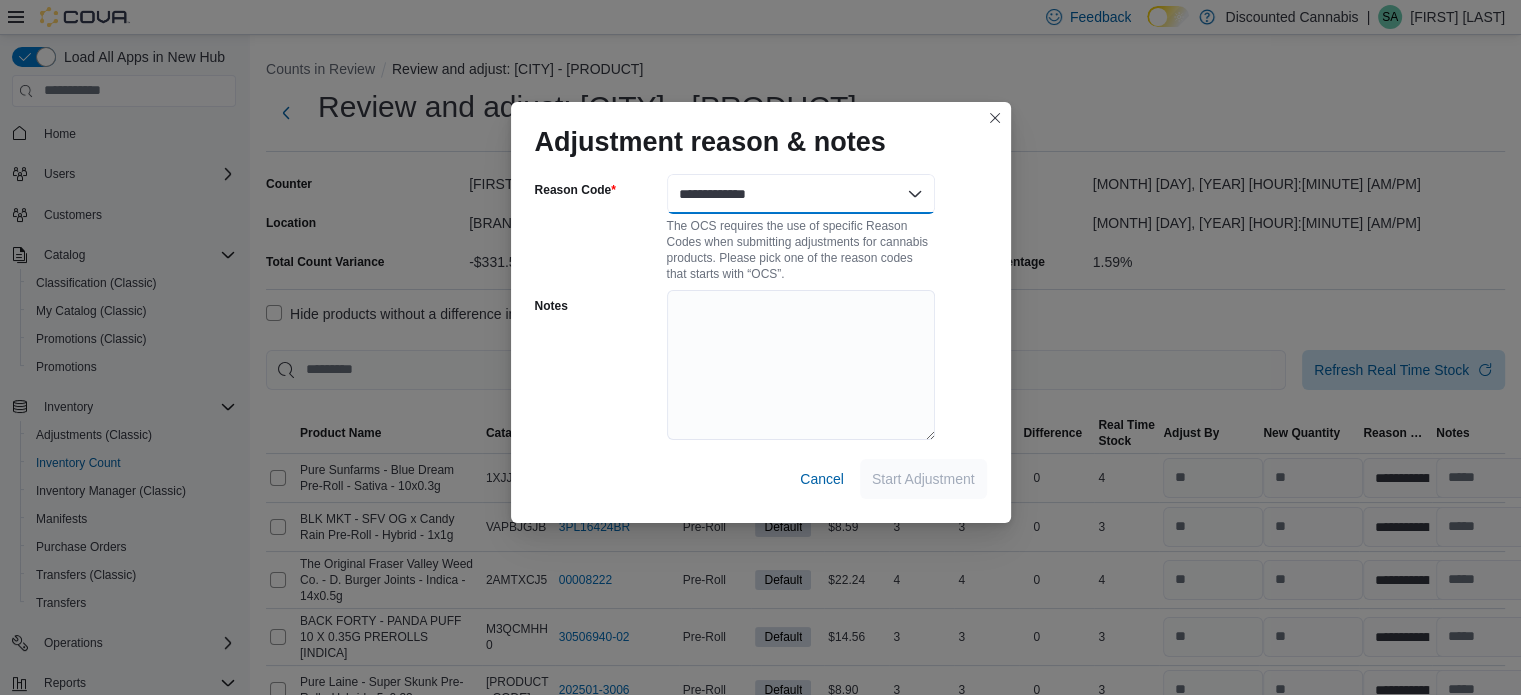 click on "**********" at bounding box center [801, 194] 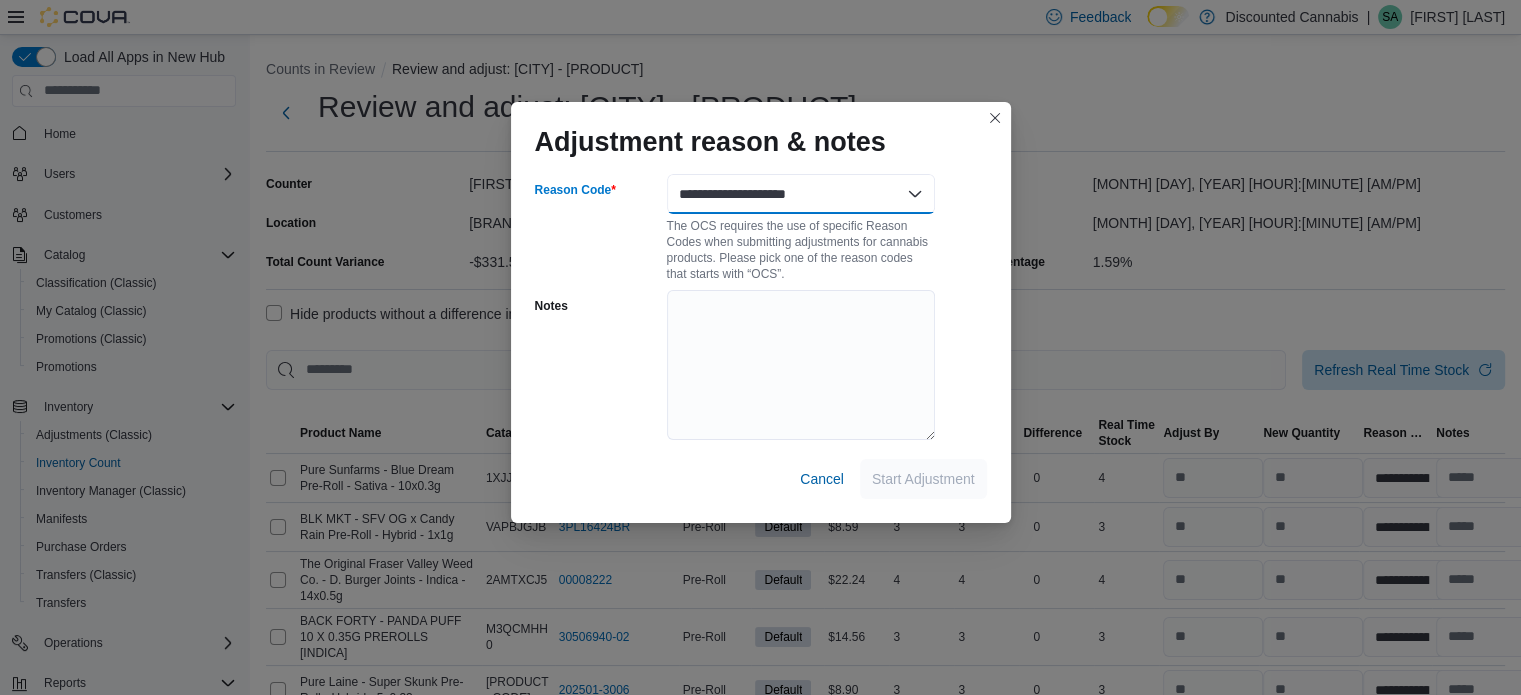 click on "**********" at bounding box center [801, 194] 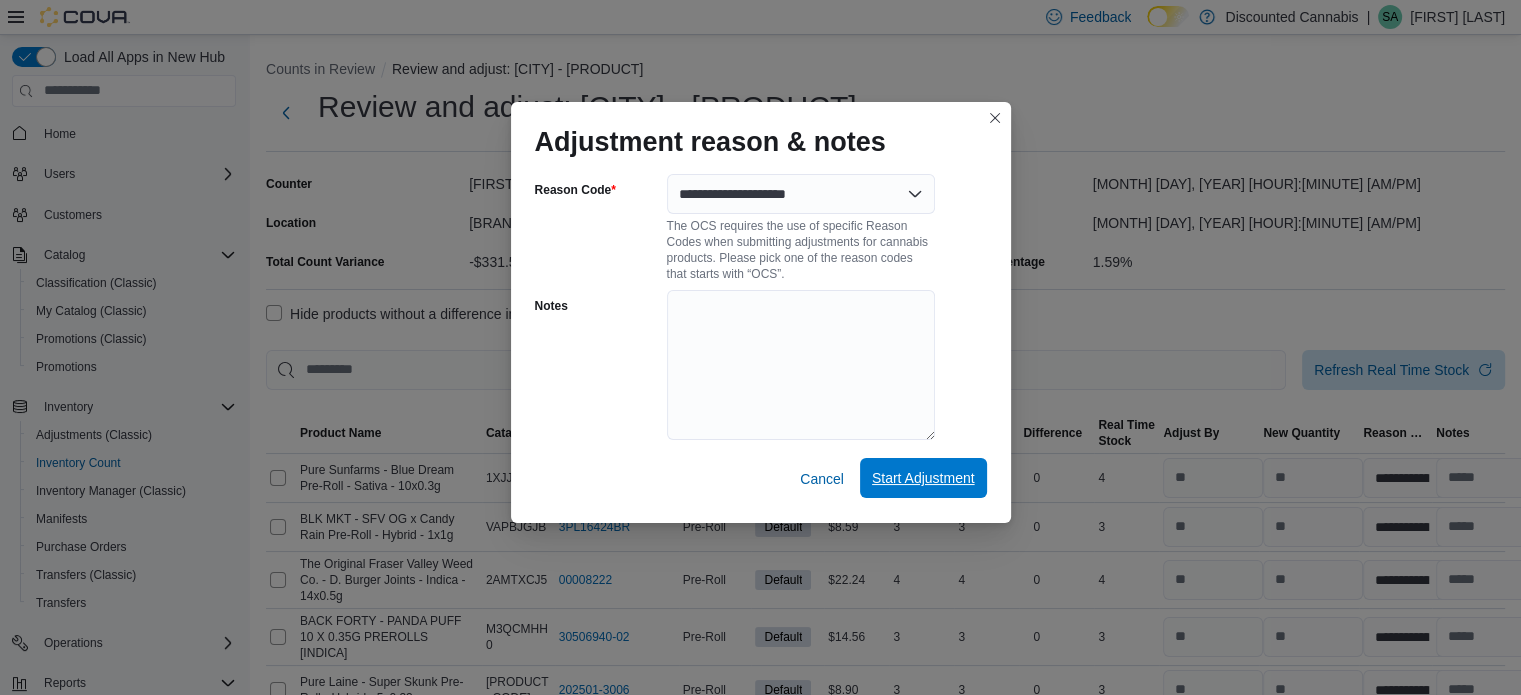 click on "Start Adjustment" at bounding box center [923, 478] 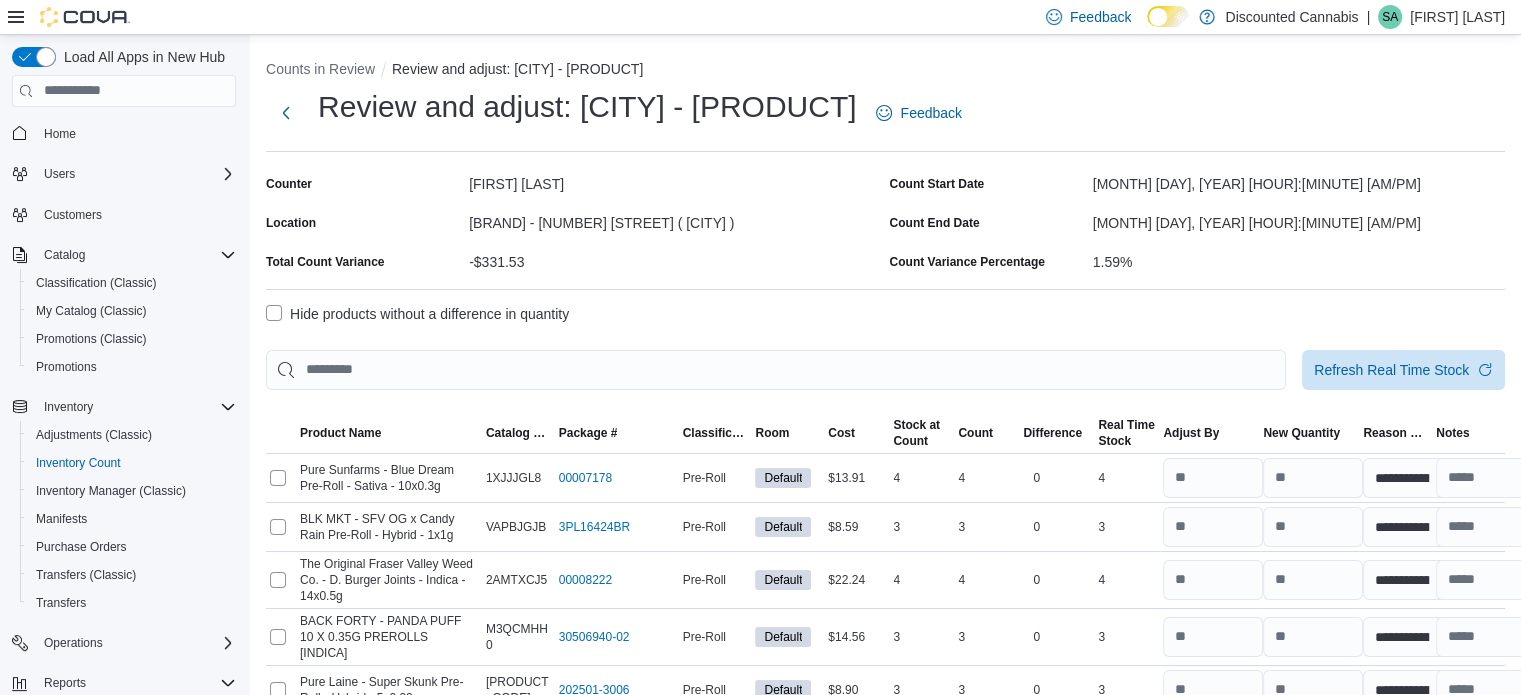click on "Hide products without a difference in quantity" at bounding box center [417, 314] 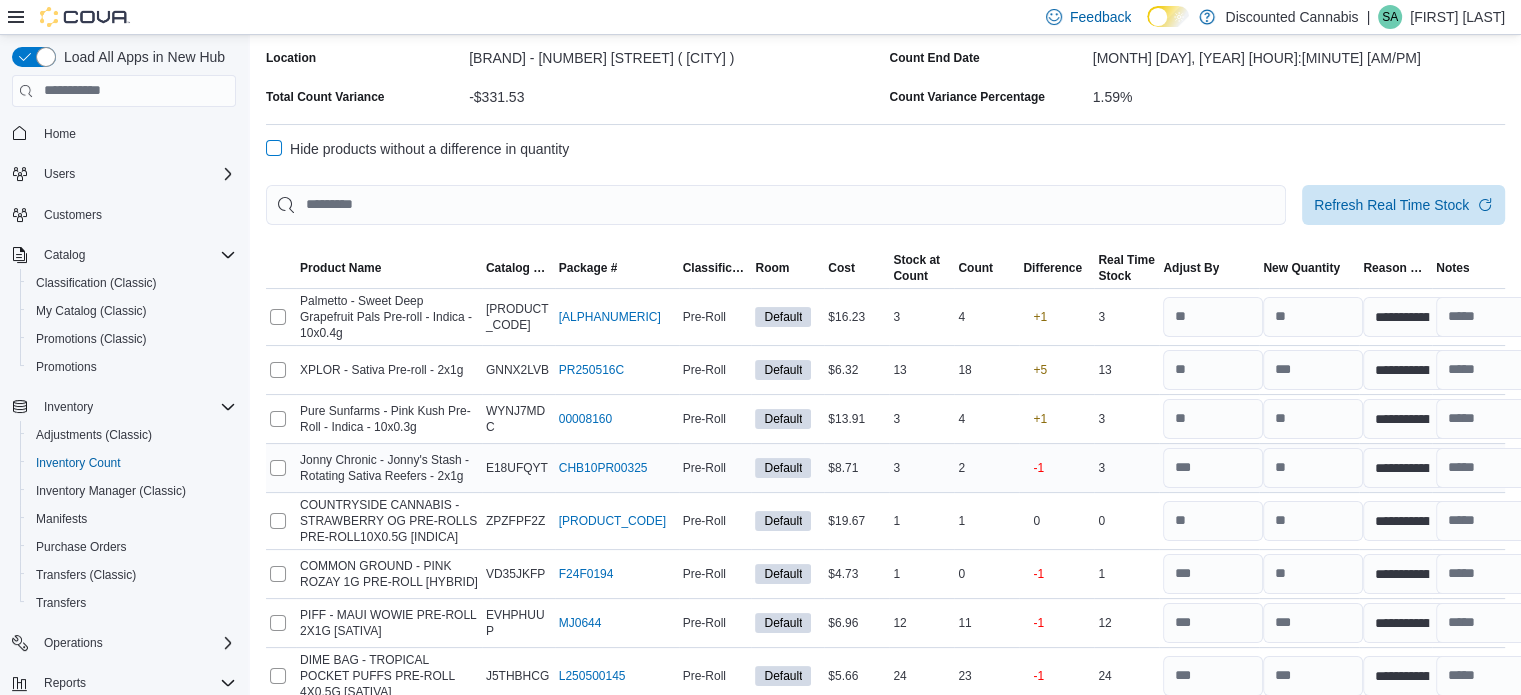 scroll, scrollTop: 200, scrollLeft: 0, axis: vertical 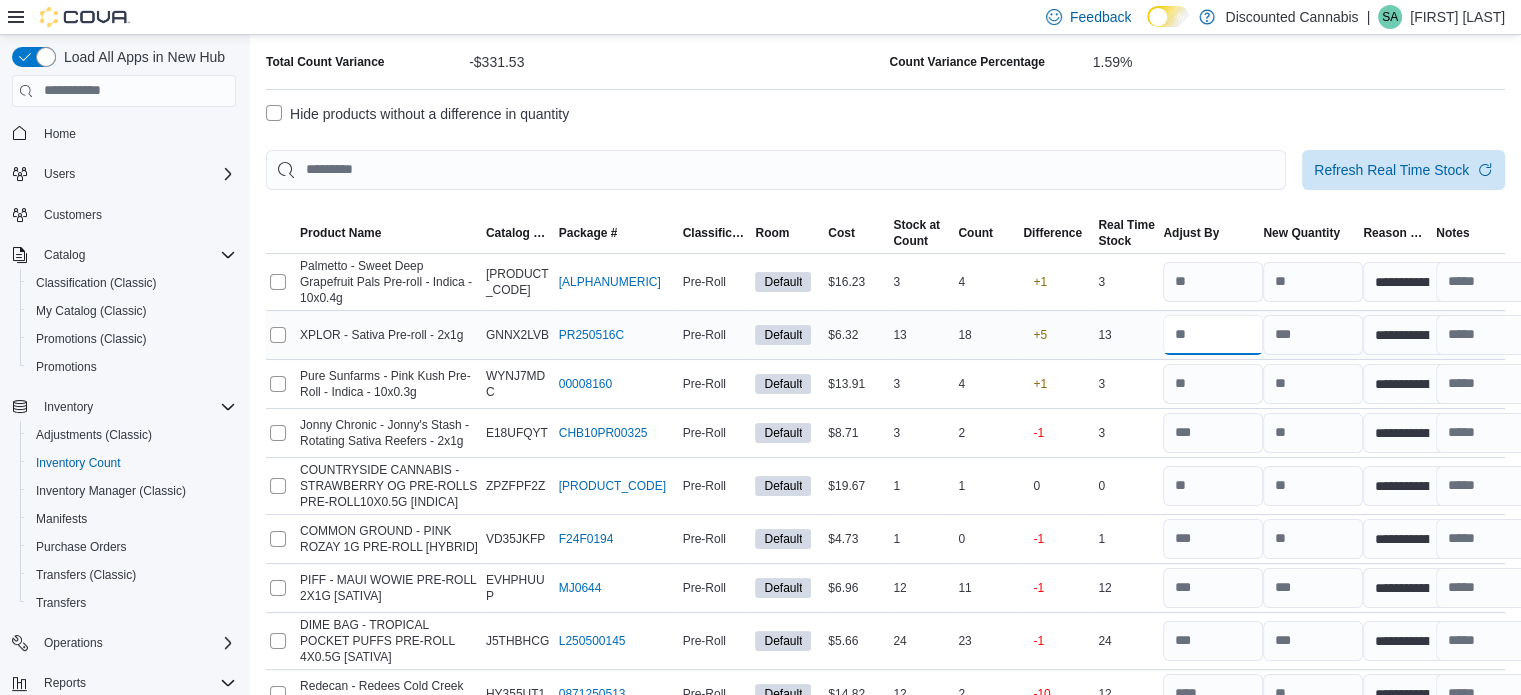 click at bounding box center [1213, 335] 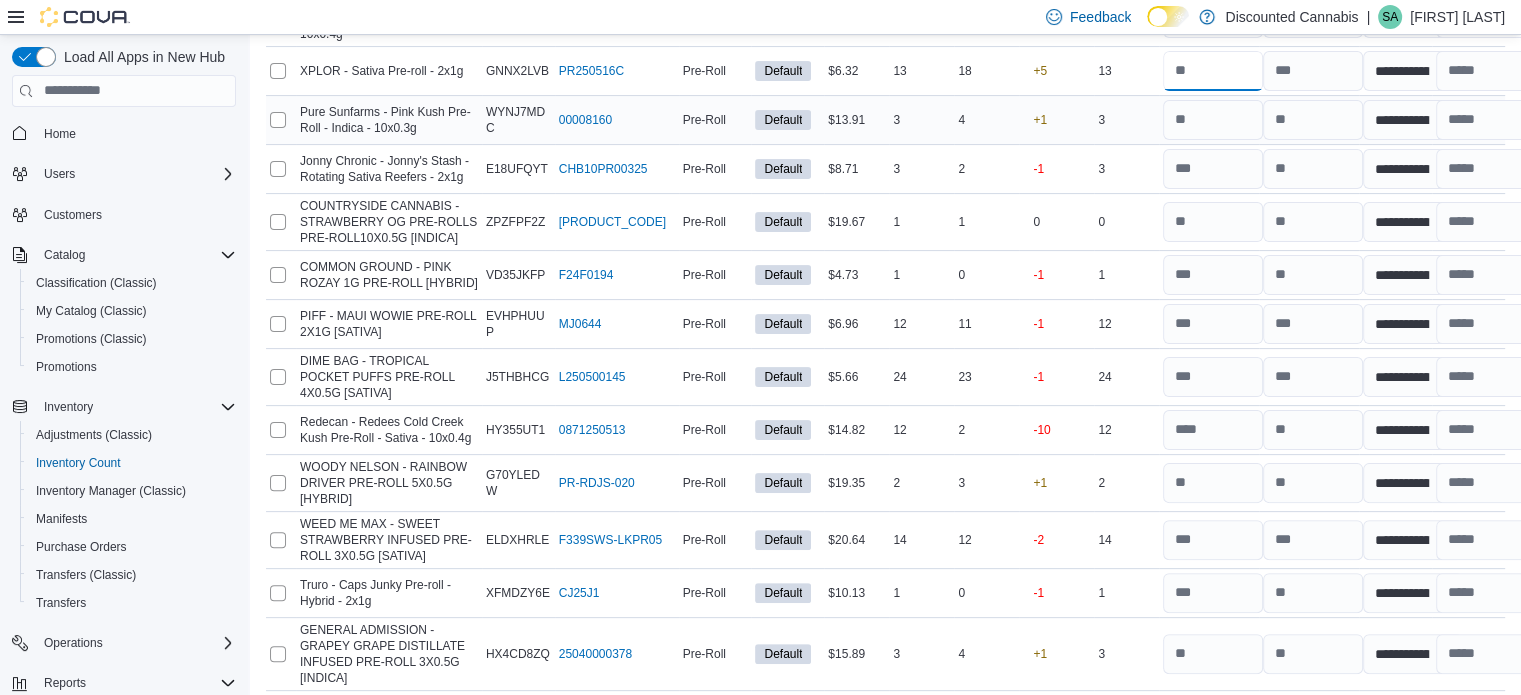 scroll, scrollTop: 500, scrollLeft: 0, axis: vertical 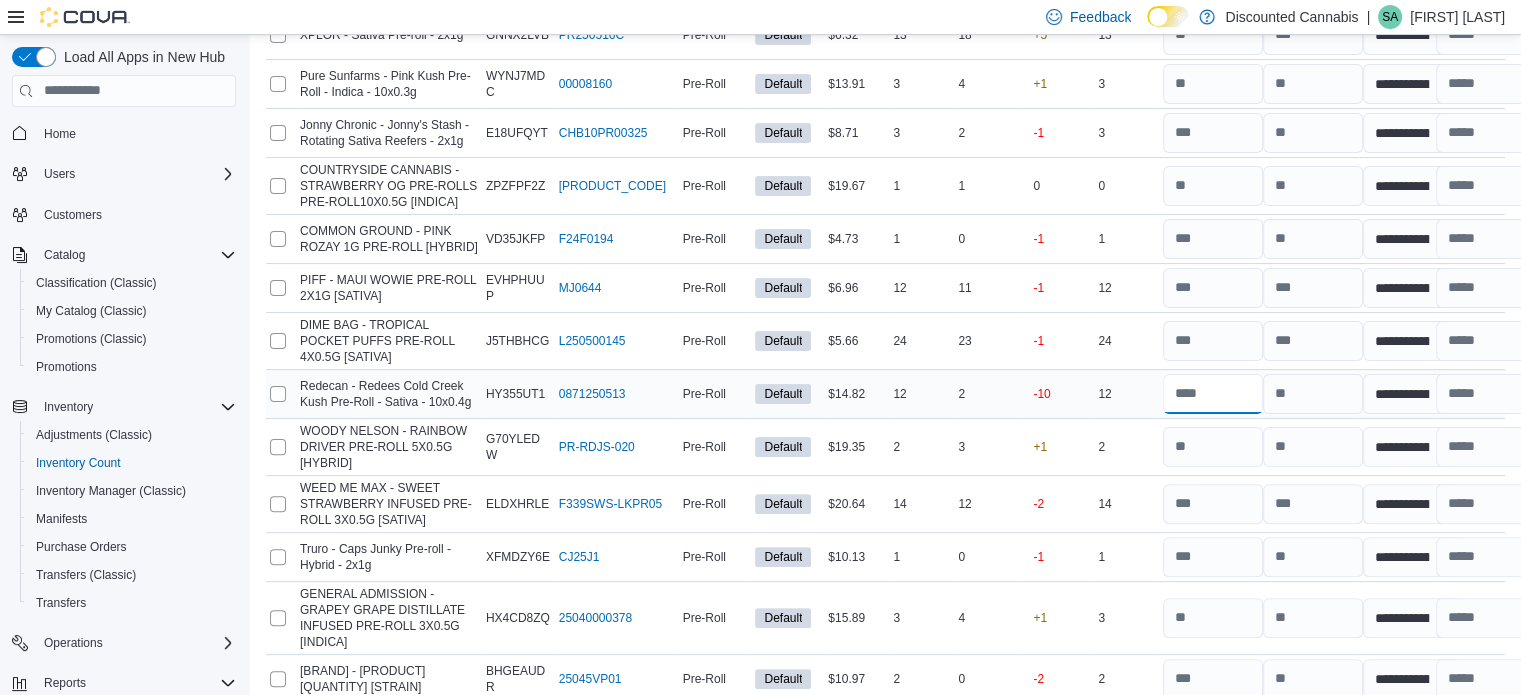 click at bounding box center [1213, 394] 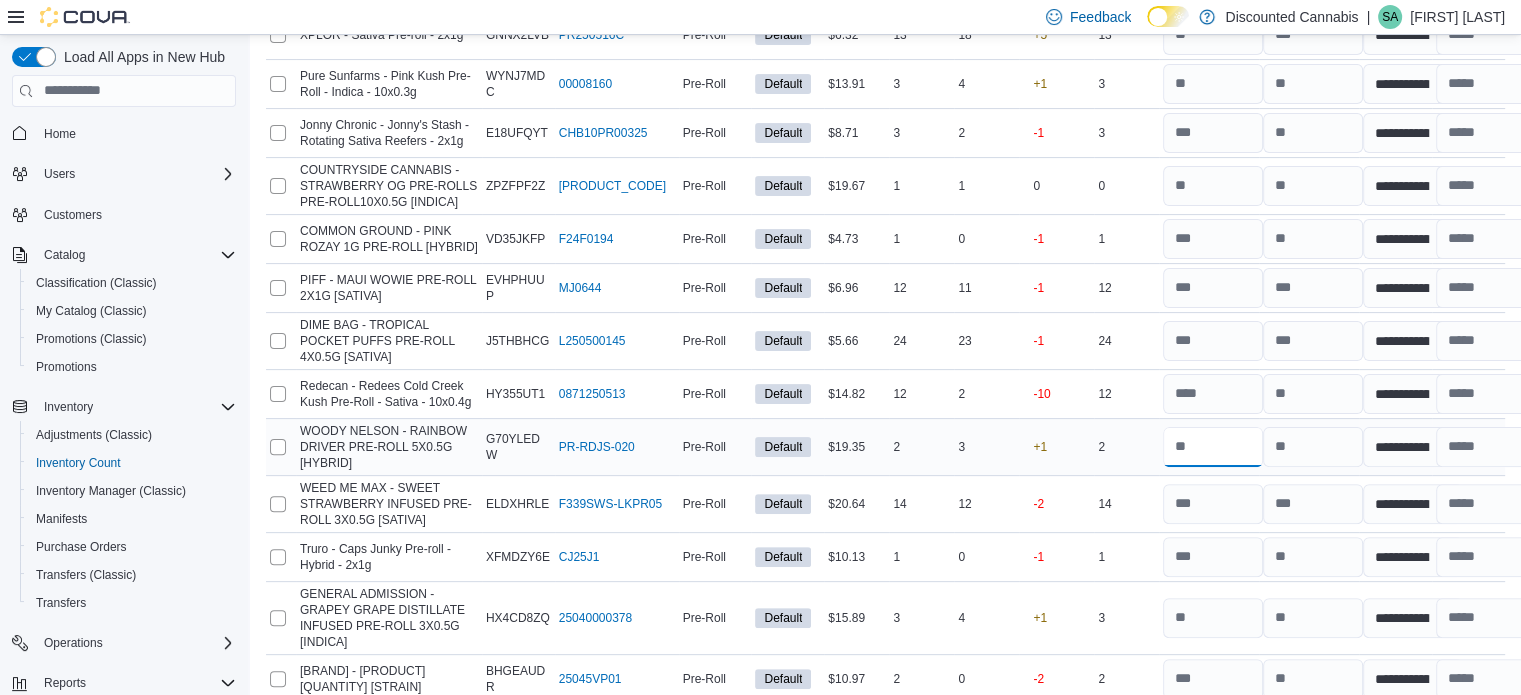 click at bounding box center (1213, 447) 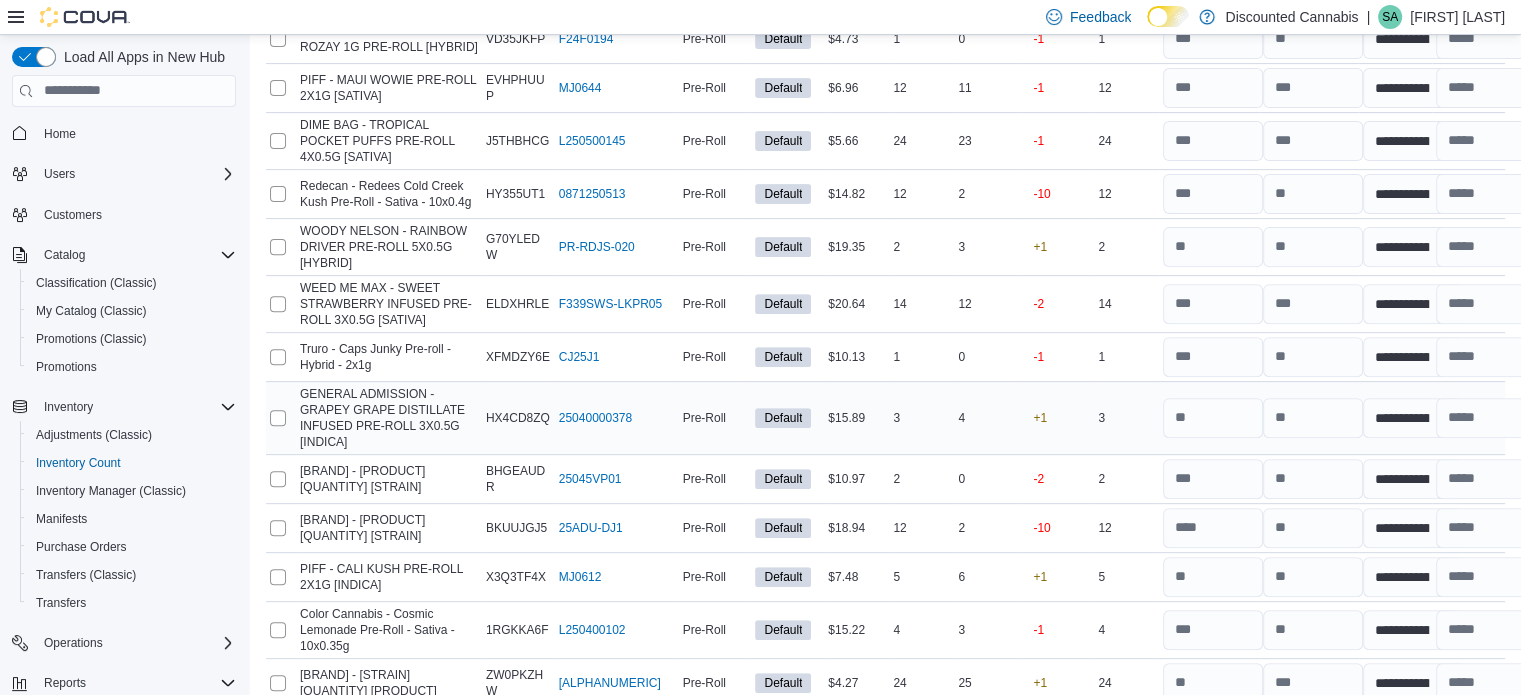 scroll, scrollTop: 800, scrollLeft: 0, axis: vertical 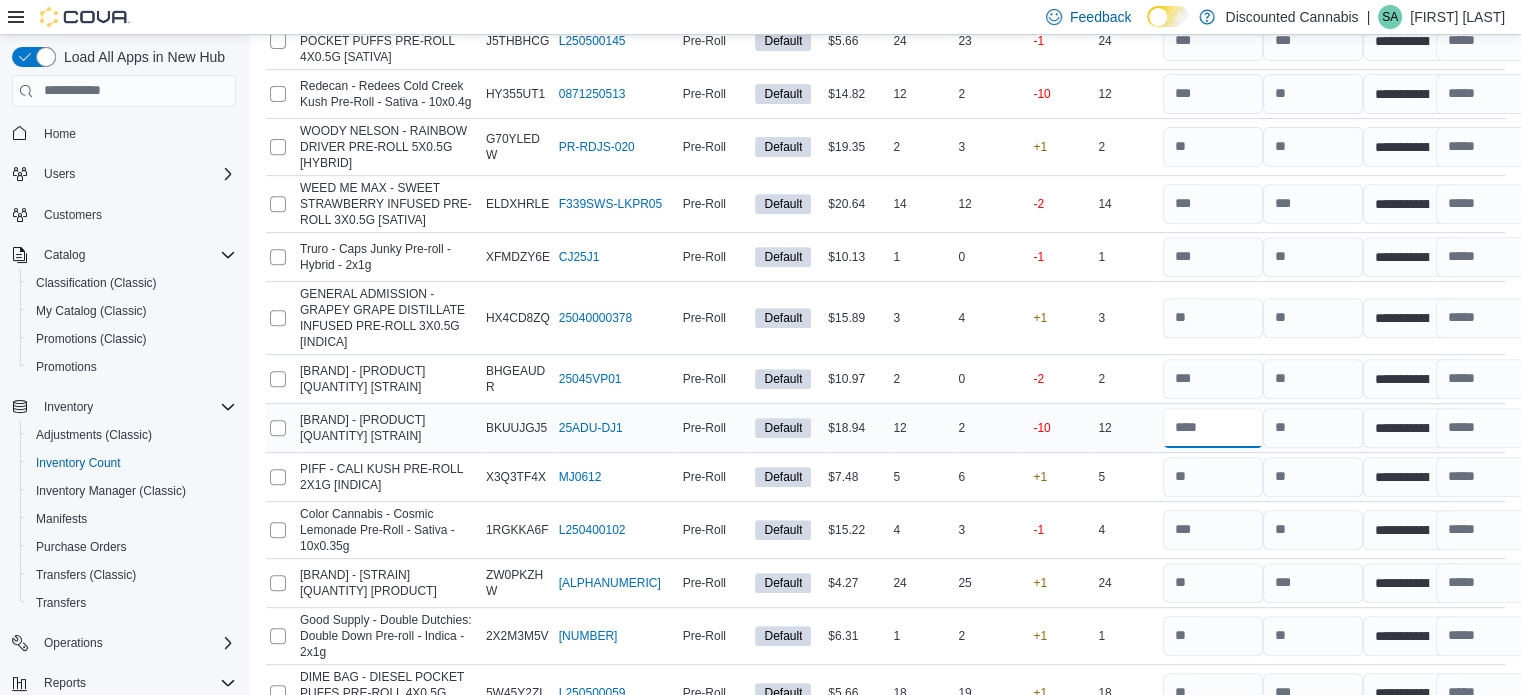 click at bounding box center [1213, 428] 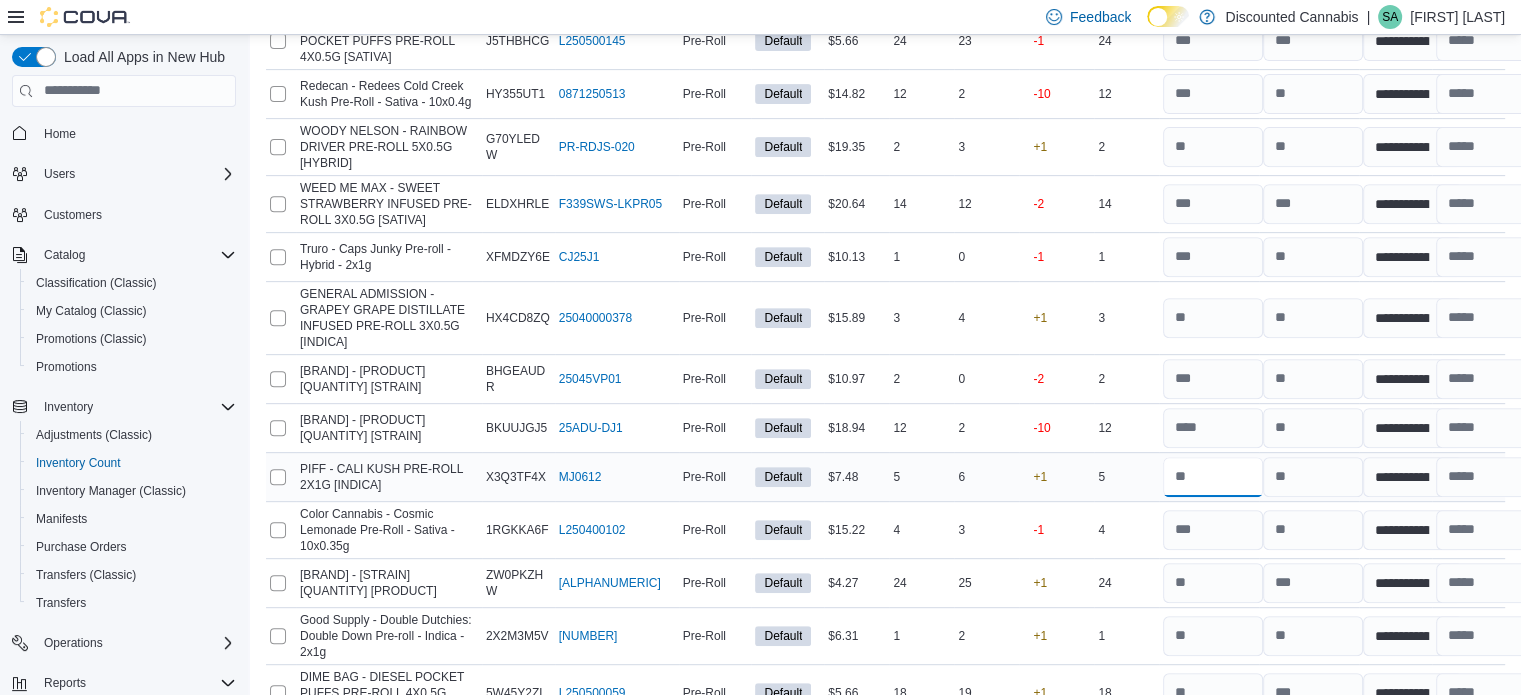 click at bounding box center (1213, 477) 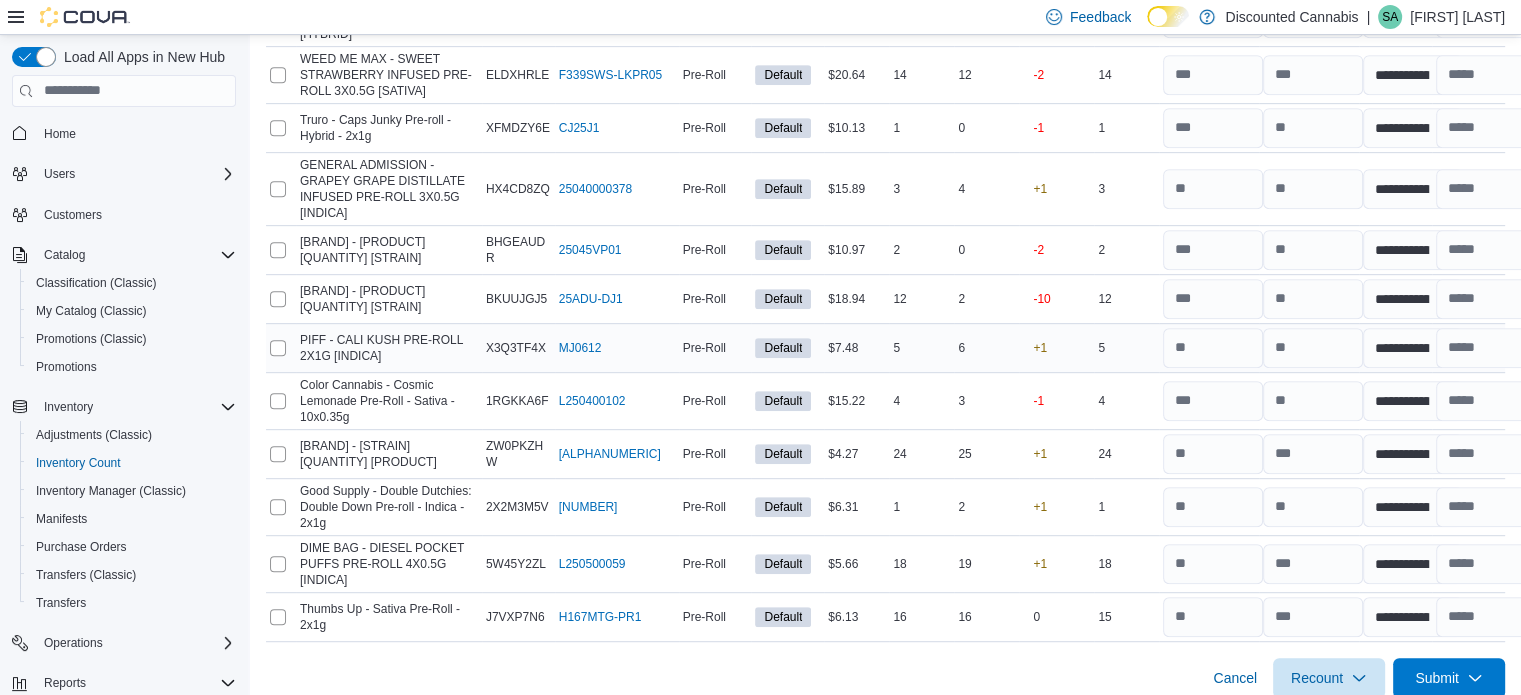 scroll, scrollTop: 943, scrollLeft: 0, axis: vertical 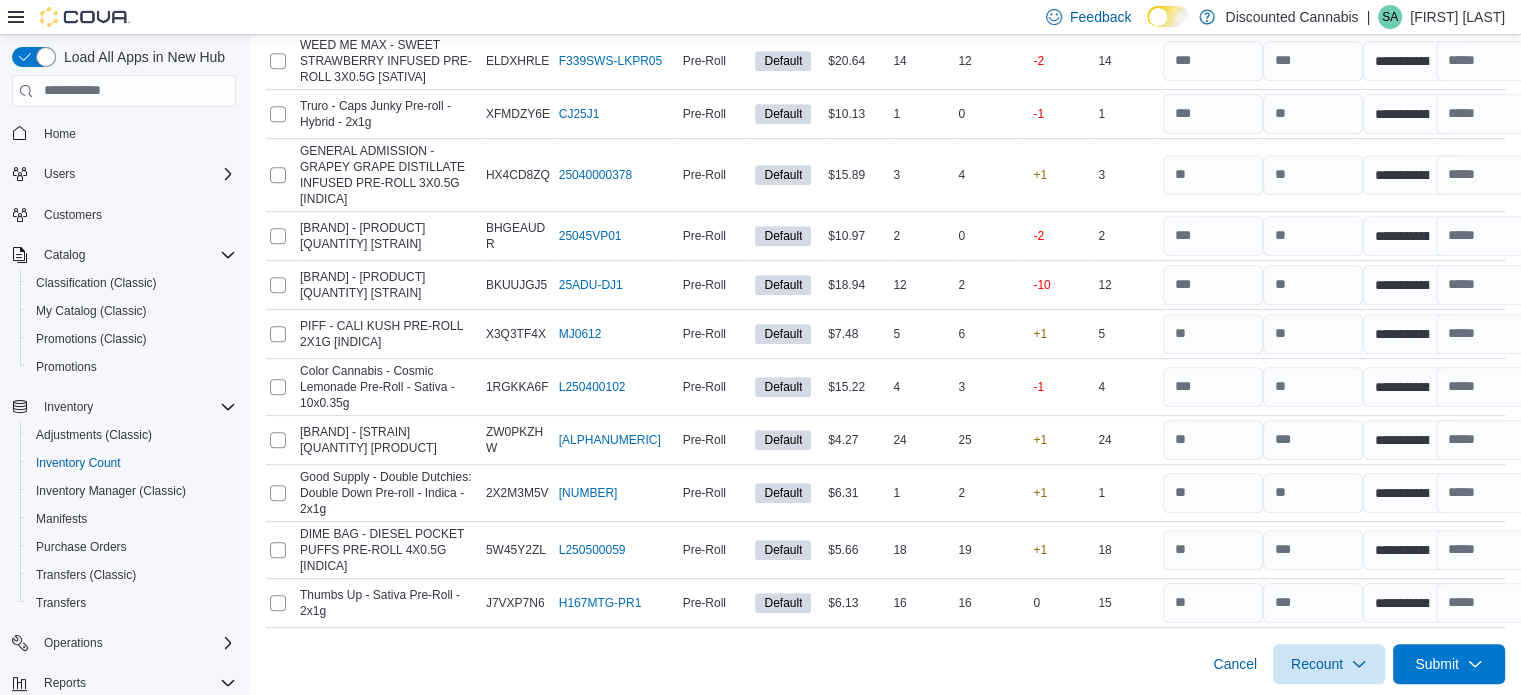 click on "Cancel Recount Submit" at bounding box center (885, 656) 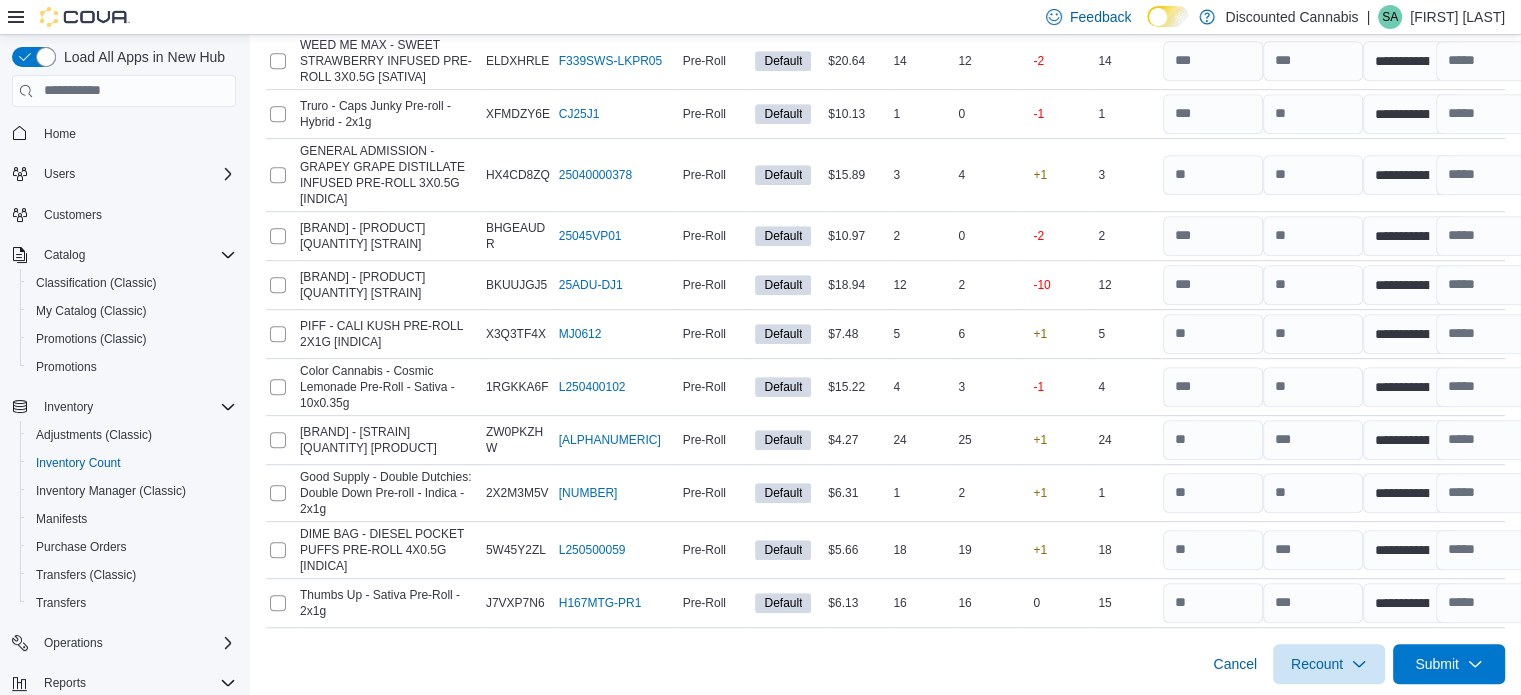 click on "Cancel Recount Submit" at bounding box center (885, 656) 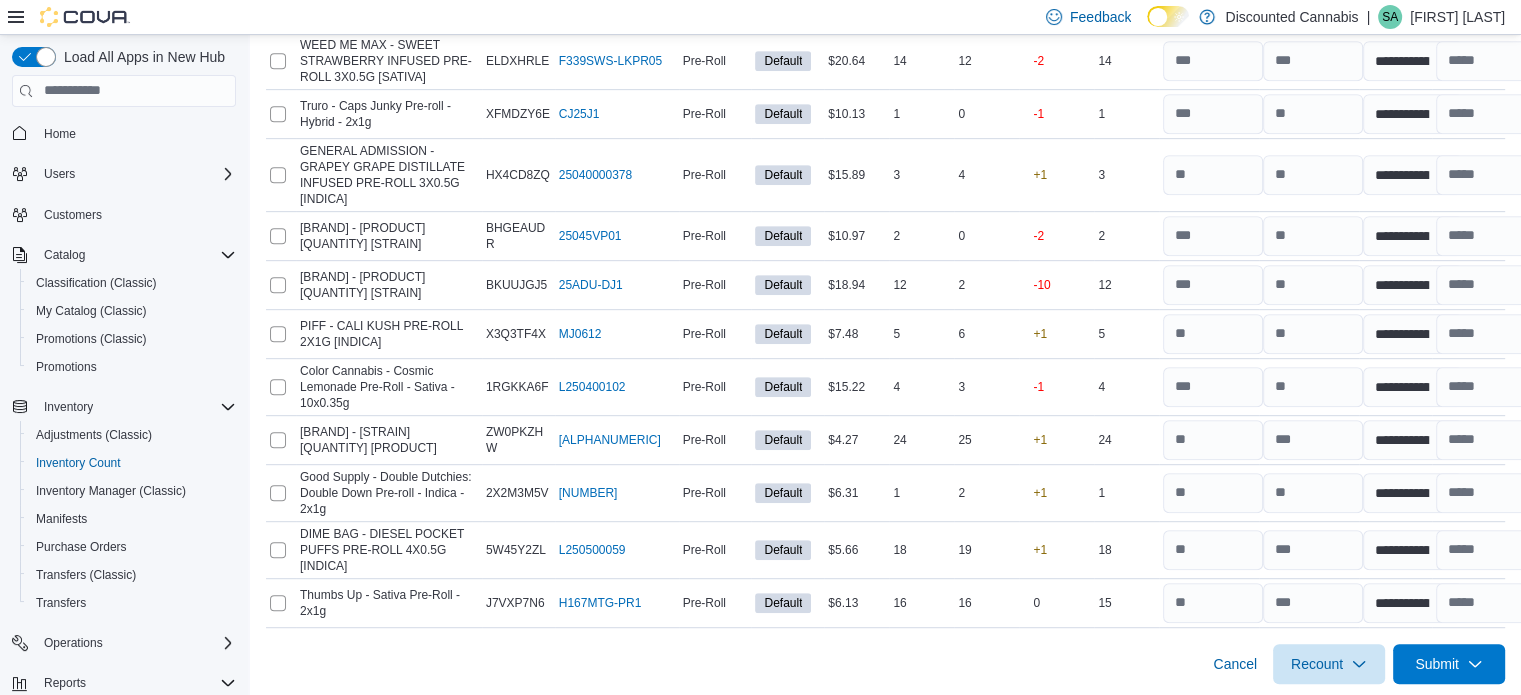 click on "Cancel Recount Submit" at bounding box center (885, 656) 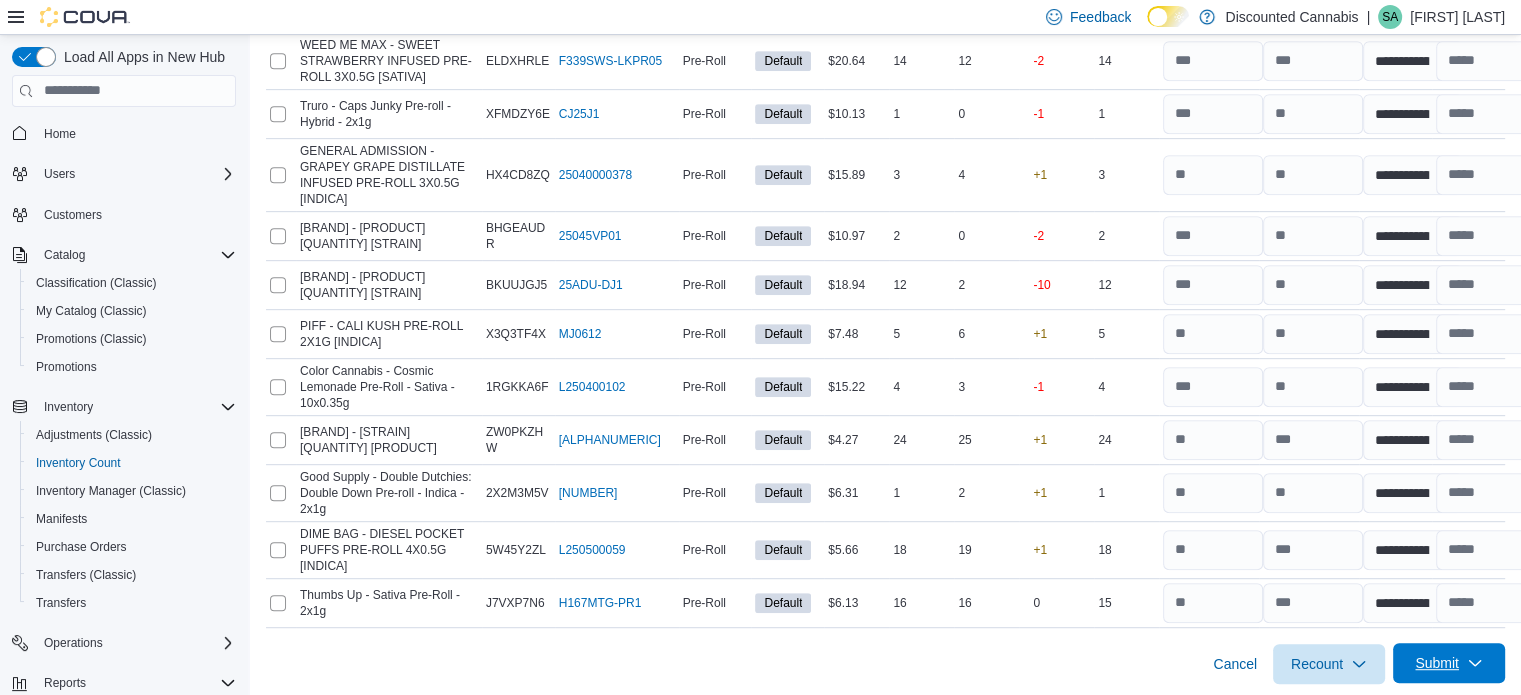 click 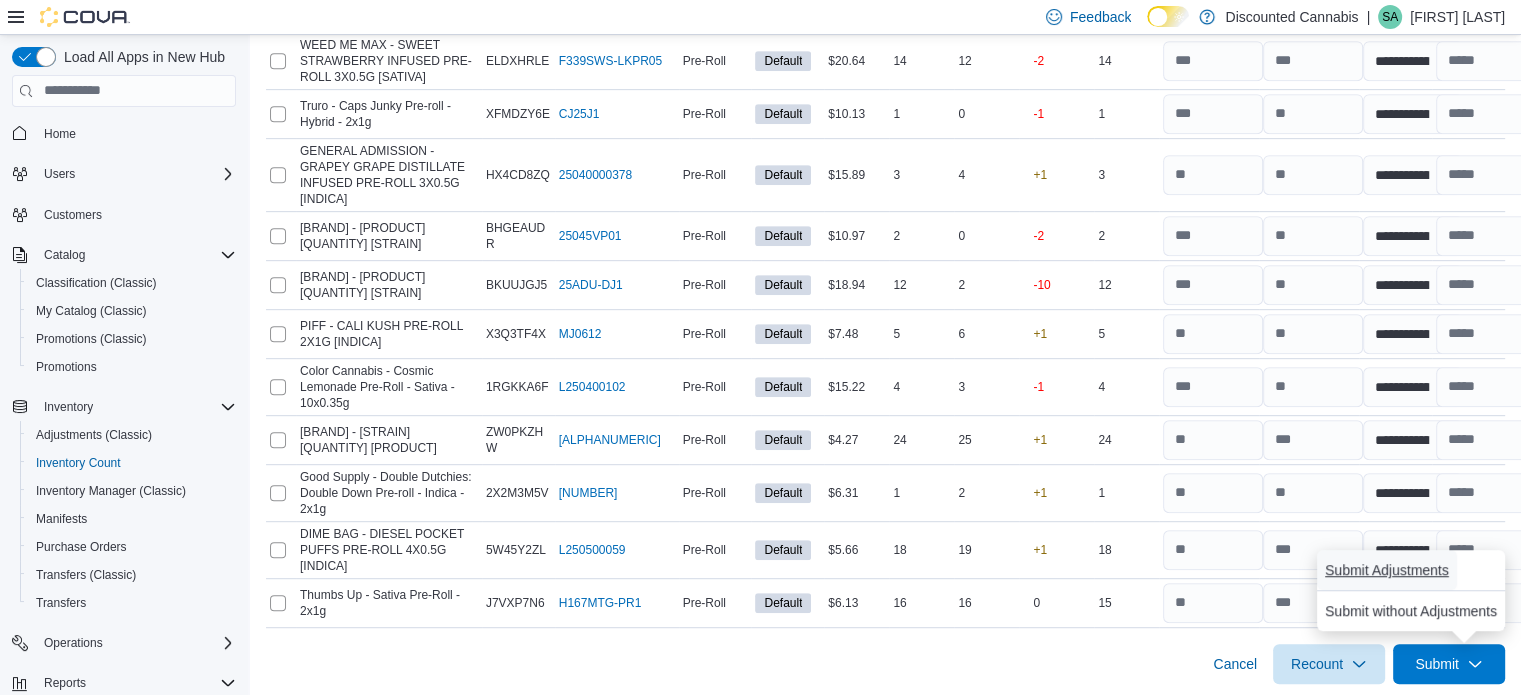 click on "Submit Adjustments" at bounding box center [1387, 570] 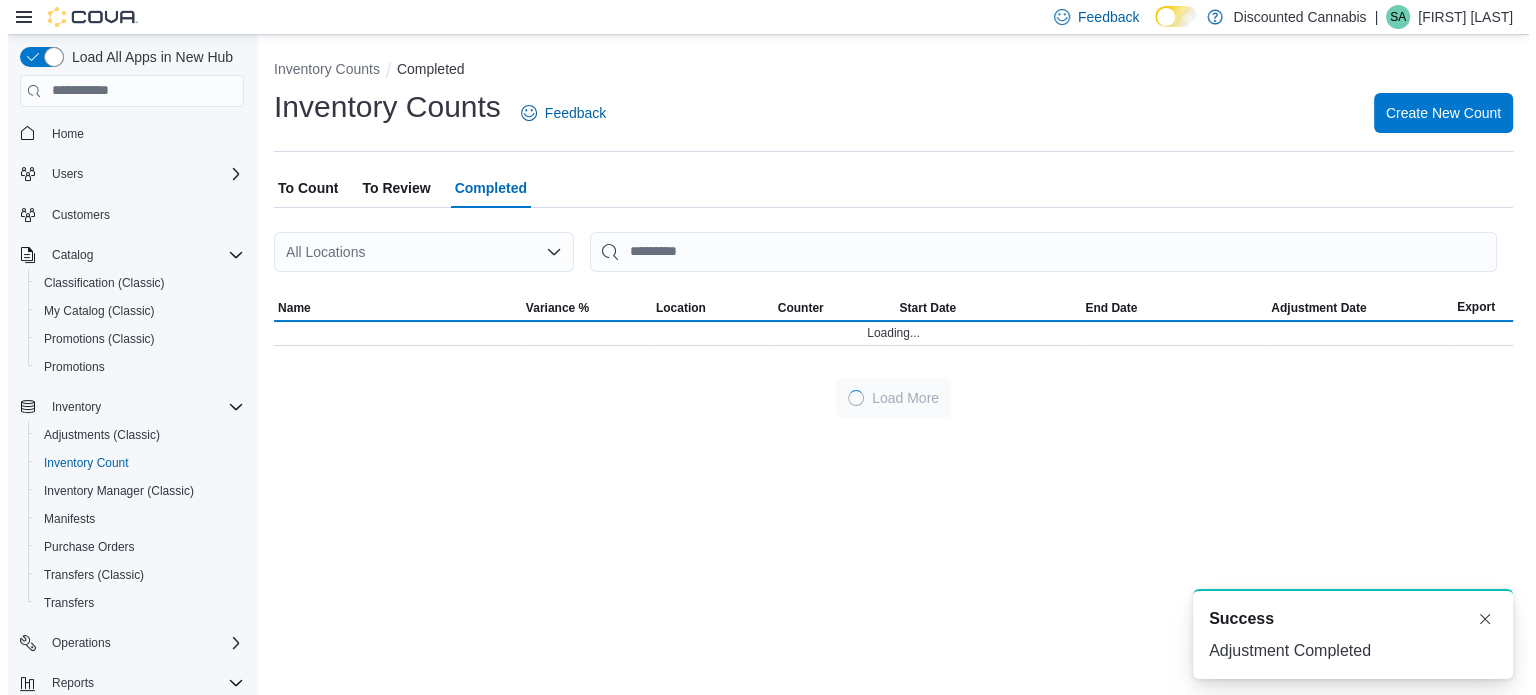 scroll, scrollTop: 0, scrollLeft: 0, axis: both 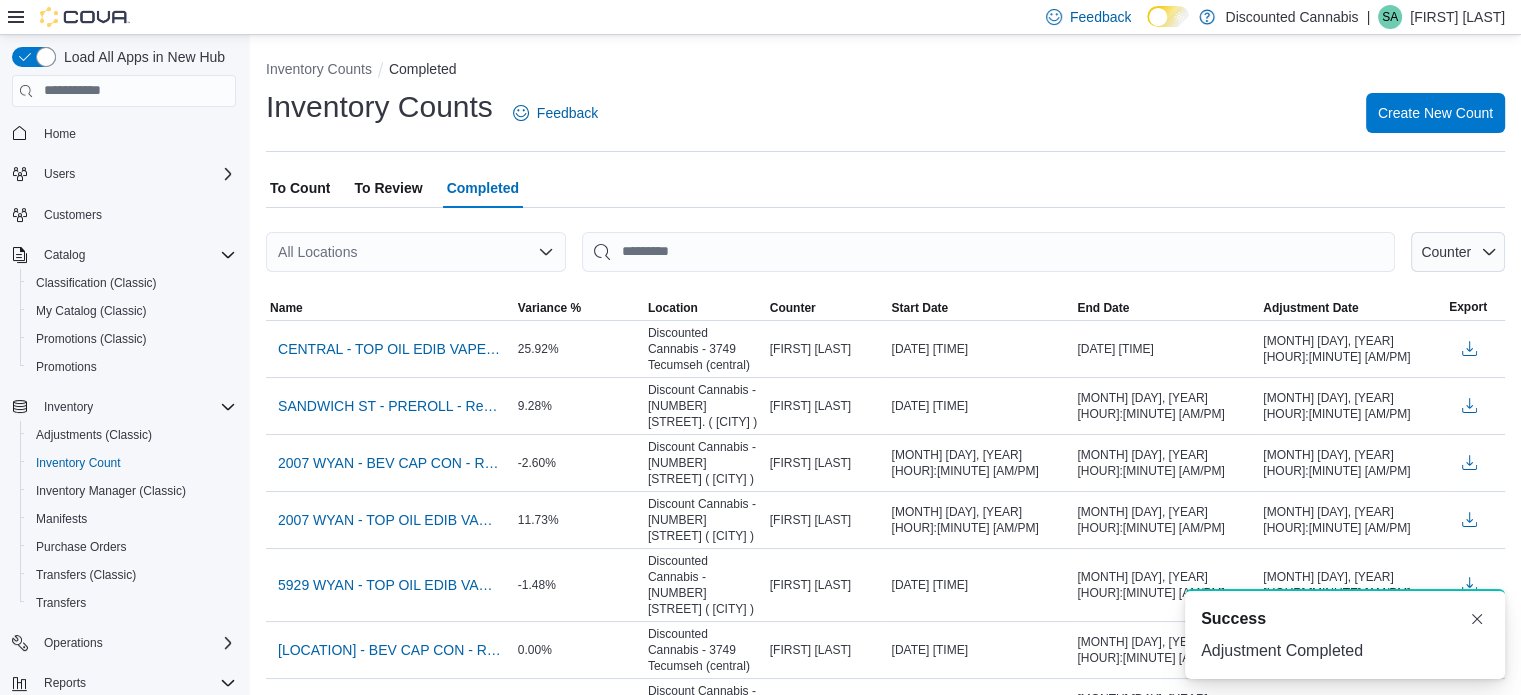 click on "To Review" at bounding box center [388, 188] 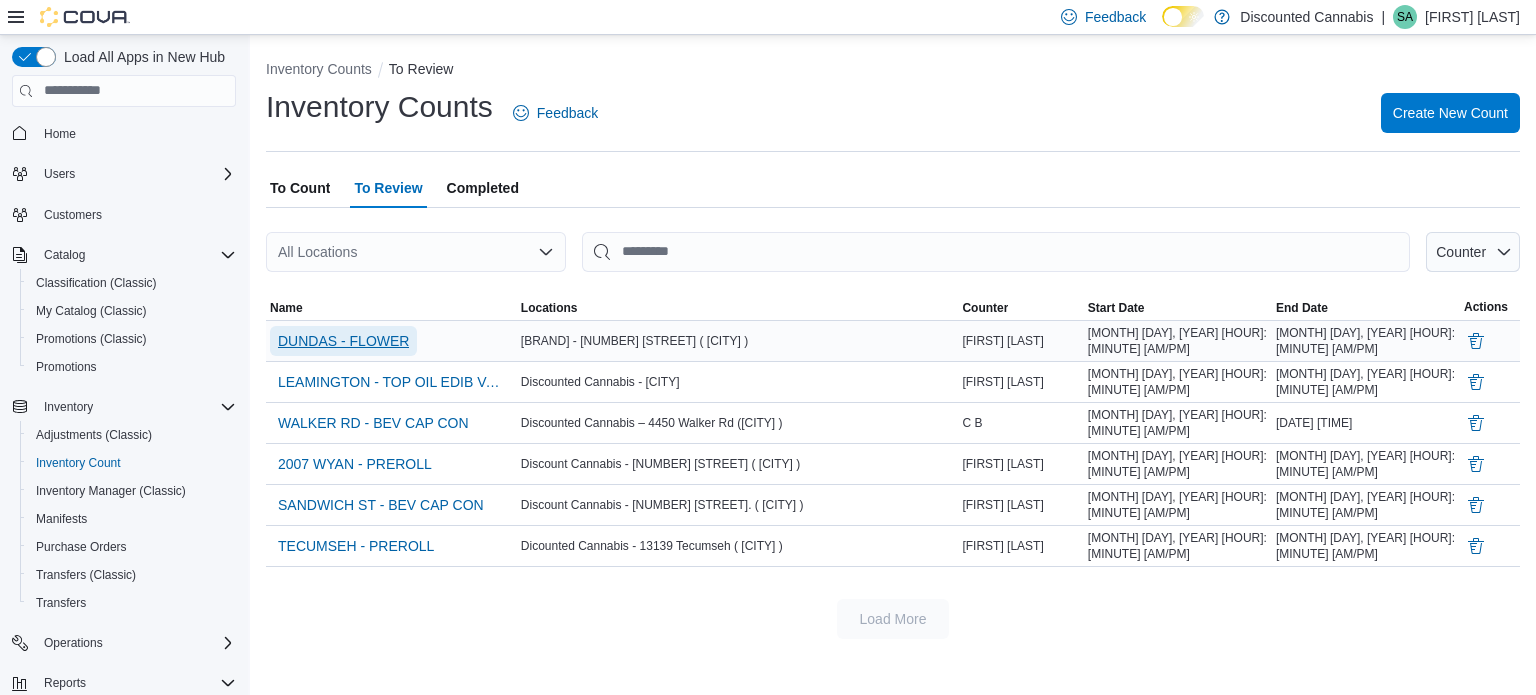 click on "DUNDAS - FLOWER" at bounding box center (343, 341) 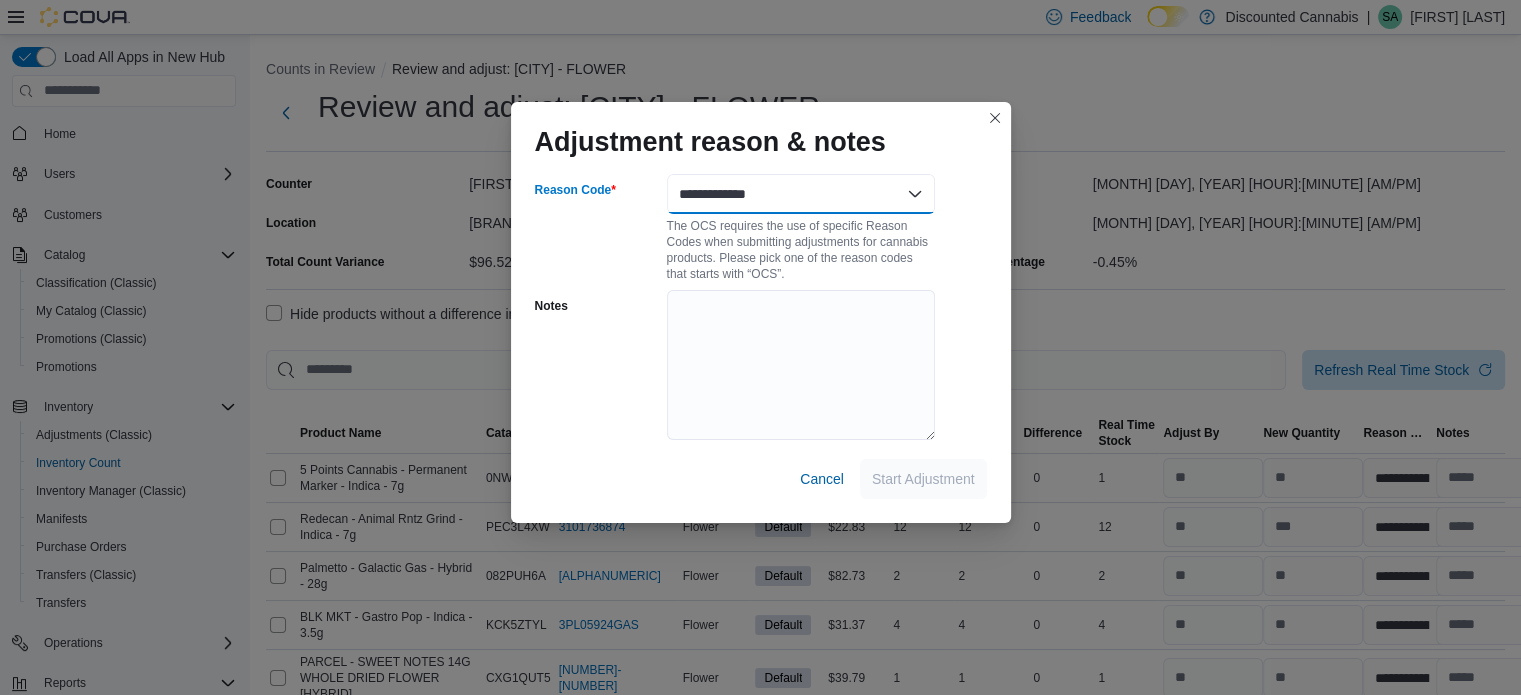 click on "**********" at bounding box center (801, 194) 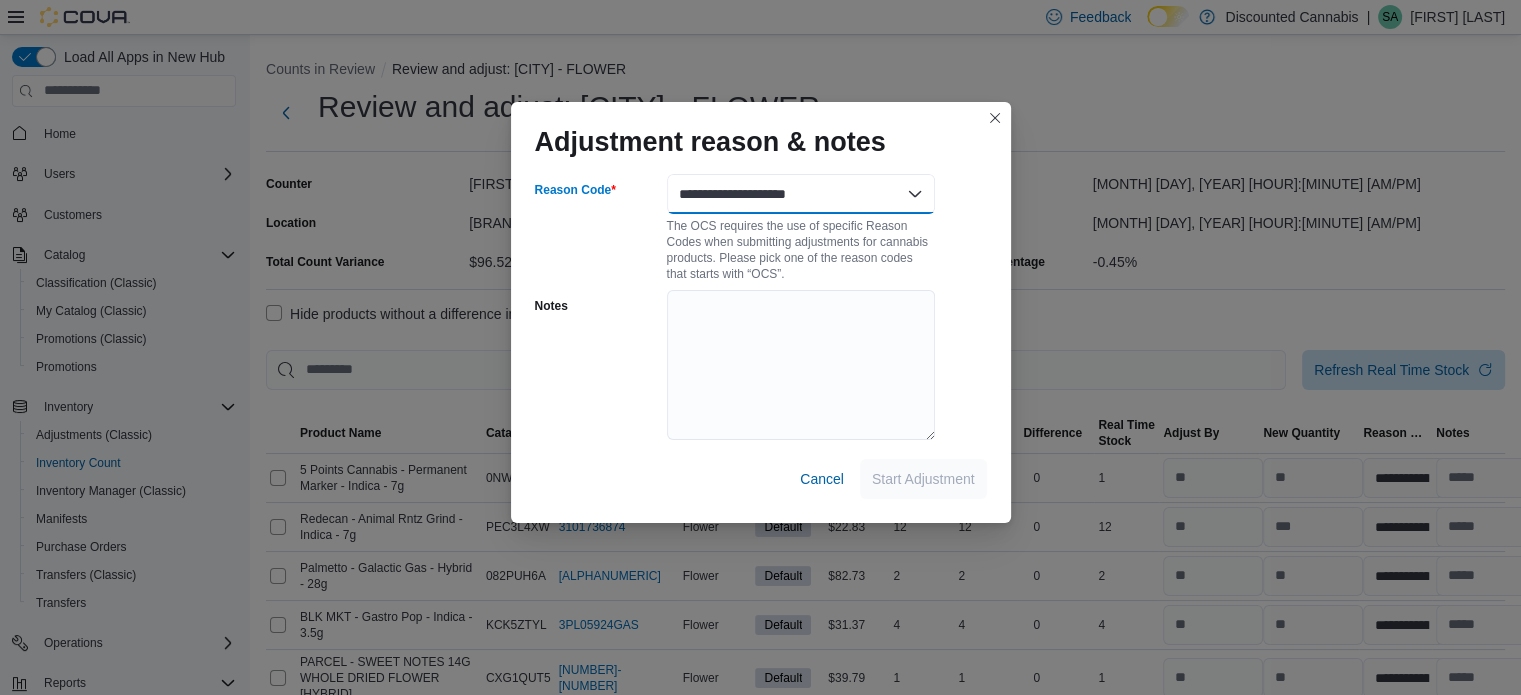 click on "**********" at bounding box center (801, 194) 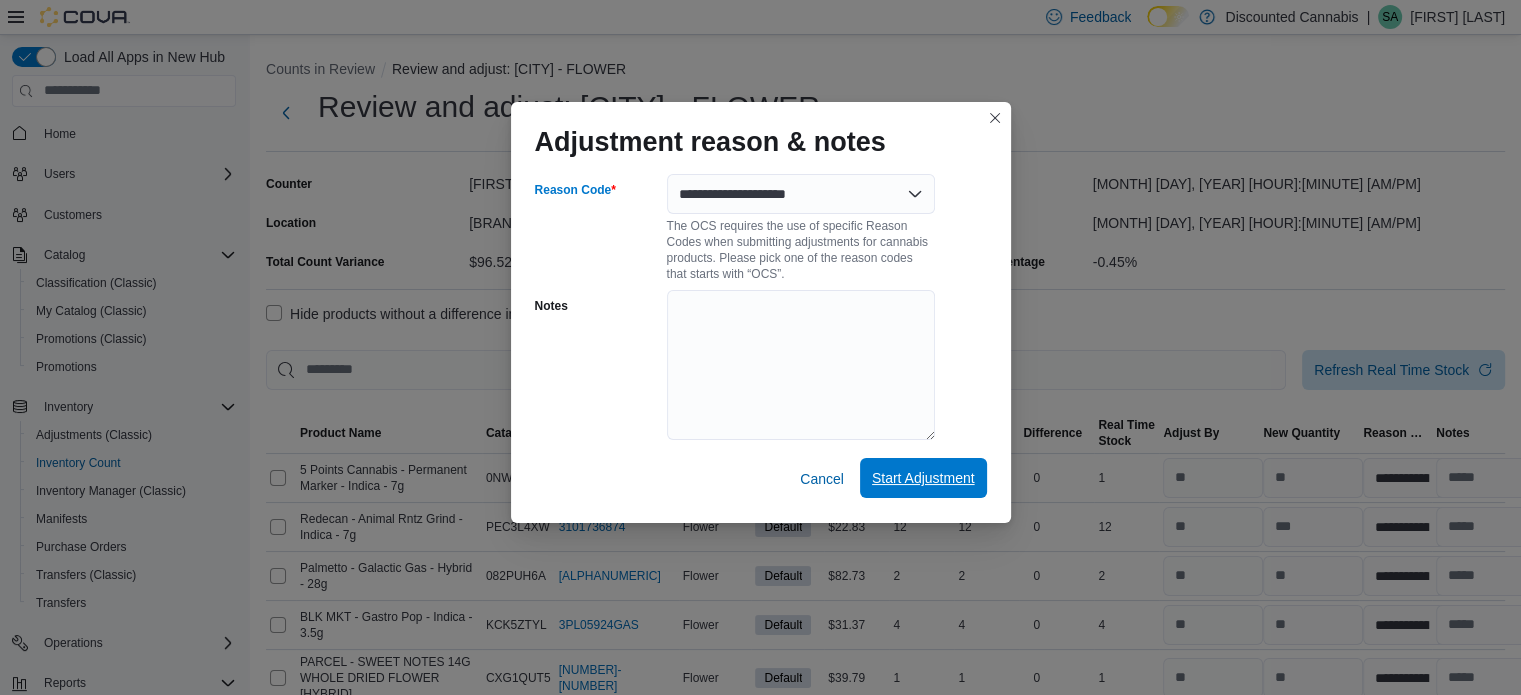 click on "Start Adjustment" at bounding box center [923, 478] 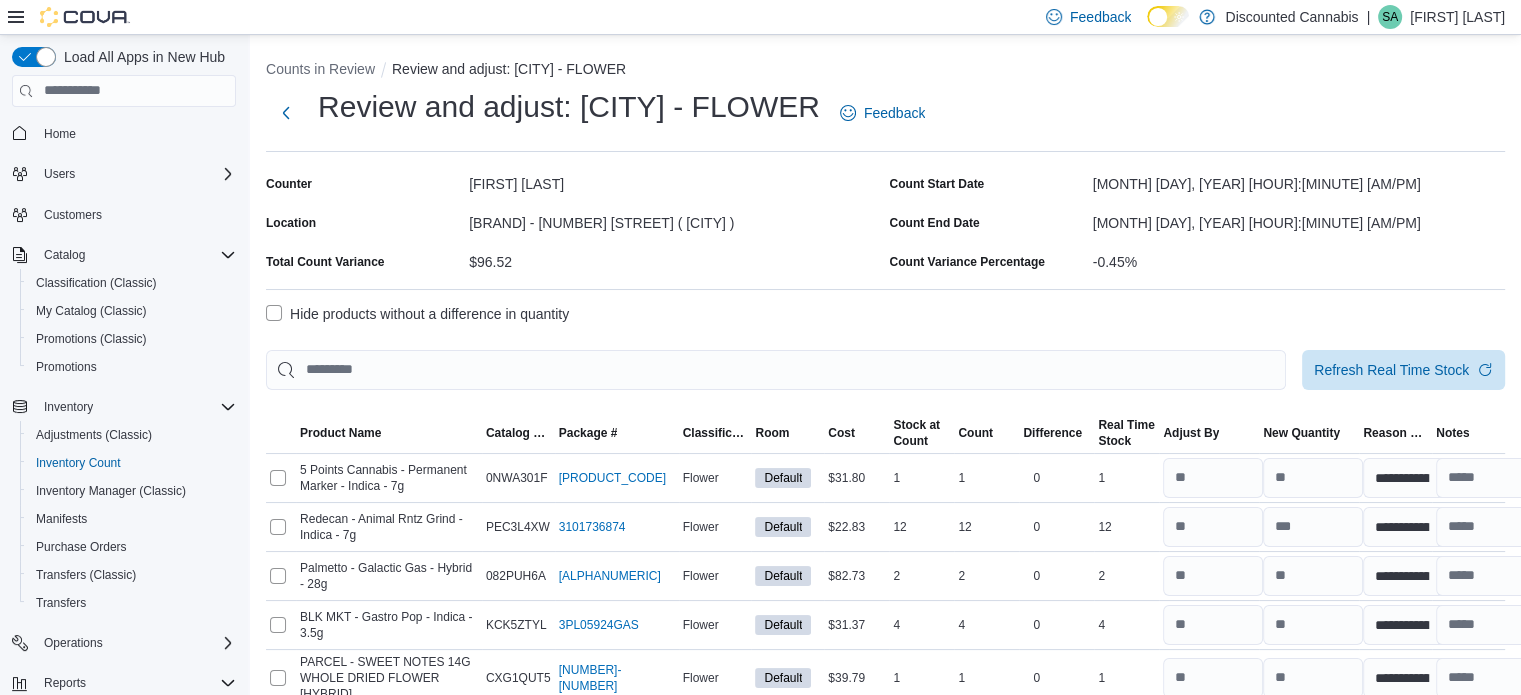 click on "Hide products without a difference in quantity" at bounding box center (417, 314) 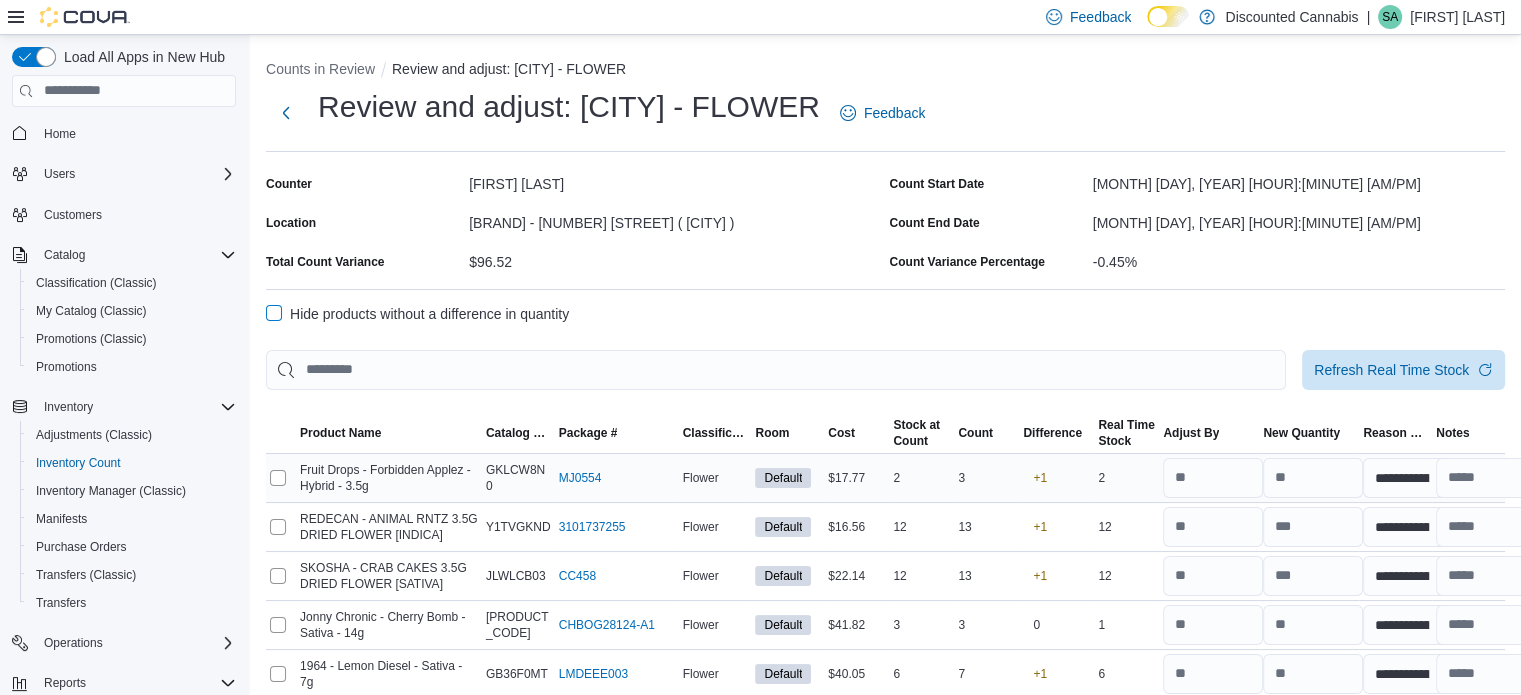 scroll, scrollTop: 74, scrollLeft: 0, axis: vertical 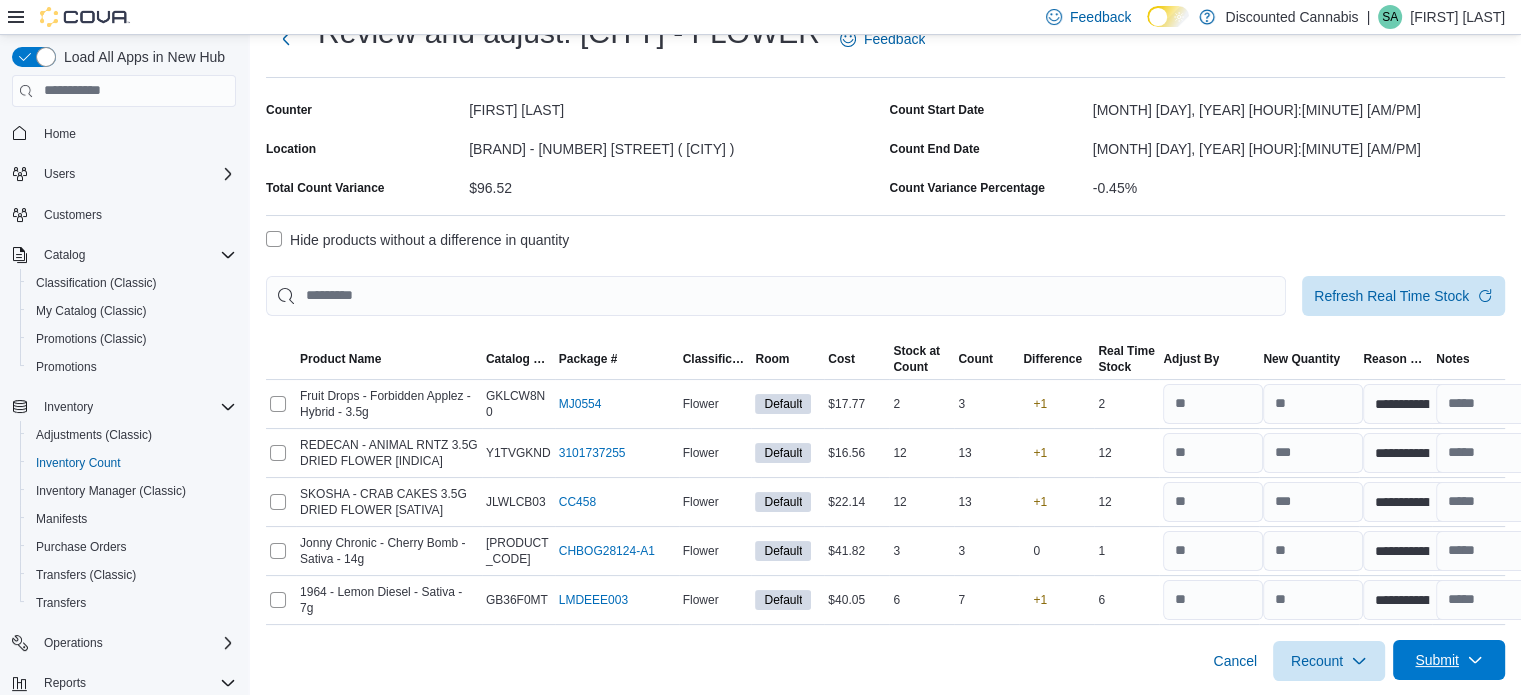 click on "Submit" at bounding box center [1437, 660] 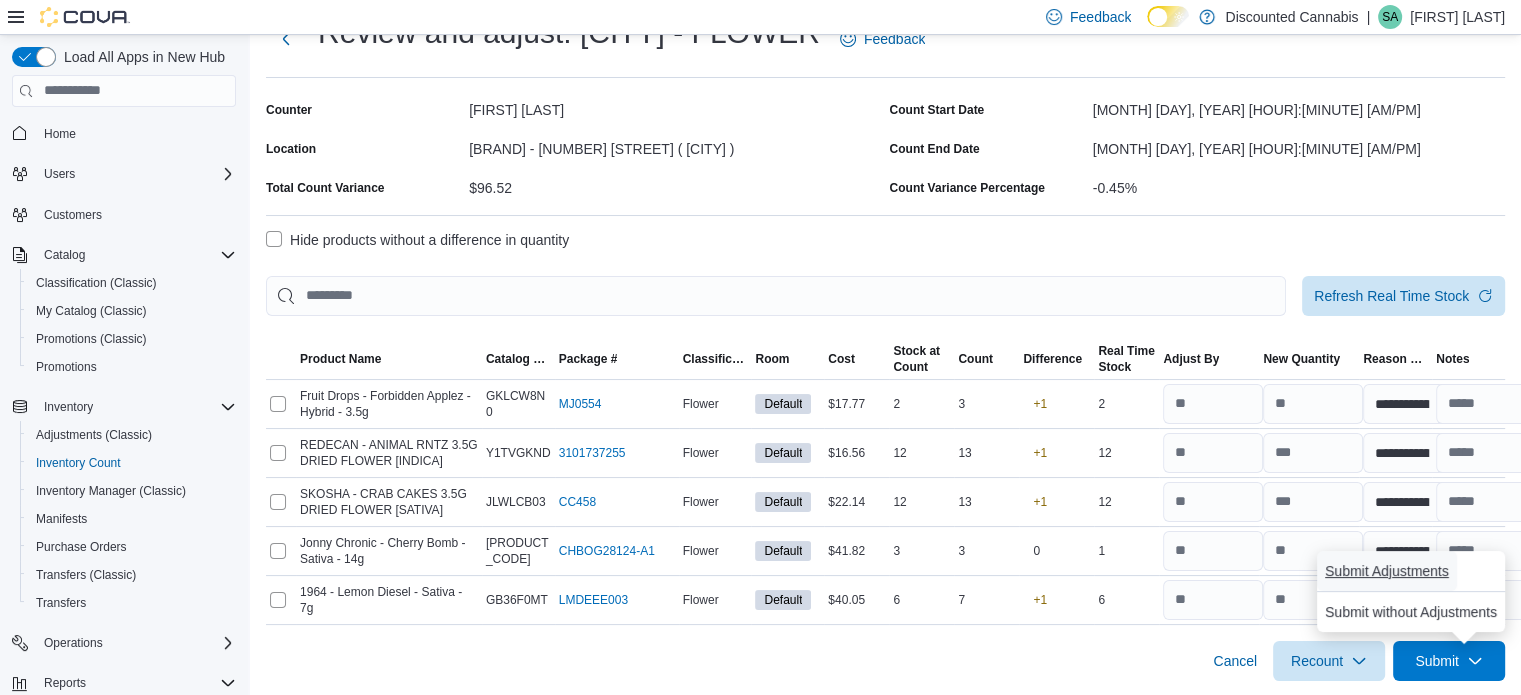 click on "Submit Adjustments" at bounding box center (1387, 571) 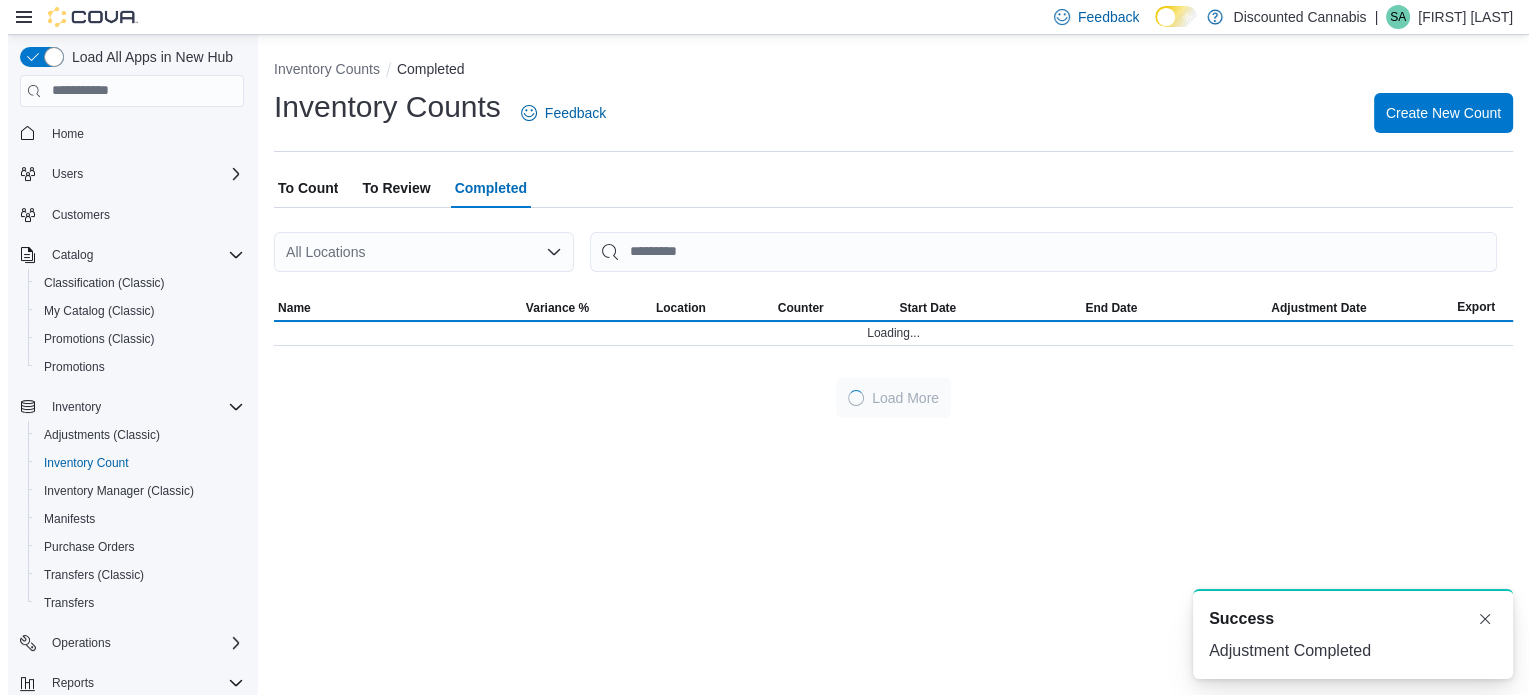 scroll, scrollTop: 0, scrollLeft: 0, axis: both 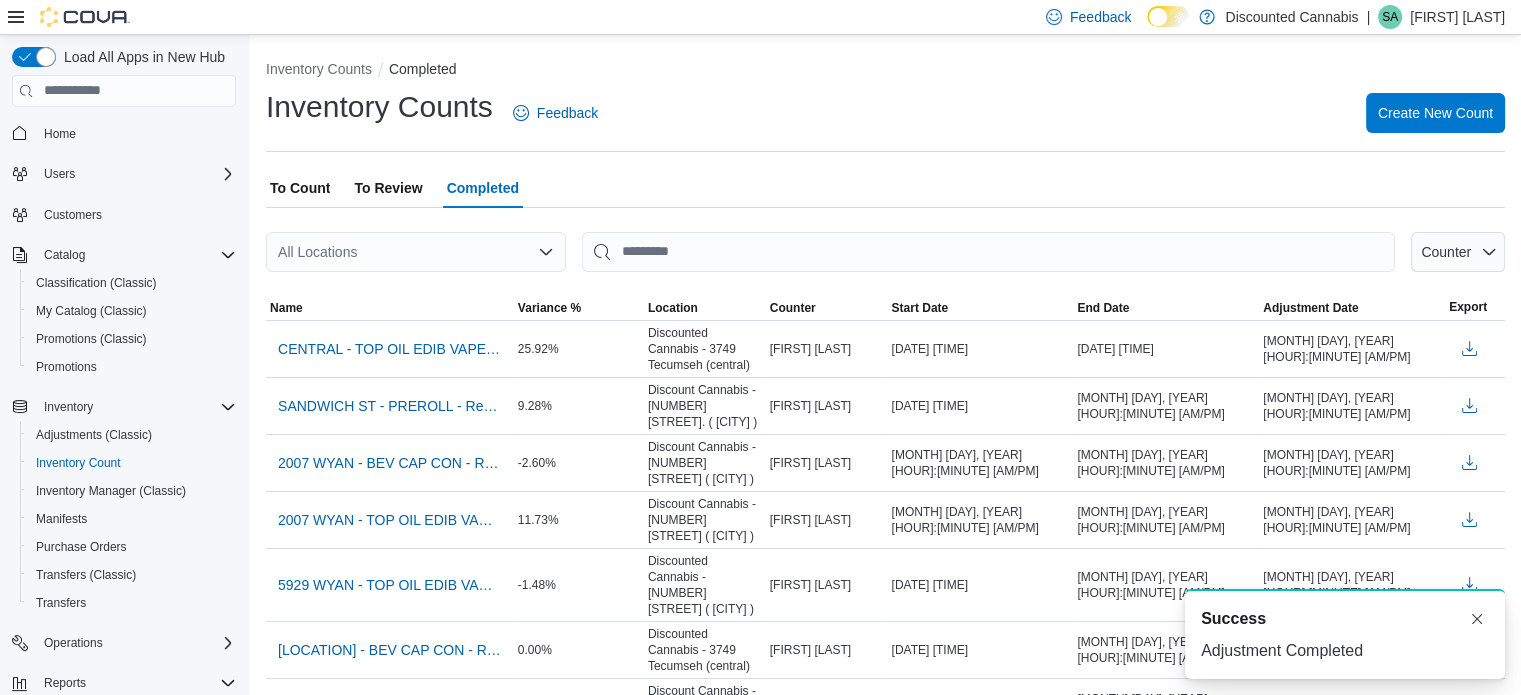 click on "To Review" at bounding box center (388, 188) 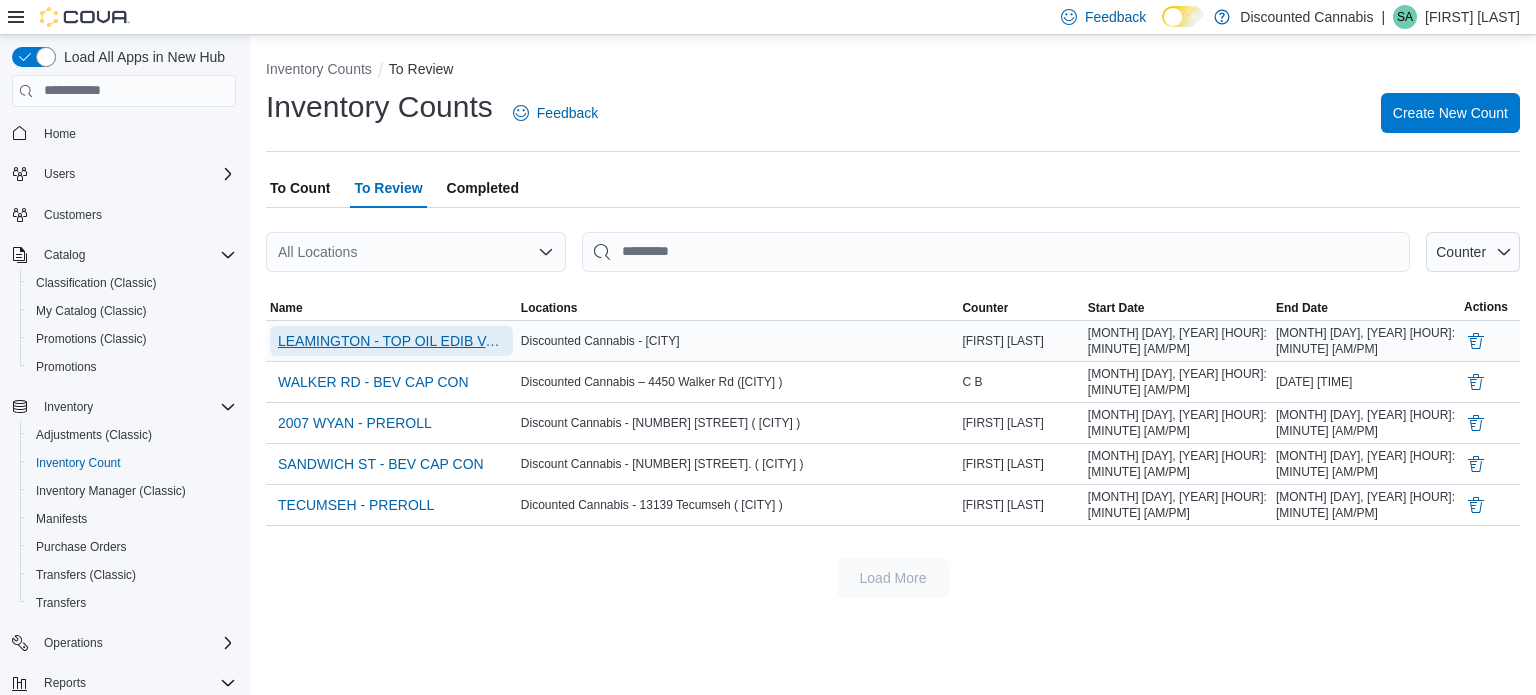 click on "LEAMINGTON - TOP OIL EDIB VAPE" at bounding box center (391, 341) 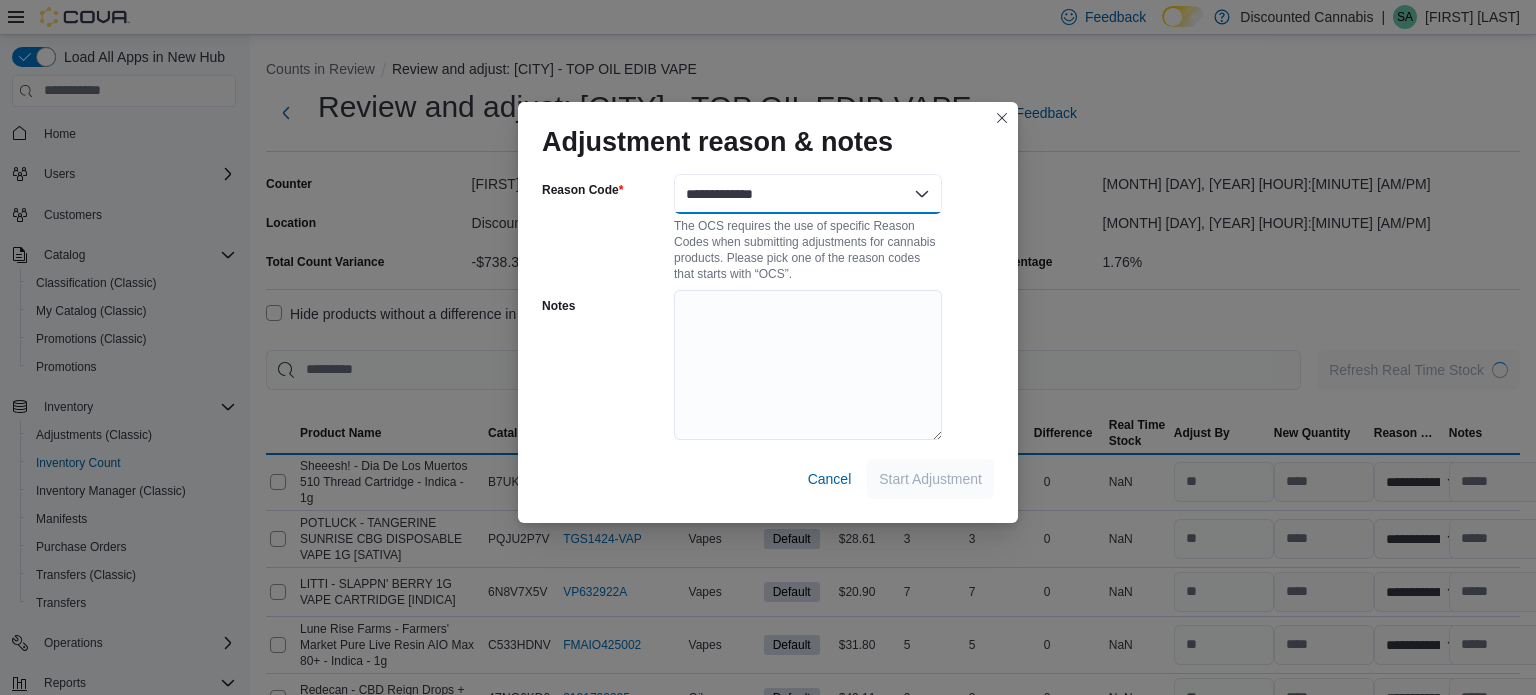 click on "**********" at bounding box center (808, 194) 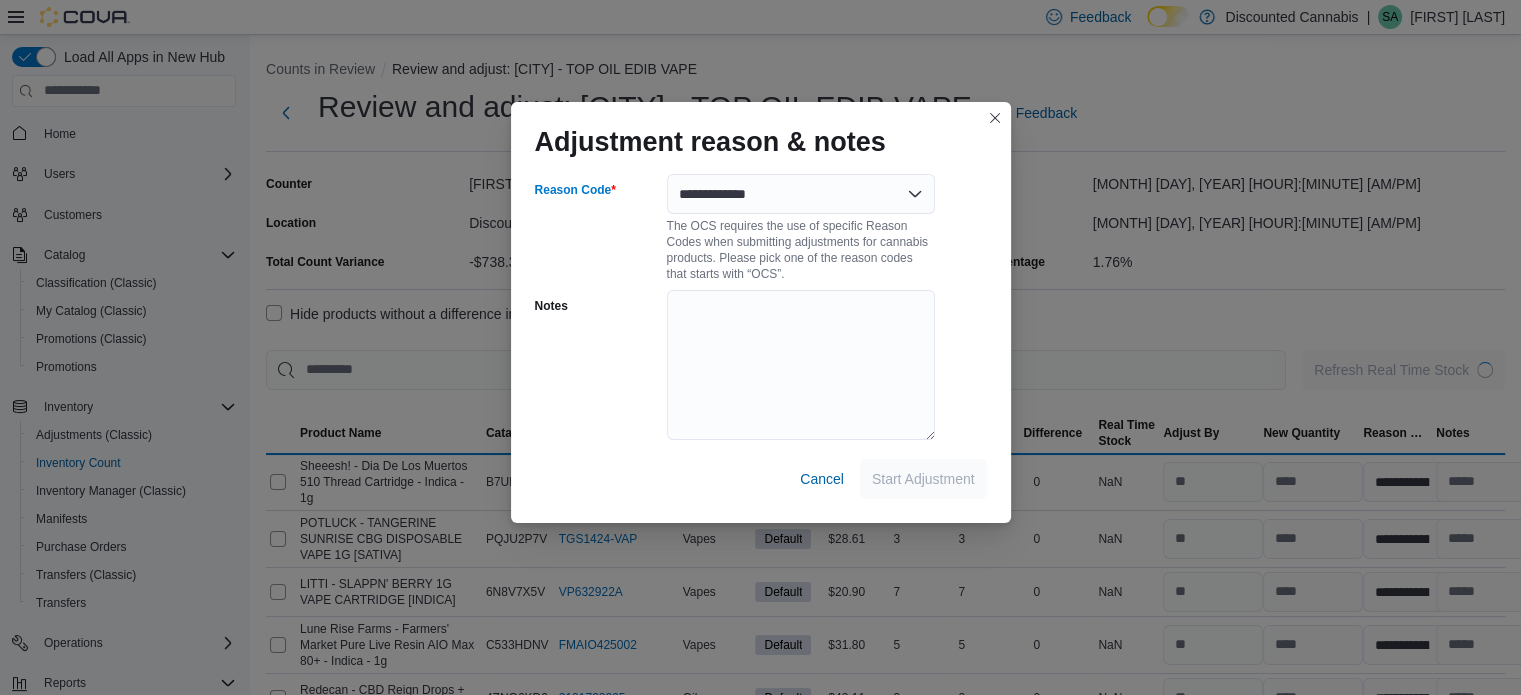 click on "**********" at bounding box center [761, 344] 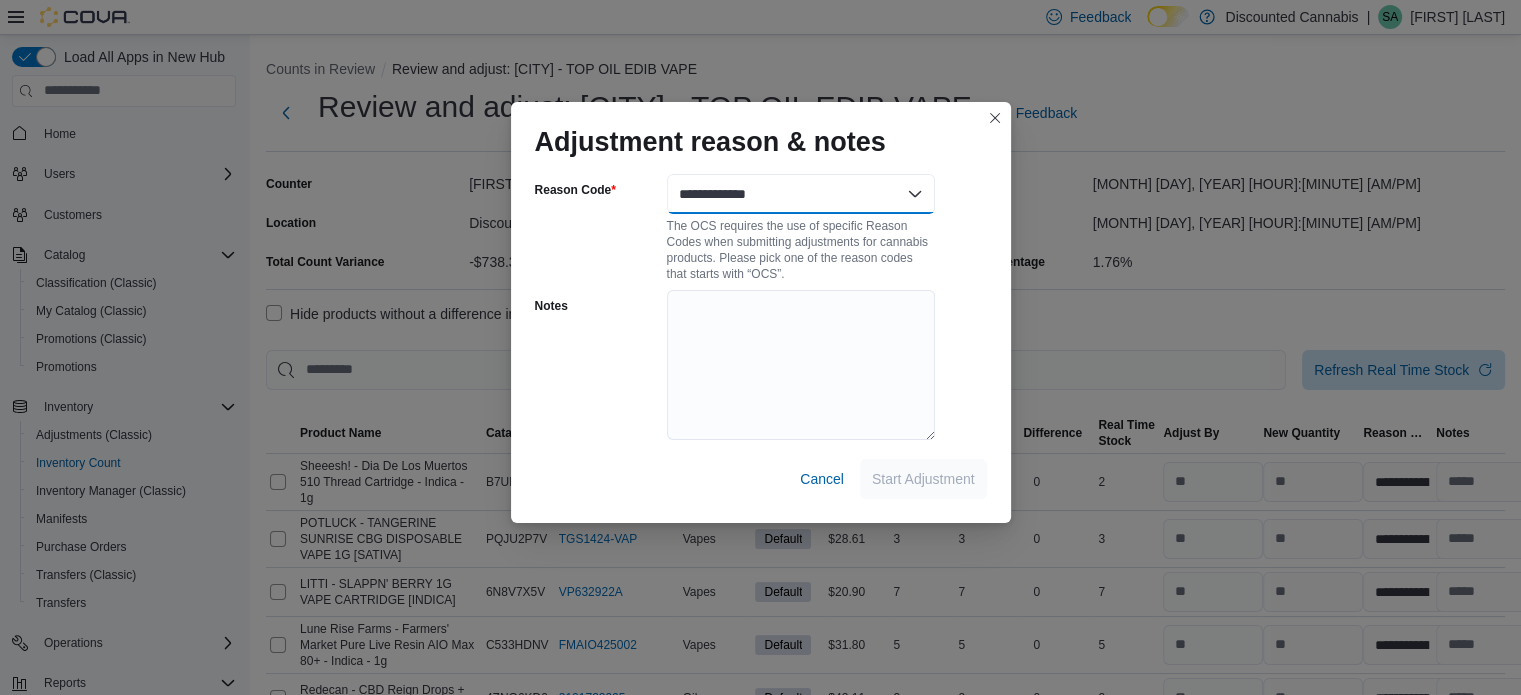 click on "**********" at bounding box center (801, 194) 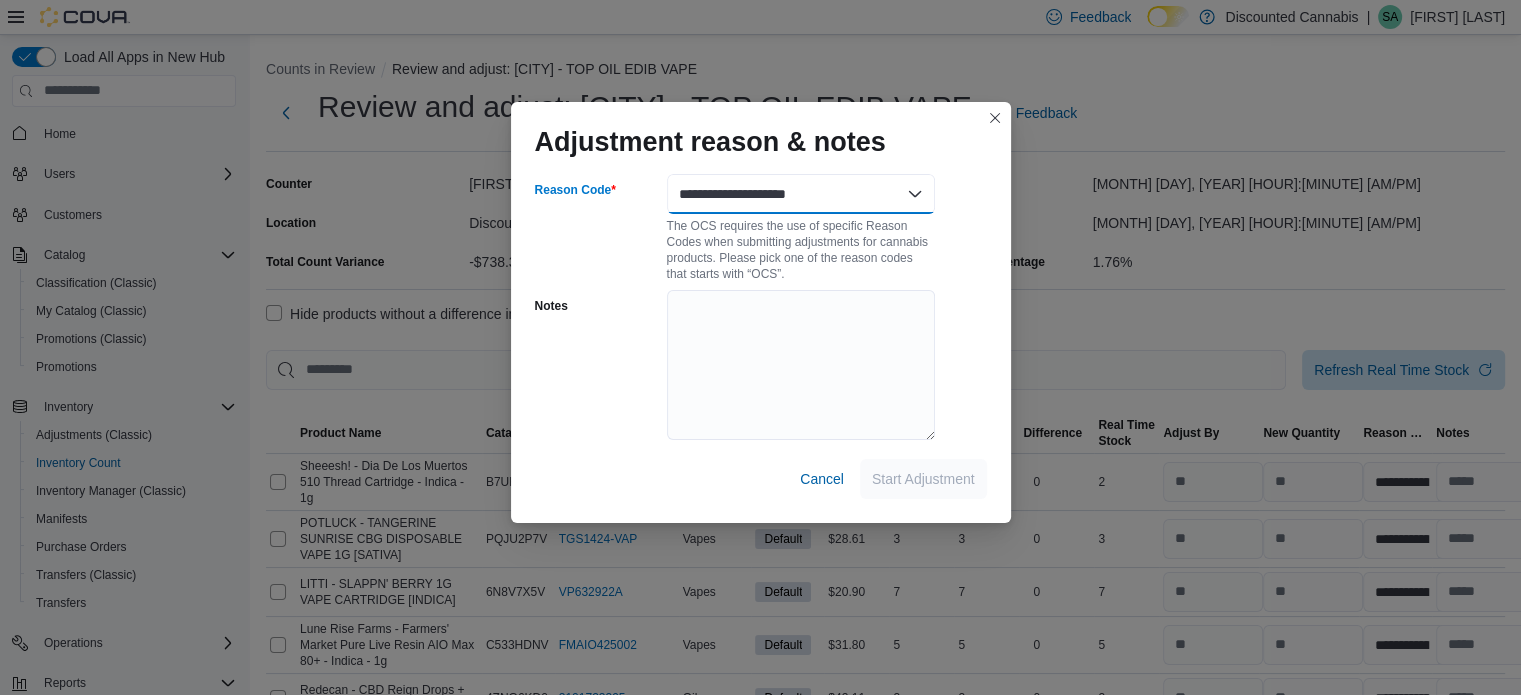 click on "**********" at bounding box center [801, 194] 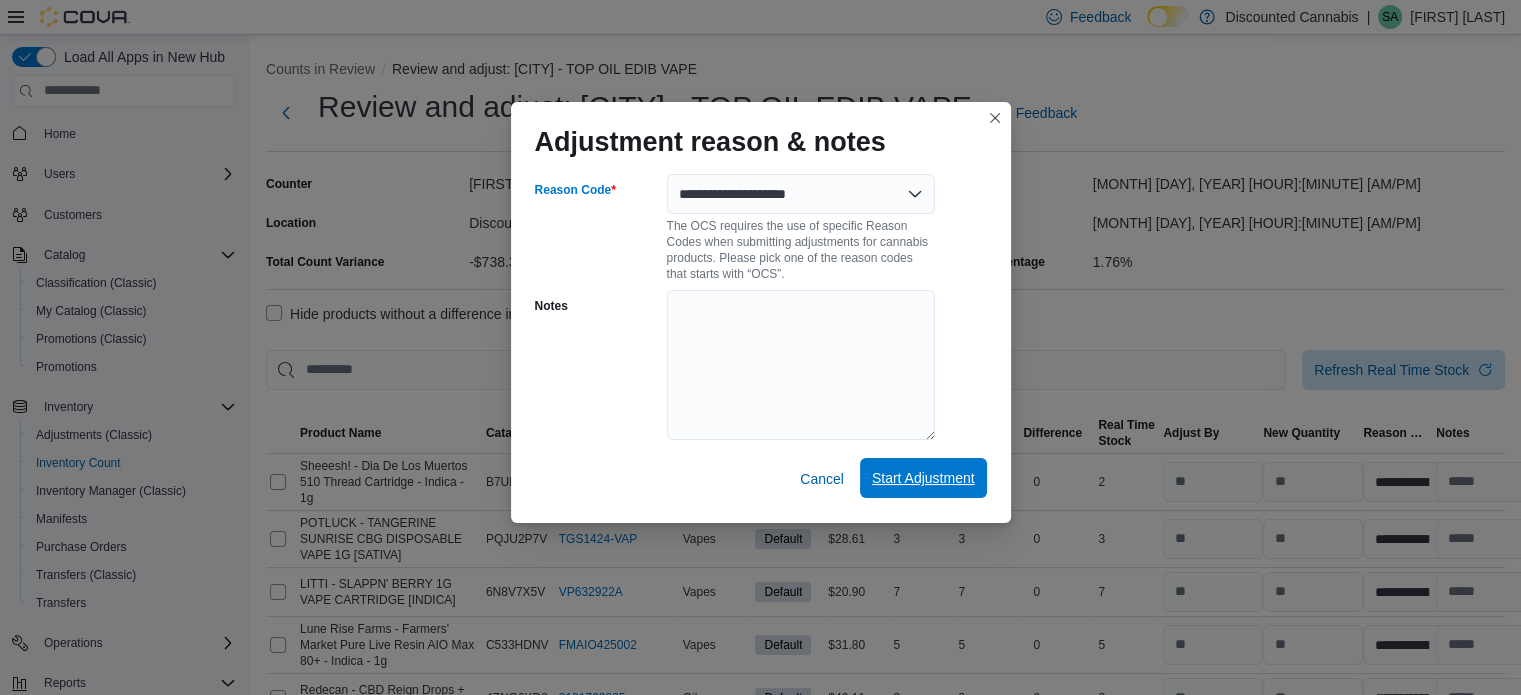 click on "Start Adjustment" at bounding box center [923, 478] 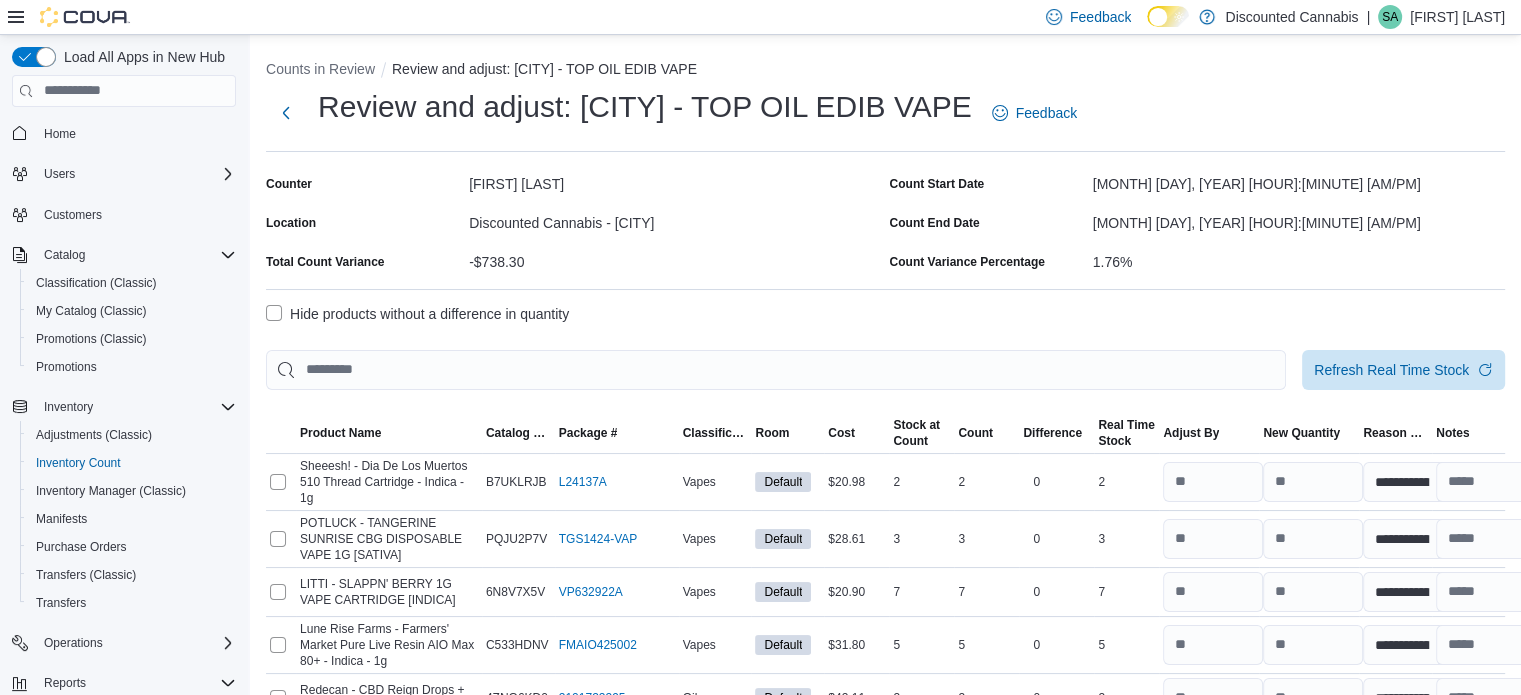 click on "Hide products without a difference in quantity" at bounding box center (417, 314) 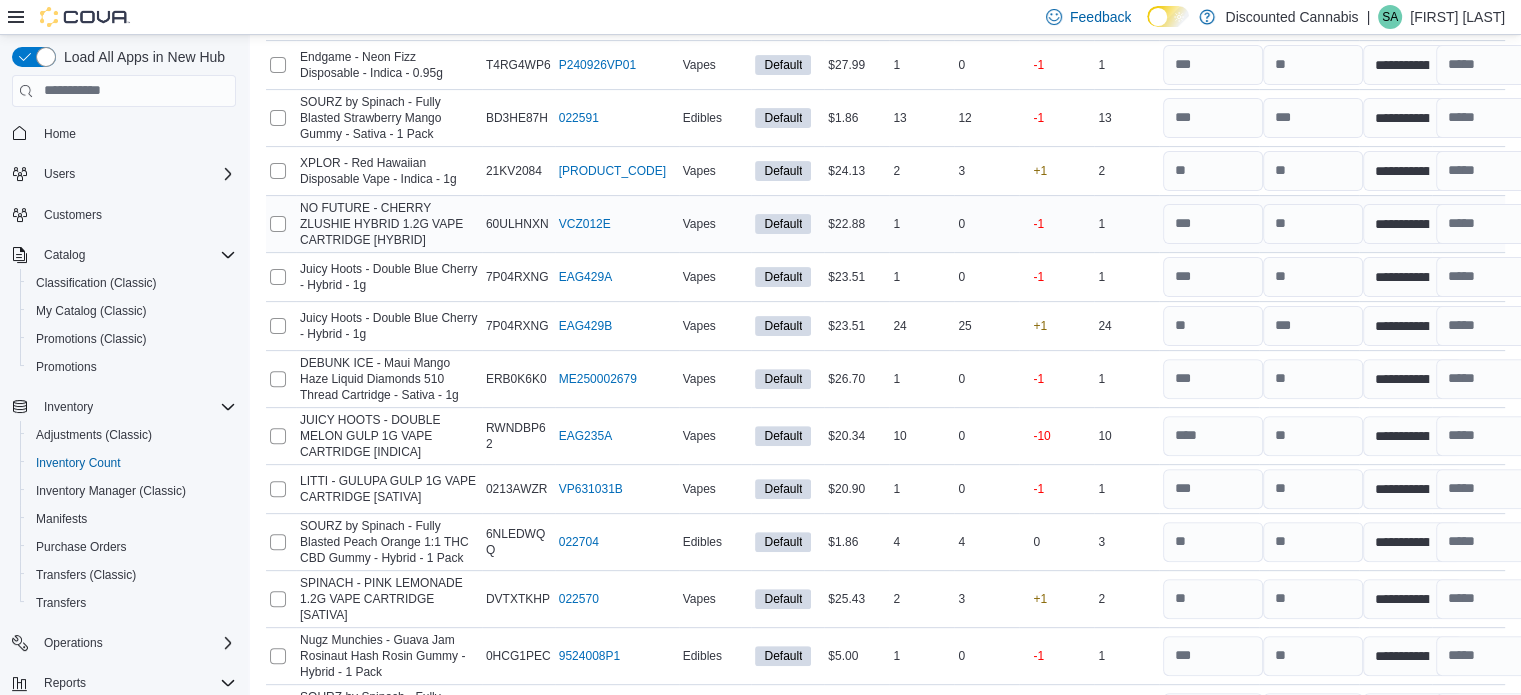 scroll, scrollTop: 700, scrollLeft: 0, axis: vertical 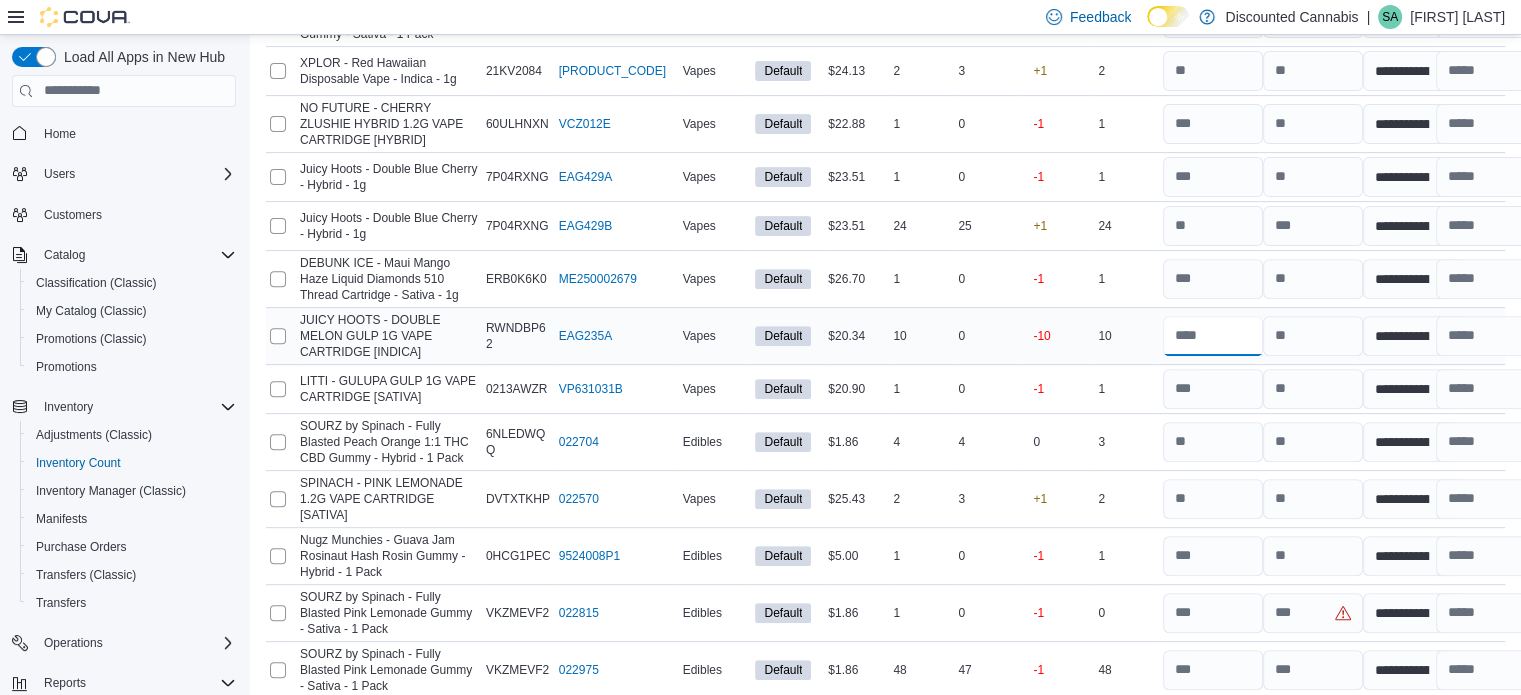 click at bounding box center [1213, 336] 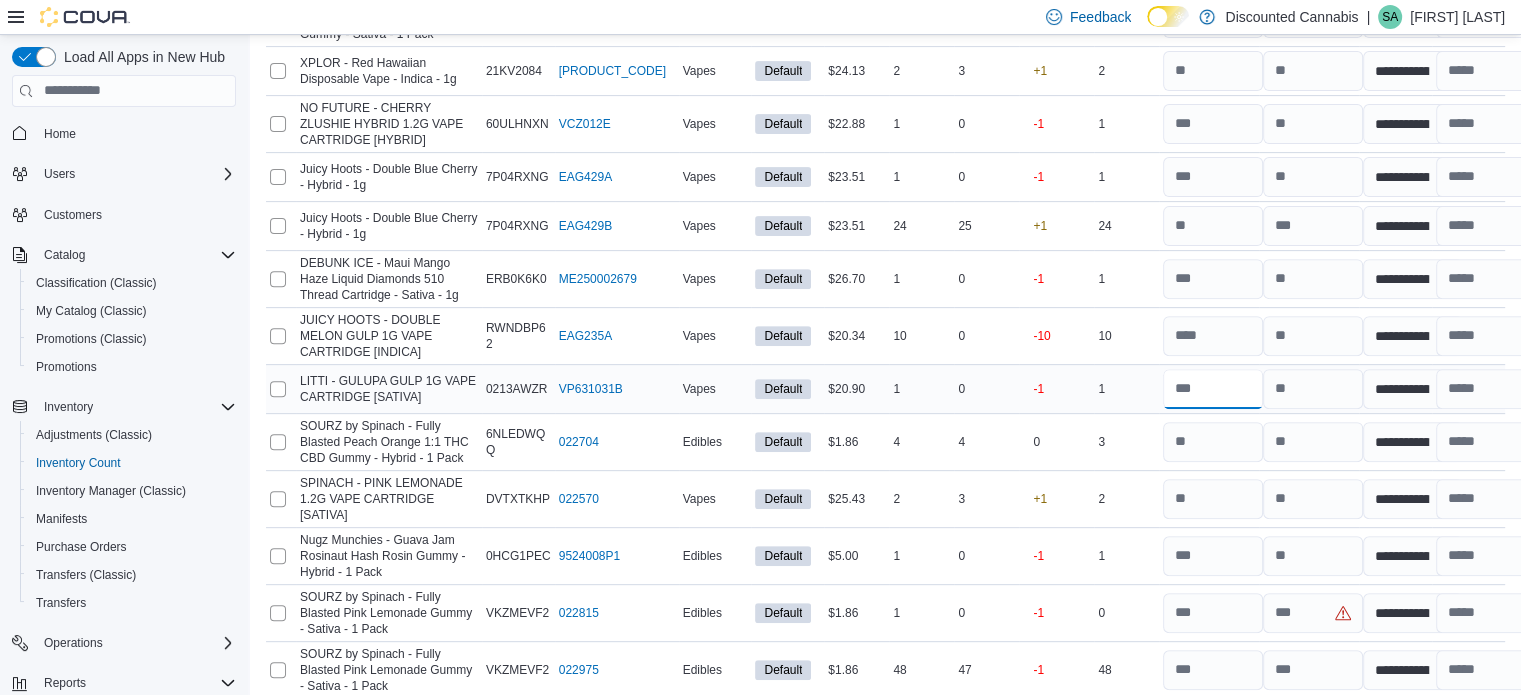 click at bounding box center (1213, 389) 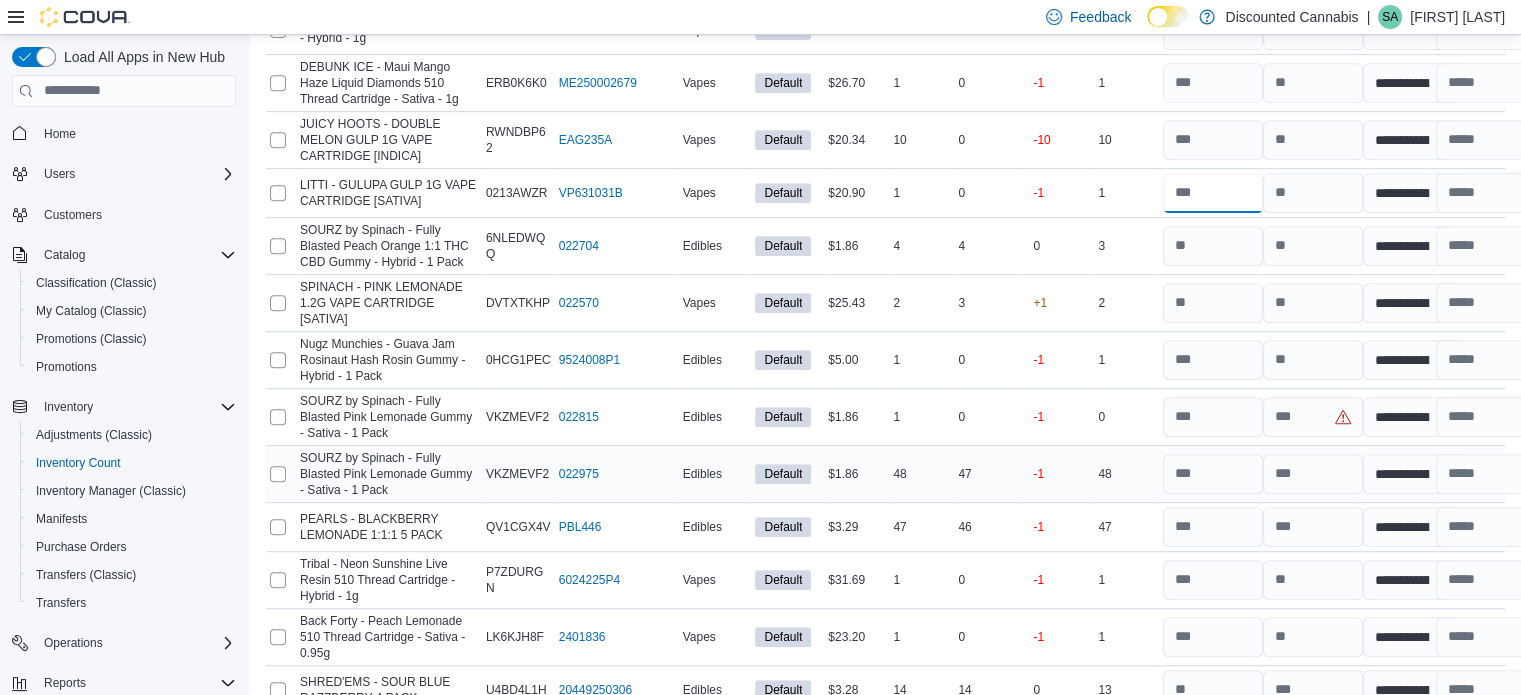 scroll, scrollTop: 900, scrollLeft: 0, axis: vertical 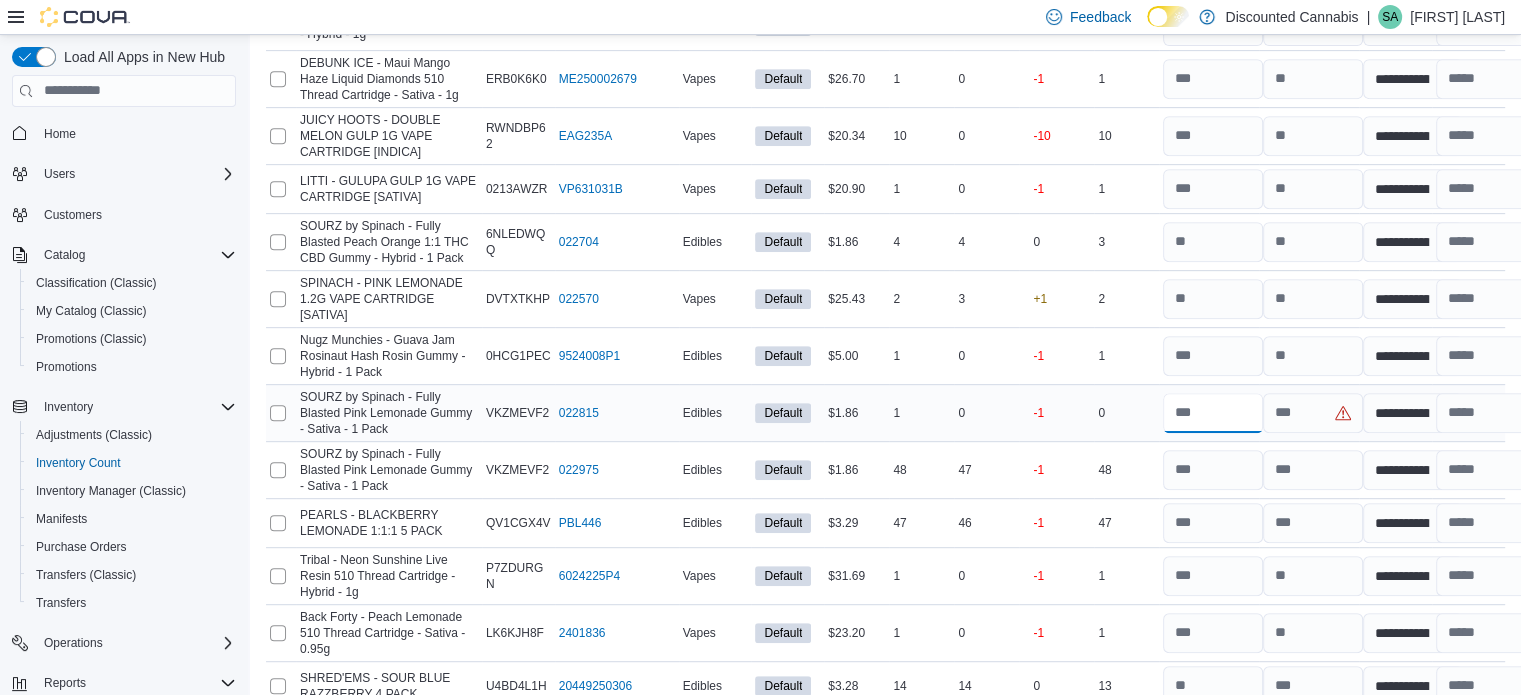 click at bounding box center (1213, 413) 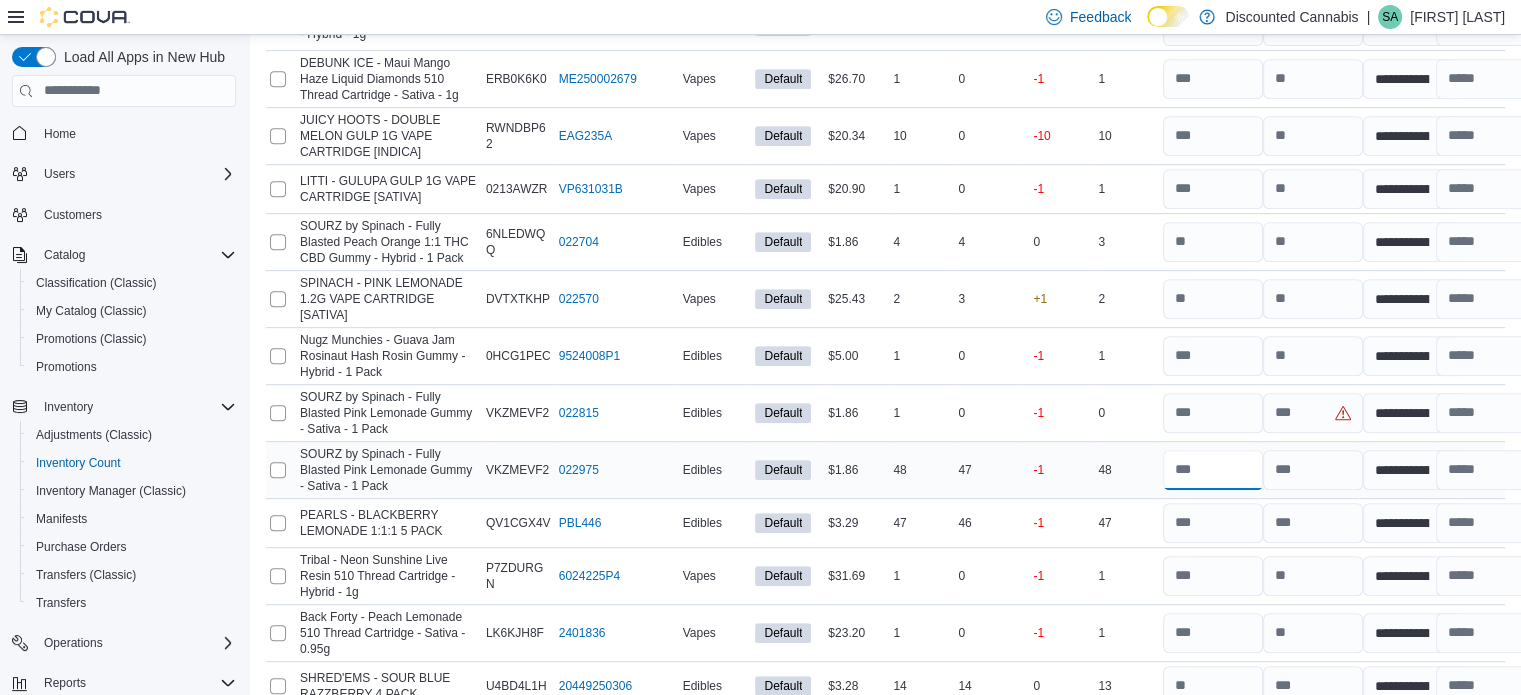 click at bounding box center (1213, 470) 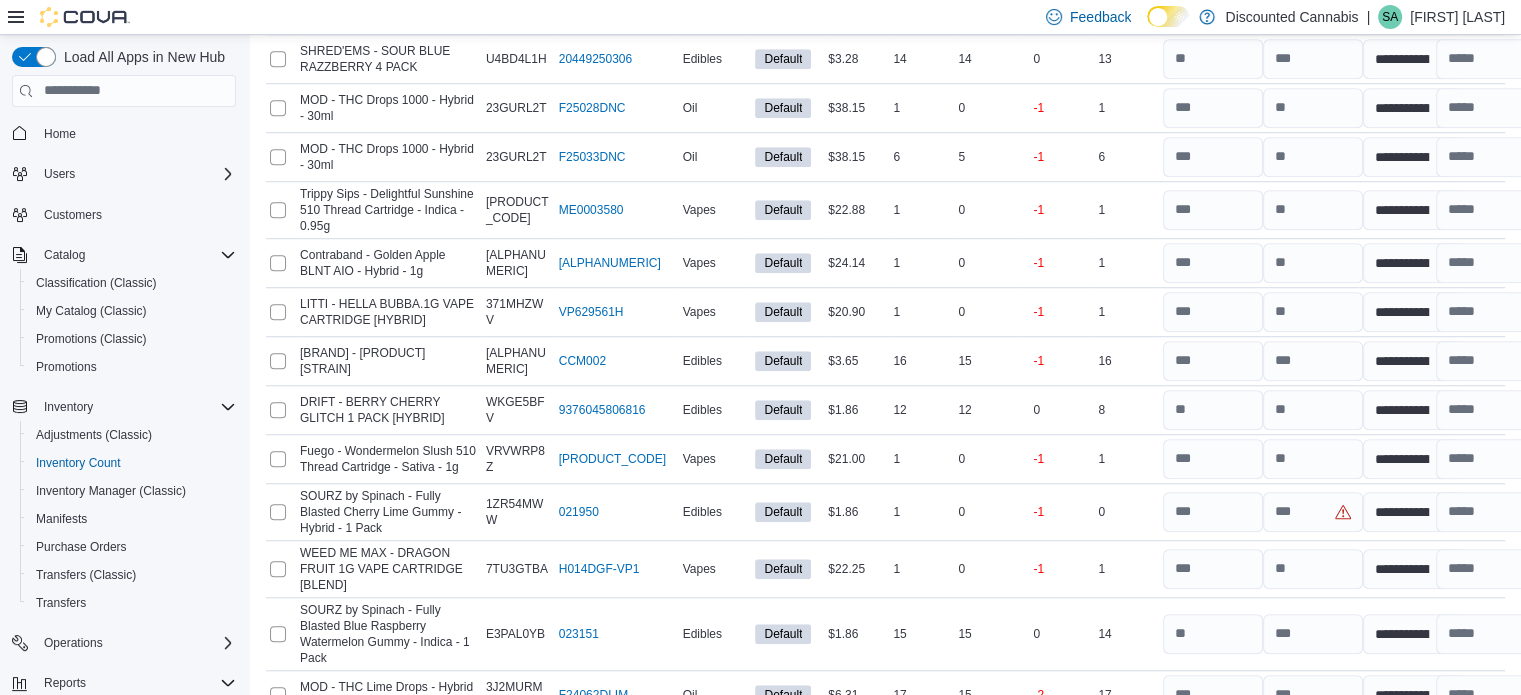 scroll, scrollTop: 1600, scrollLeft: 0, axis: vertical 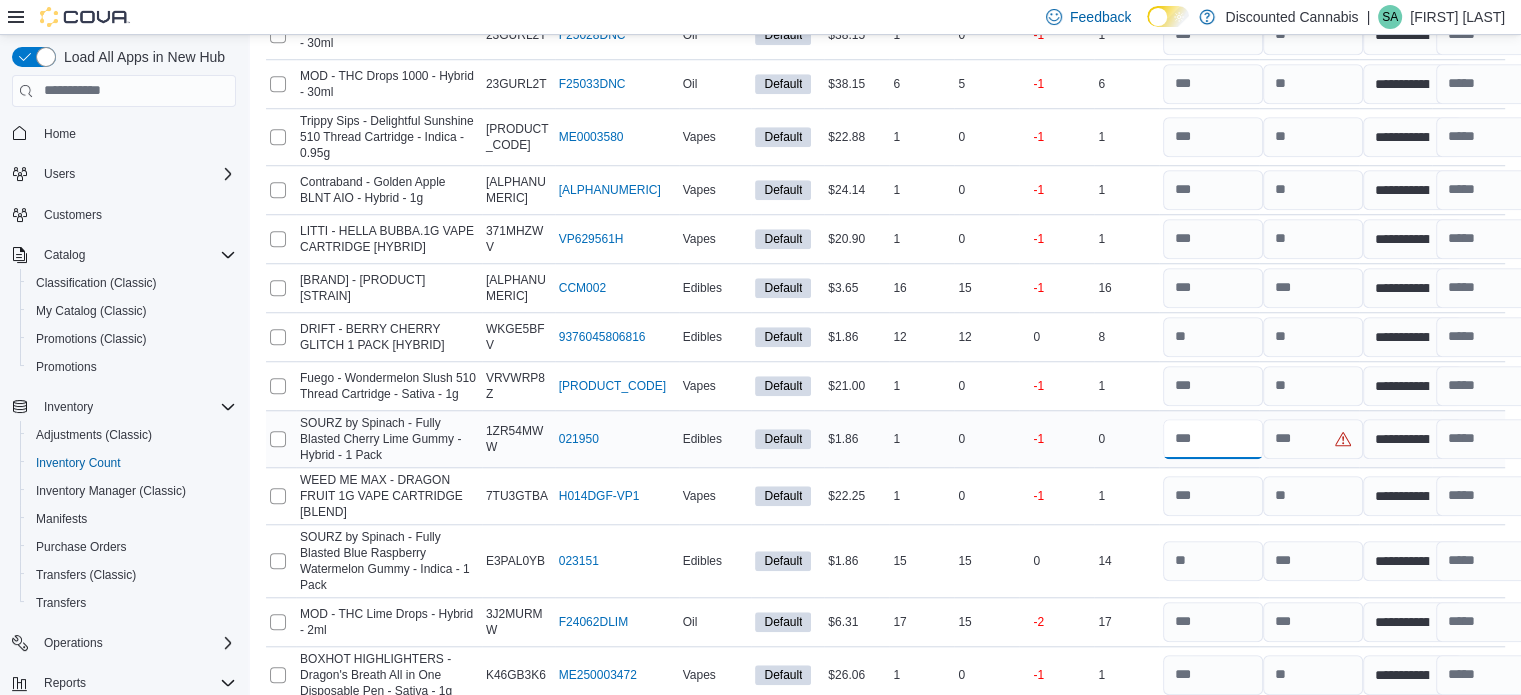 click at bounding box center [1213, 439] 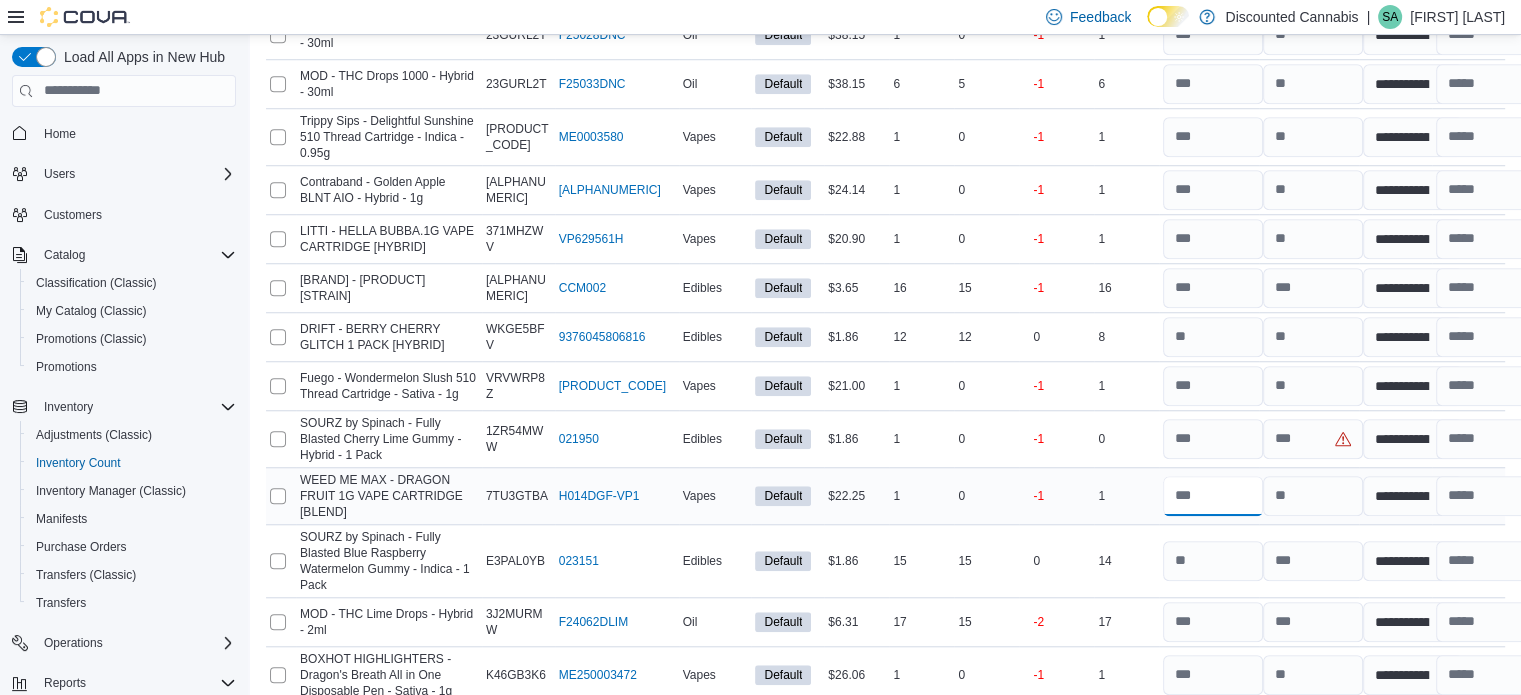 click at bounding box center (1213, 496) 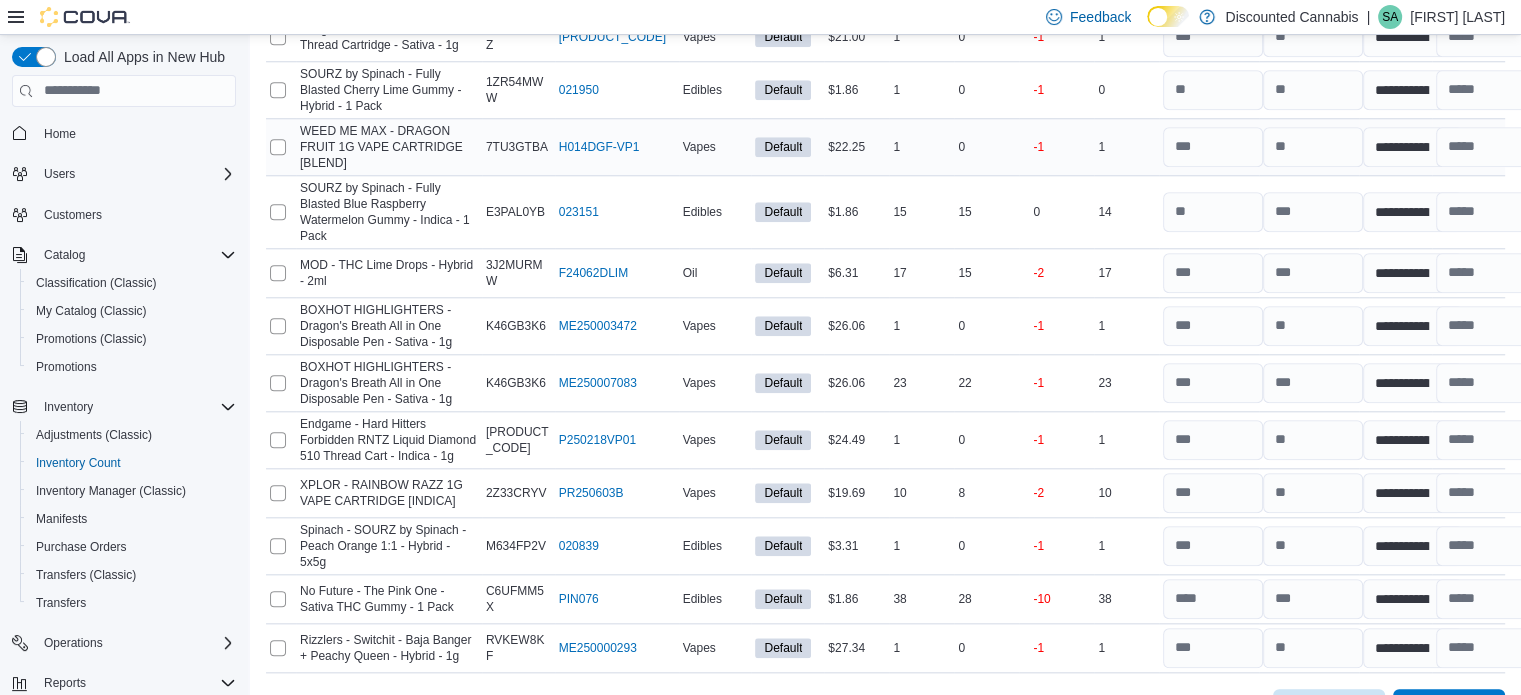 scroll, scrollTop: 1990, scrollLeft: 0, axis: vertical 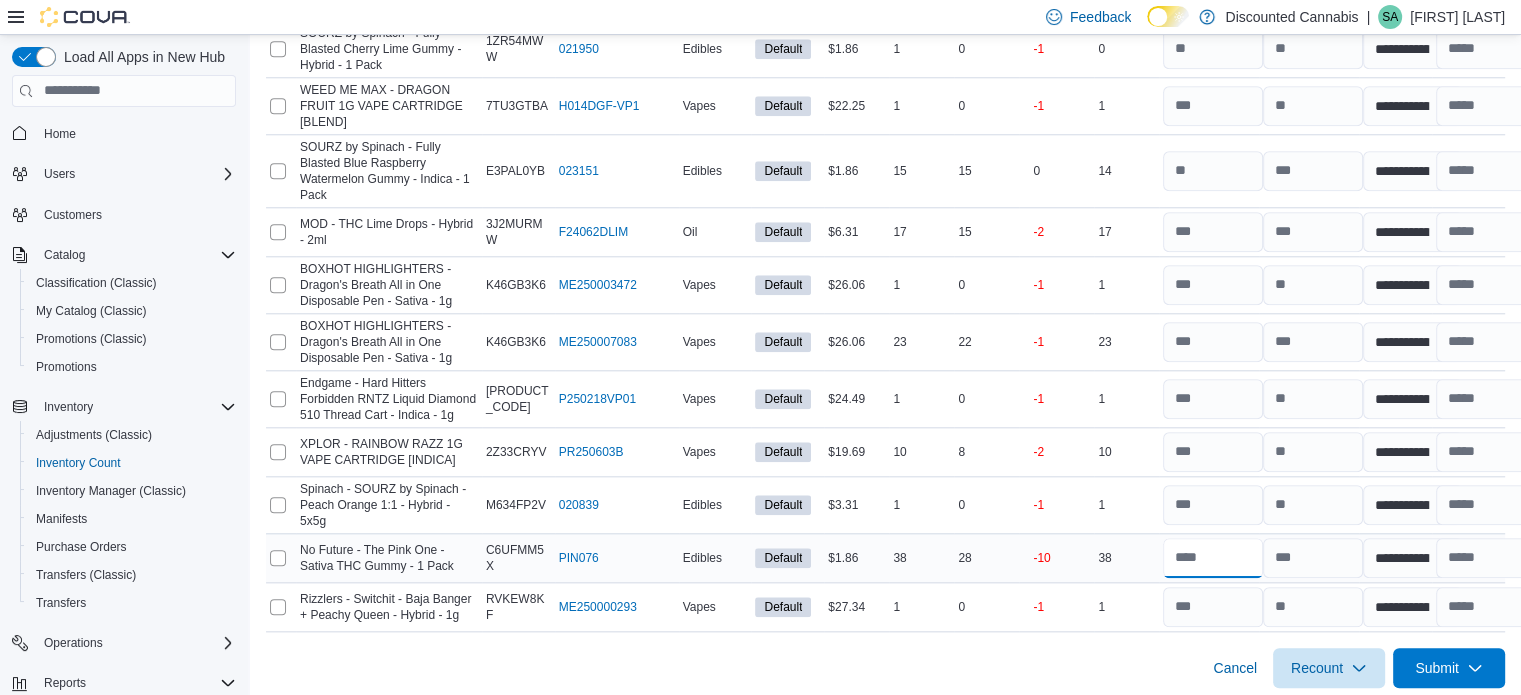 click at bounding box center [1213, 558] 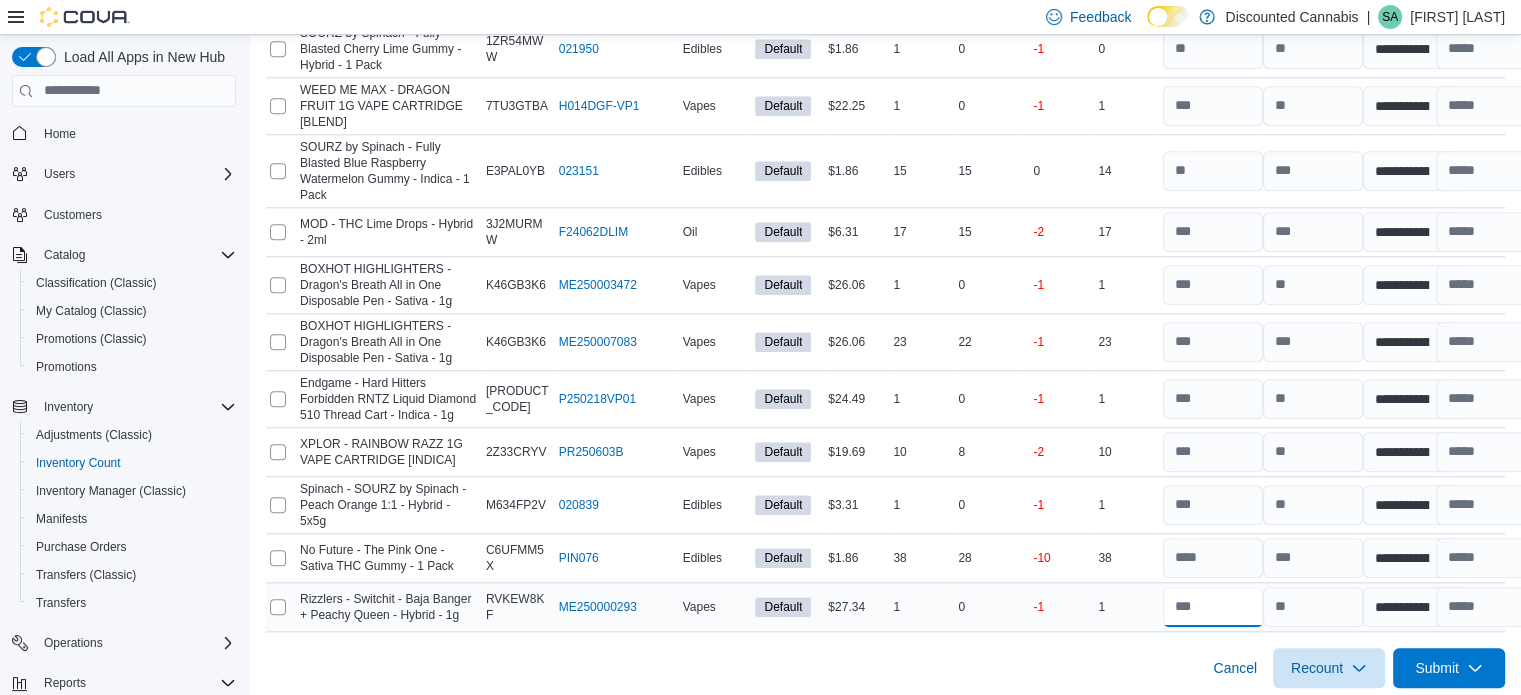 click at bounding box center (1213, 607) 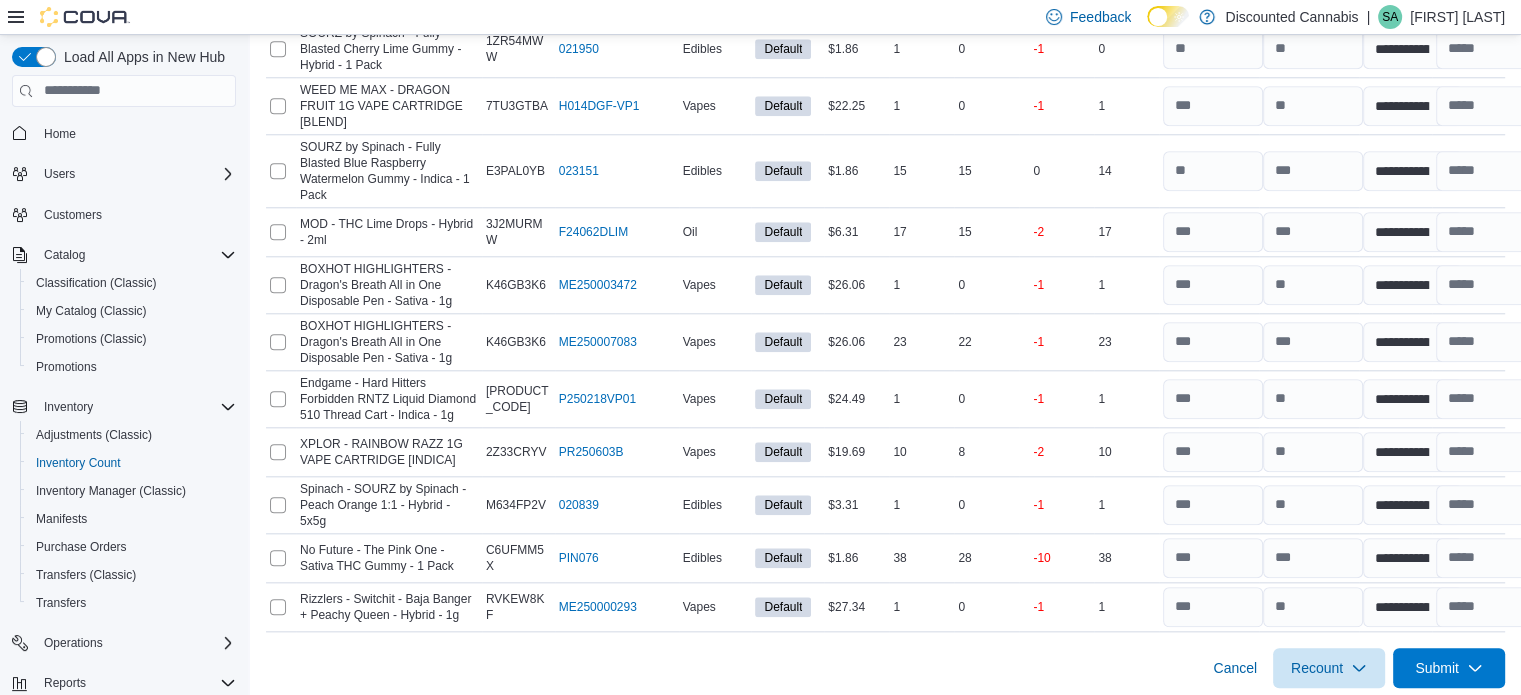 click on "Cancel Recount Submit" at bounding box center (885, 660) 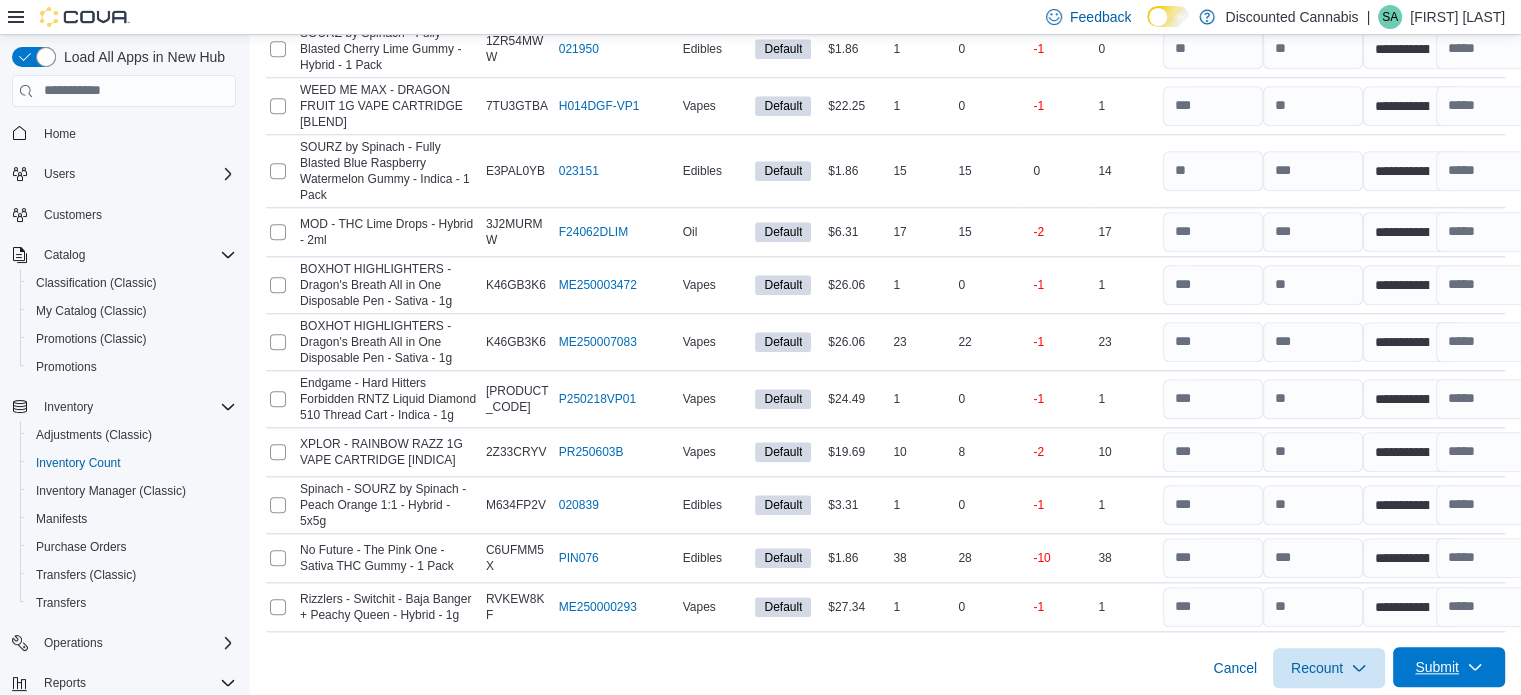 click on "Submit" at bounding box center (1449, 667) 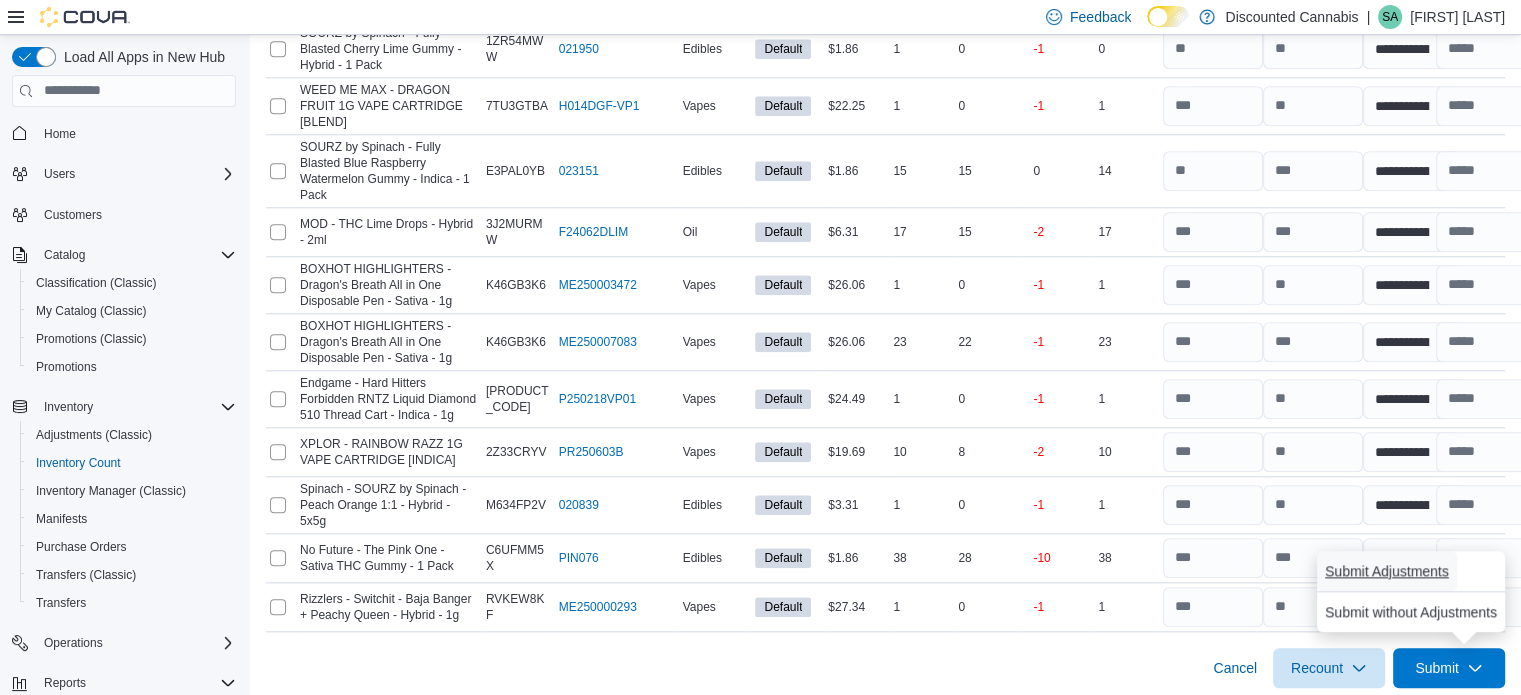 click on "Submit Adjustments" at bounding box center (1387, 571) 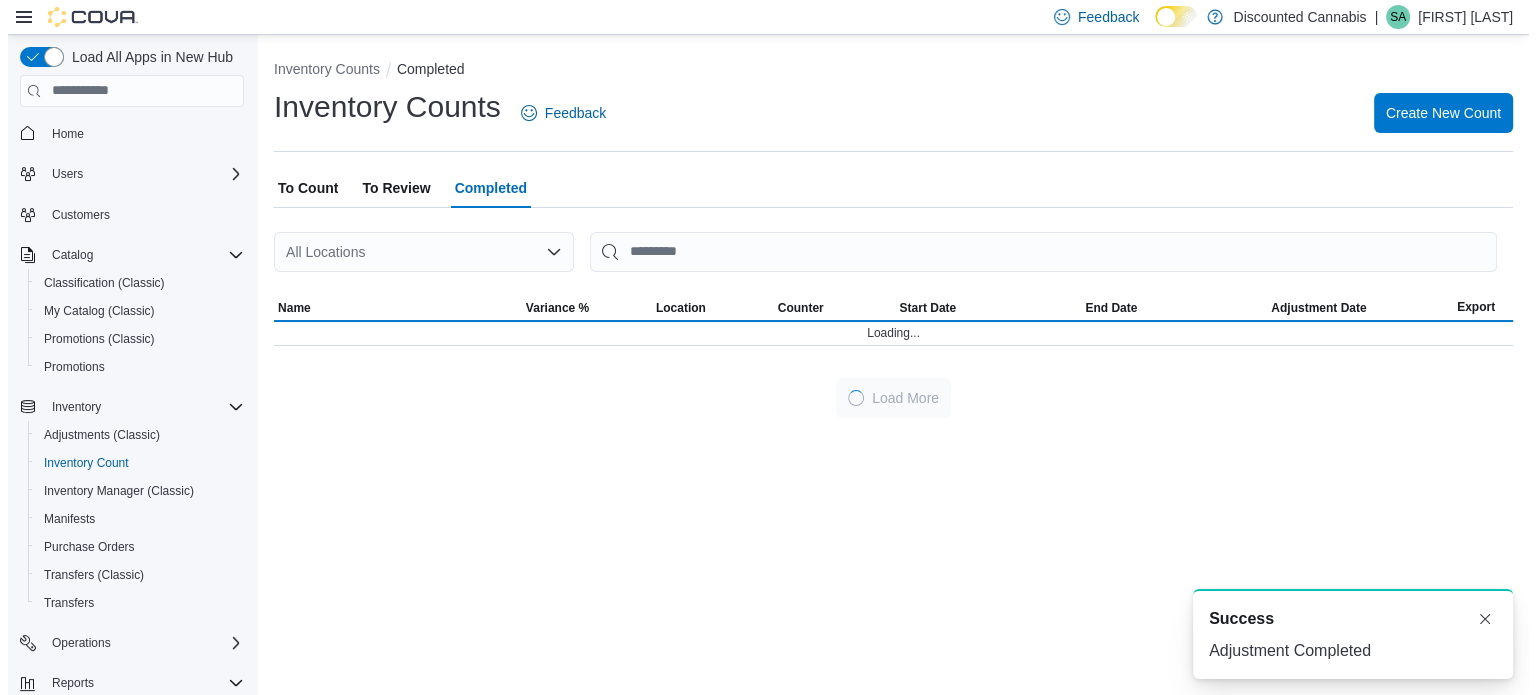 scroll, scrollTop: 0, scrollLeft: 0, axis: both 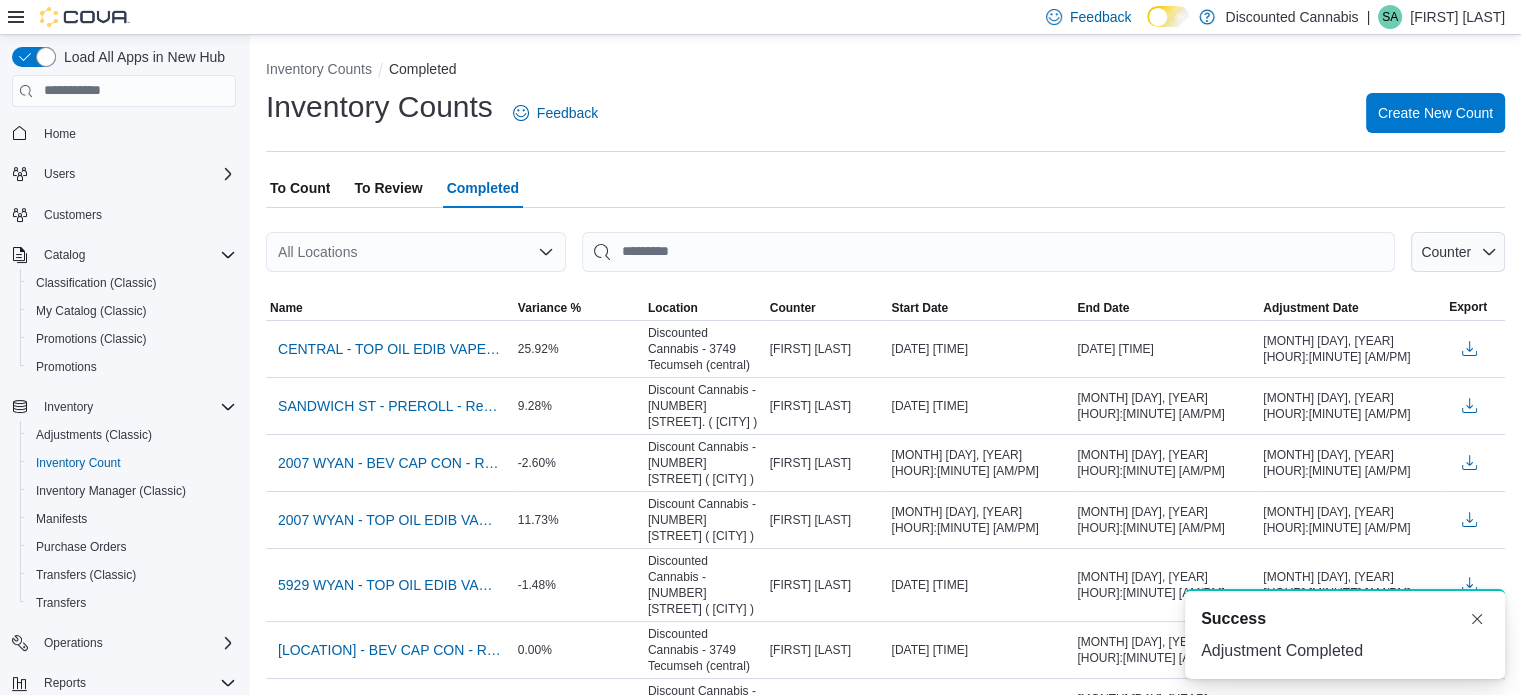 click on "To Review" at bounding box center (388, 188) 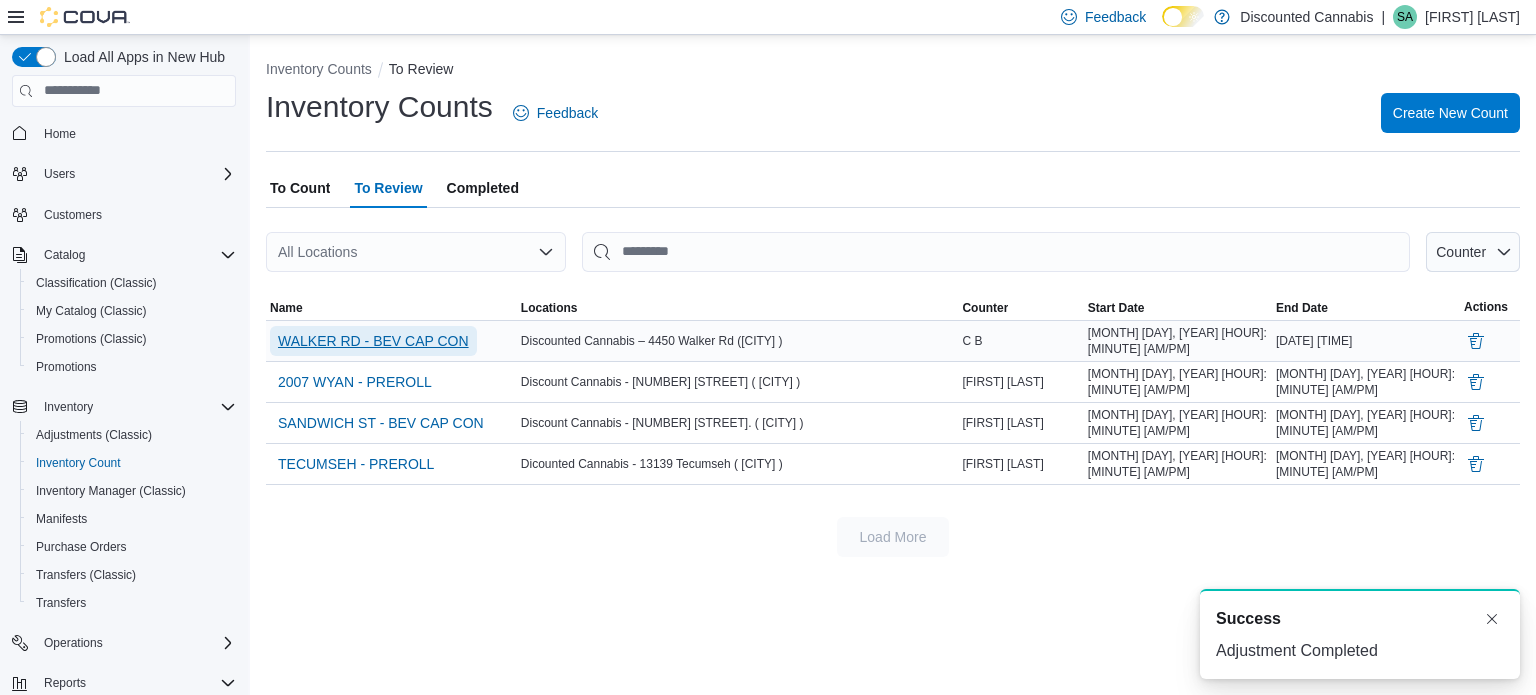 click on "WALKER RD - BEV CAP CON" at bounding box center (373, 341) 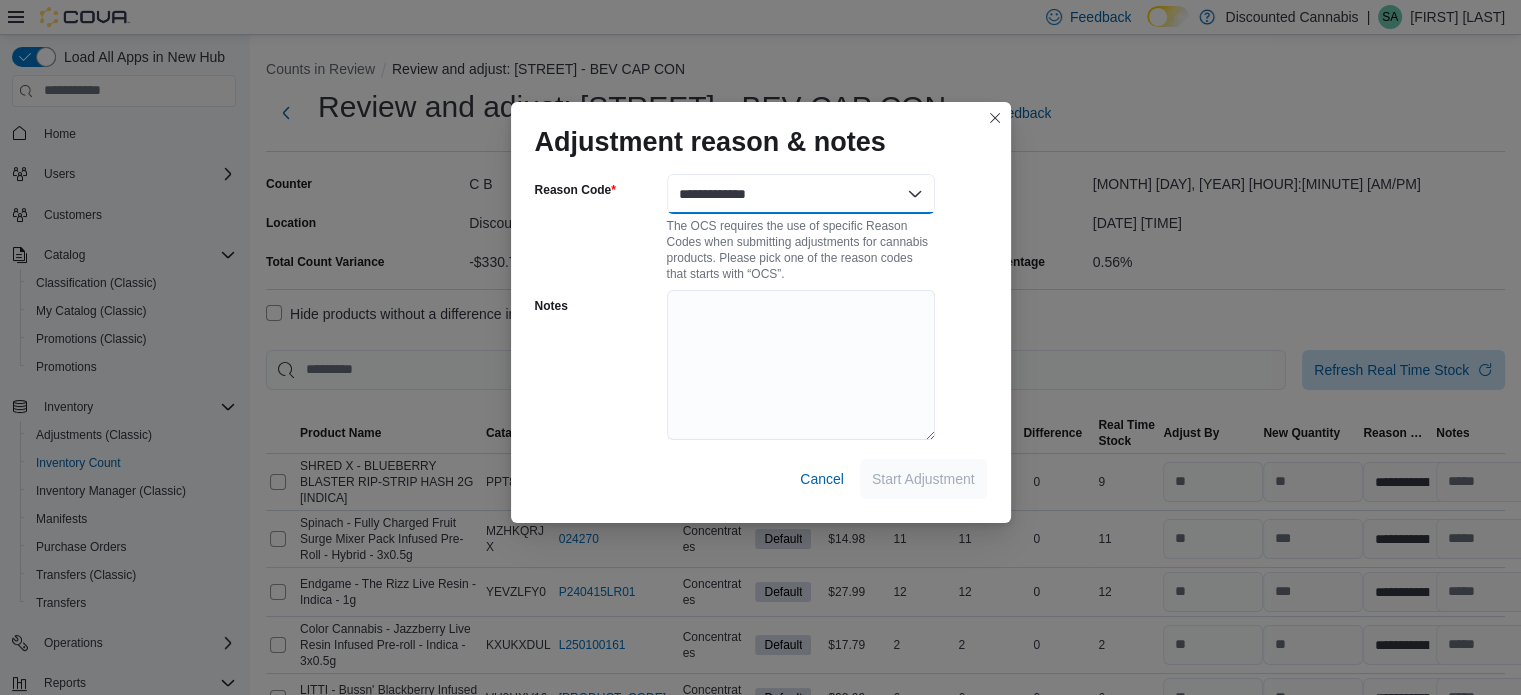 click on "**********" at bounding box center [801, 194] 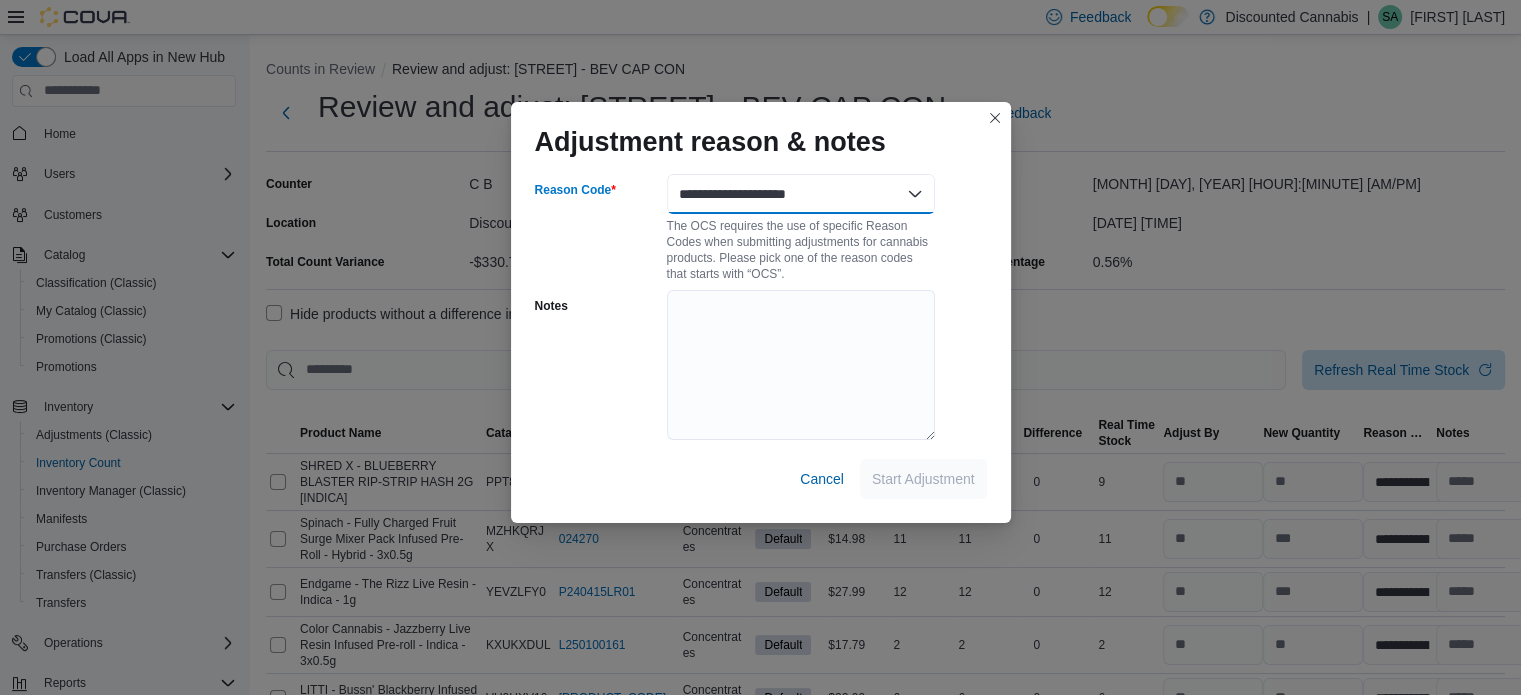 click on "**********" at bounding box center (801, 194) 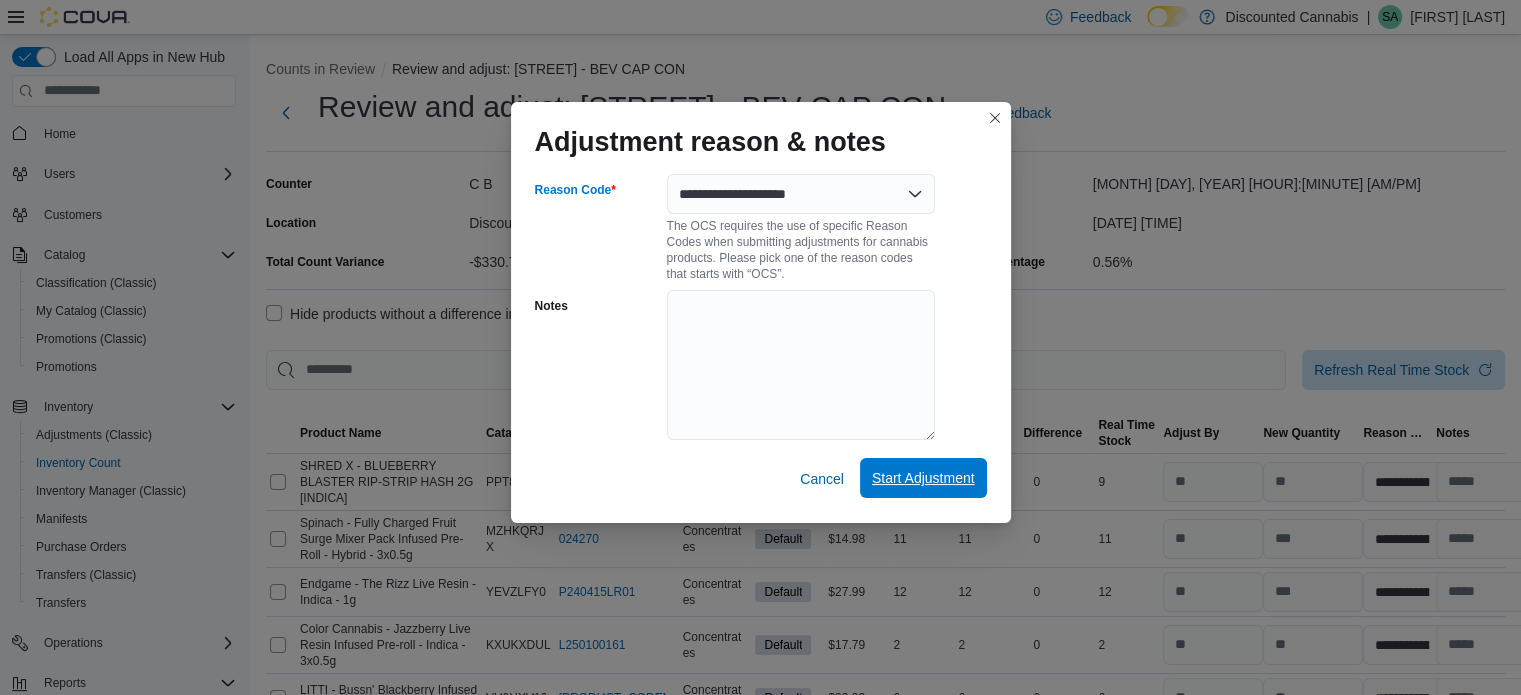 click on "Start Adjustment" at bounding box center (923, 478) 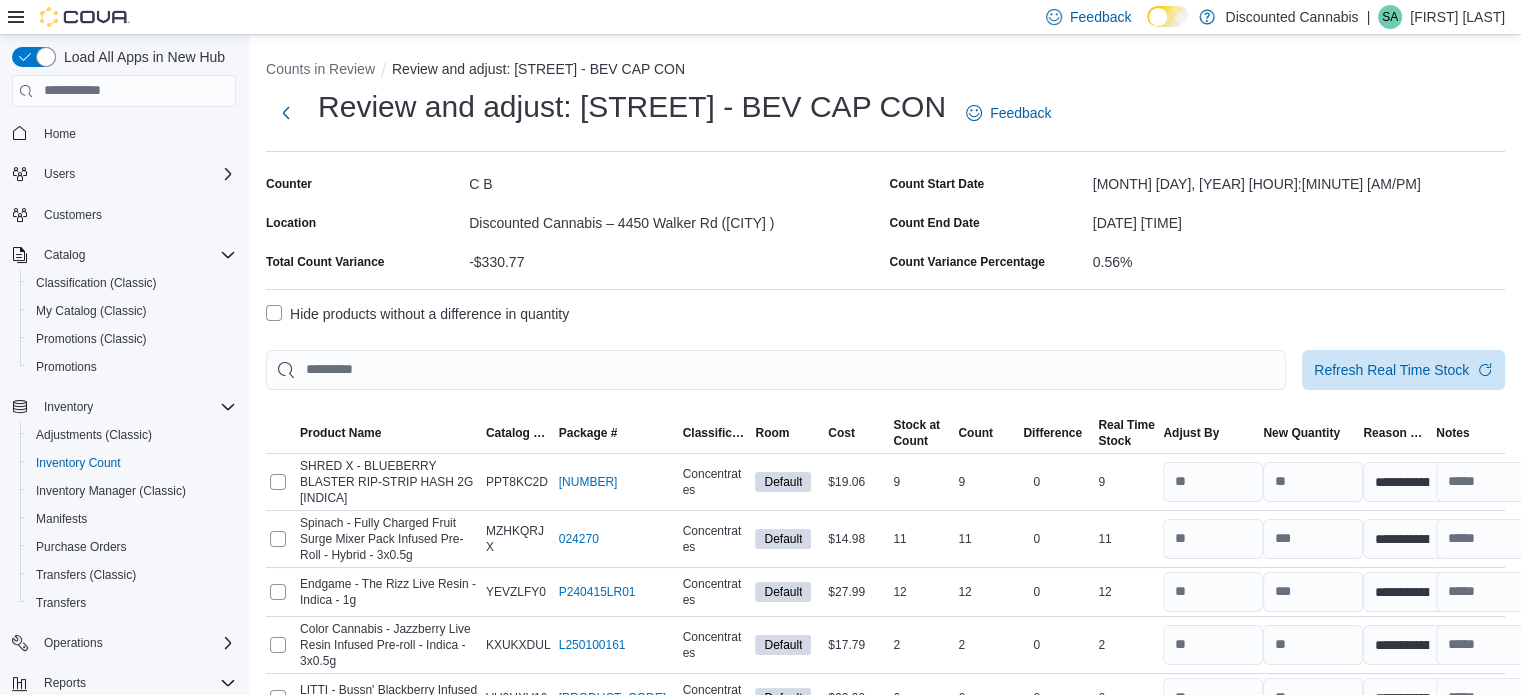 click on "Hide products without a difference in quantity" at bounding box center (417, 314) 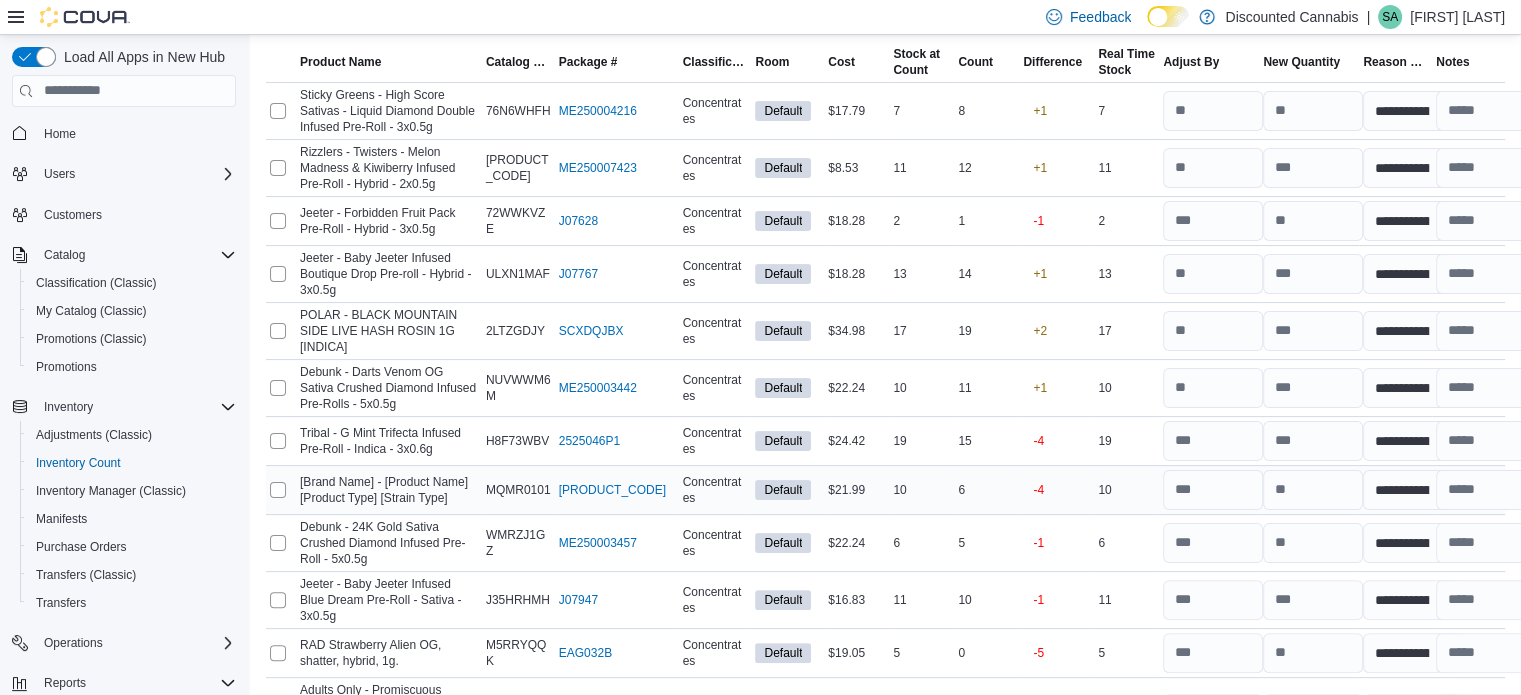 scroll, scrollTop: 400, scrollLeft: 0, axis: vertical 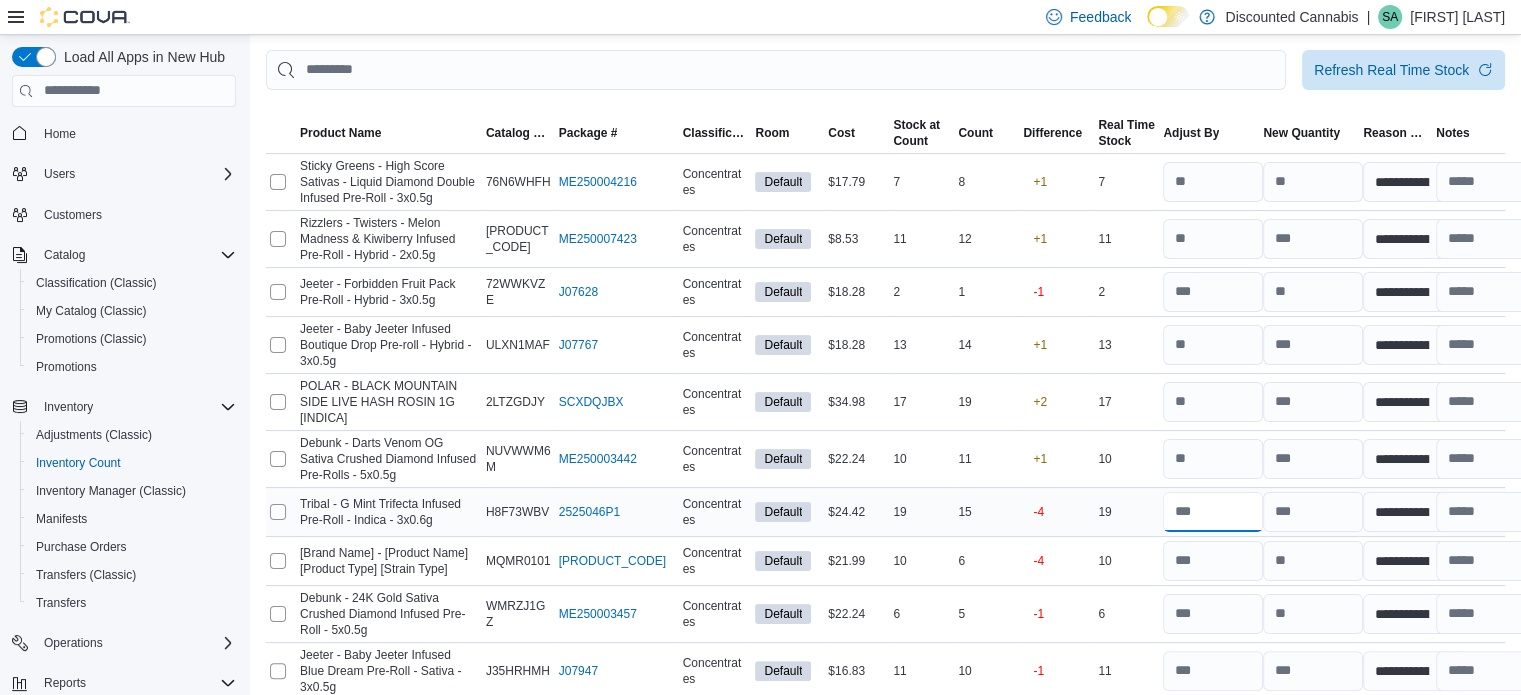 click at bounding box center (1213, 512) 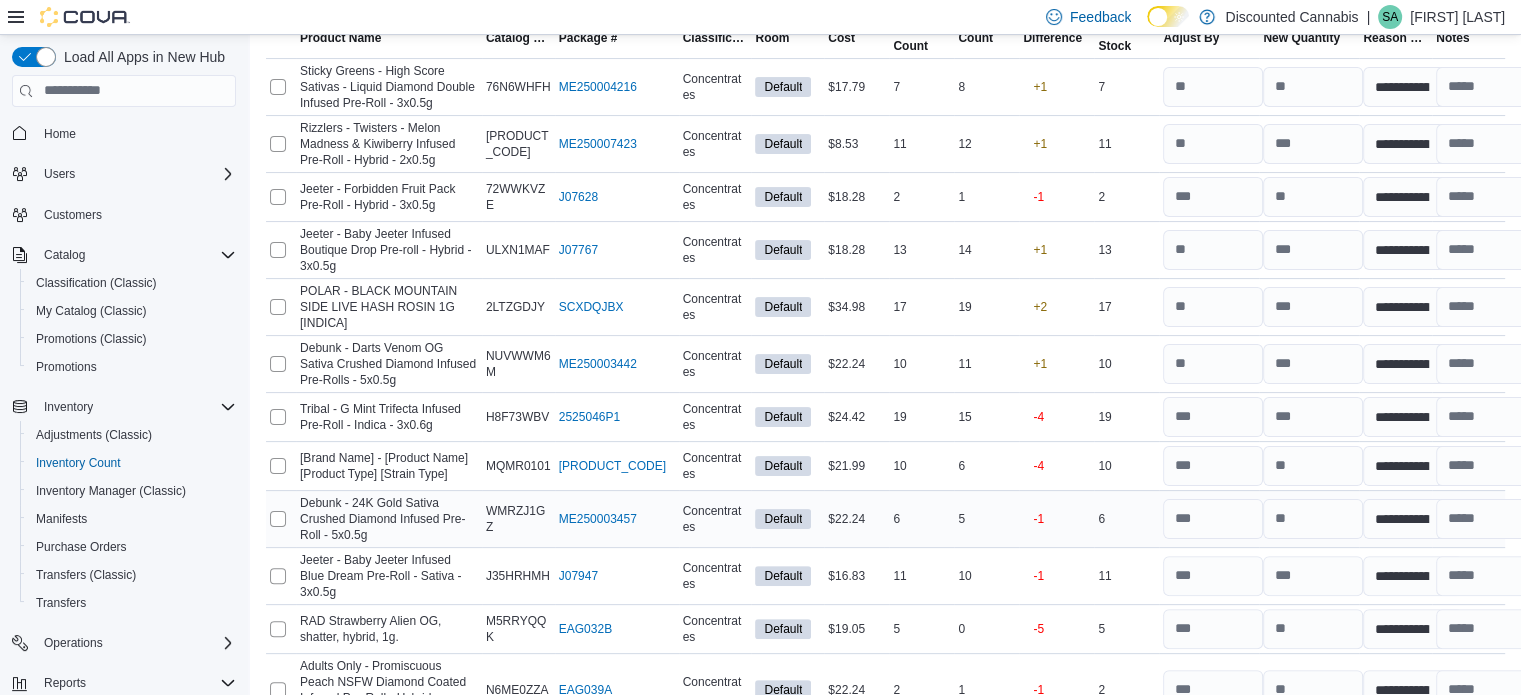 scroll, scrollTop: 400, scrollLeft: 0, axis: vertical 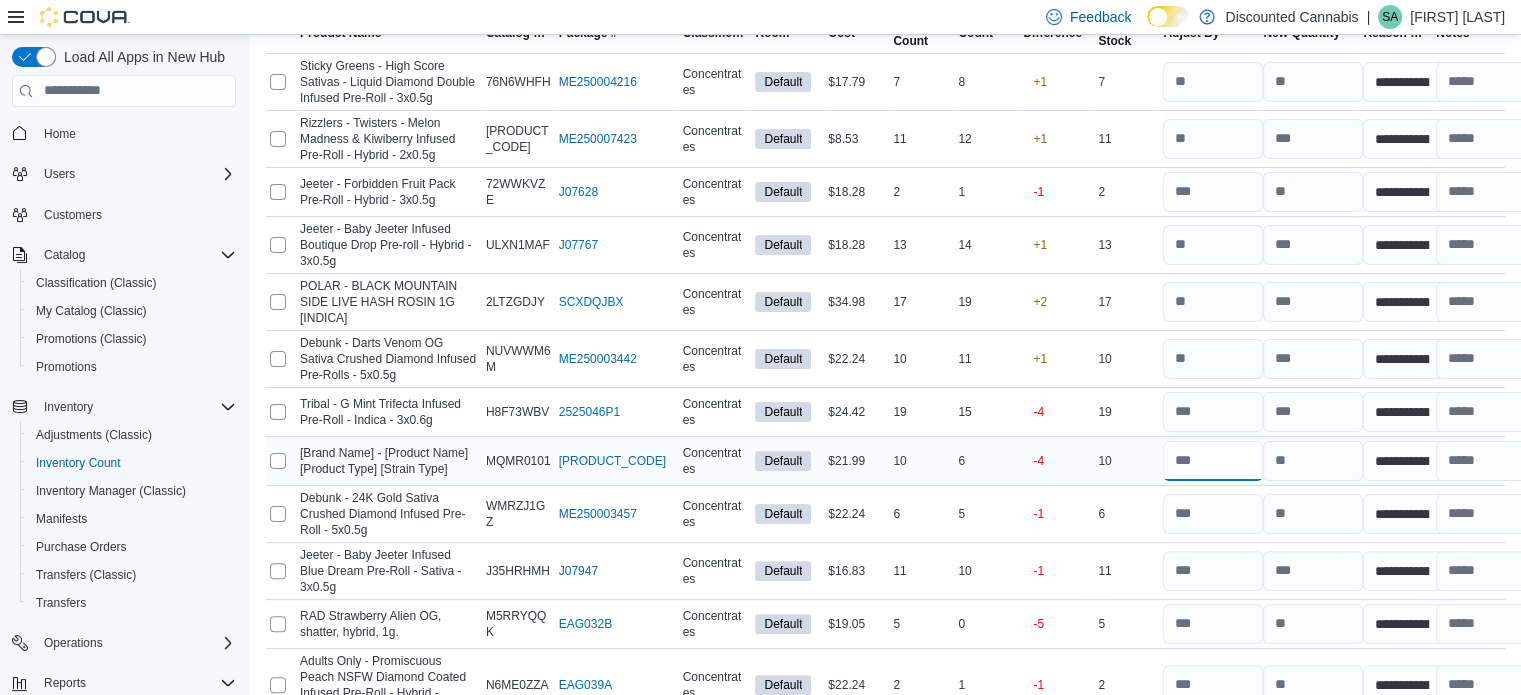 click at bounding box center [1213, 461] 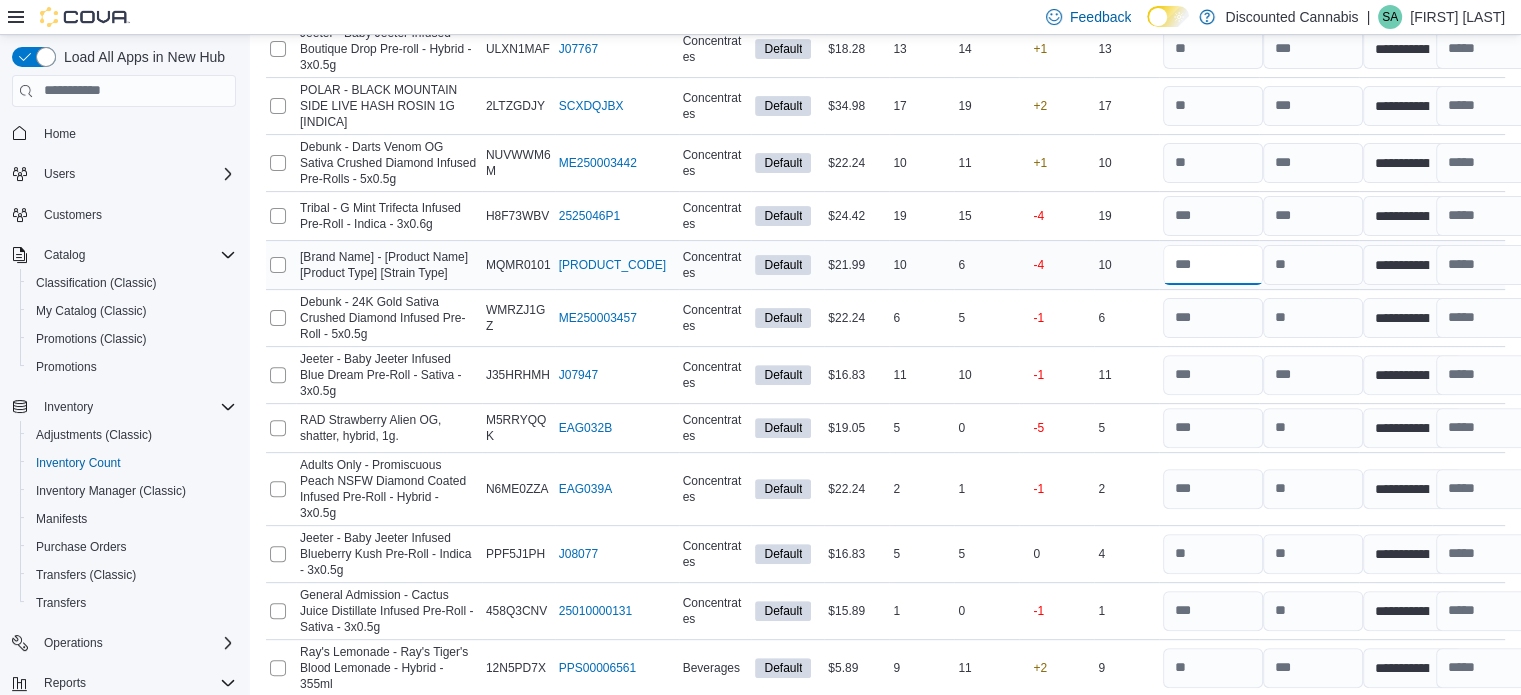 scroll, scrollTop: 600, scrollLeft: 0, axis: vertical 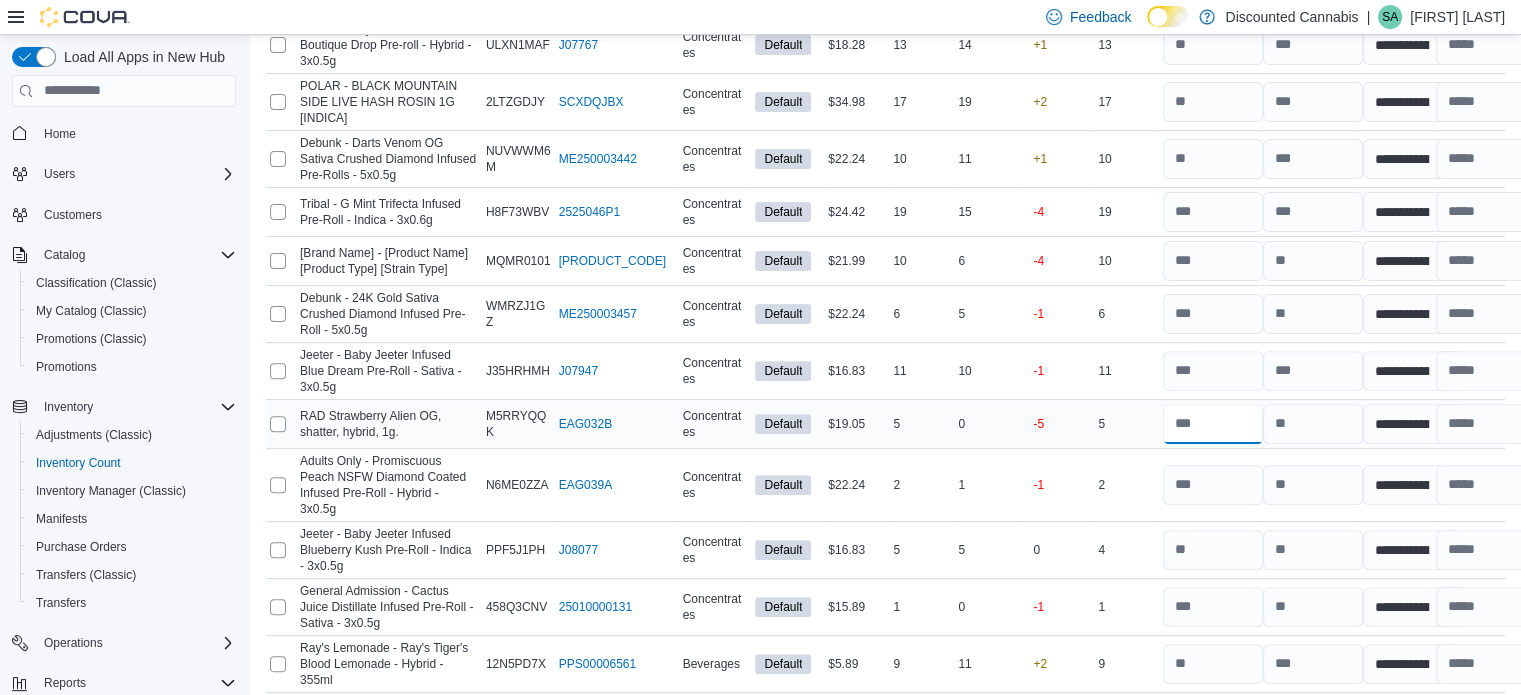 click at bounding box center (1213, 424) 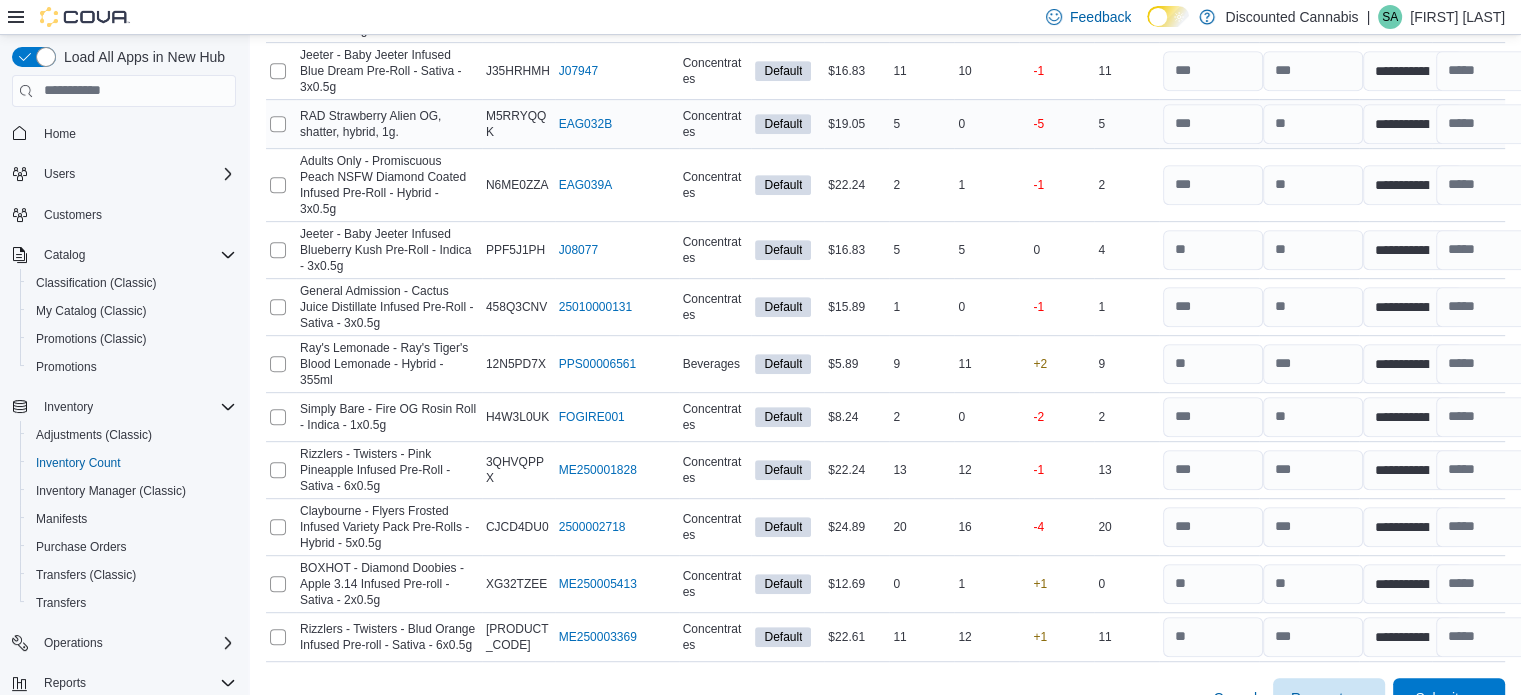 scroll, scrollTop: 902, scrollLeft: 0, axis: vertical 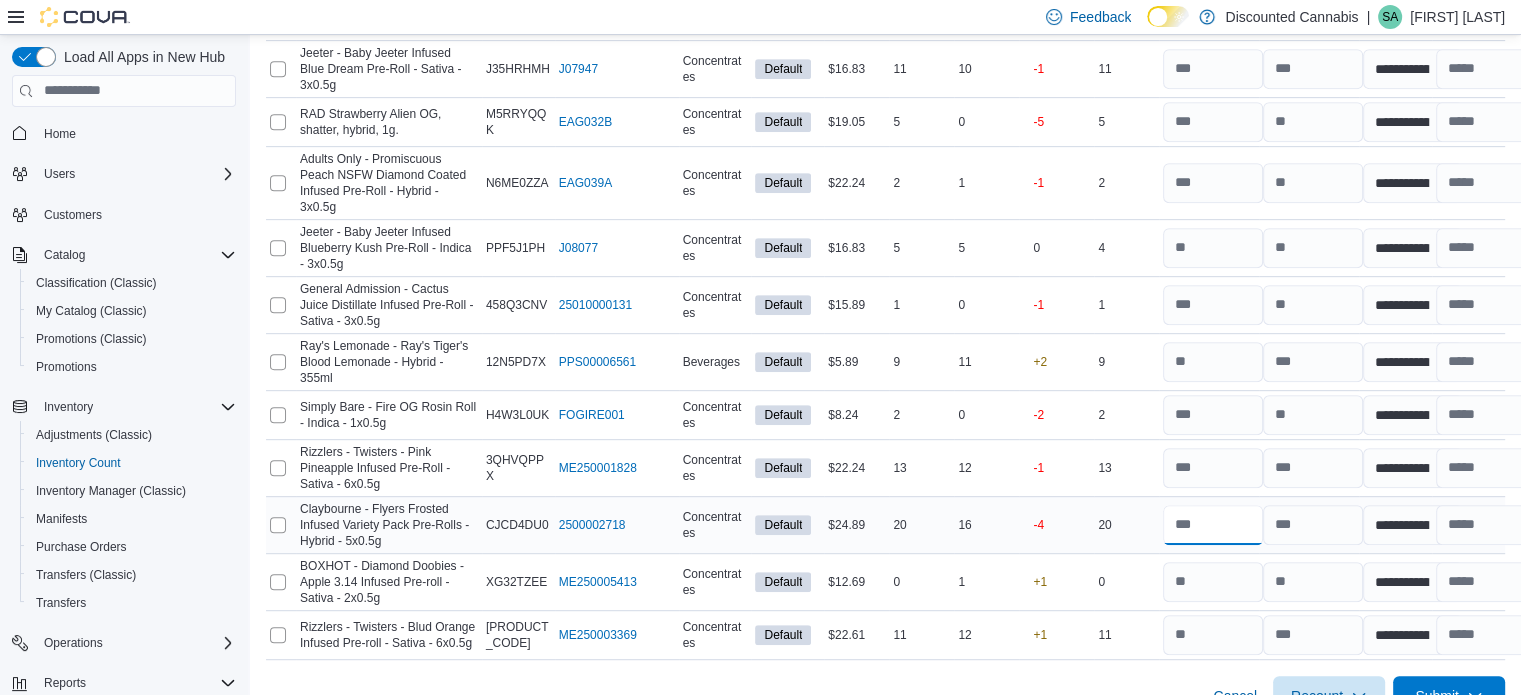 click at bounding box center (1213, 525) 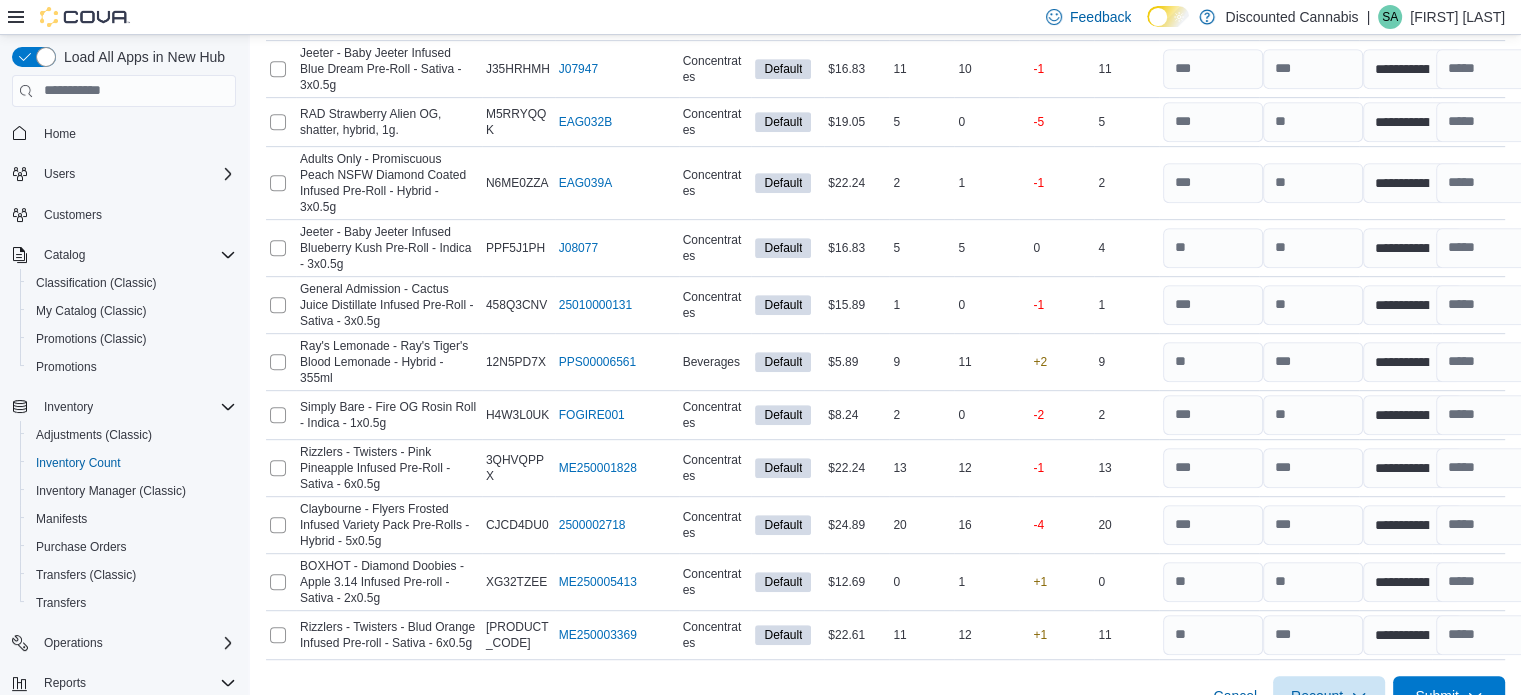 click on "Cancel Recount Submit" at bounding box center (885, 688) 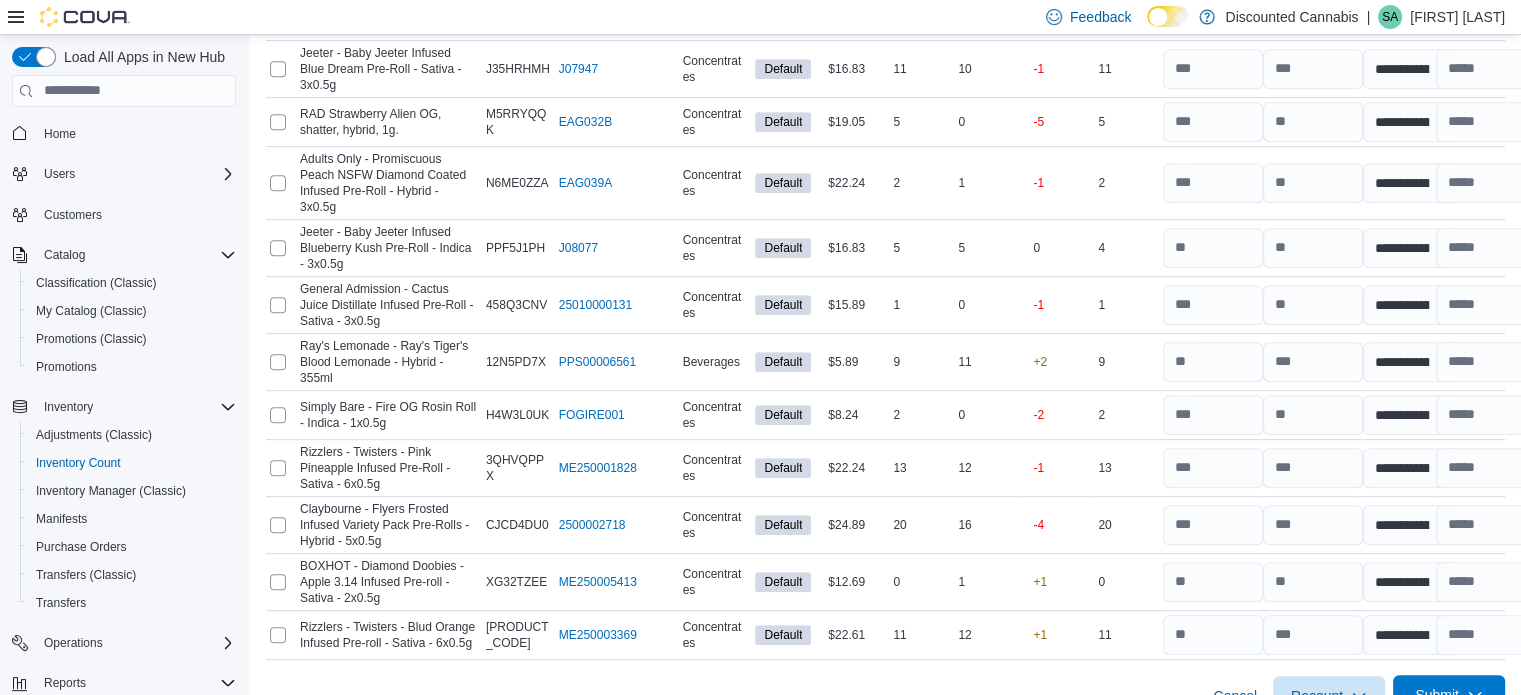 click on "Submit" at bounding box center (1449, 695) 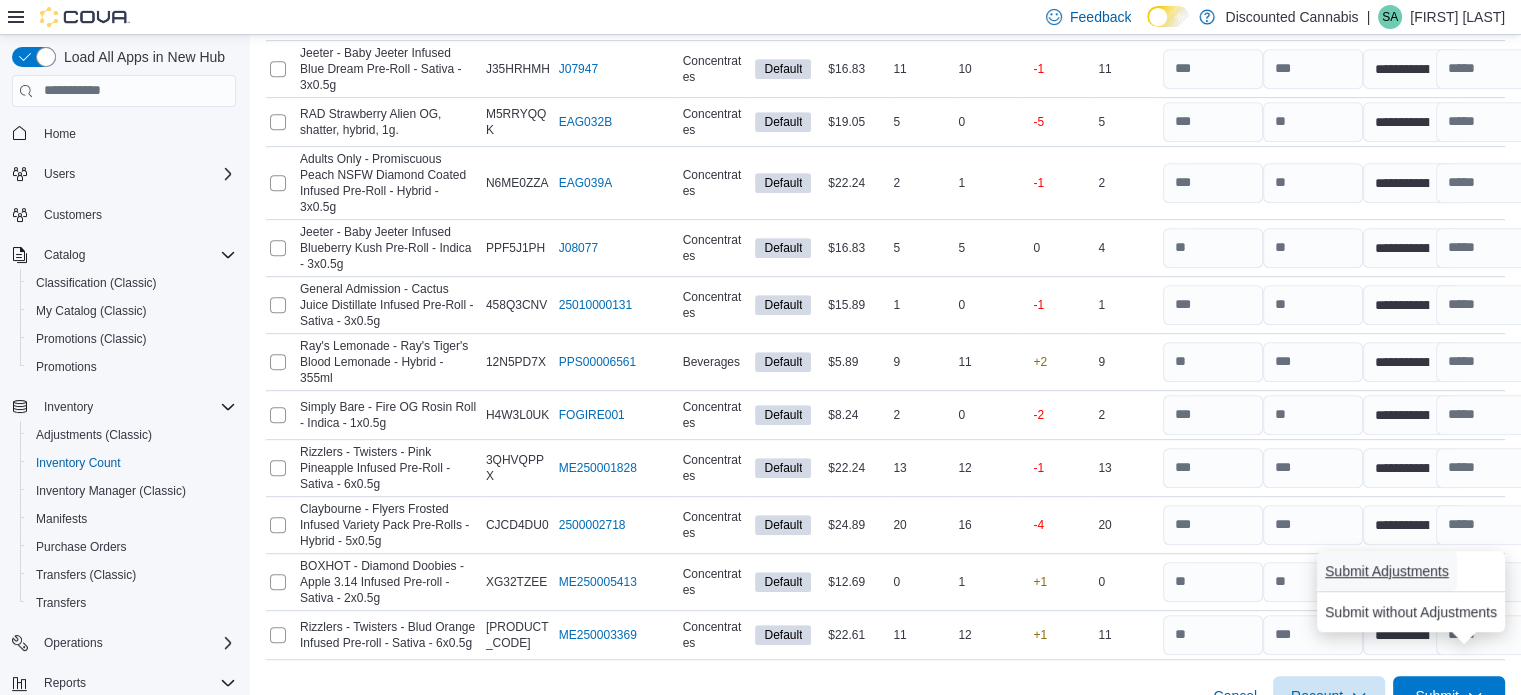 click on "Submit Adjustments" at bounding box center (1387, 571) 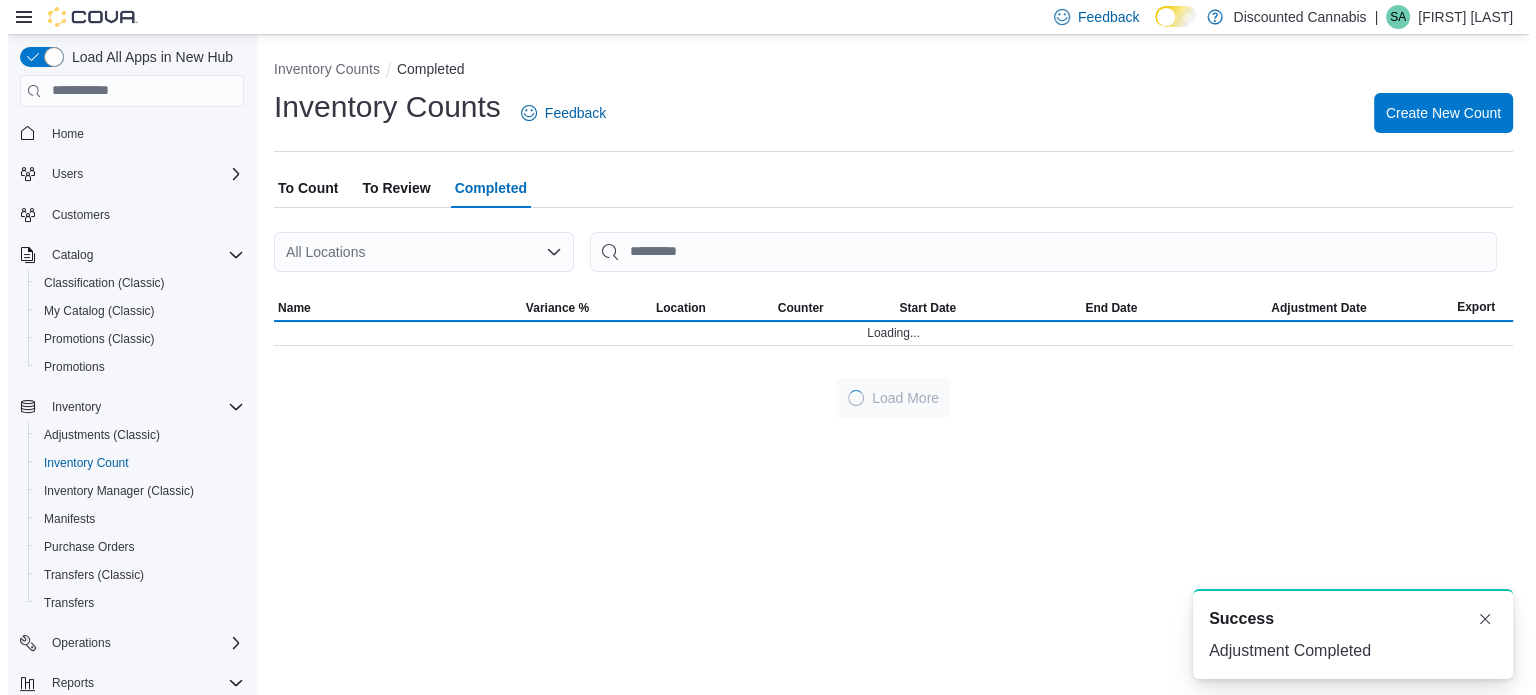 scroll, scrollTop: 0, scrollLeft: 0, axis: both 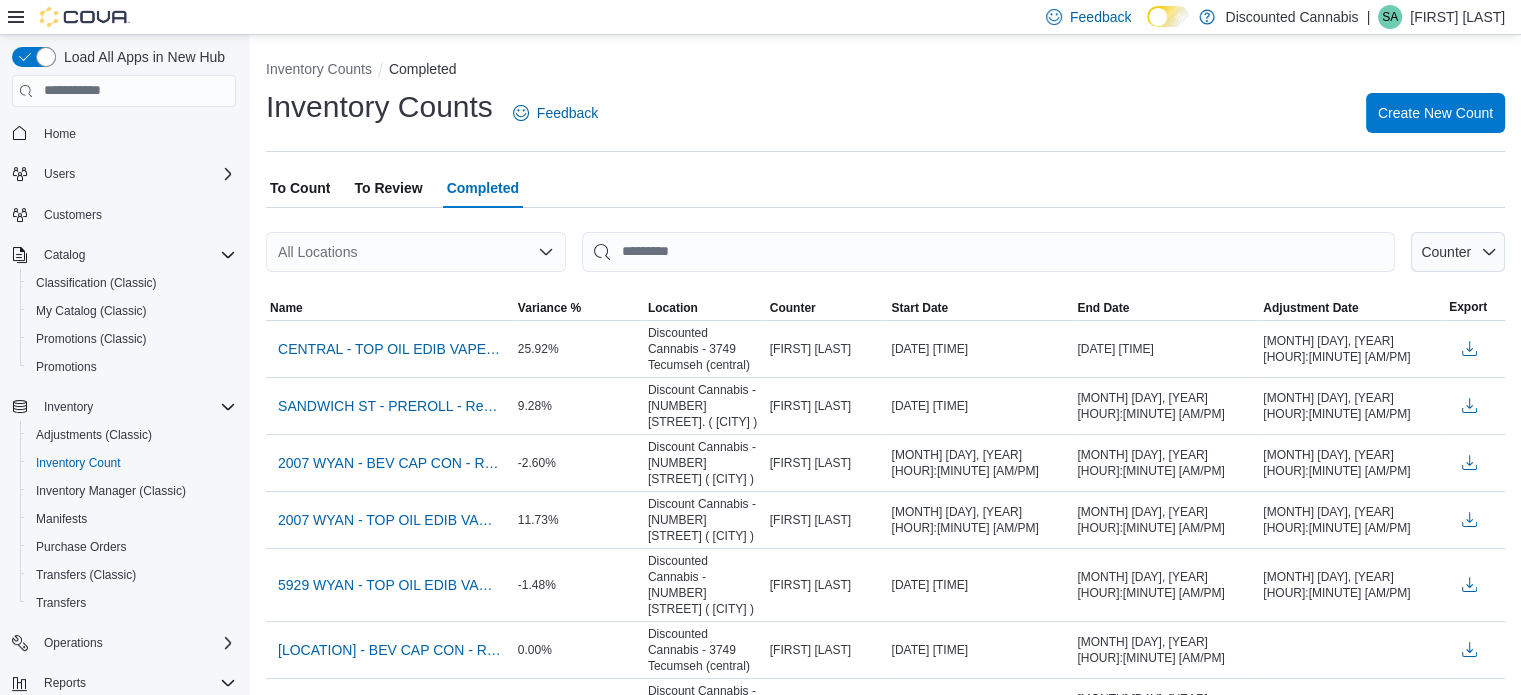 click on "To Review" at bounding box center [388, 188] 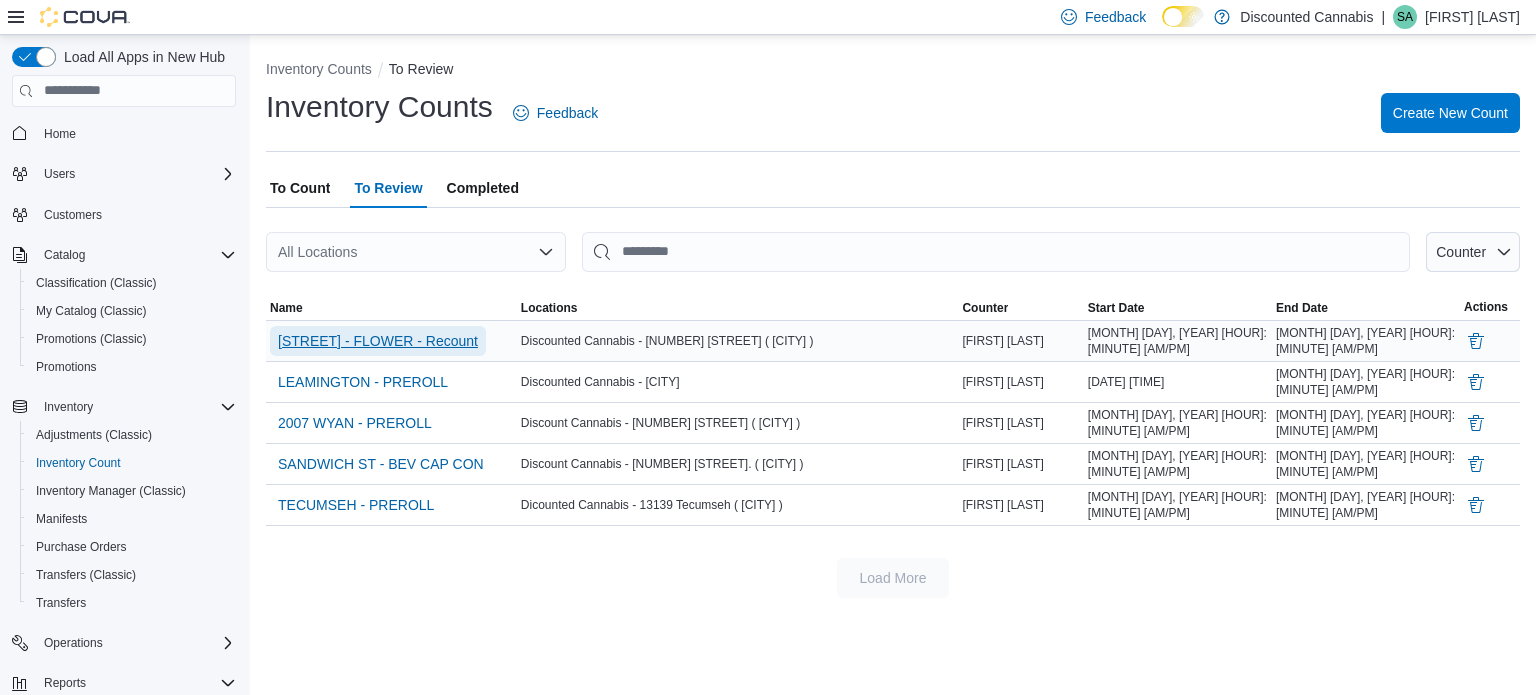 click on "[STREET] - FLOWER - Recount" at bounding box center (378, 341) 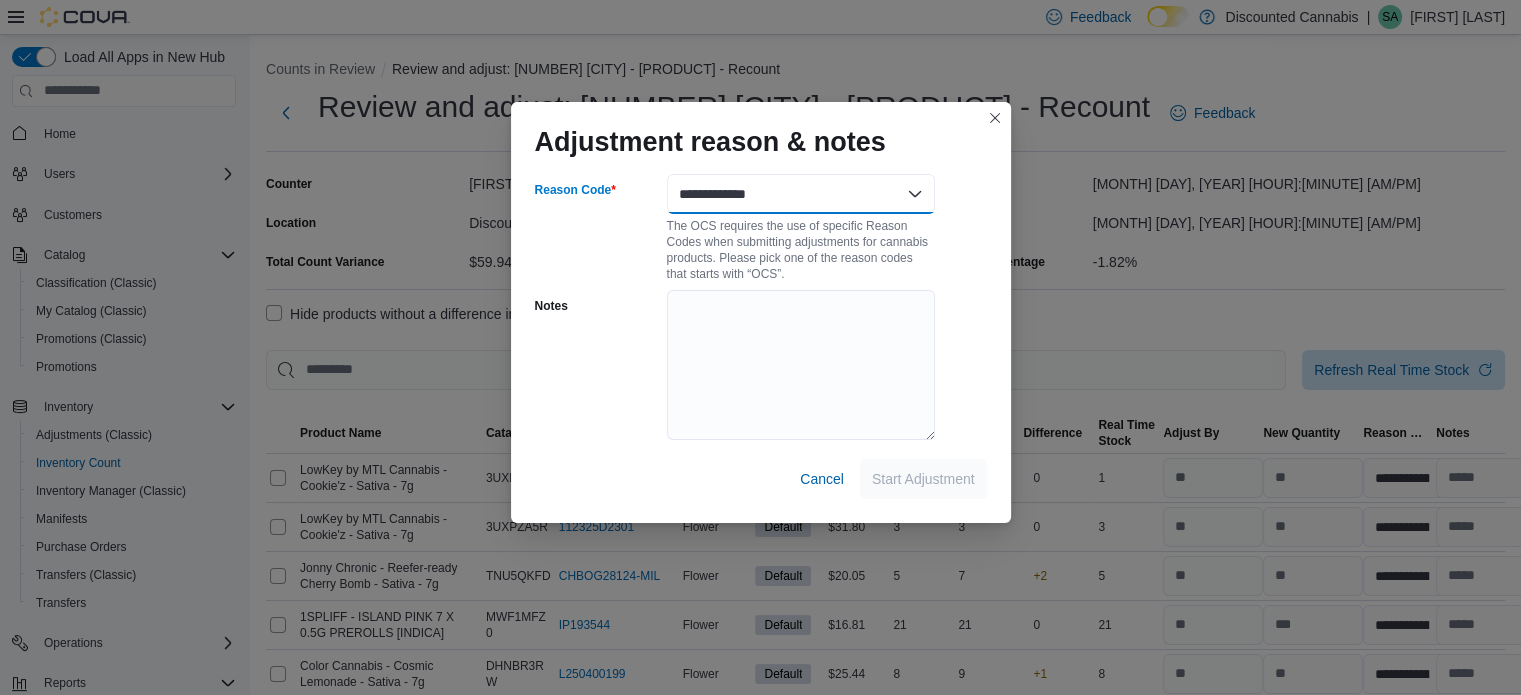 click on "**********" at bounding box center (801, 194) 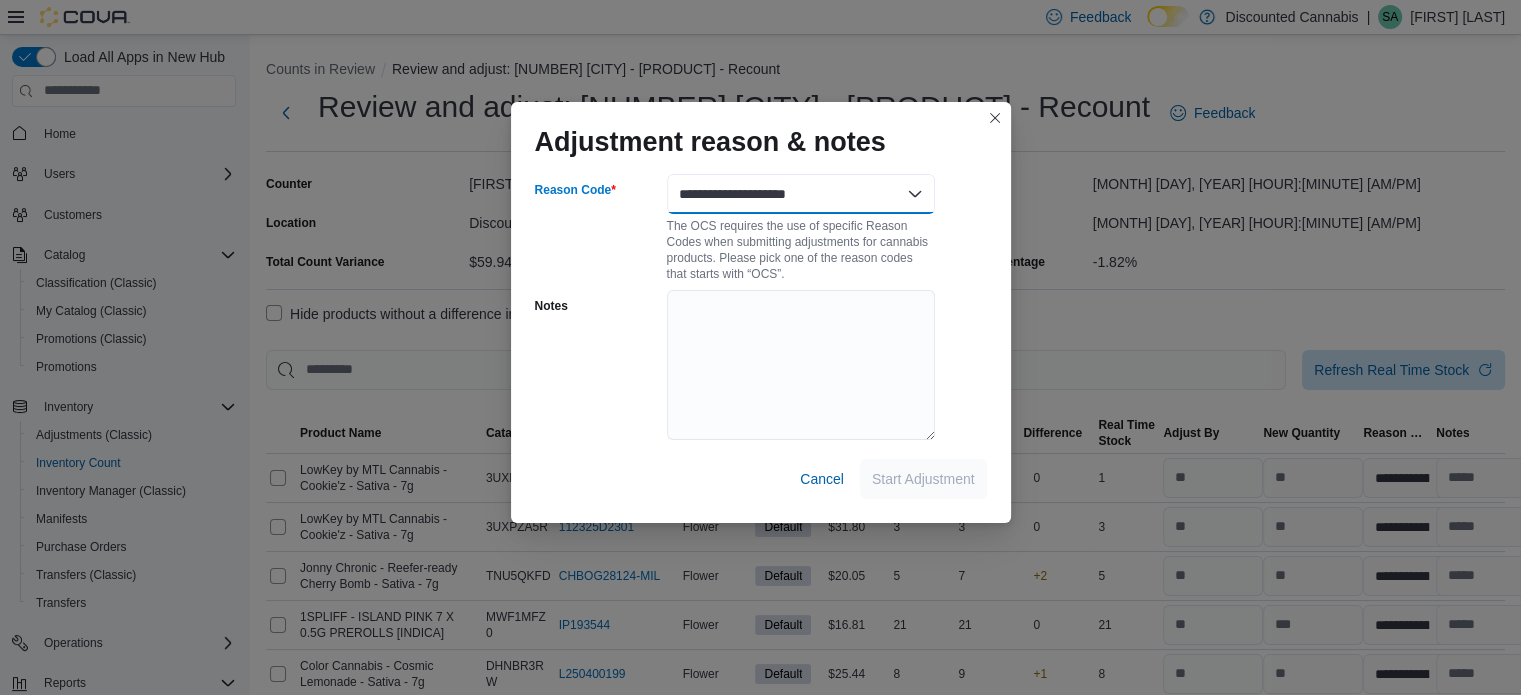 click on "**********" at bounding box center (801, 194) 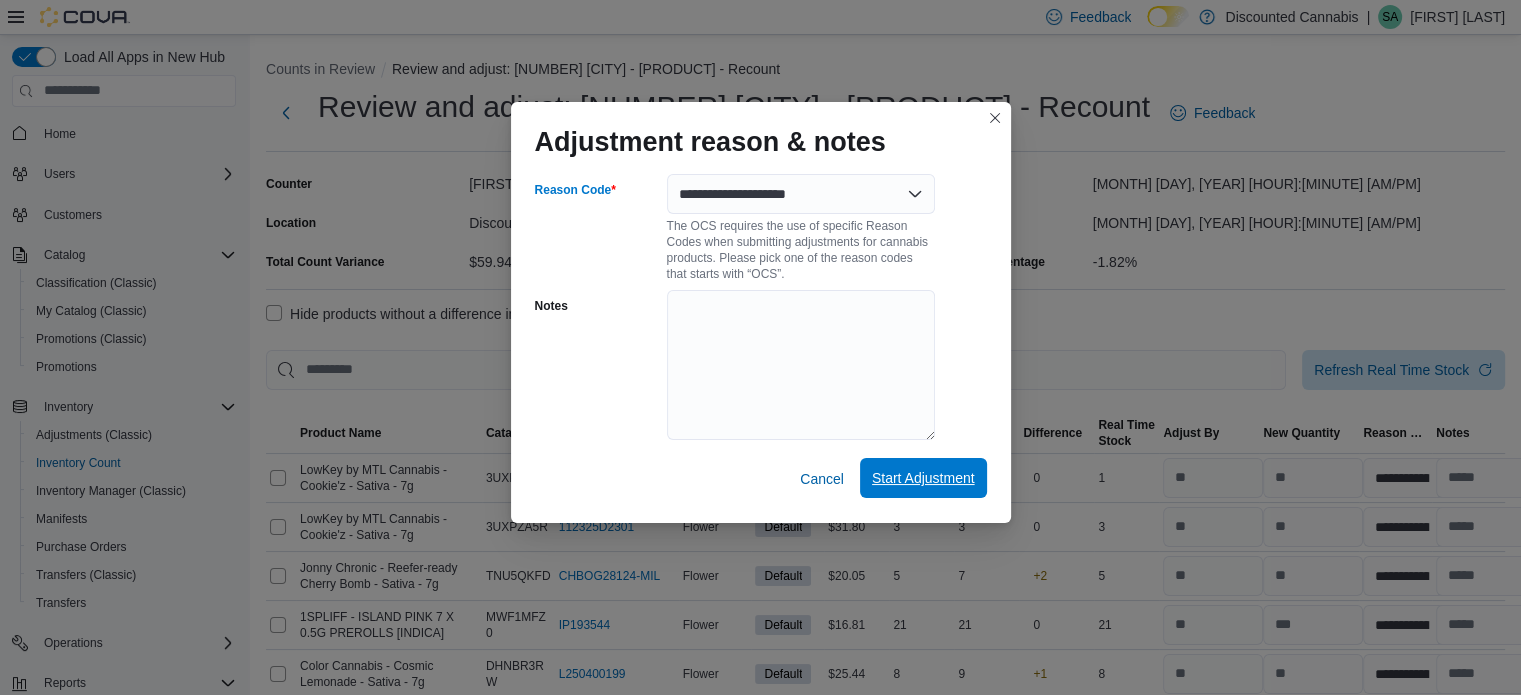 click on "Start Adjustment" at bounding box center [923, 478] 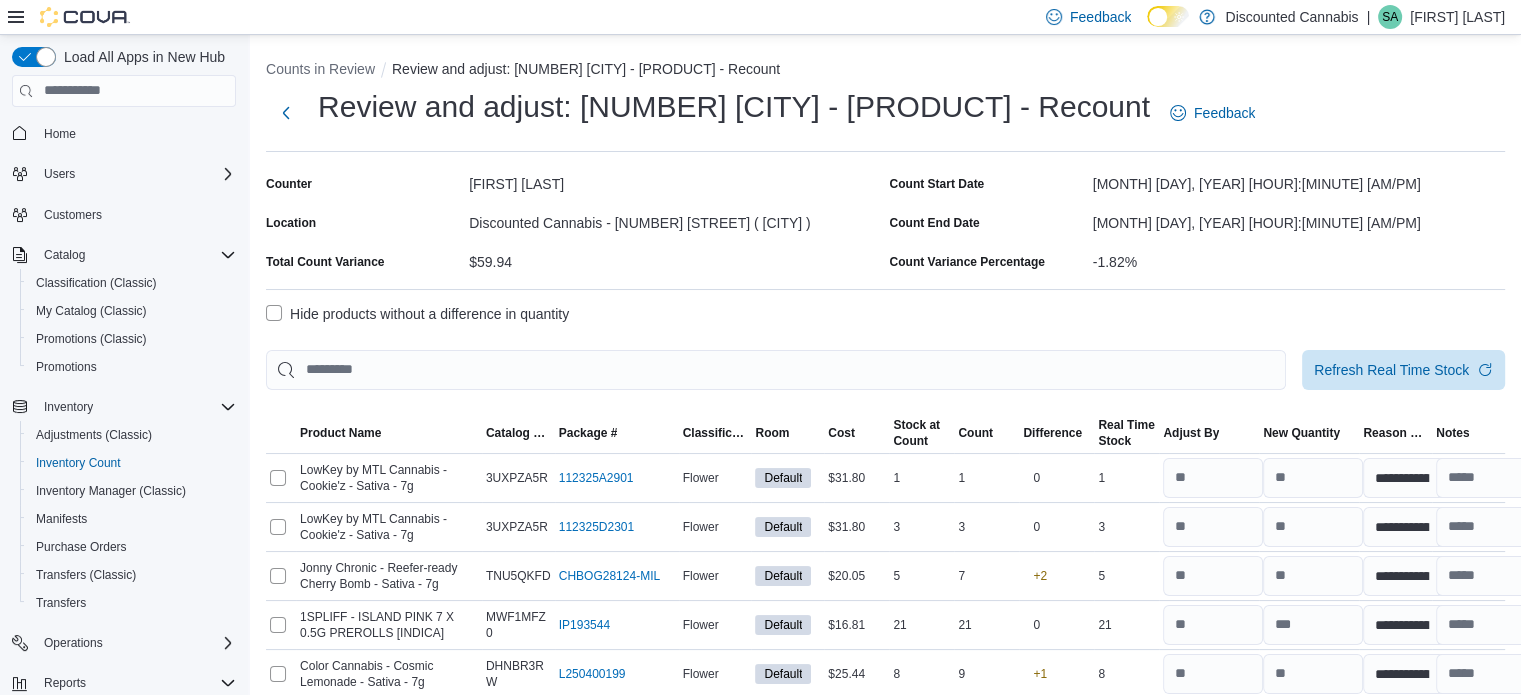 click on "Hide products without a difference in quantity" at bounding box center [417, 314] 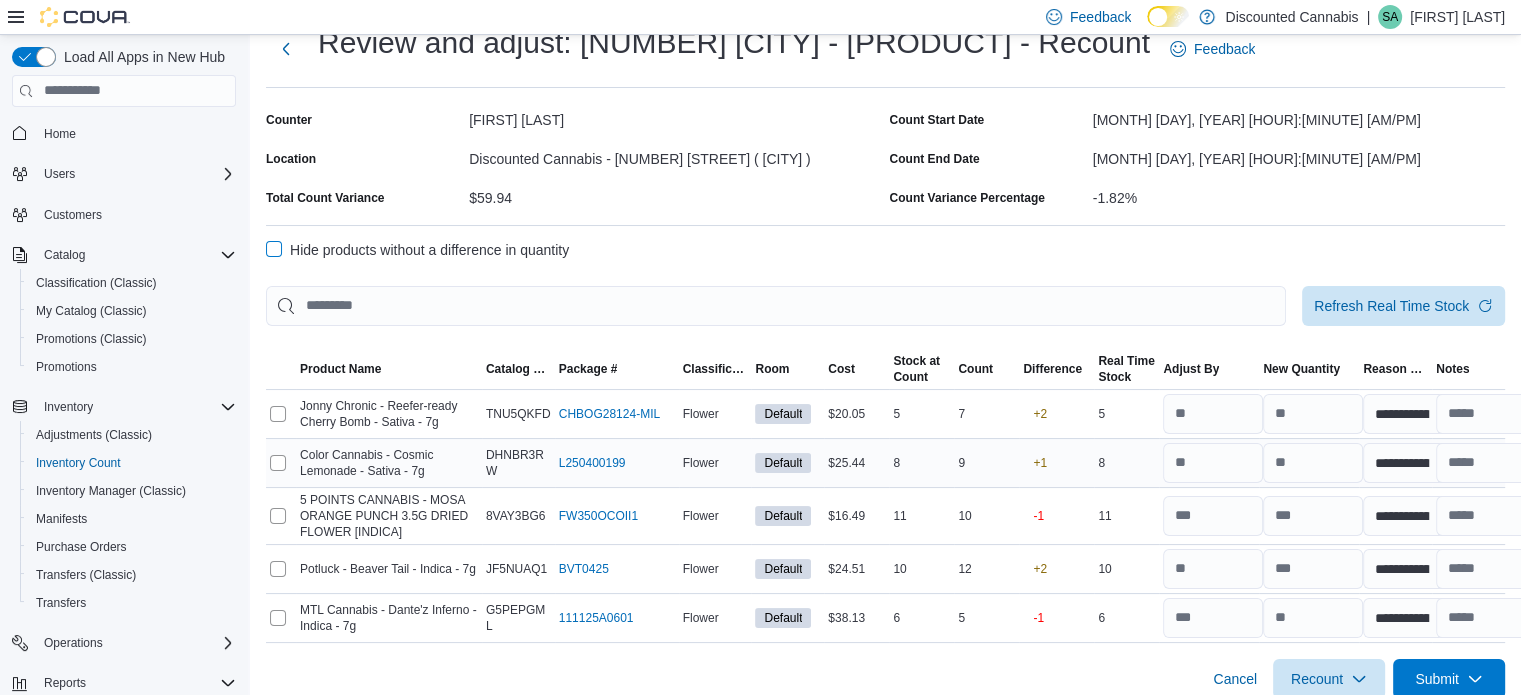 scroll, scrollTop: 82, scrollLeft: 0, axis: vertical 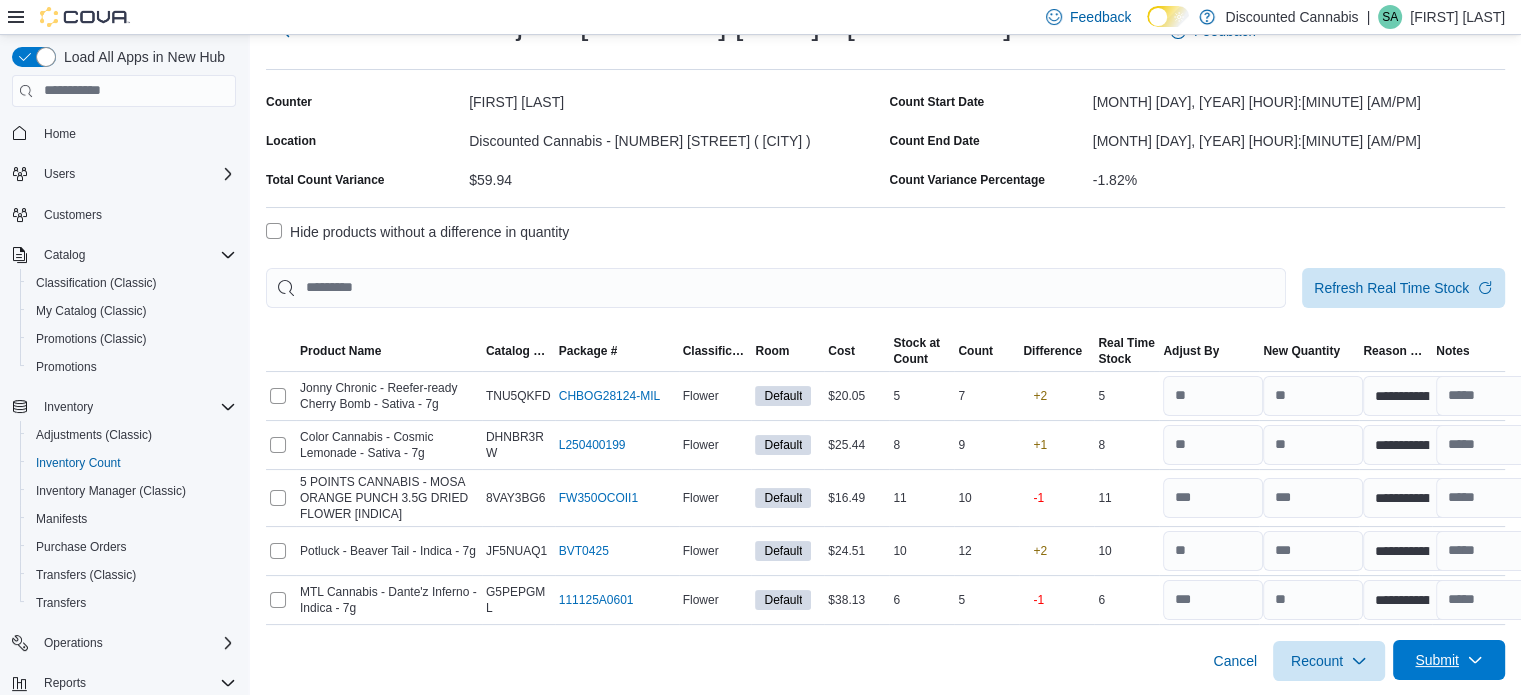 click on "Submit" at bounding box center [1437, 660] 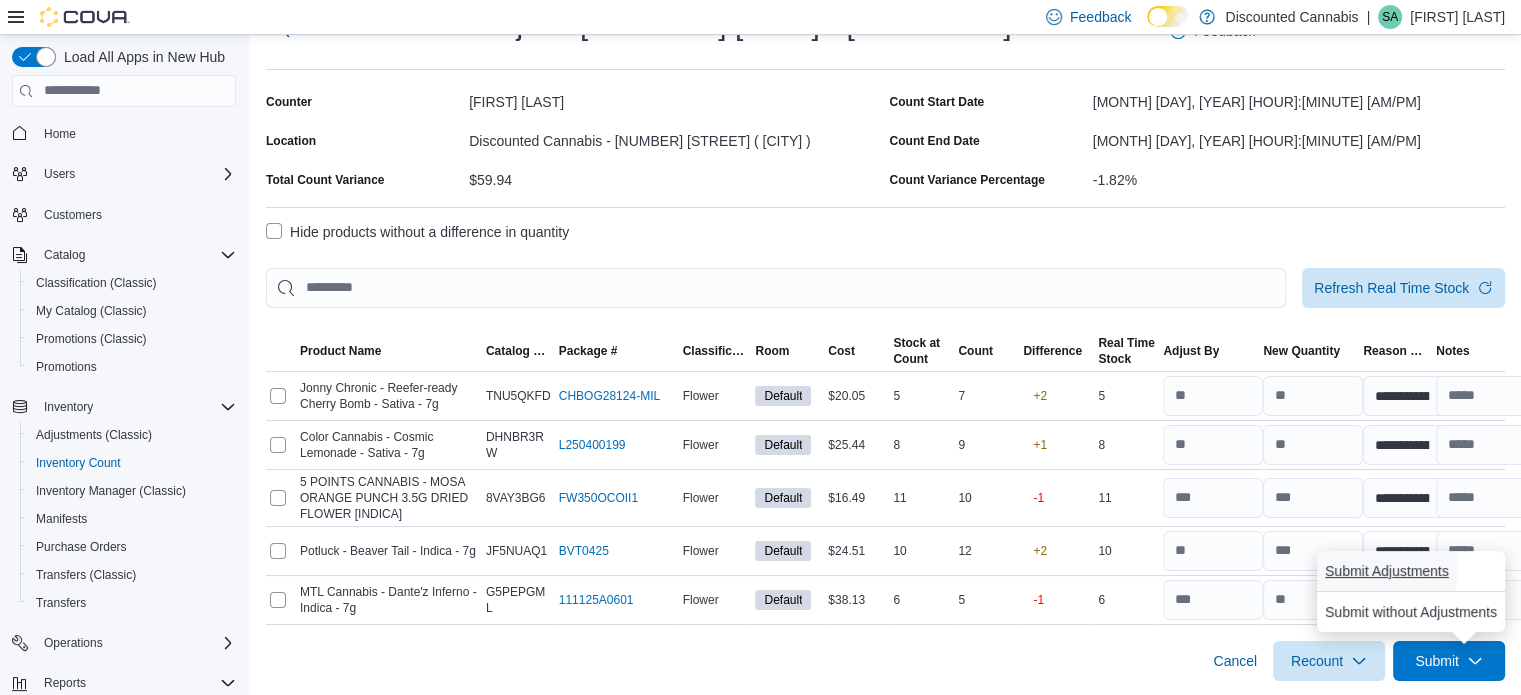 click on "Submit Adjustments" at bounding box center [1387, 571] 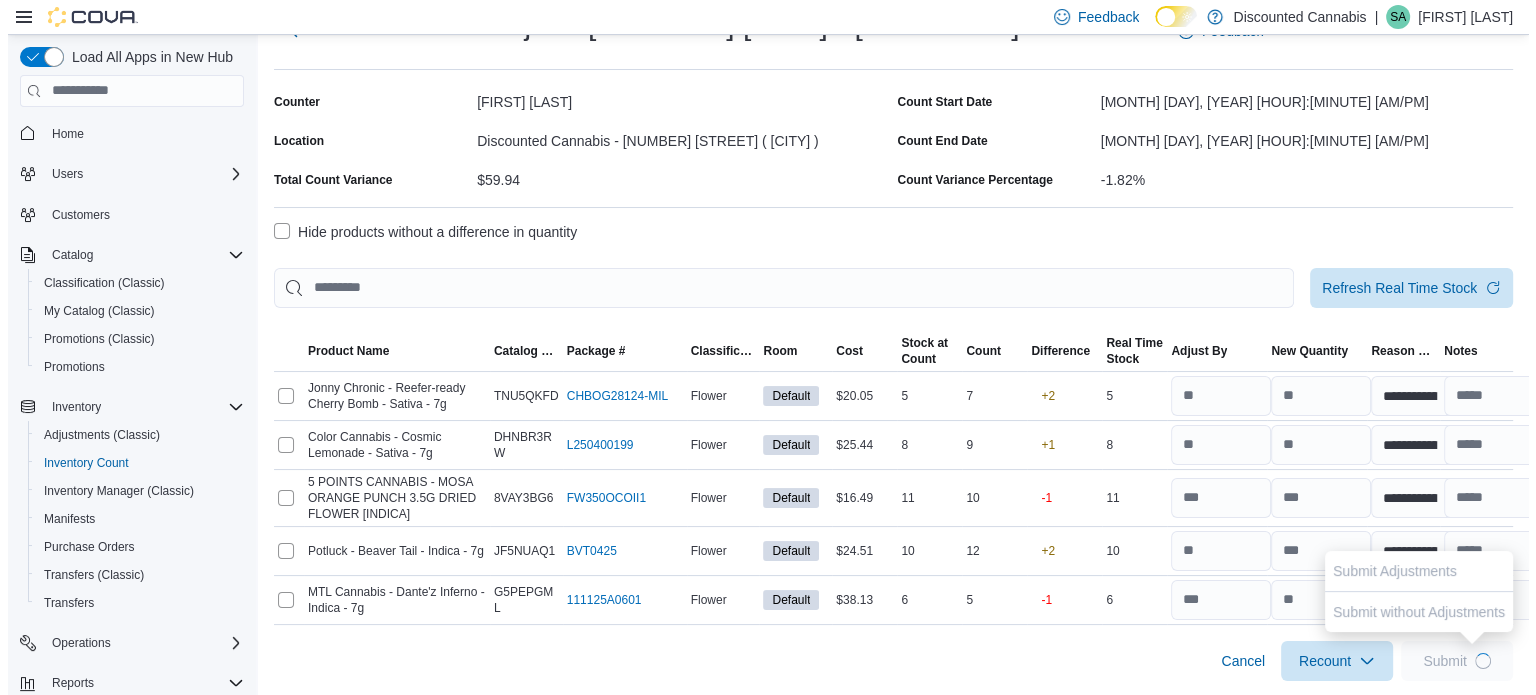 scroll, scrollTop: 0, scrollLeft: 0, axis: both 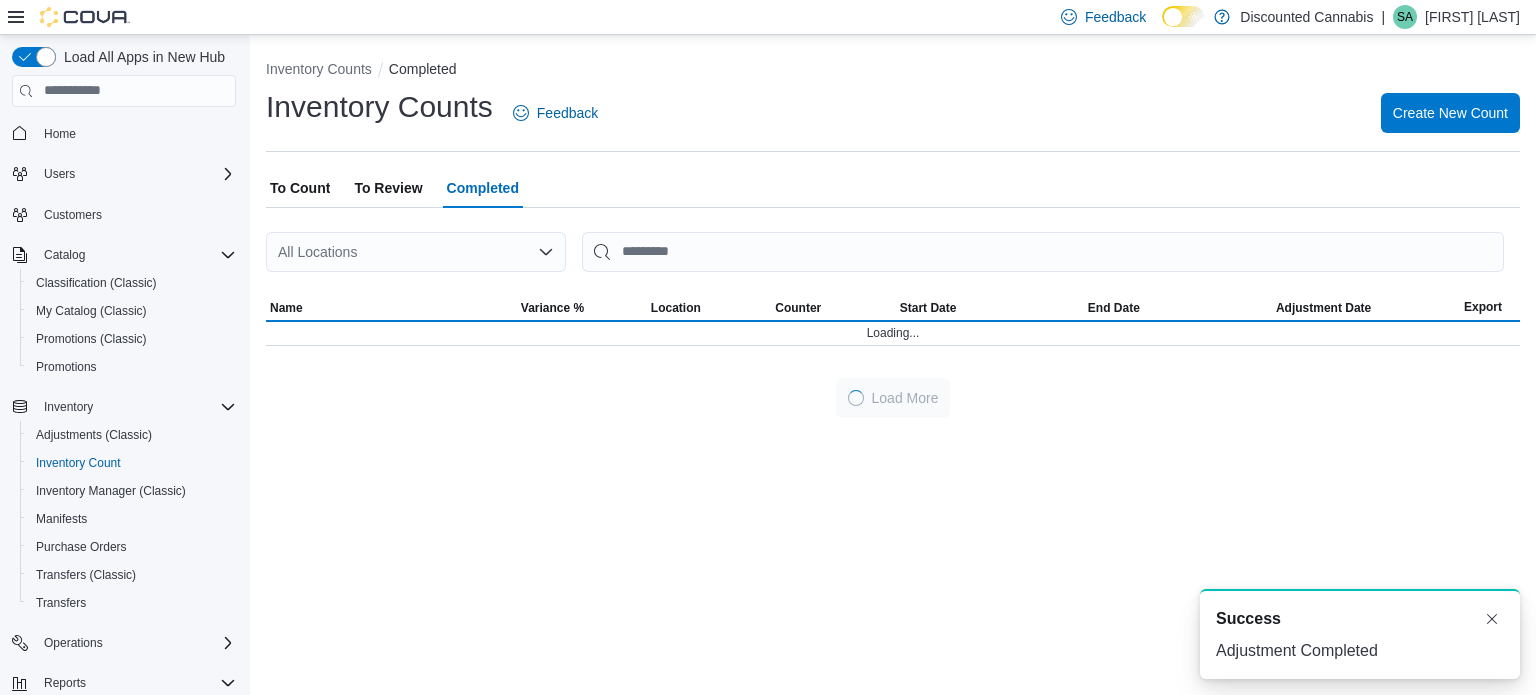 click on "To Review" at bounding box center (388, 188) 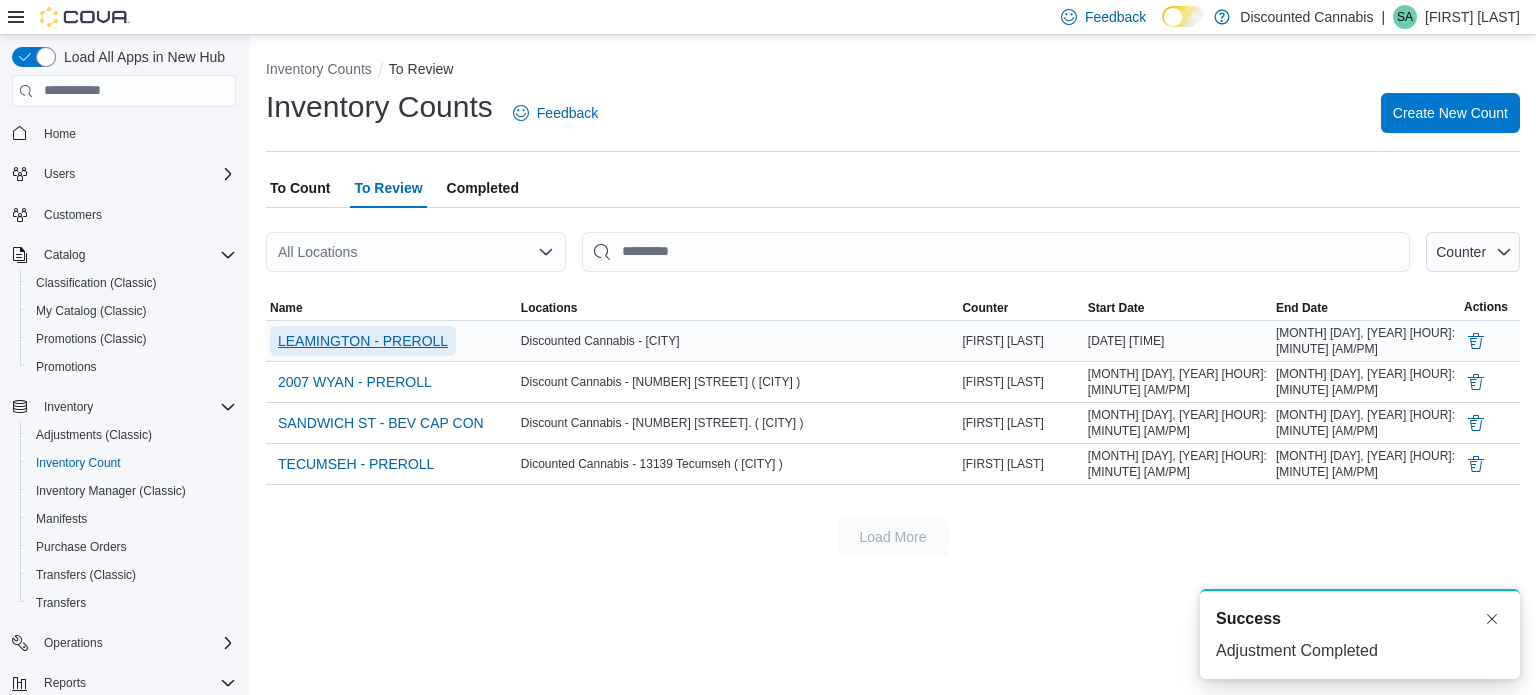 click on "LEAMINGTON - PREROLL" at bounding box center [363, 341] 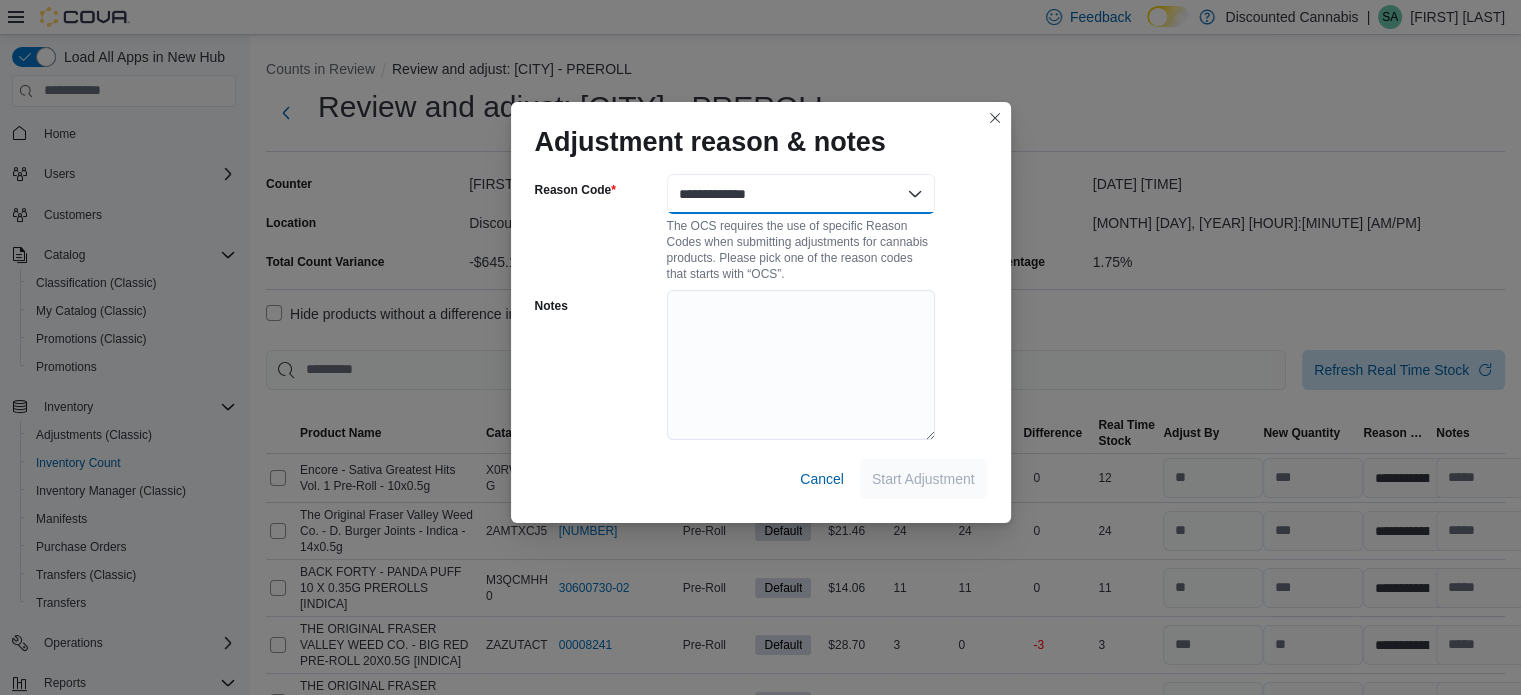 click on "**********" at bounding box center [801, 194] 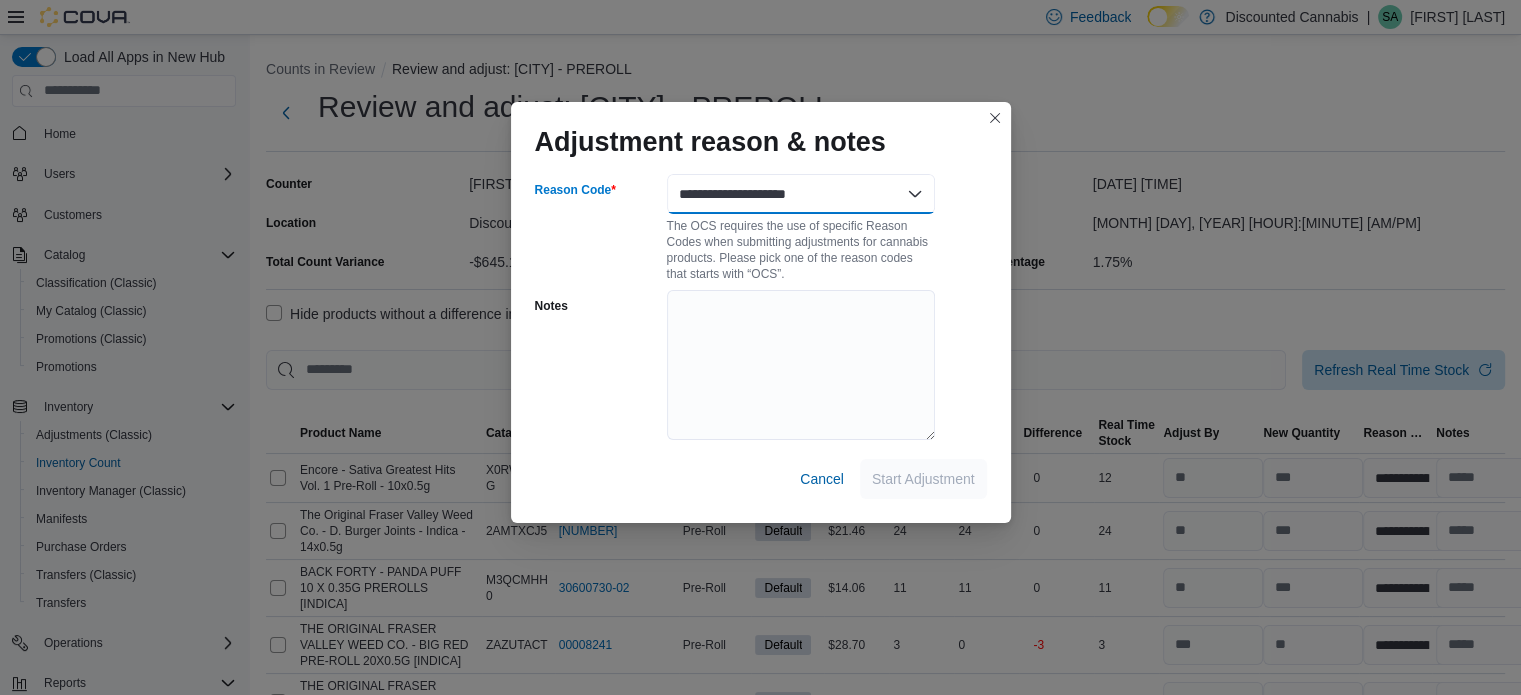 click on "**********" at bounding box center (801, 194) 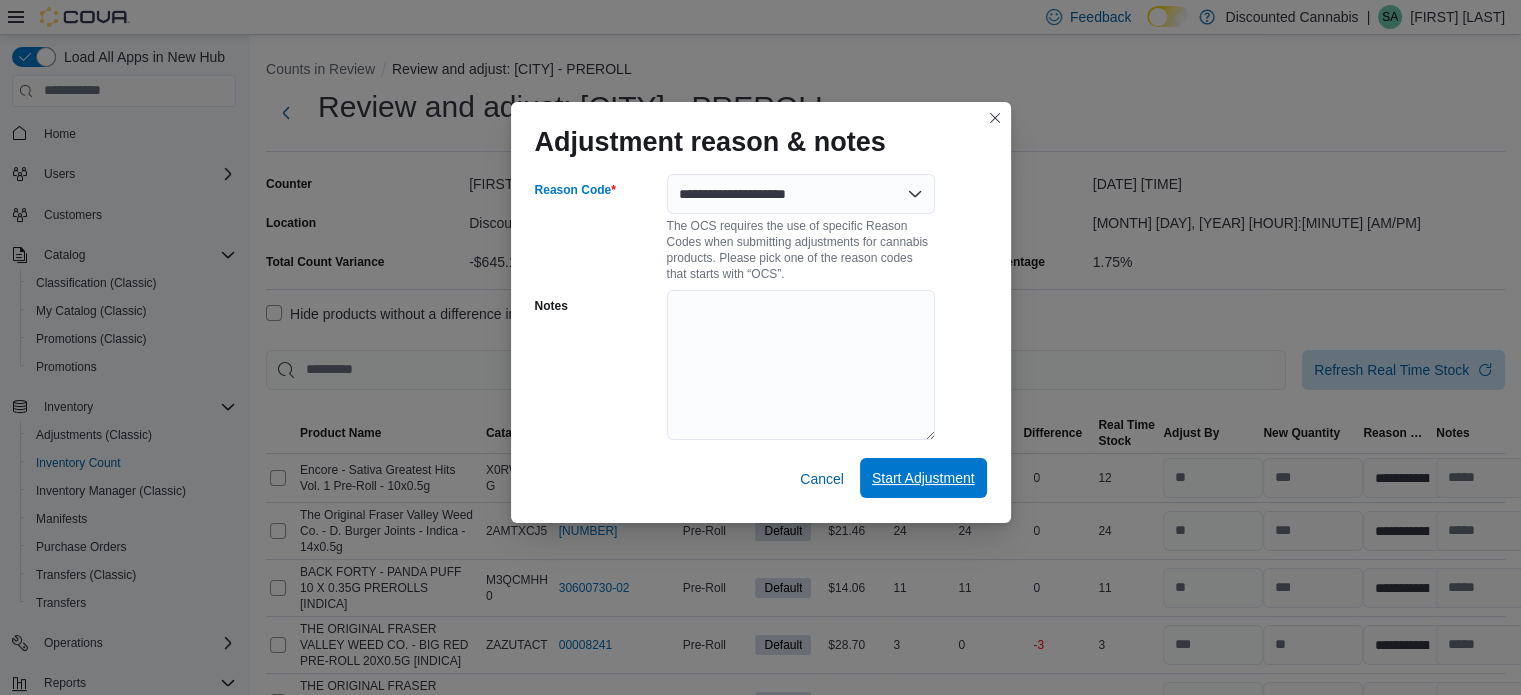 click on "Start Adjustment" at bounding box center [923, 478] 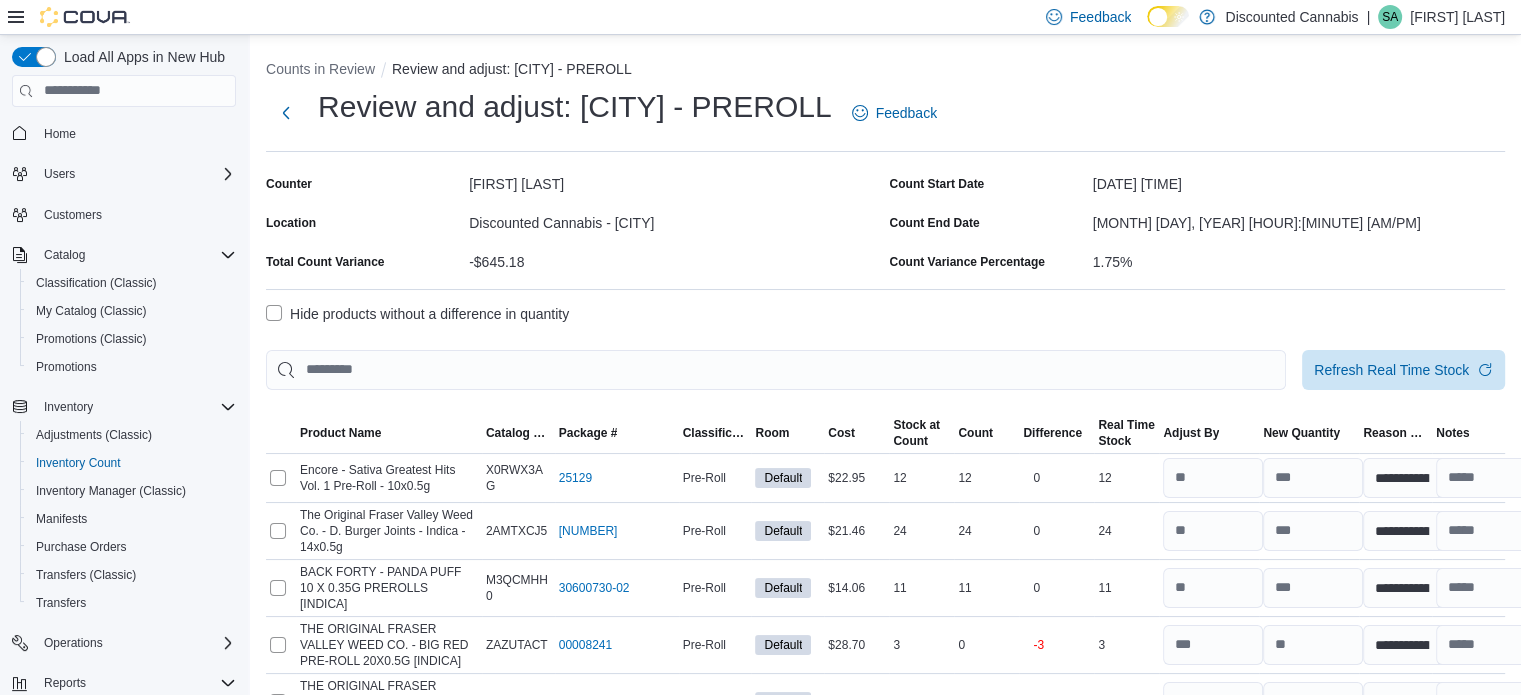 click on "Hide products without a difference in quantity" at bounding box center [417, 314] 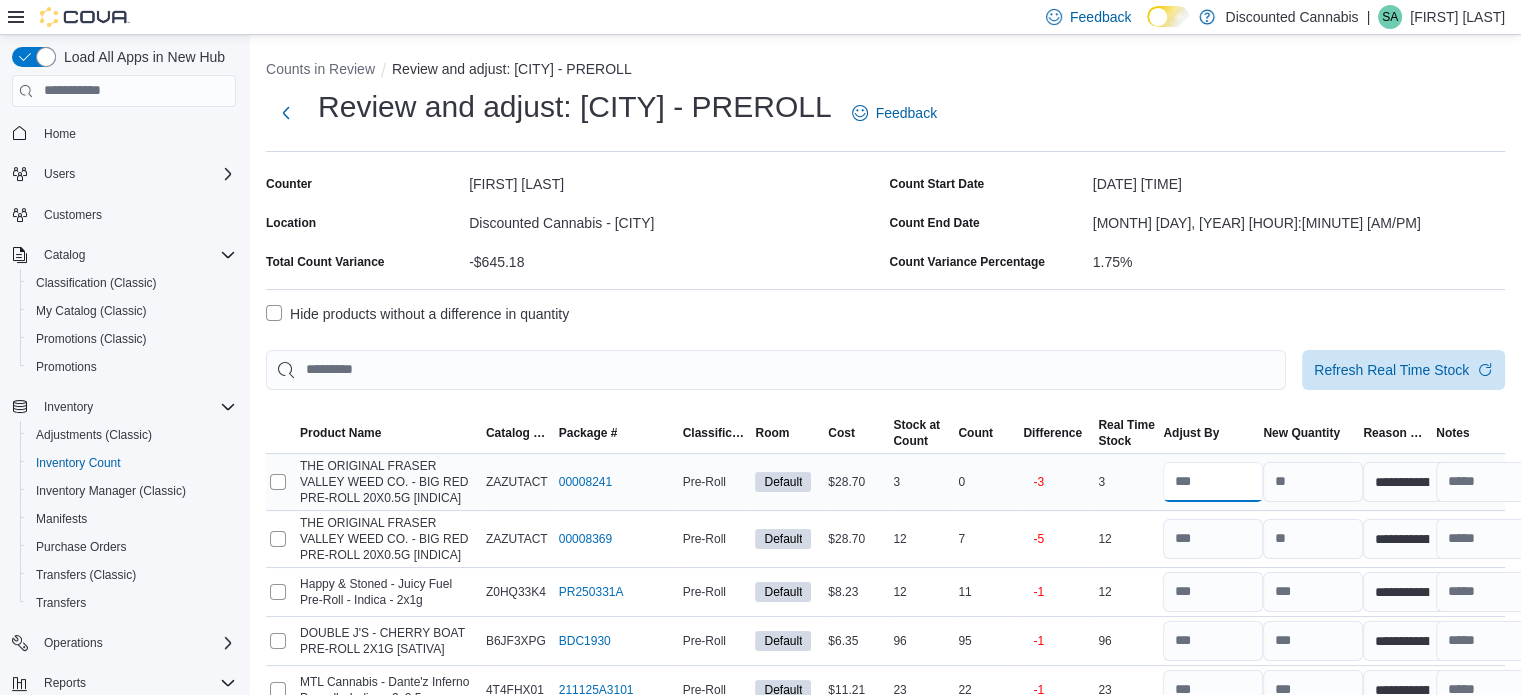 click at bounding box center (1213, 482) 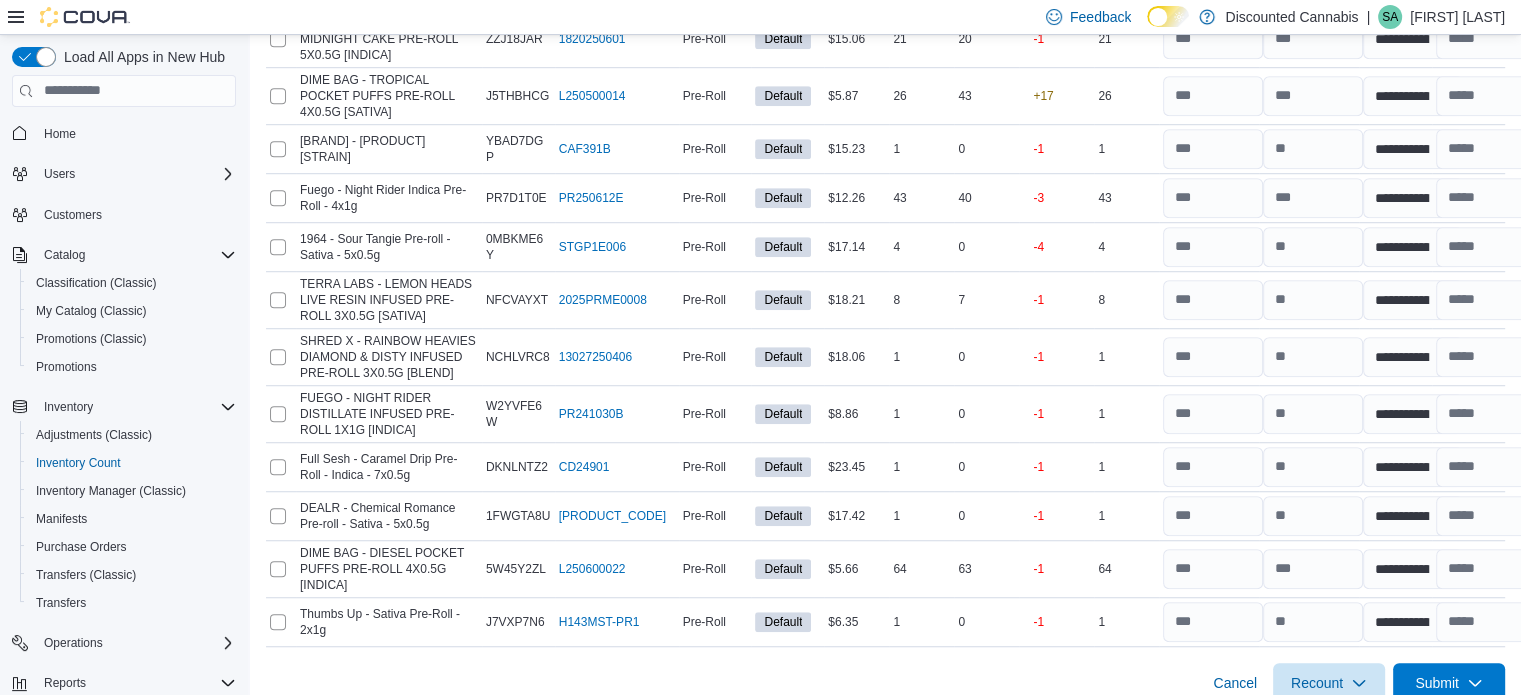 scroll, scrollTop: 1373, scrollLeft: 0, axis: vertical 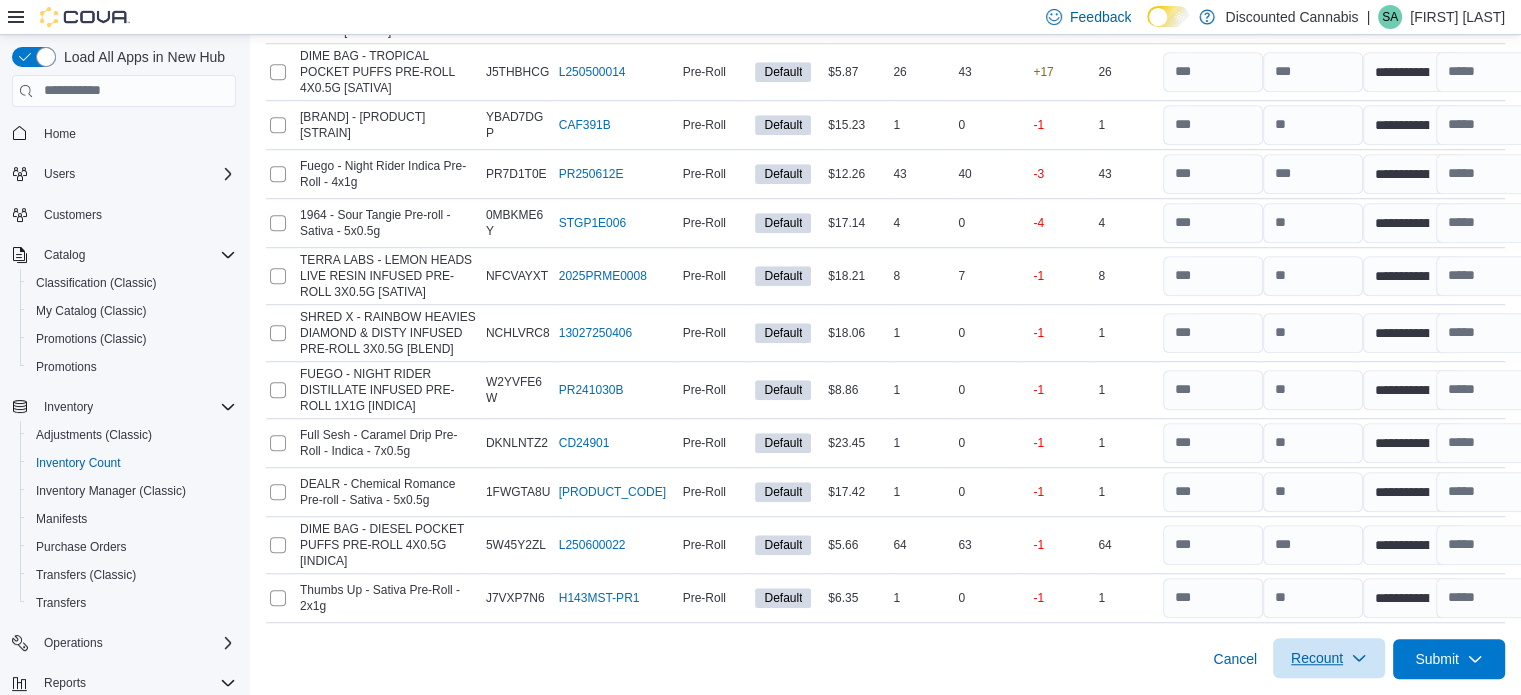 click on "Recount" at bounding box center [1317, 658] 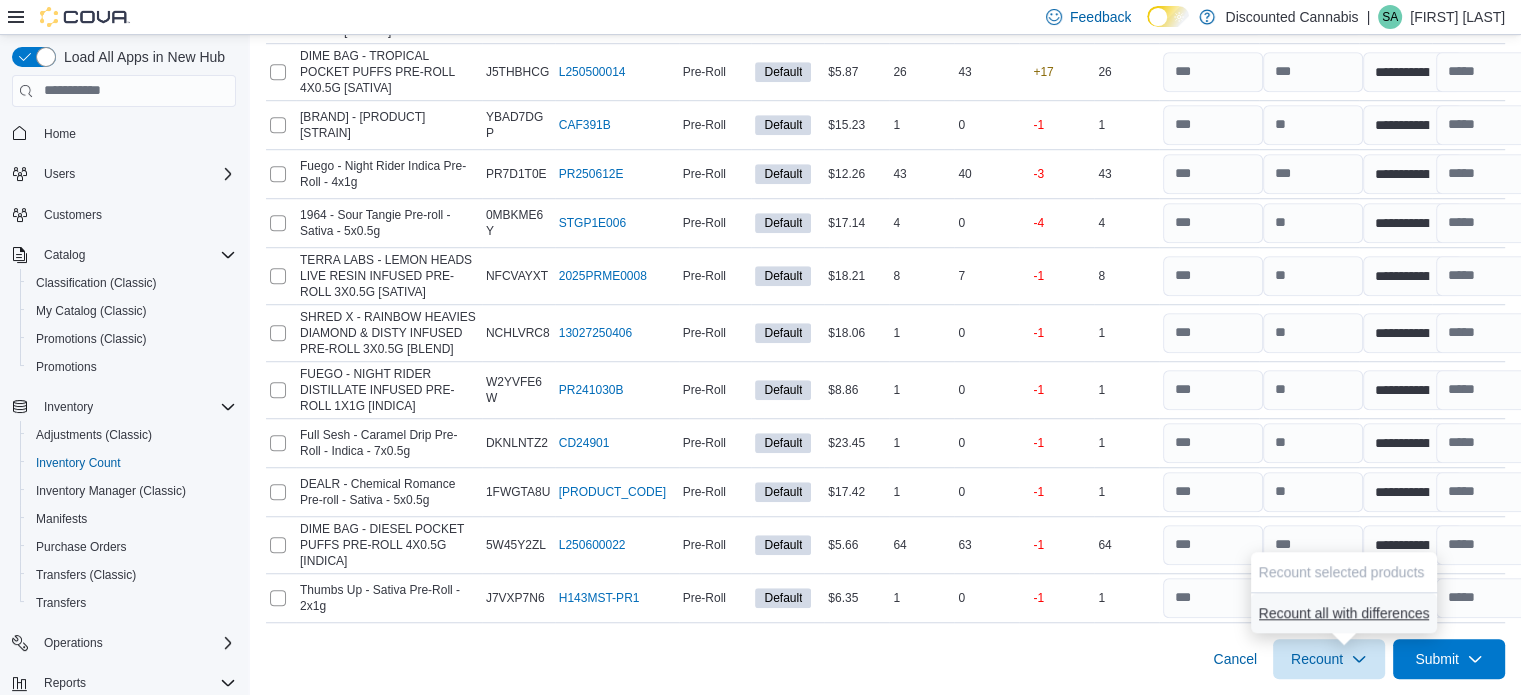 click on "Recount all with differences" at bounding box center (1344, 613) 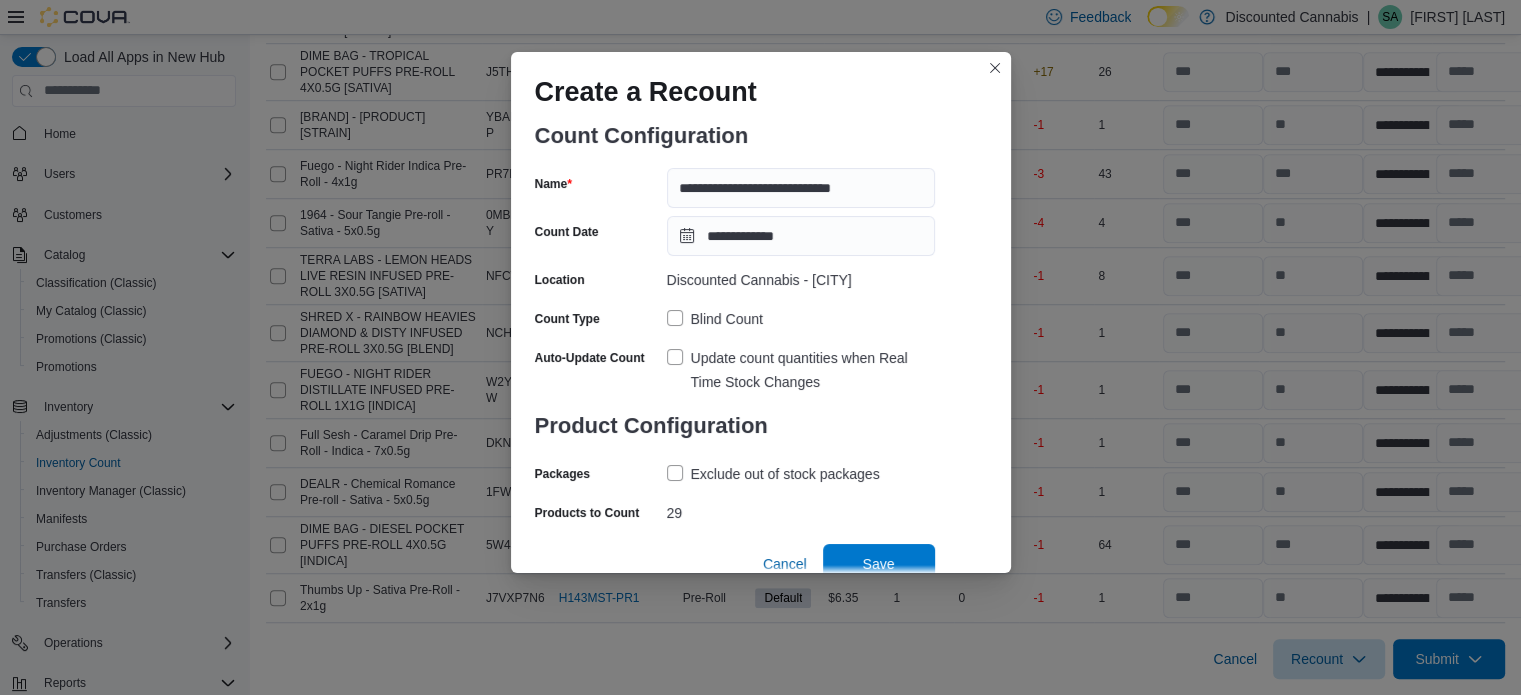 scroll, scrollTop: 30, scrollLeft: 0, axis: vertical 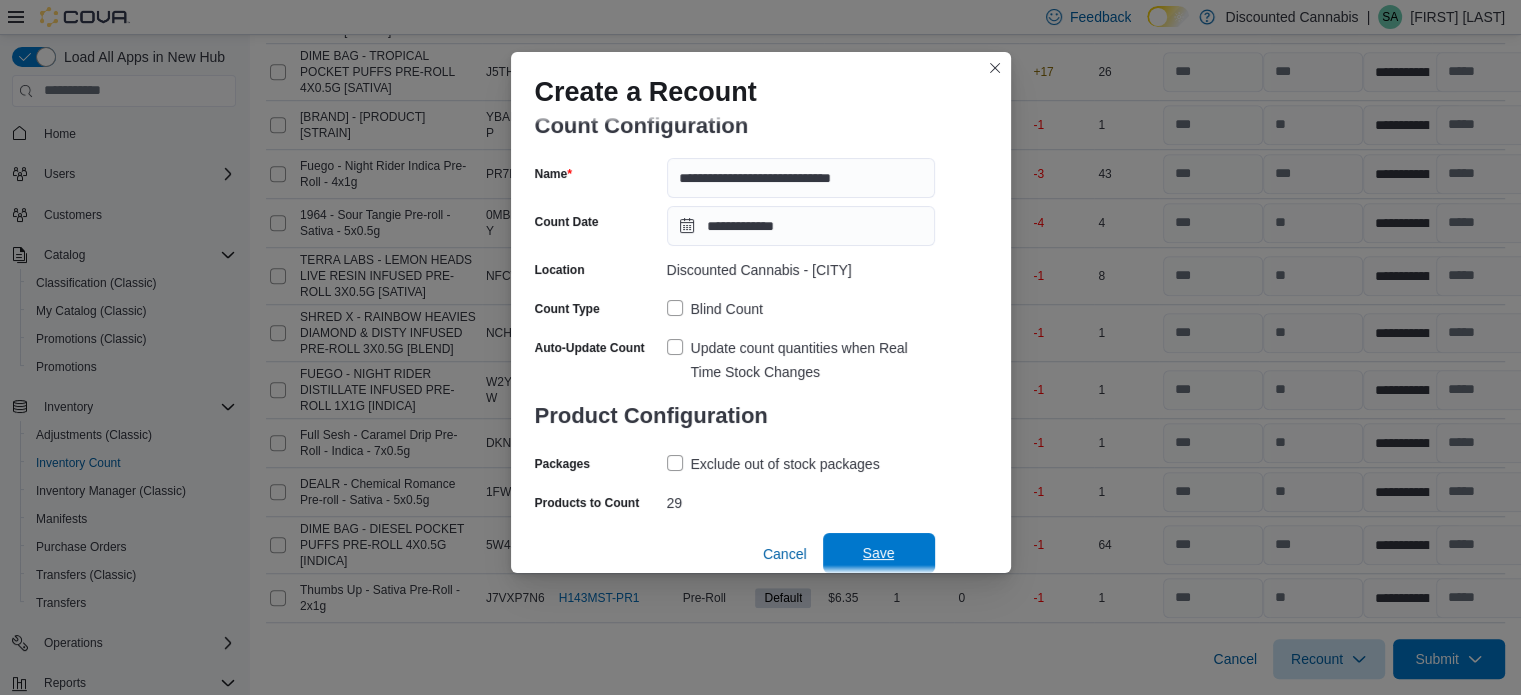 click on "Save" at bounding box center (879, 553) 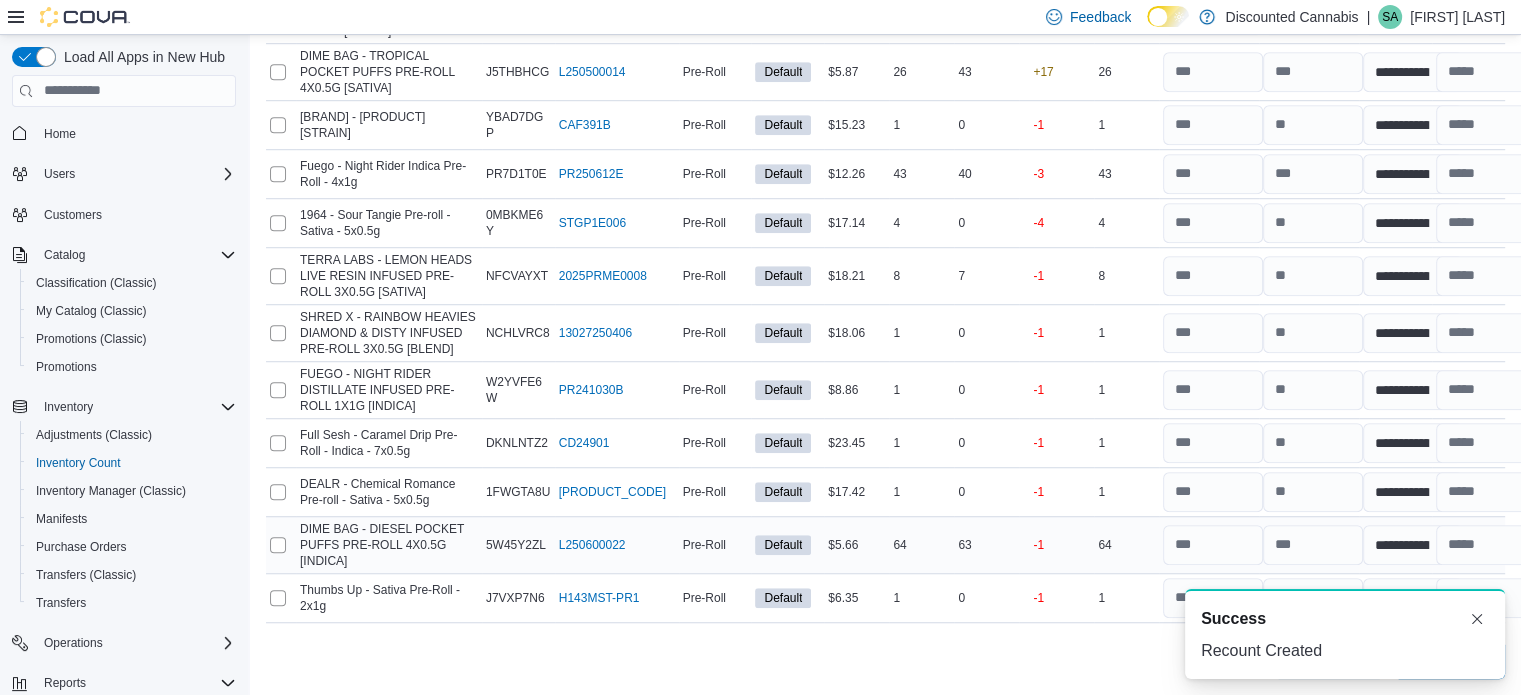 scroll, scrollTop: 0, scrollLeft: 0, axis: both 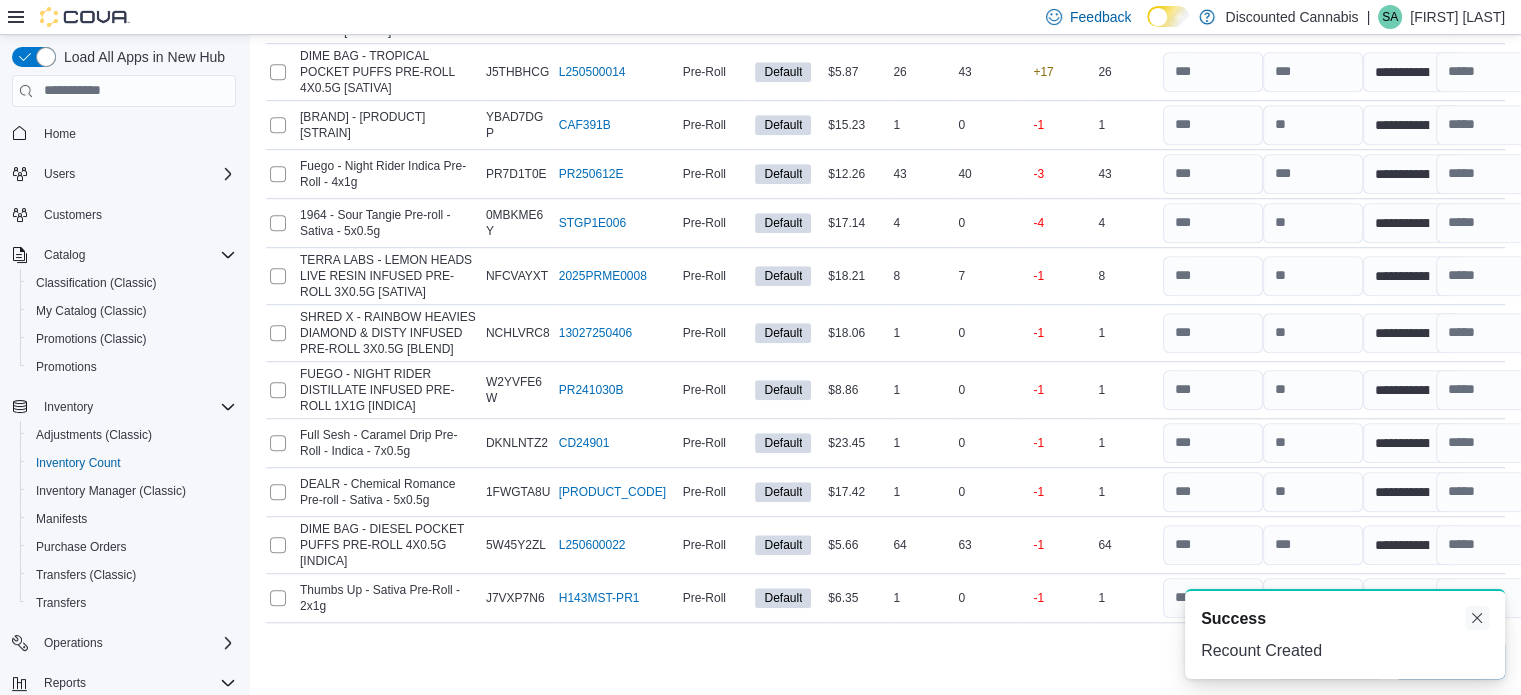 click at bounding box center (1477, 618) 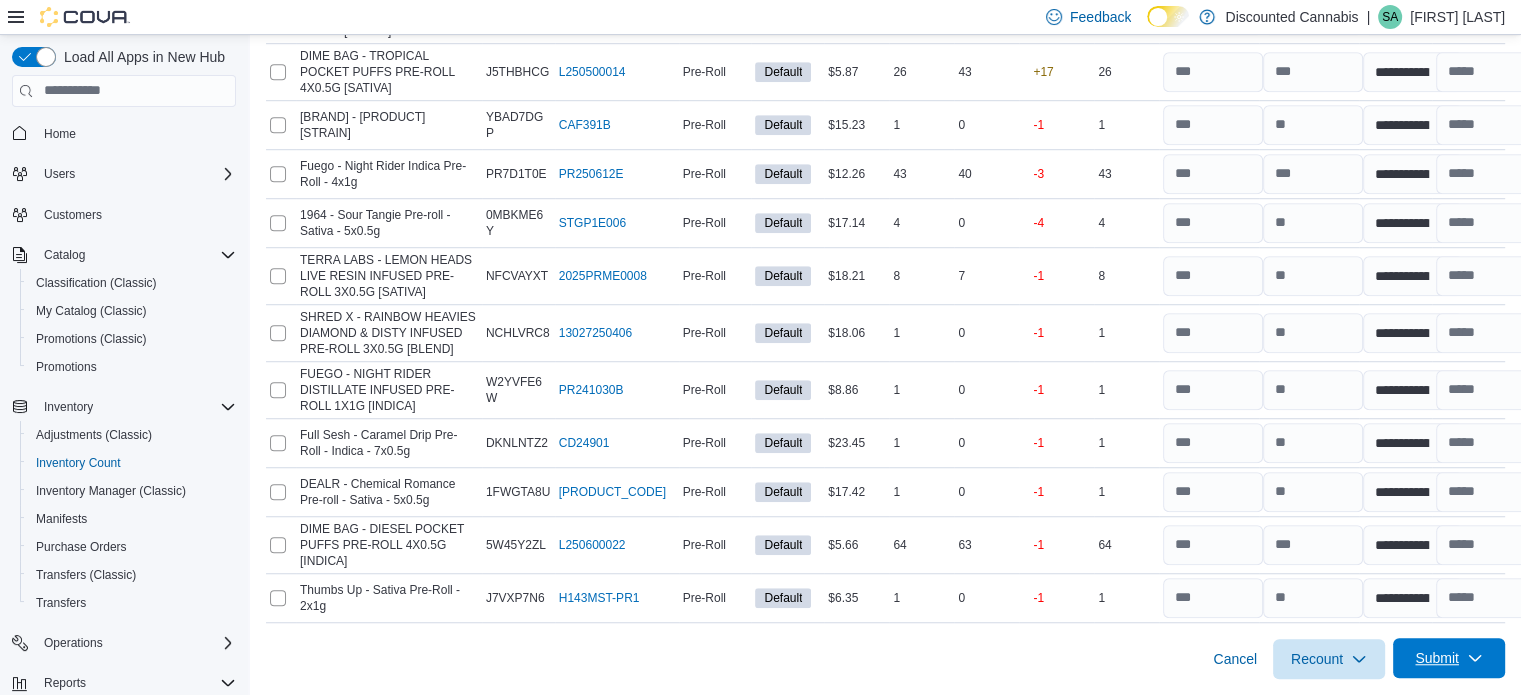 click 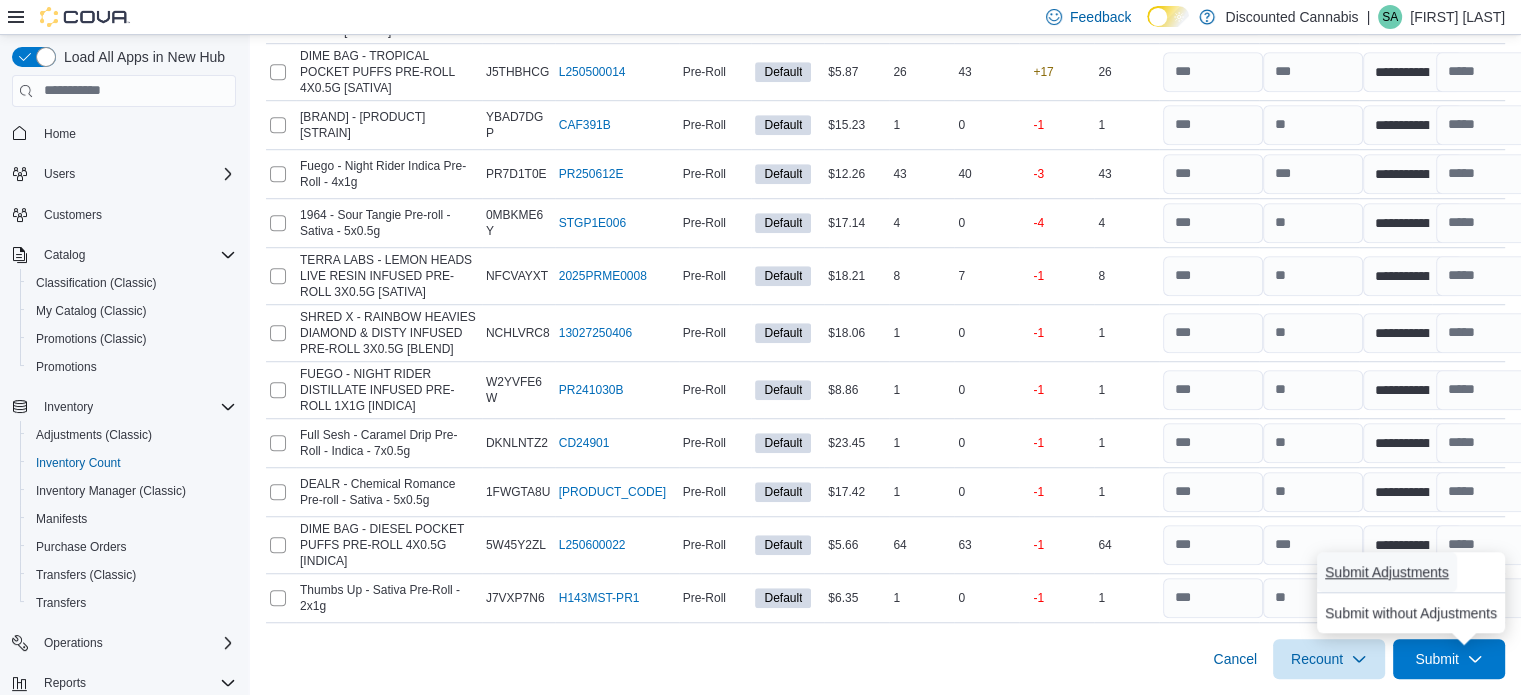 click on "Submit Adjustments" at bounding box center [1387, 572] 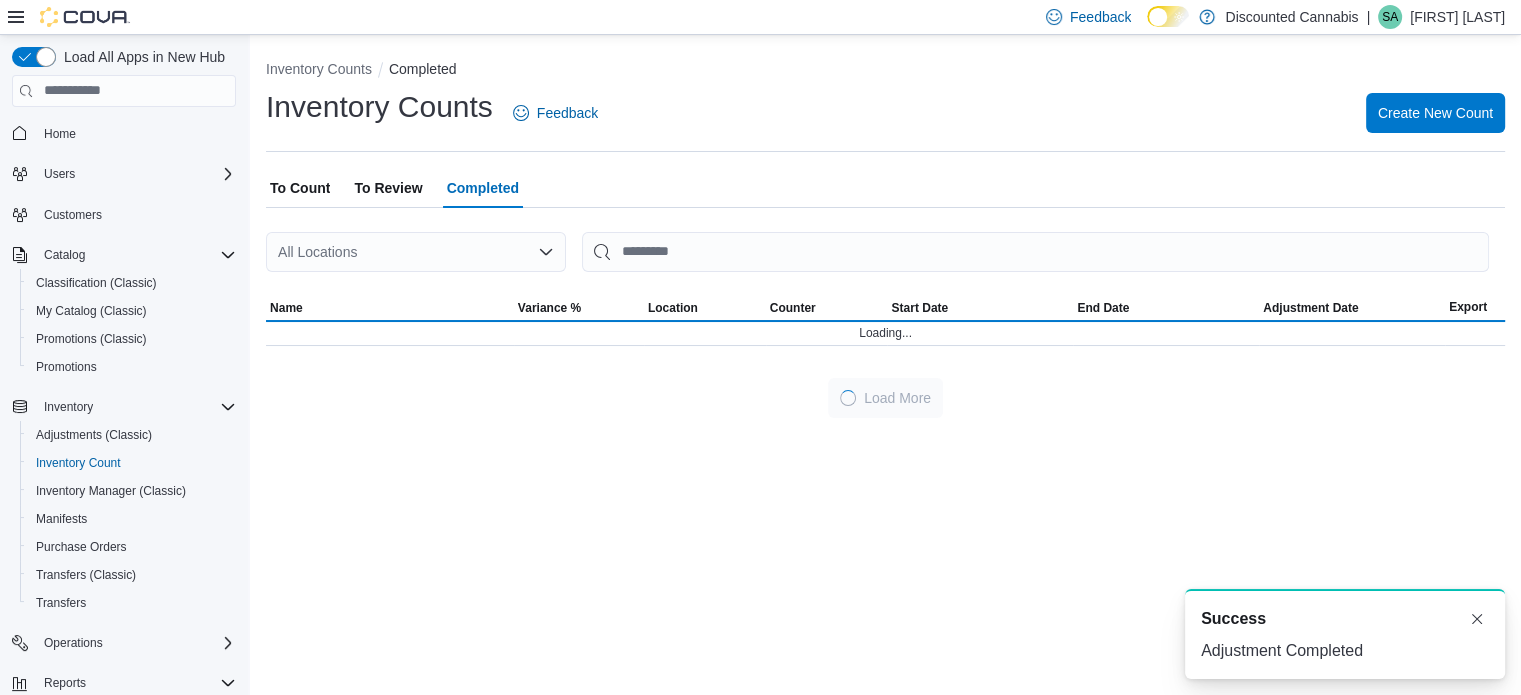scroll, scrollTop: 0, scrollLeft: 0, axis: both 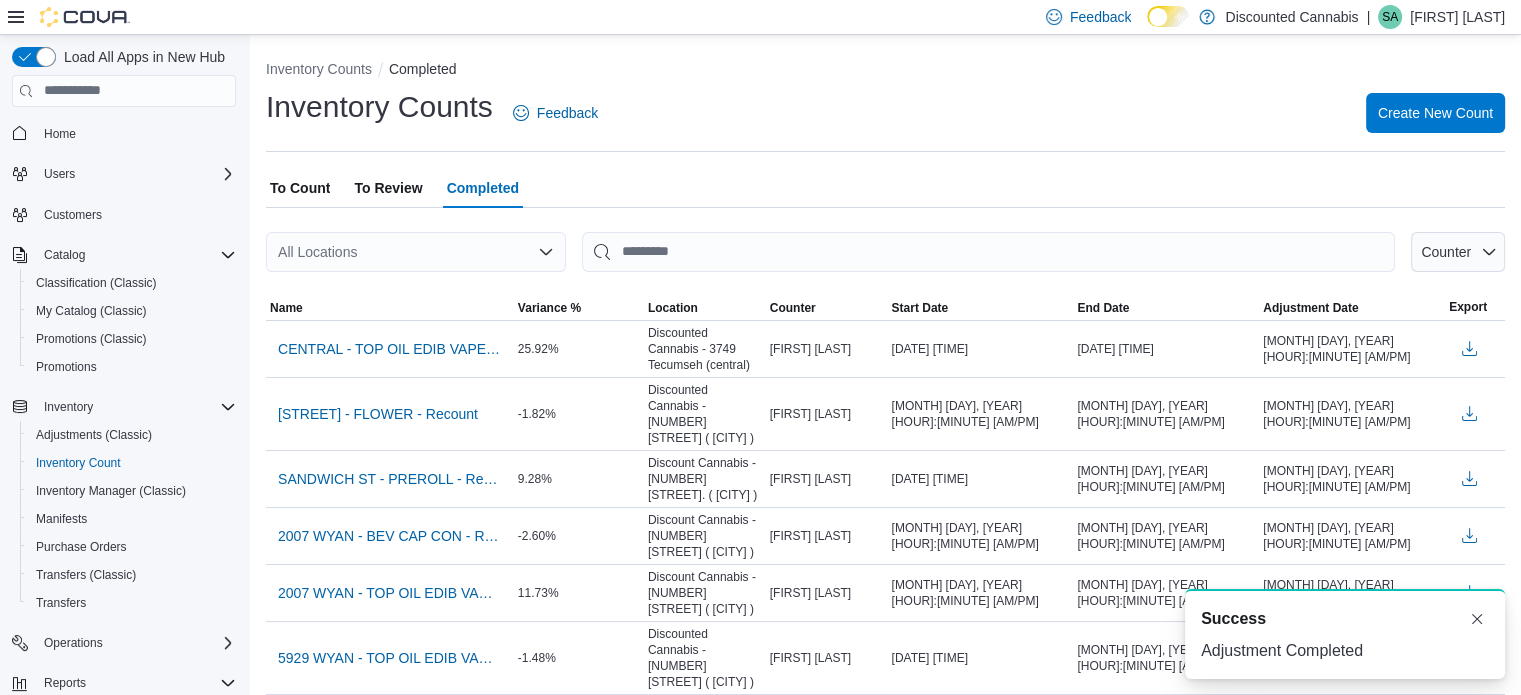 click on "To Review" at bounding box center (388, 188) 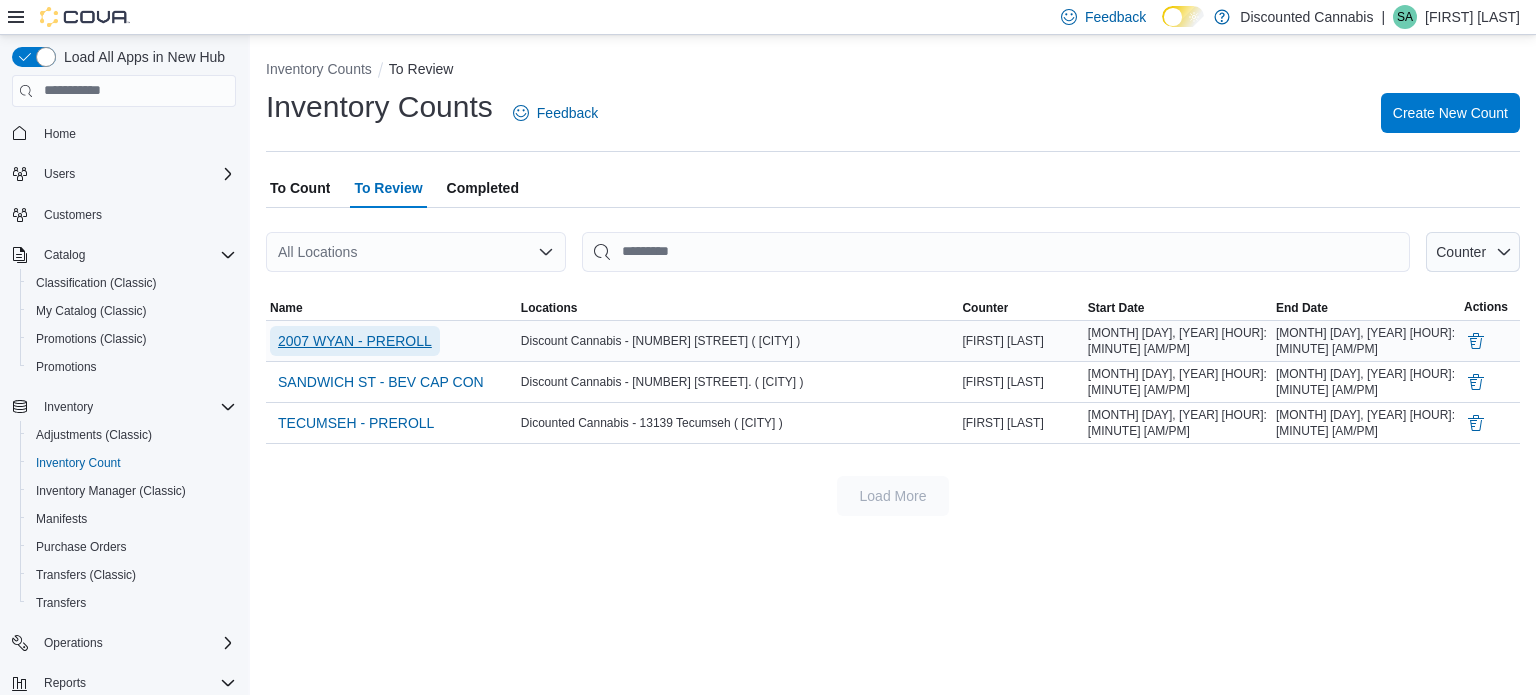 click on "2007 WYAN - PREROLL" at bounding box center [355, 341] 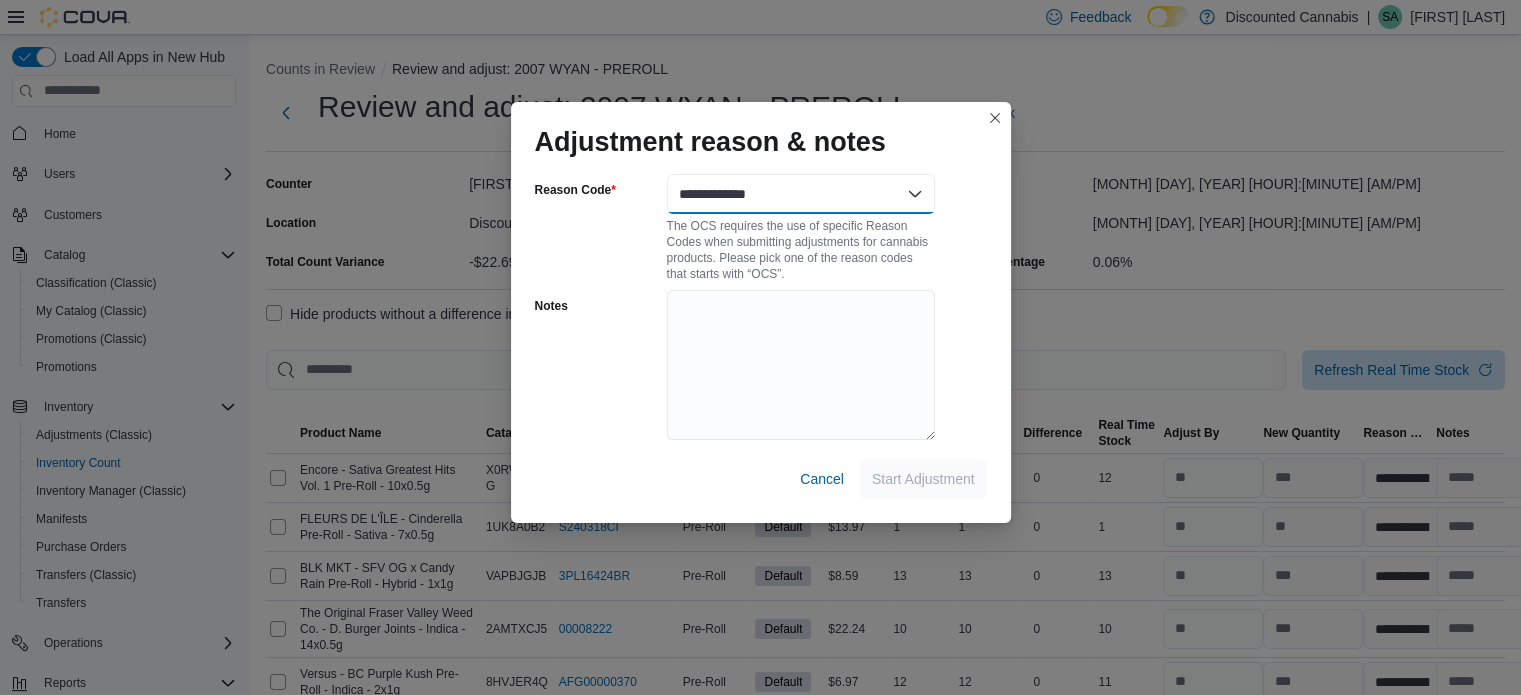 click on "**********" at bounding box center (801, 194) 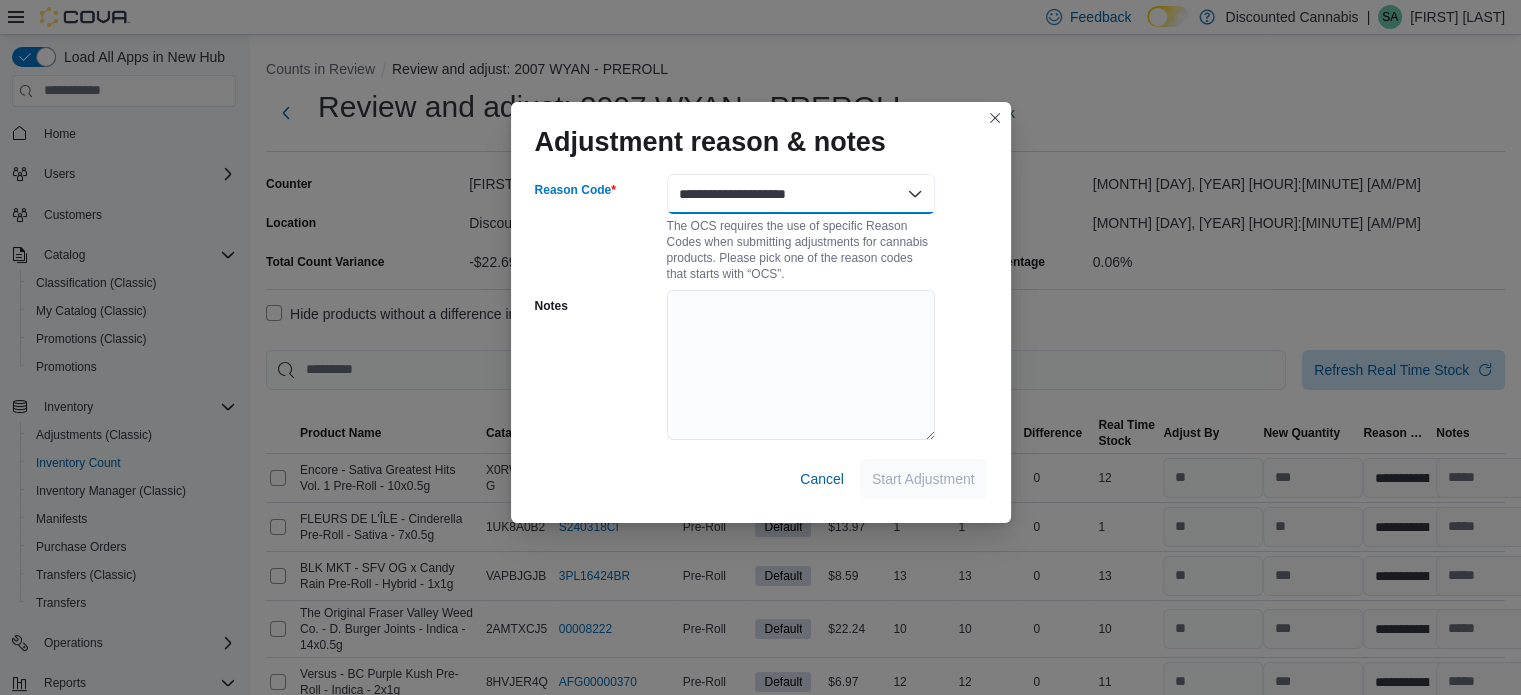 click on "**********" at bounding box center [801, 194] 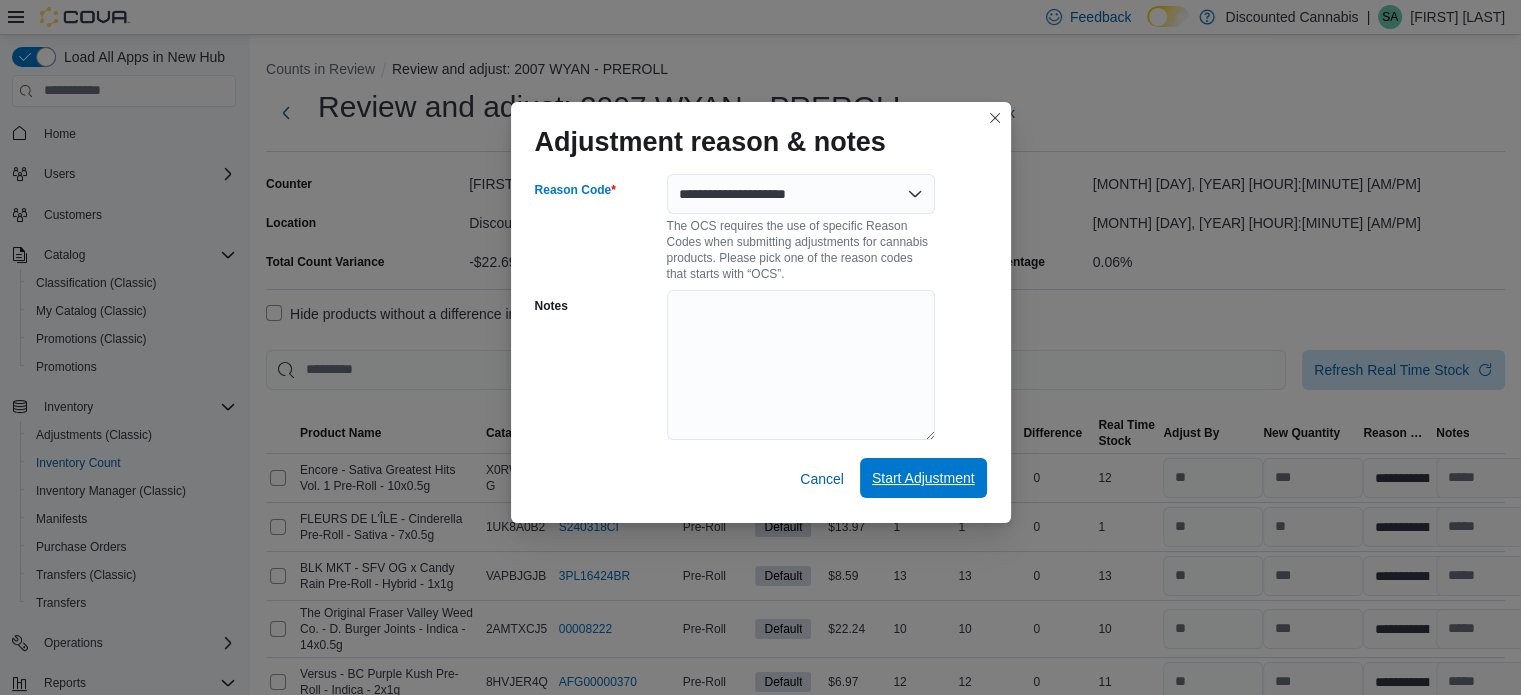 click on "Start Adjustment" at bounding box center [923, 478] 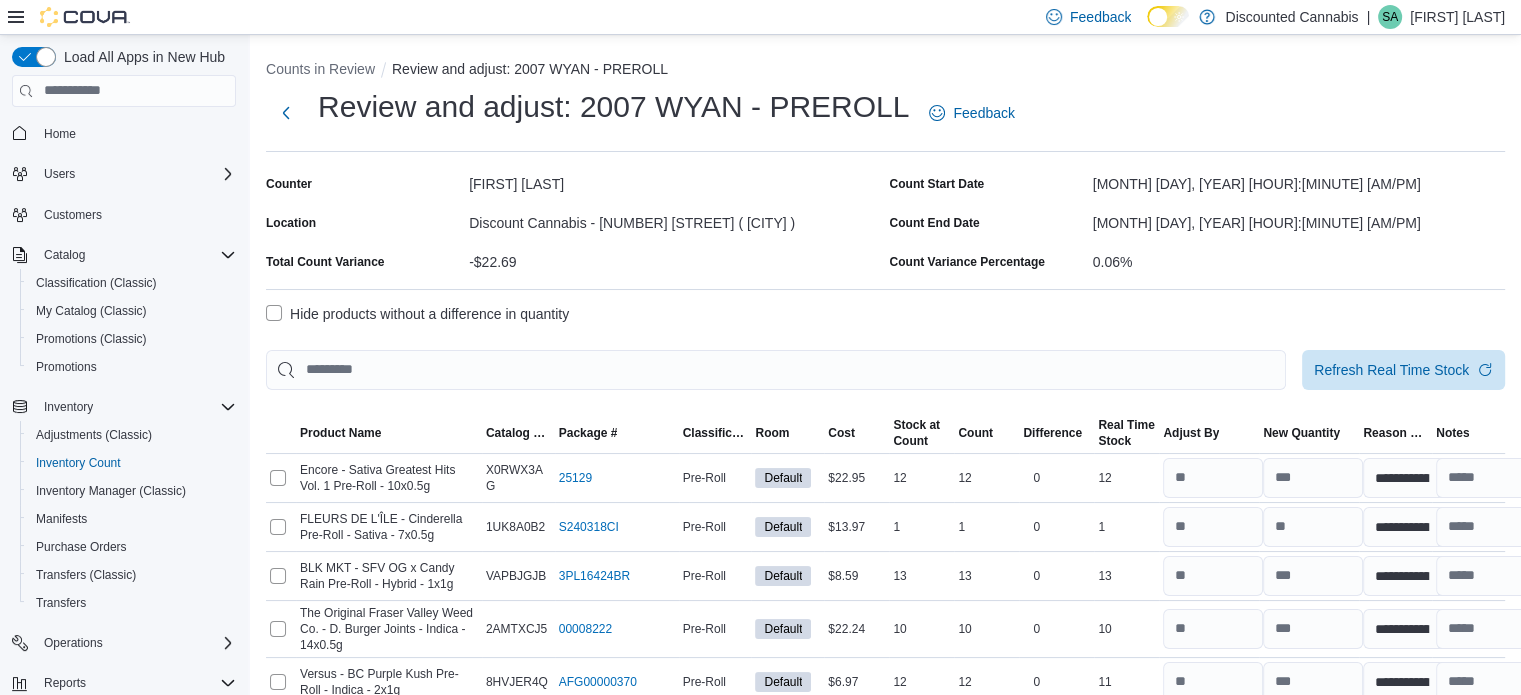 click on "Hide products without a difference in quantity" at bounding box center (417, 314) 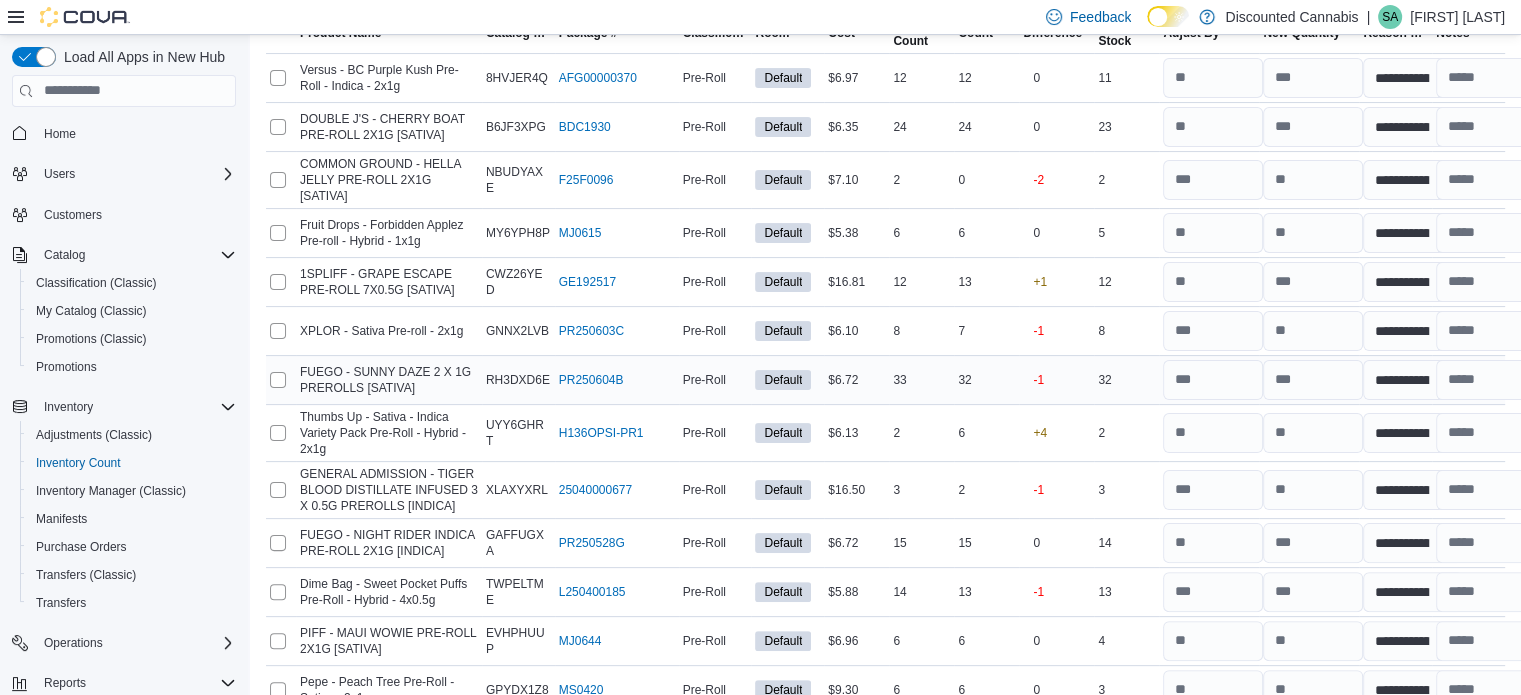 scroll, scrollTop: 500, scrollLeft: 0, axis: vertical 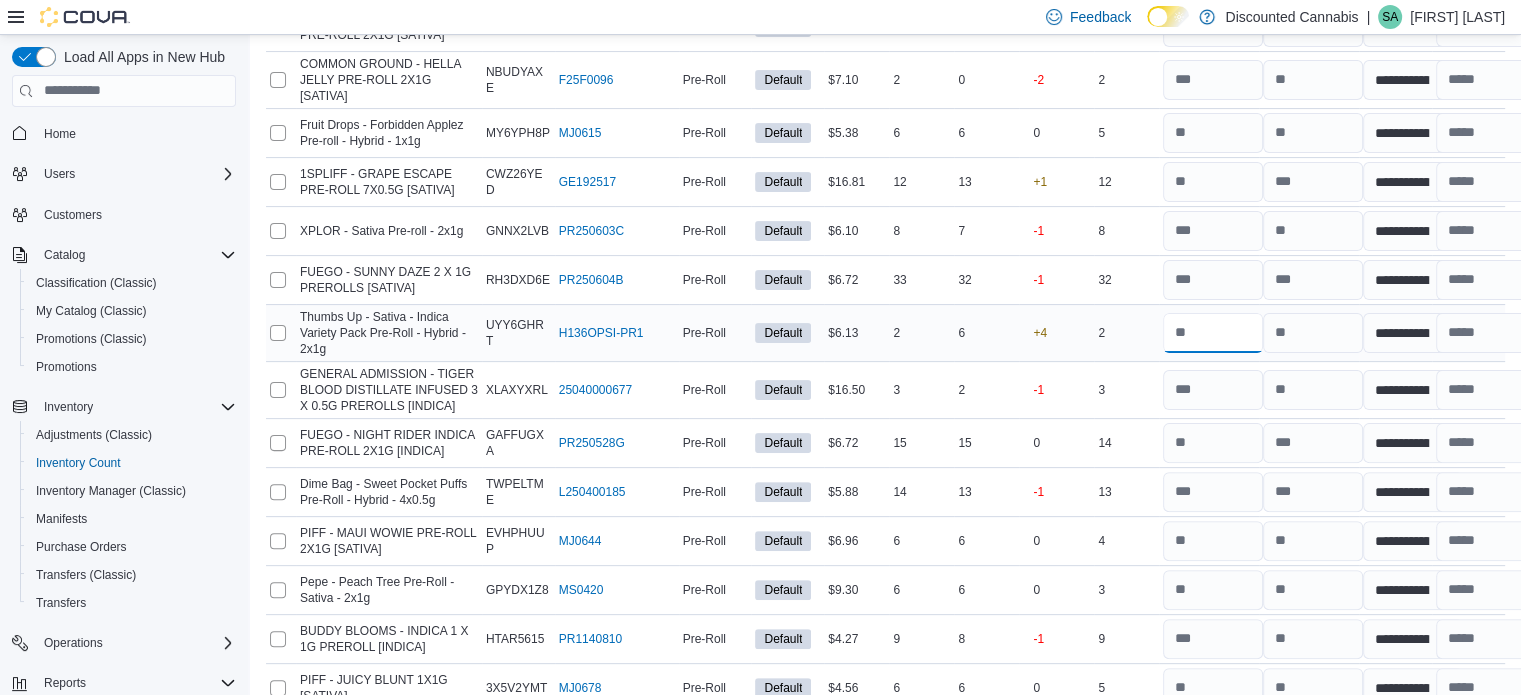 click at bounding box center [1213, 333] 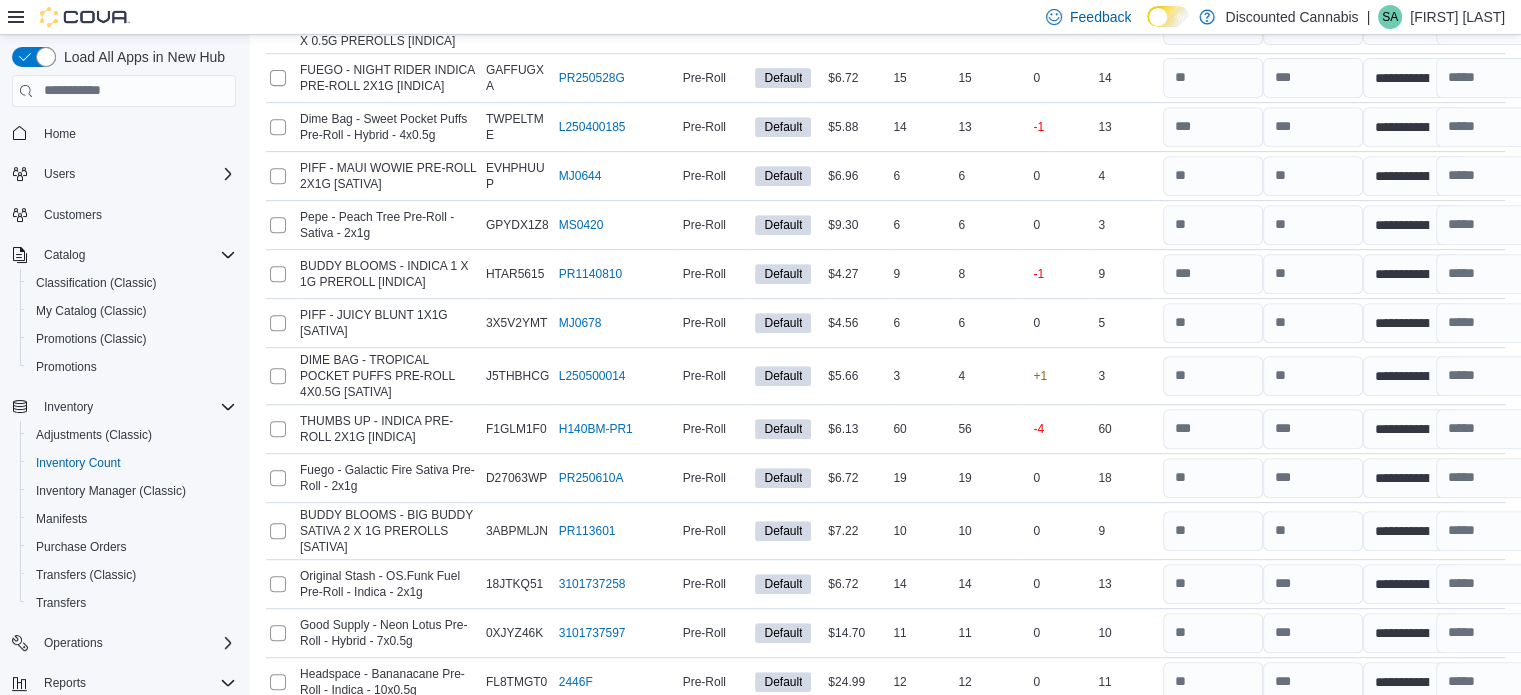 scroll, scrollTop: 900, scrollLeft: 0, axis: vertical 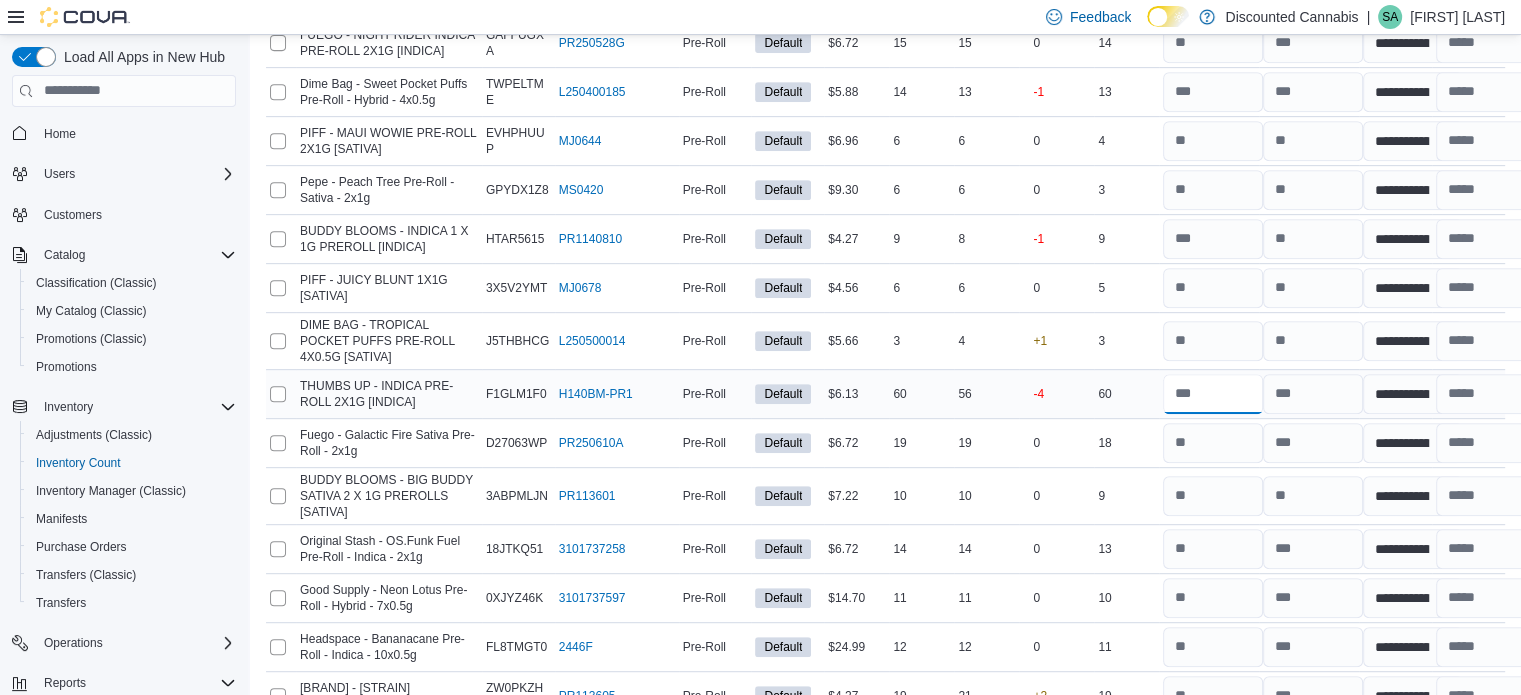 click at bounding box center (1213, 394) 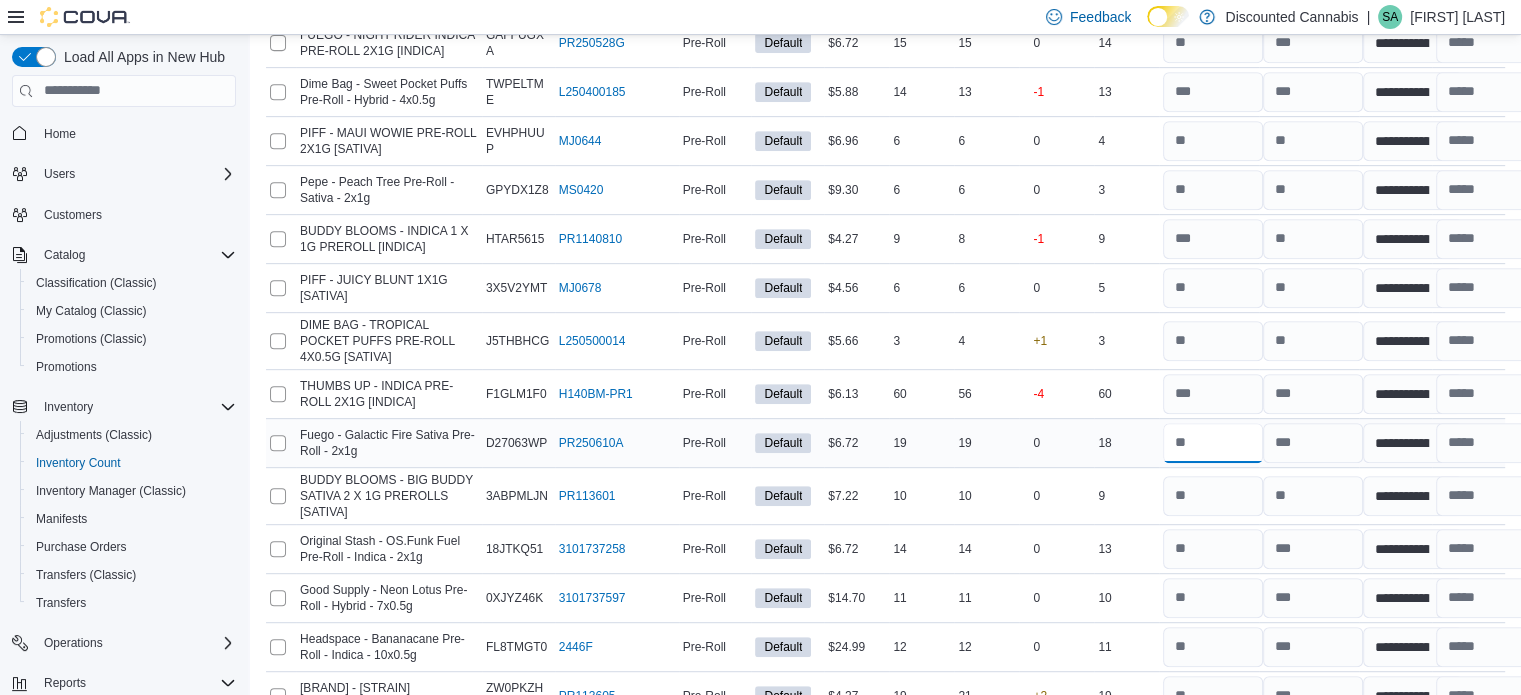 click at bounding box center (1213, 443) 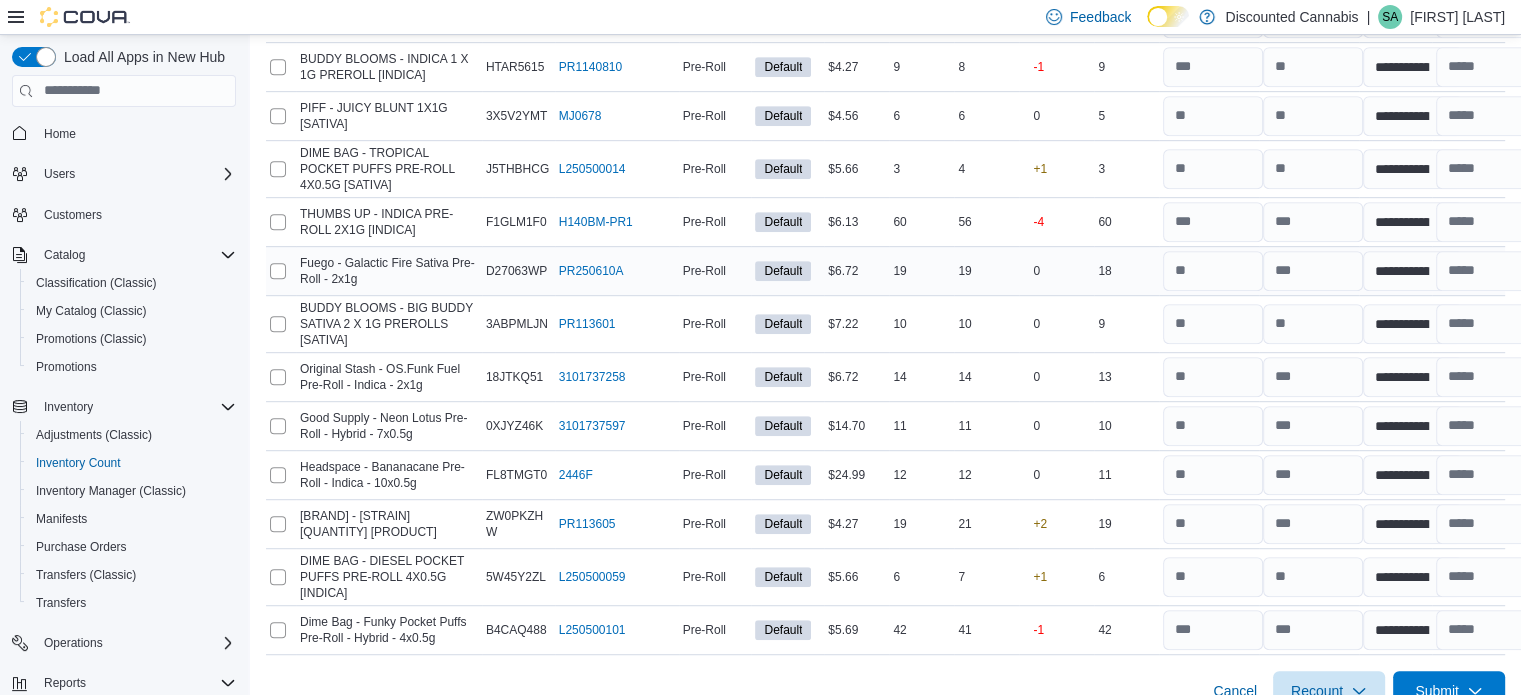 scroll, scrollTop: 1098, scrollLeft: 0, axis: vertical 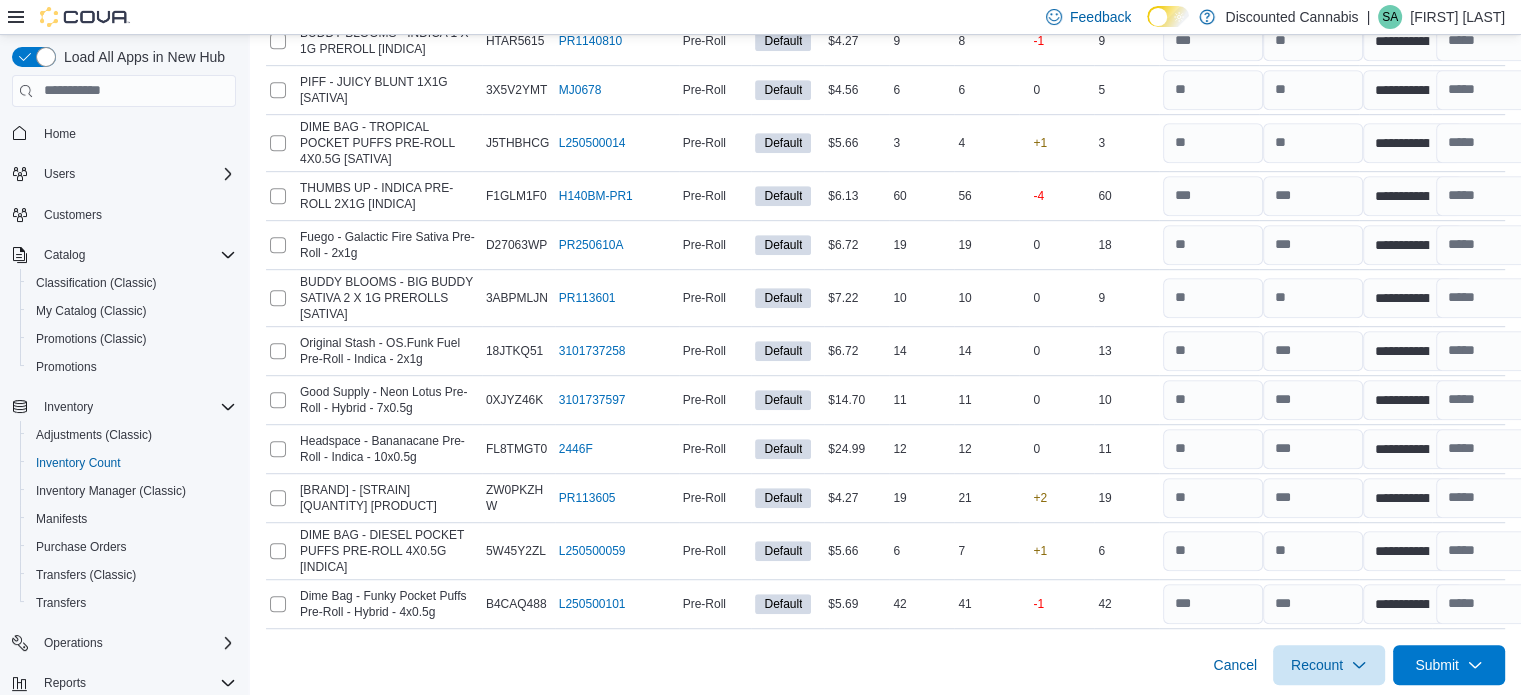drag, startPoint x: 1168, startPoint y: 682, endPoint x: 1535, endPoint y: 673, distance: 367.11035 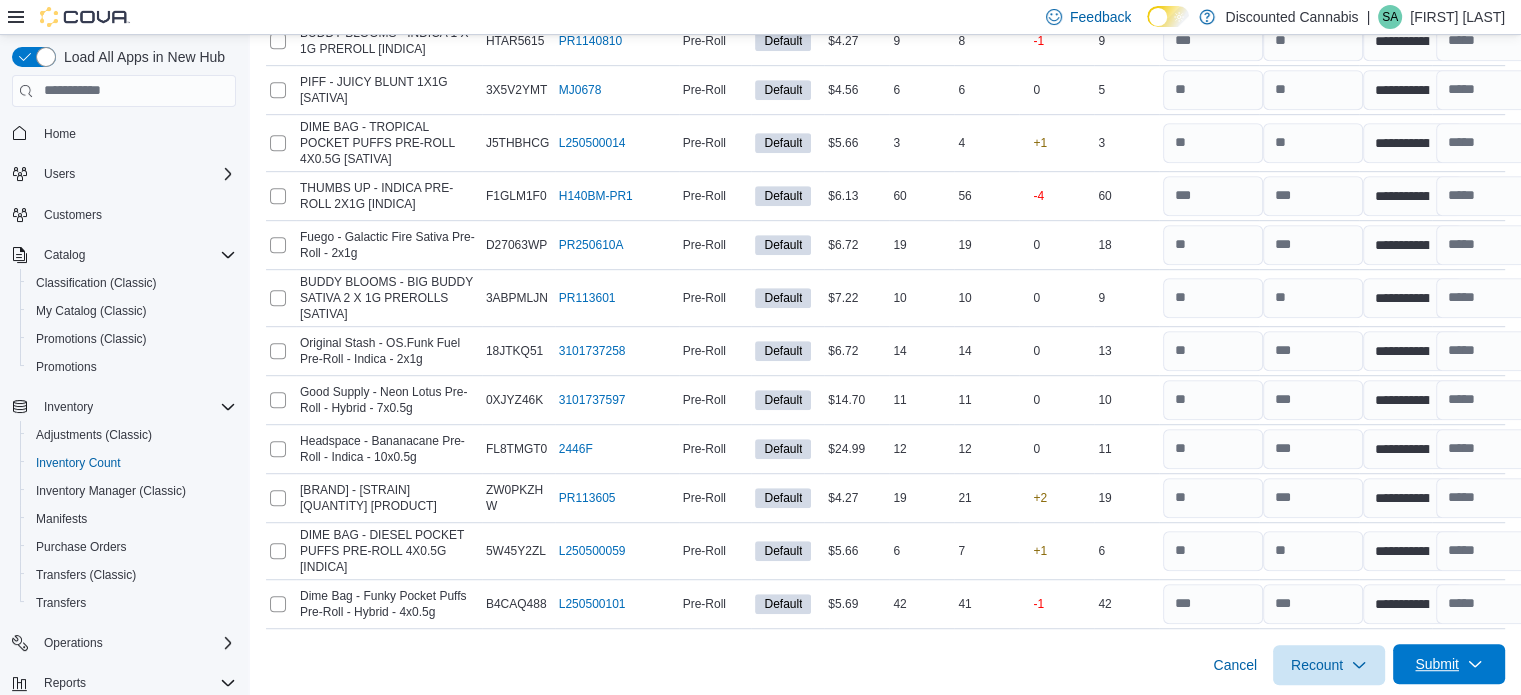 click on "Submit" at bounding box center (1437, 664) 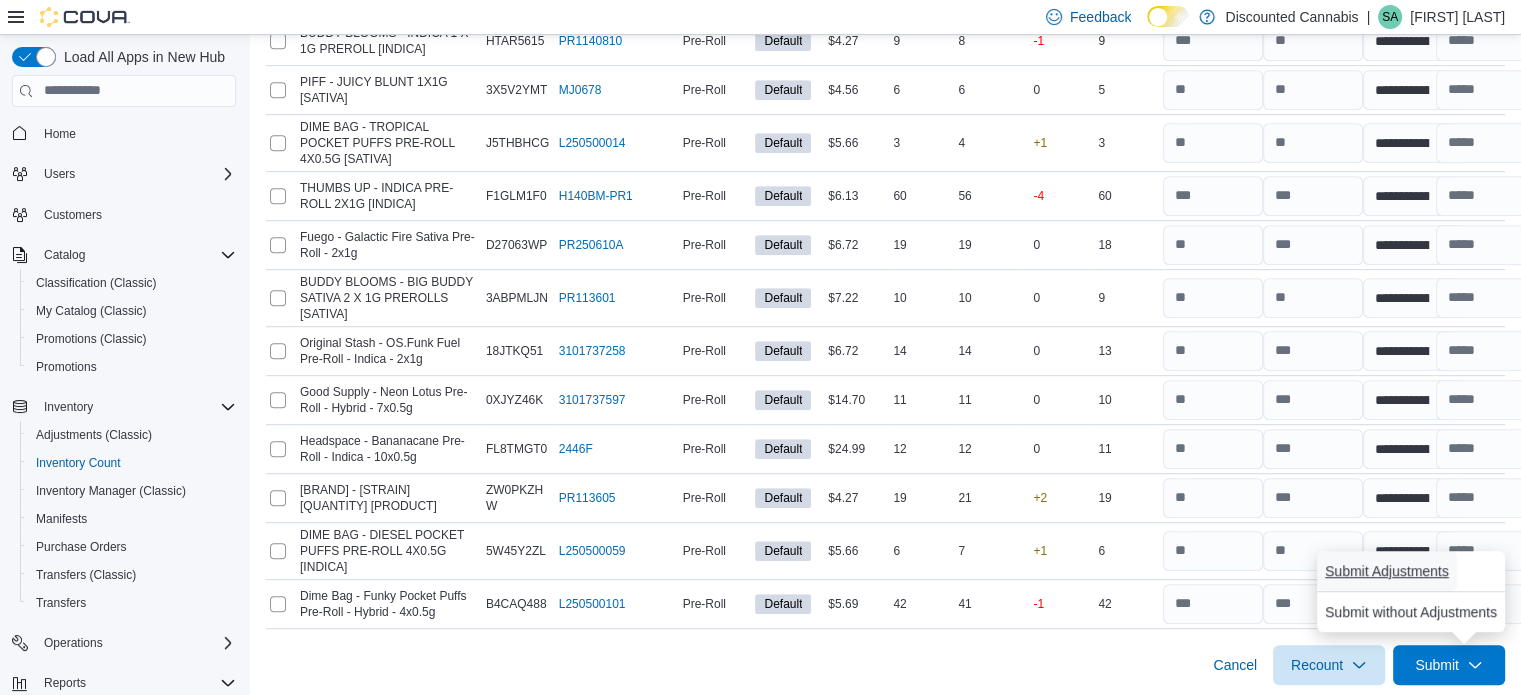 click on "Submit Adjustments" at bounding box center [1387, 571] 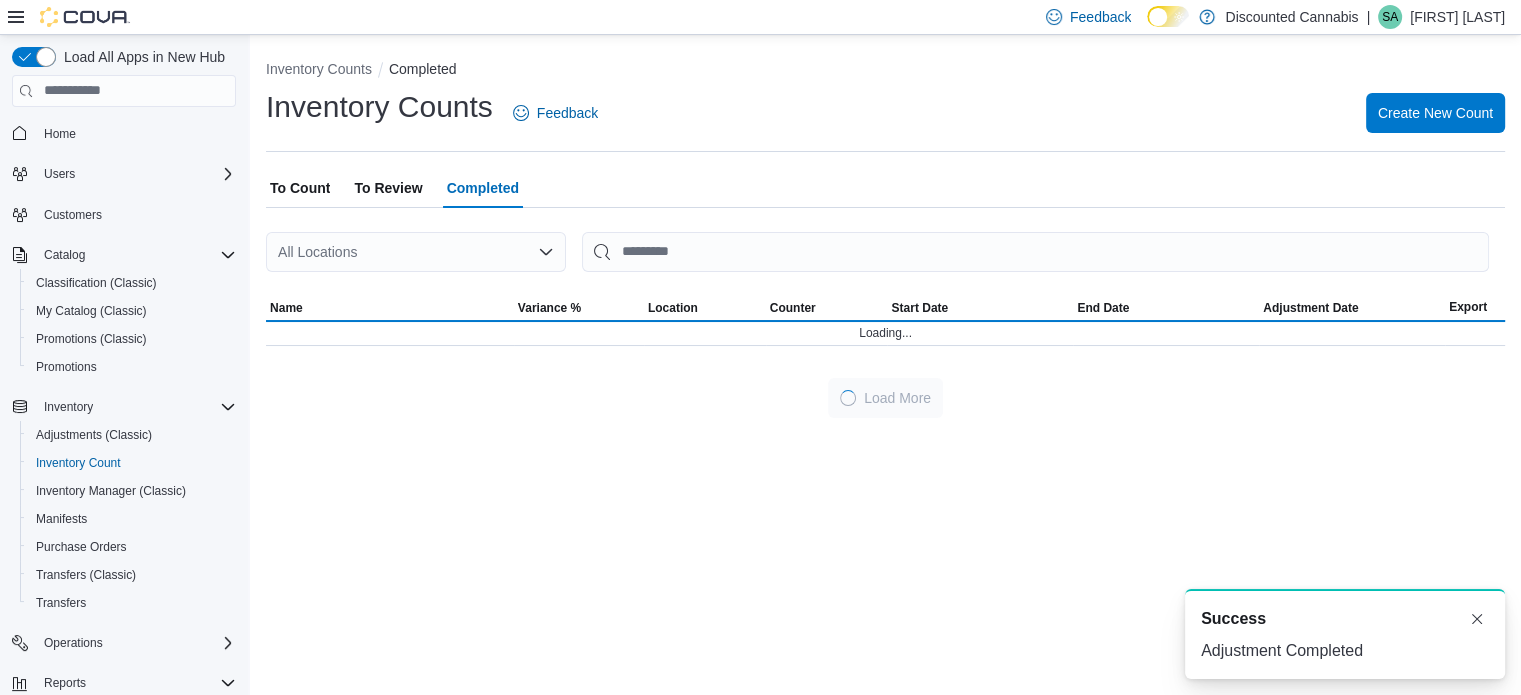 scroll, scrollTop: 0, scrollLeft: 0, axis: both 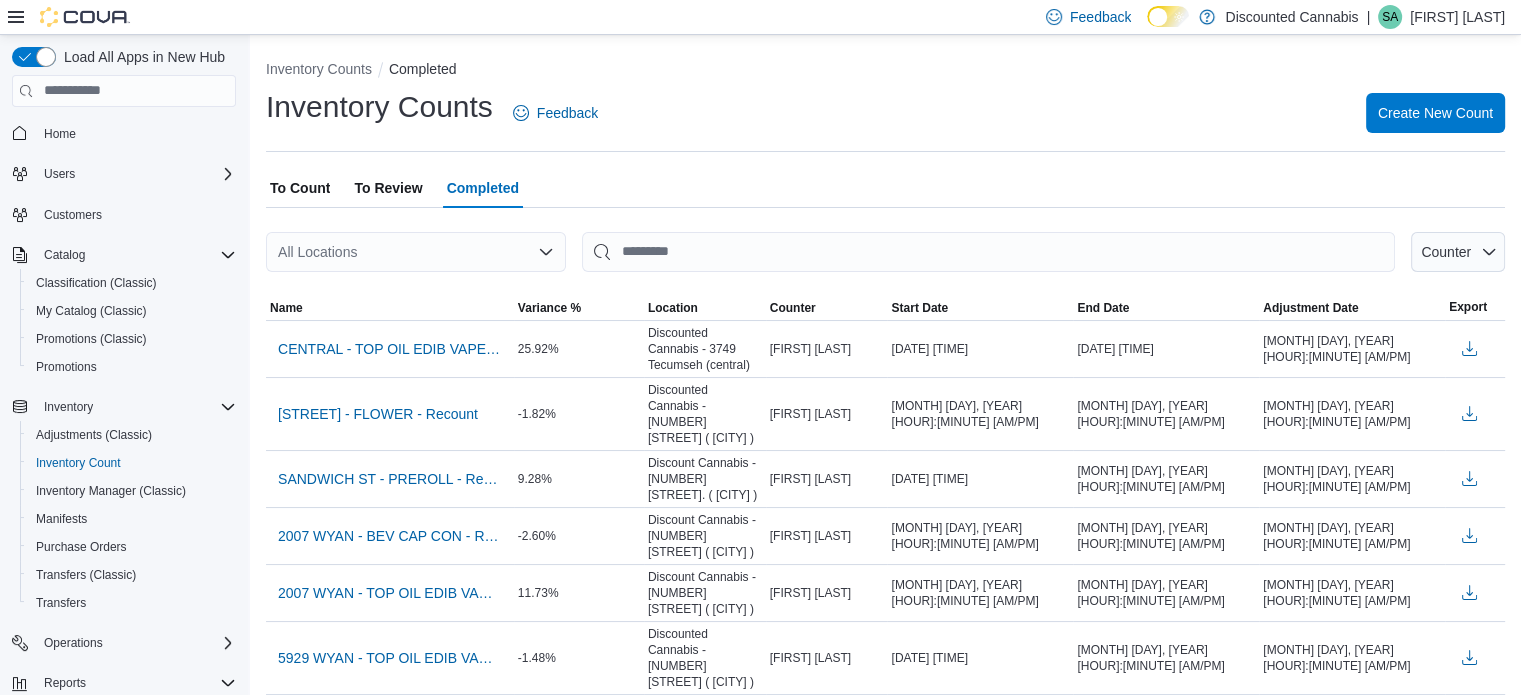 click on "To Review" at bounding box center (388, 188) 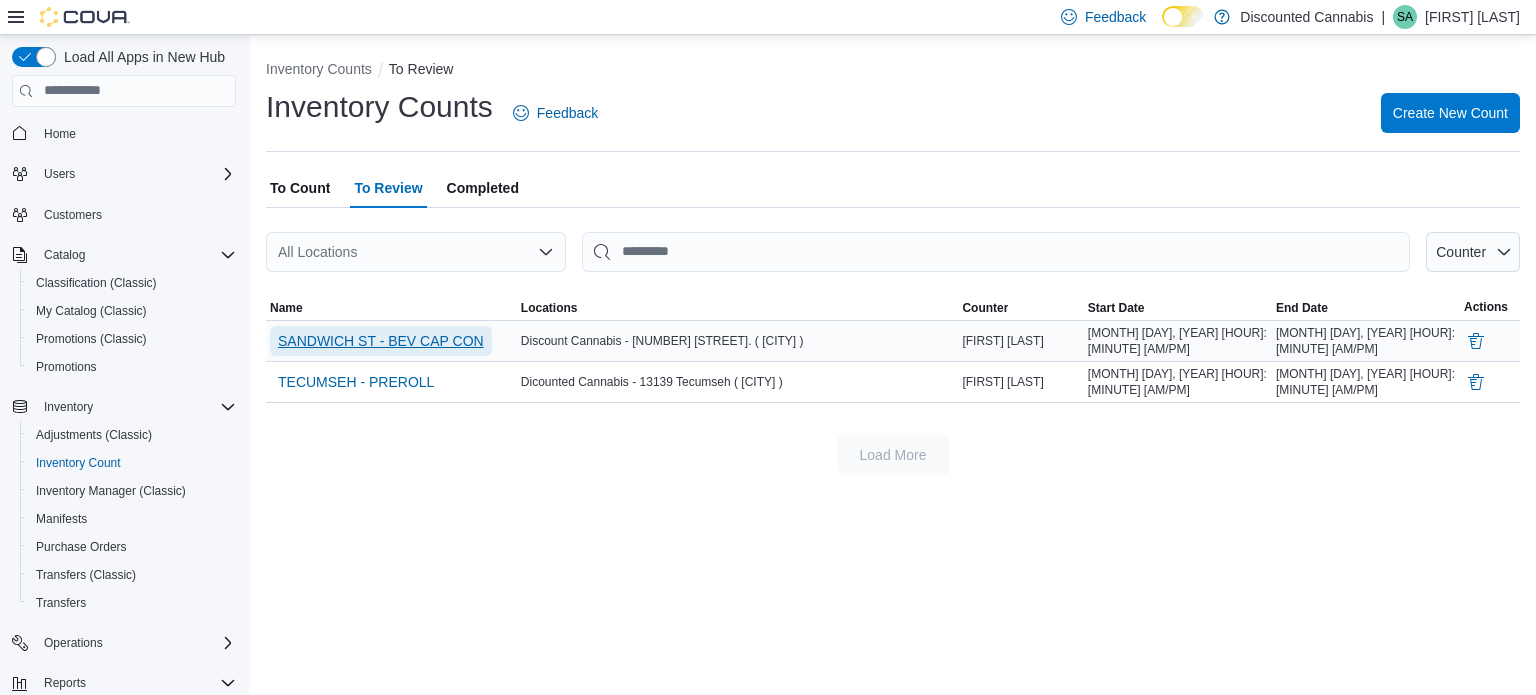 click on "SANDWICH ST - BEV CAP CON" at bounding box center [381, 341] 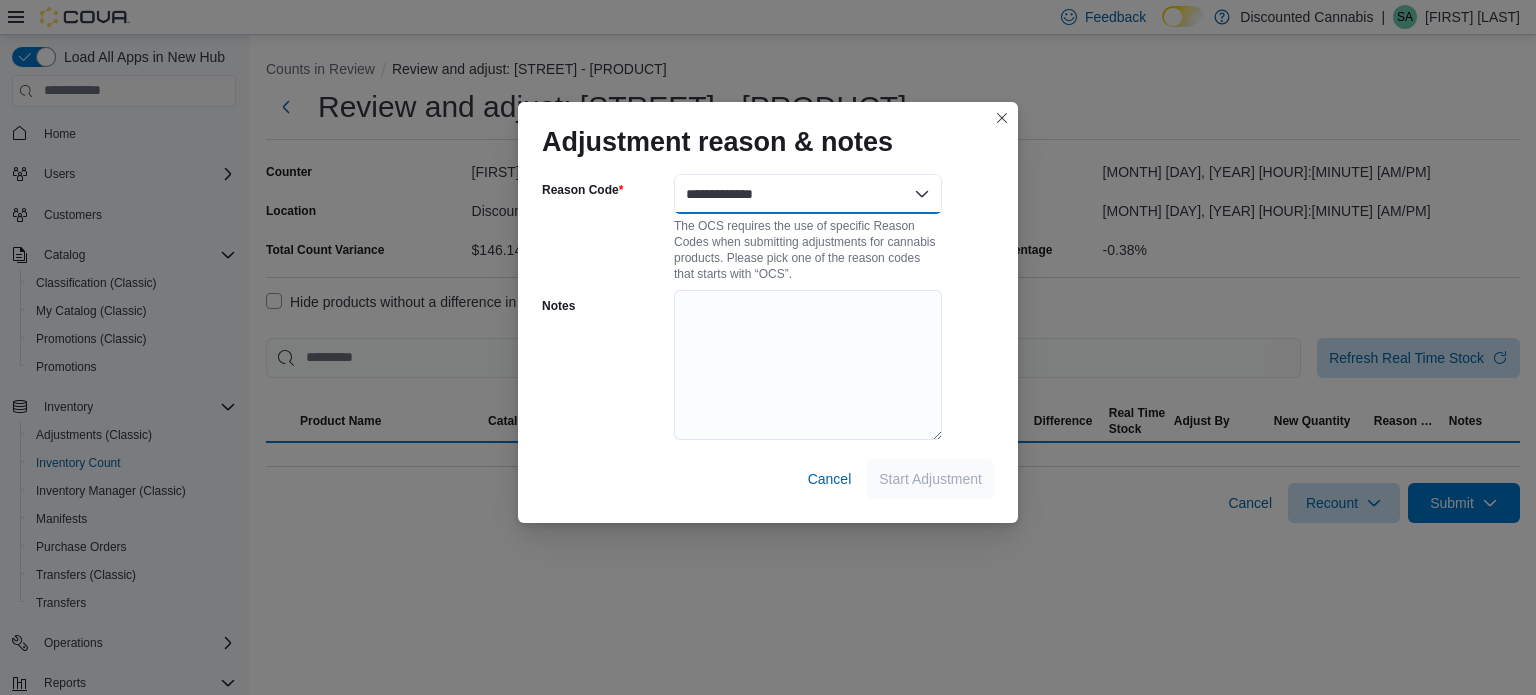 click on "**********" at bounding box center (808, 194) 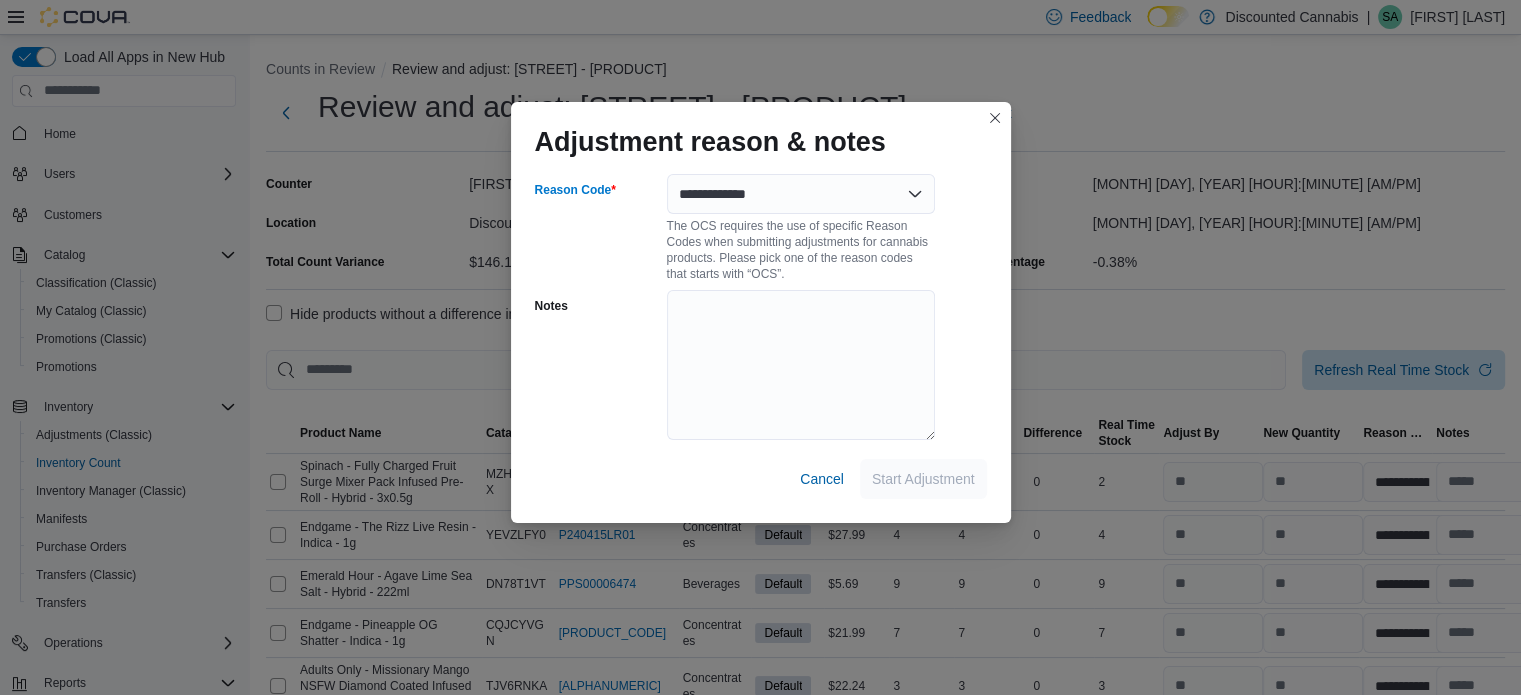 drag, startPoint x: 966, startPoint y: 179, endPoint x: 952, endPoint y: 180, distance: 14.035668 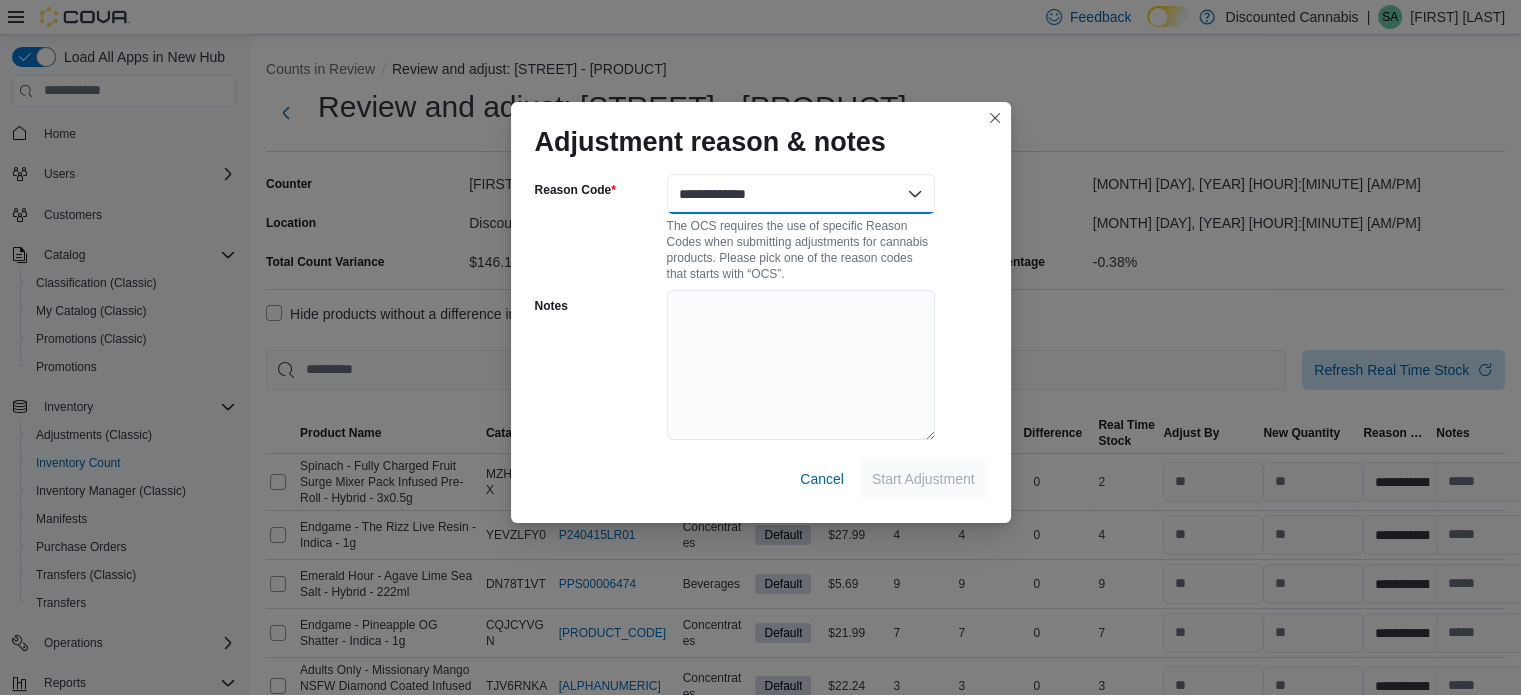 click on "**********" at bounding box center [801, 194] 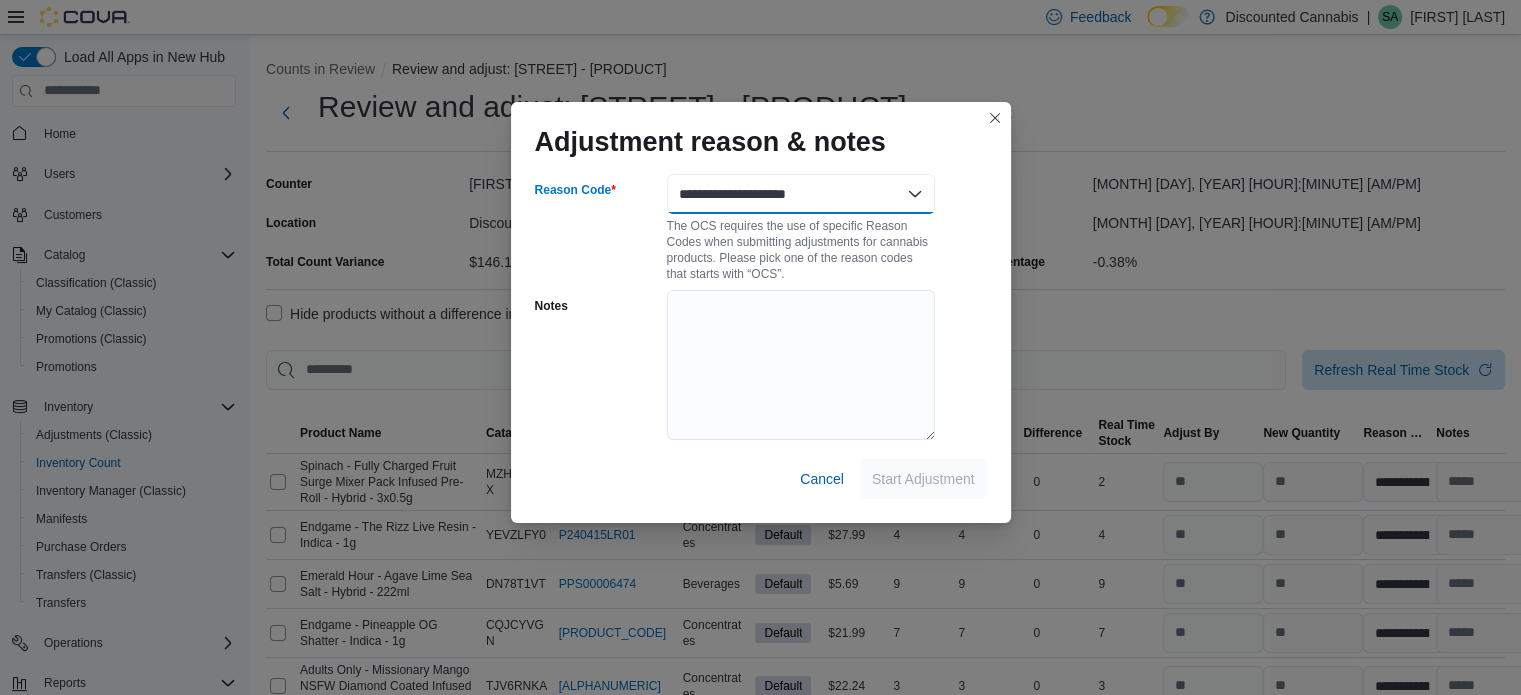 click on "**********" at bounding box center (801, 194) 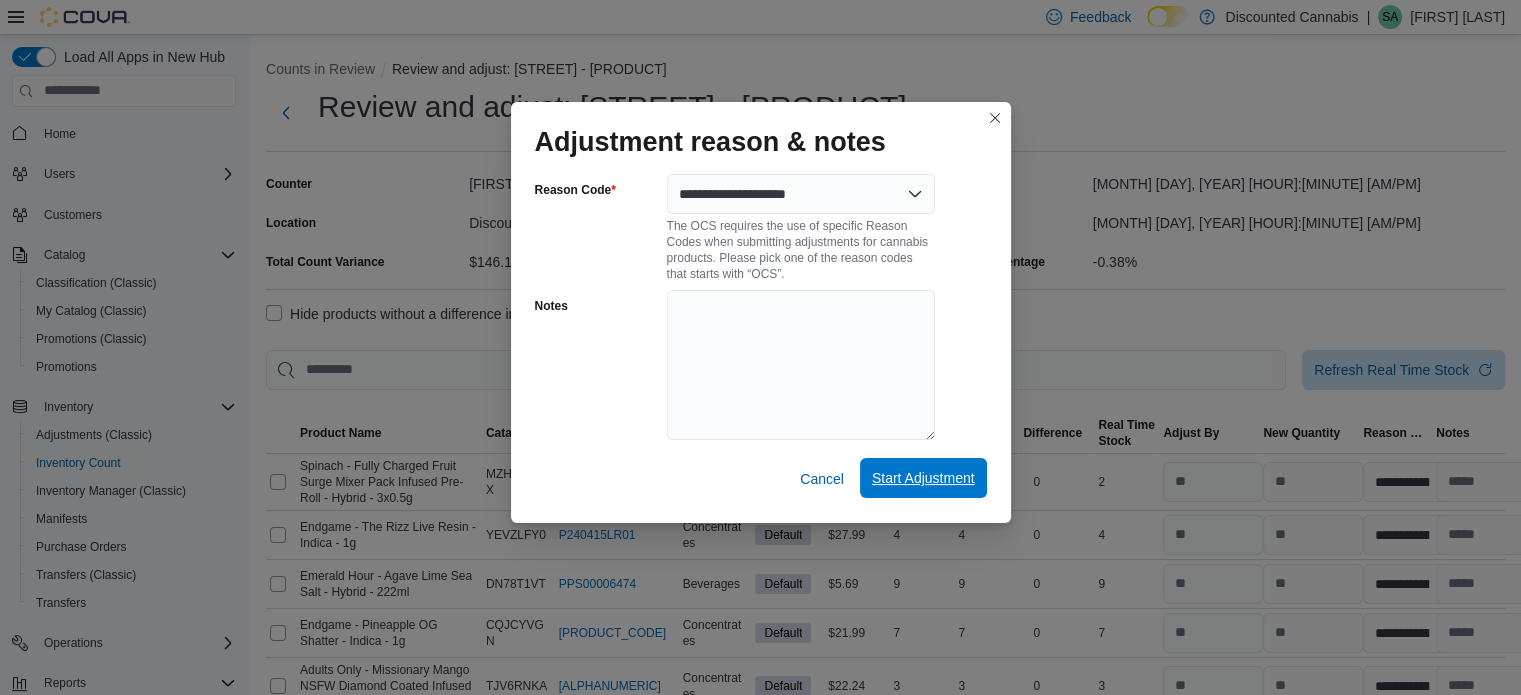 click on "Start Adjustment" at bounding box center [923, 478] 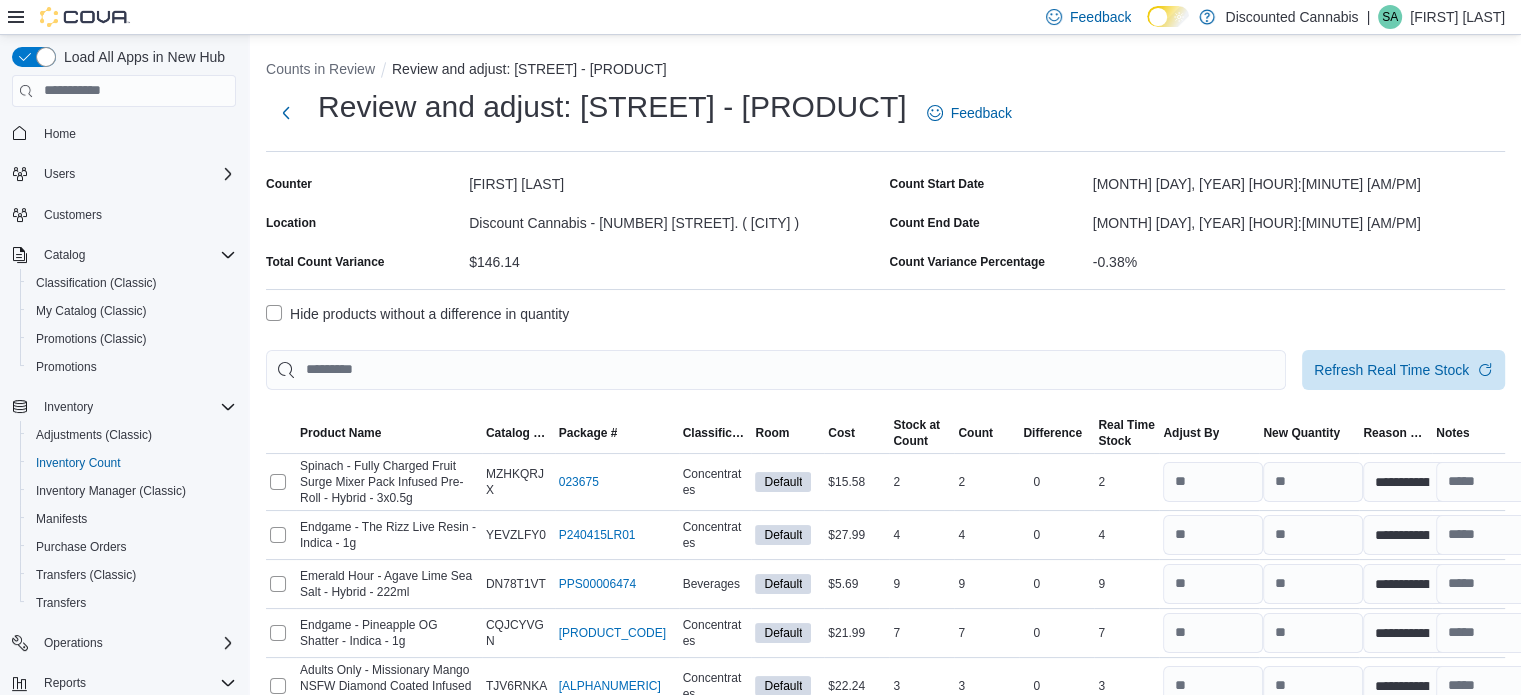 click on "Hide products without a difference in quantity" at bounding box center (417, 314) 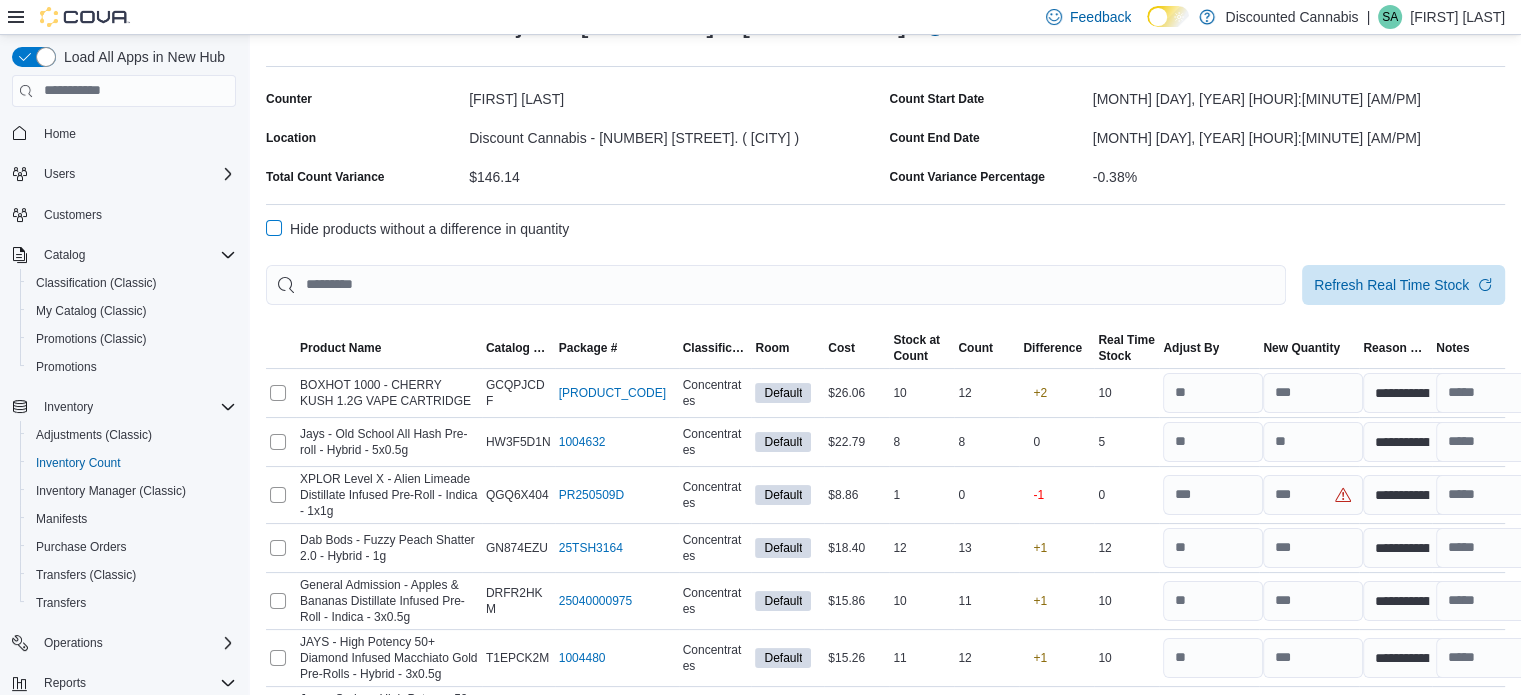 scroll, scrollTop: 200, scrollLeft: 0, axis: vertical 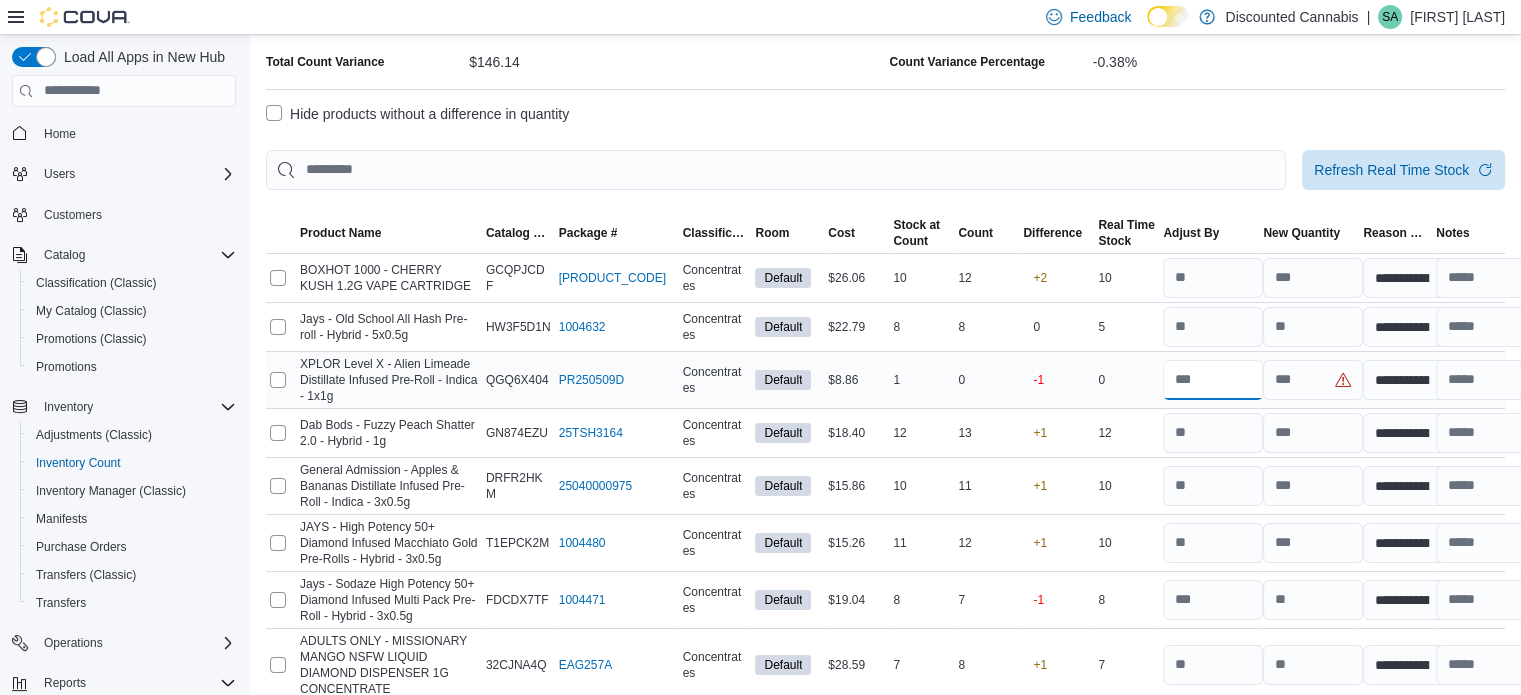 click at bounding box center (1213, 380) 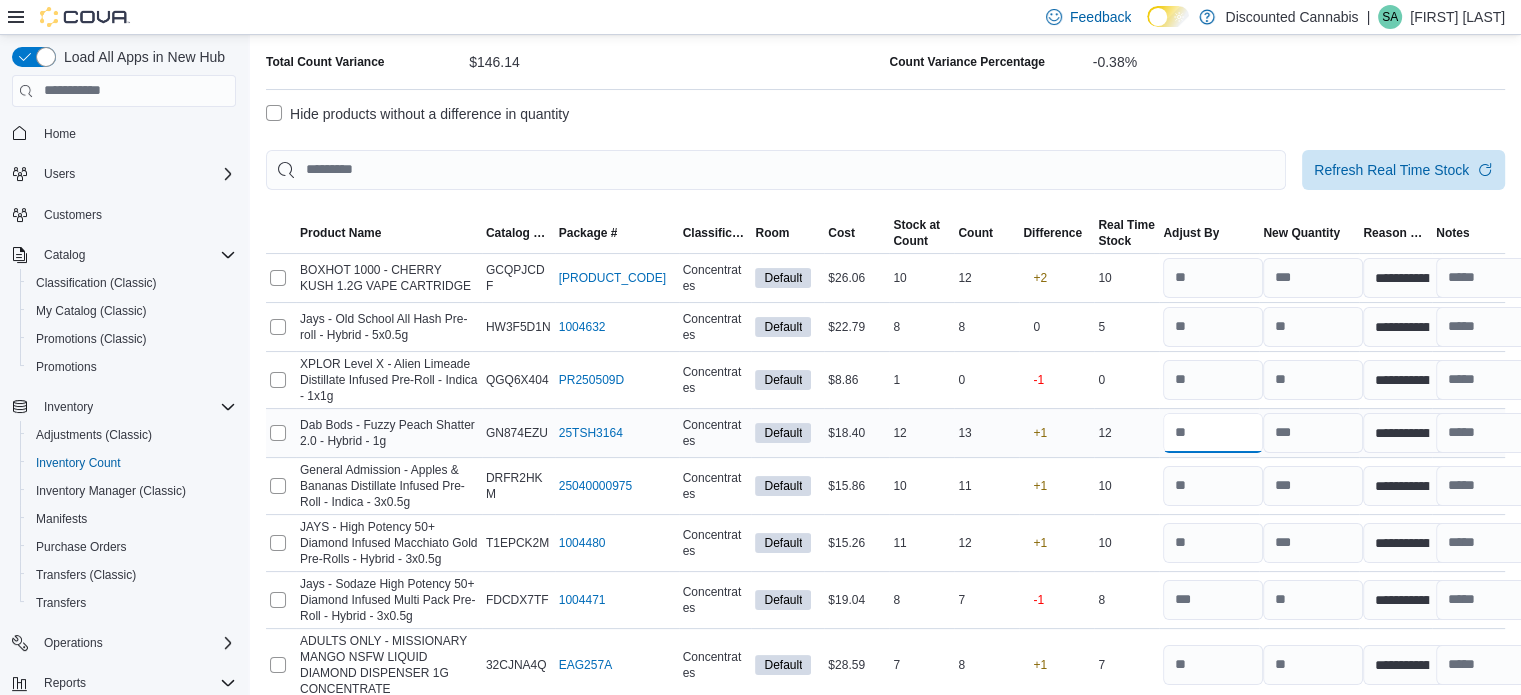 click at bounding box center [1213, 433] 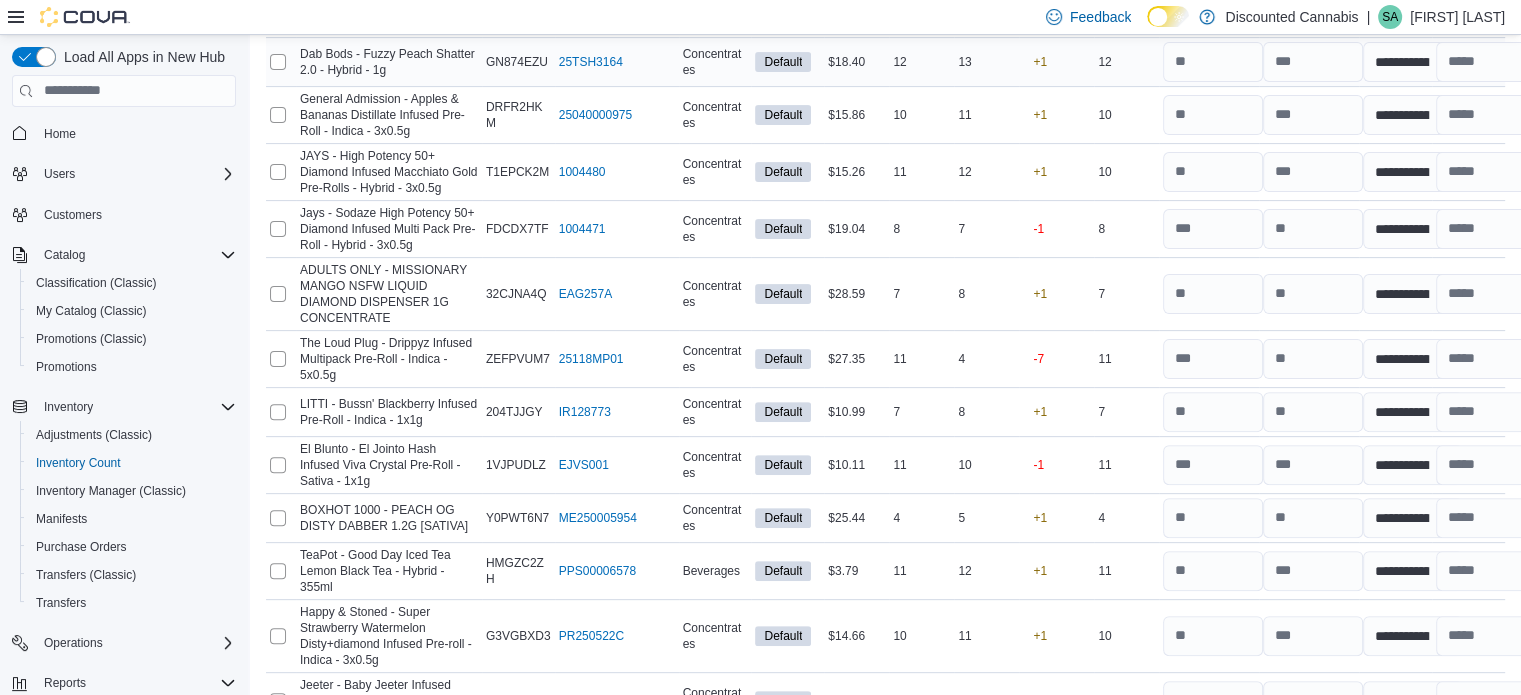scroll, scrollTop: 600, scrollLeft: 0, axis: vertical 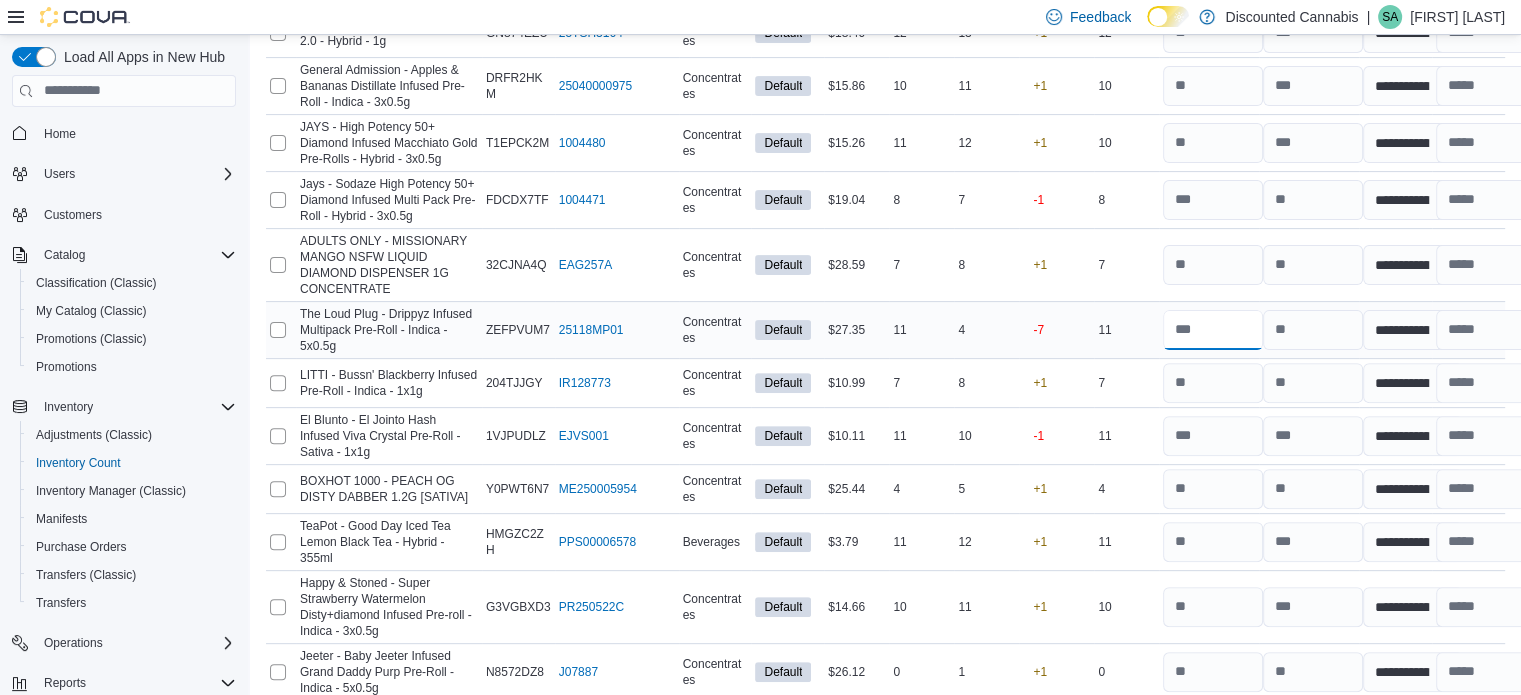 click at bounding box center [1213, 330] 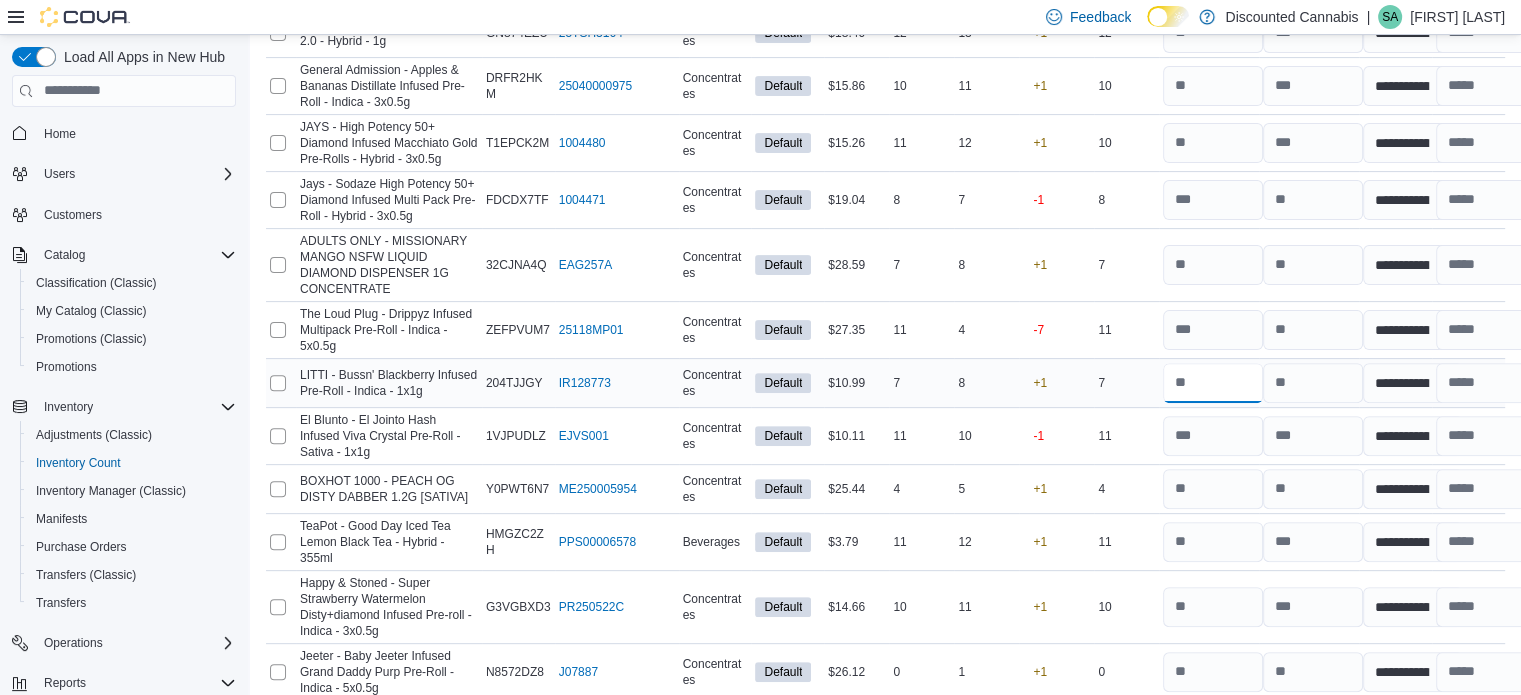 click at bounding box center (1213, 383) 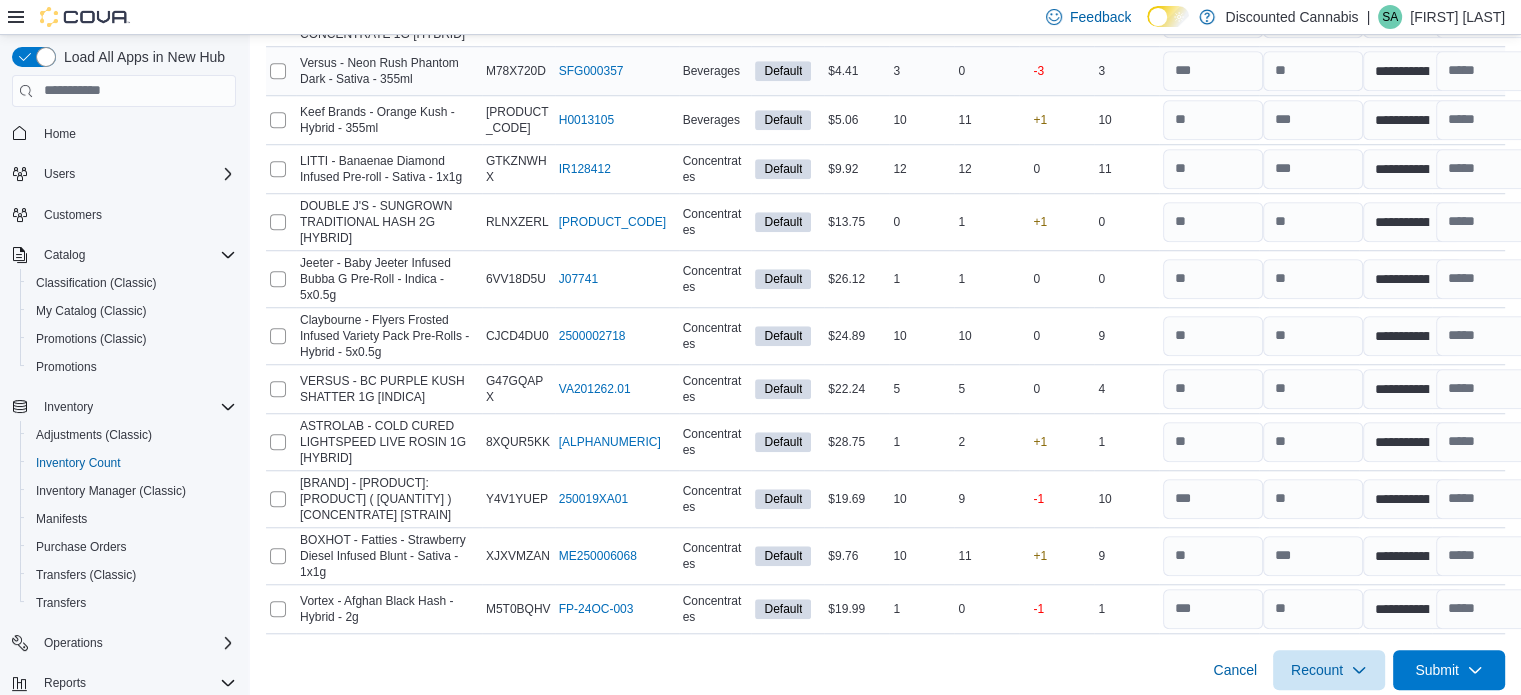scroll, scrollTop: 1575, scrollLeft: 0, axis: vertical 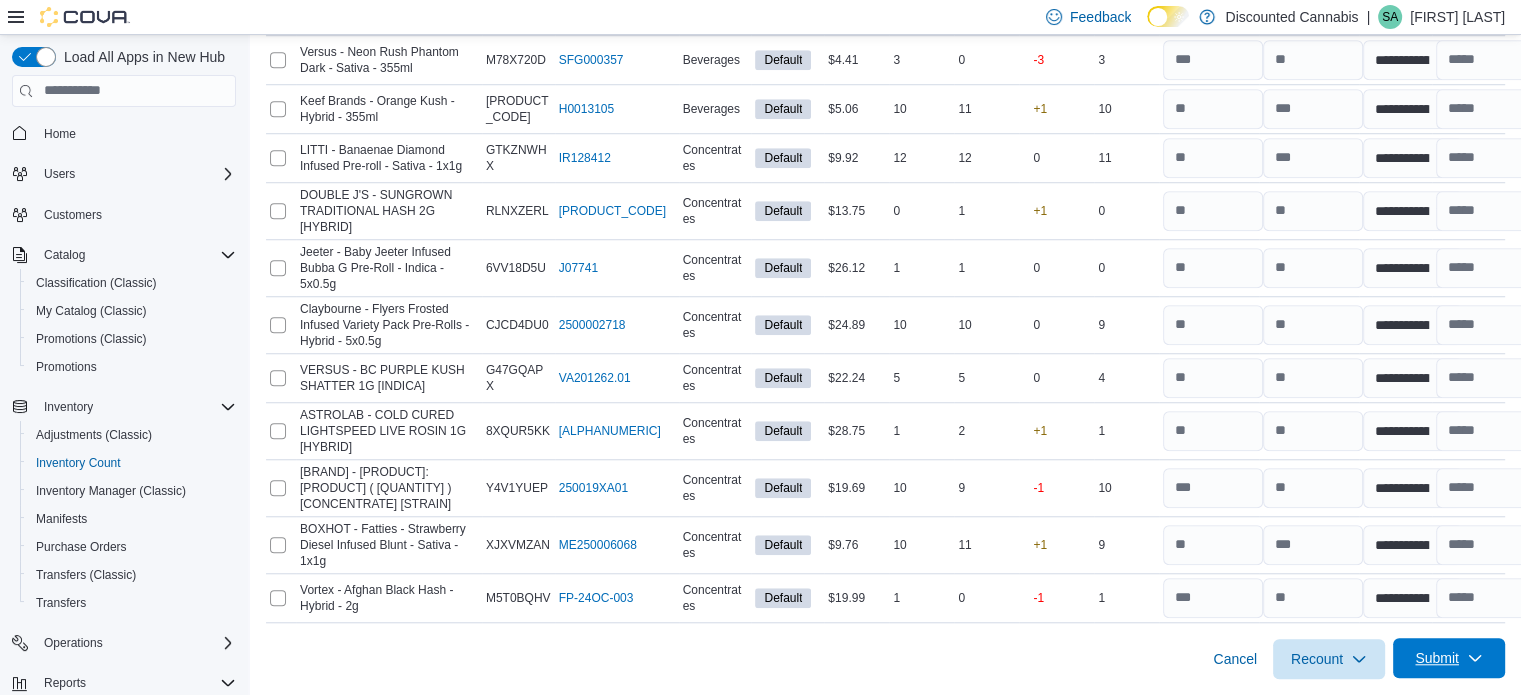 click 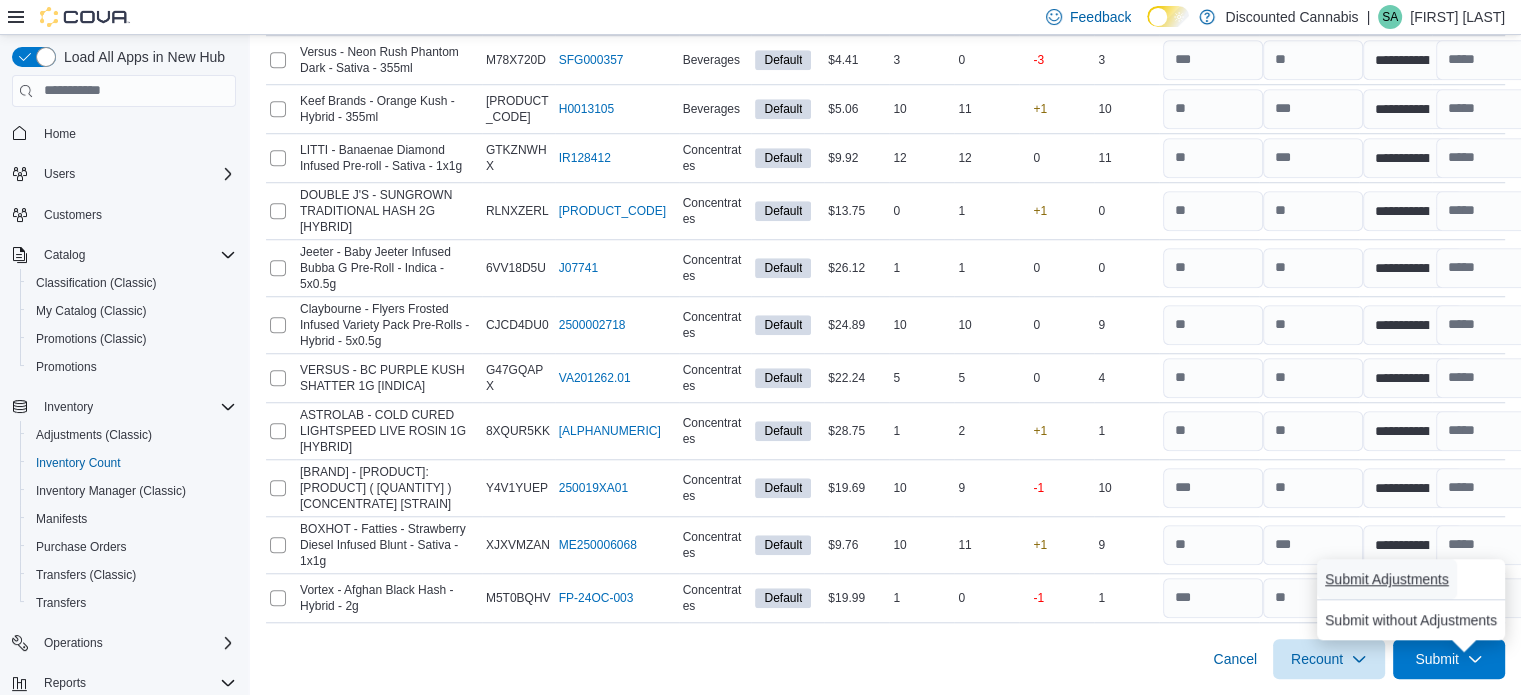 click on "Submit Adjustments" at bounding box center [1387, 579] 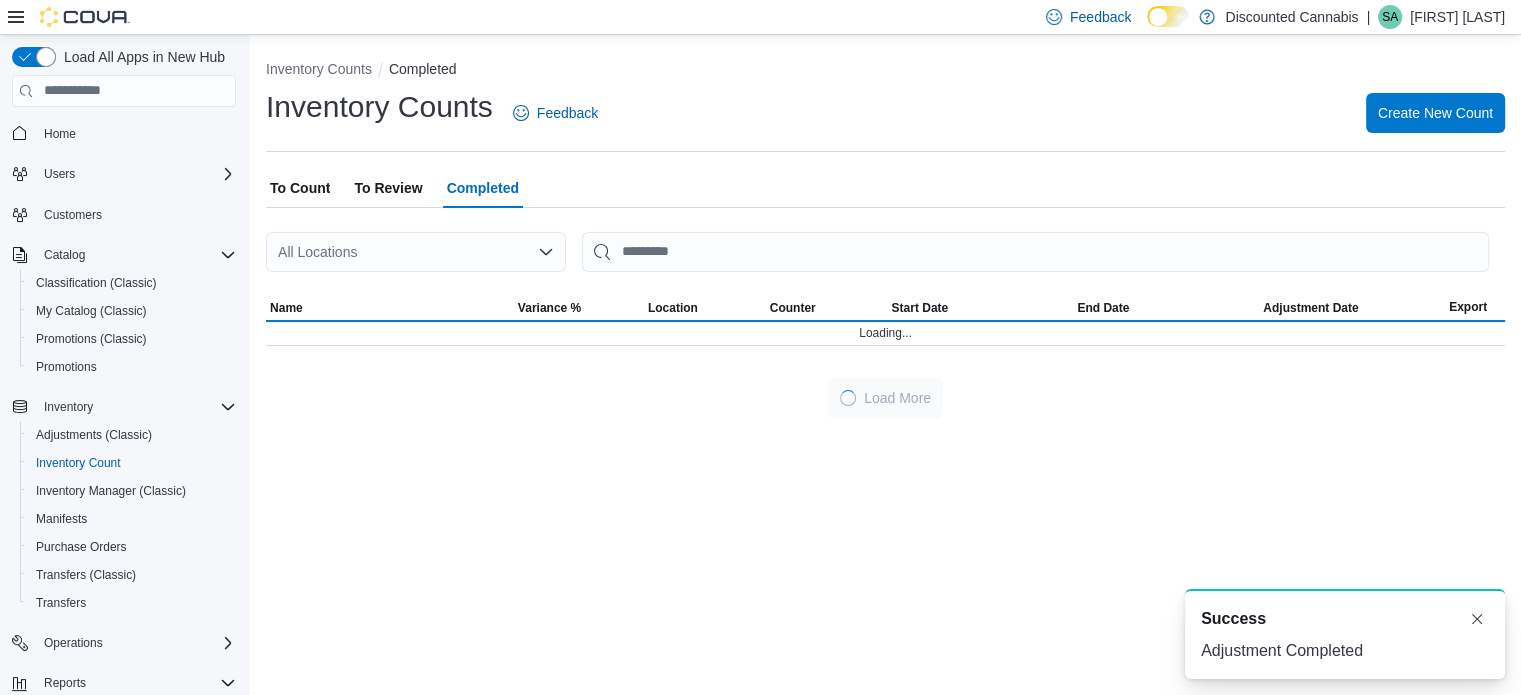 scroll, scrollTop: 0, scrollLeft: 0, axis: both 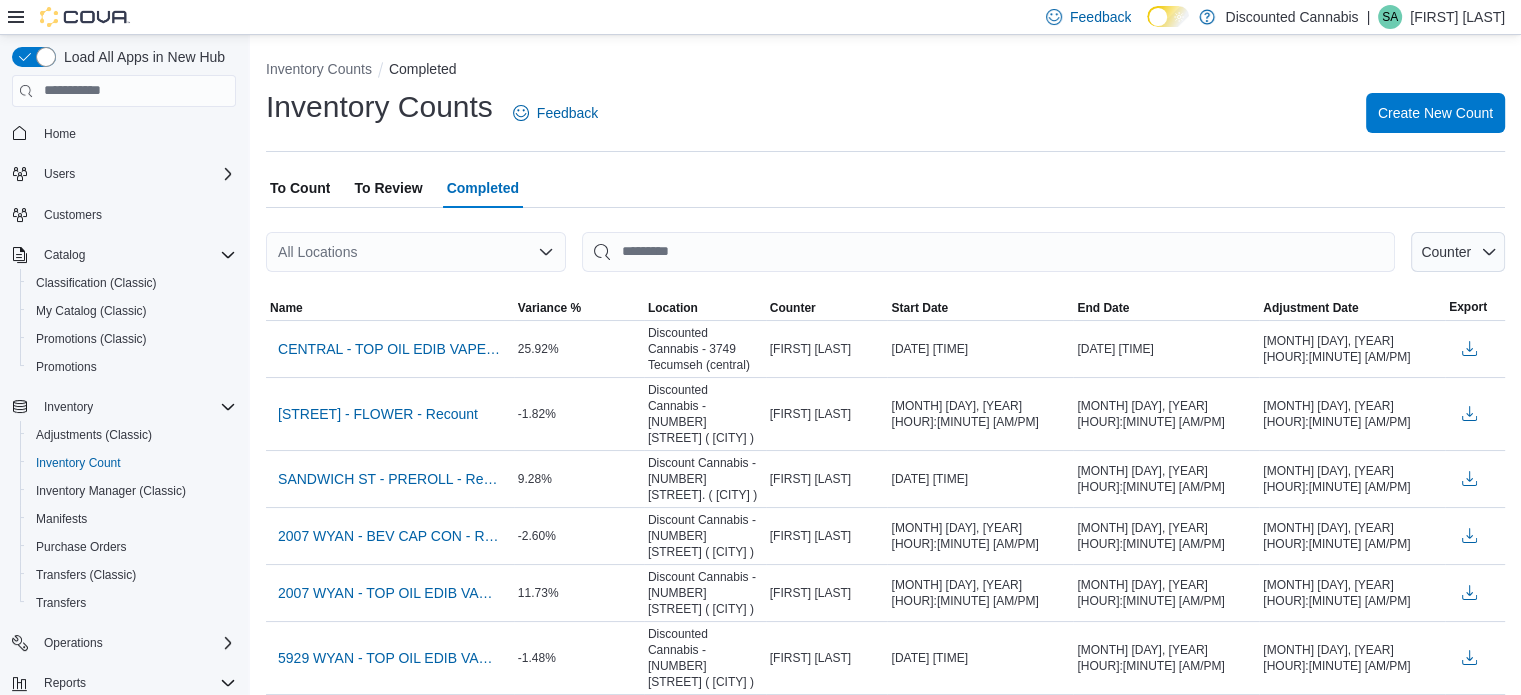 click on "To Review" at bounding box center (388, 188) 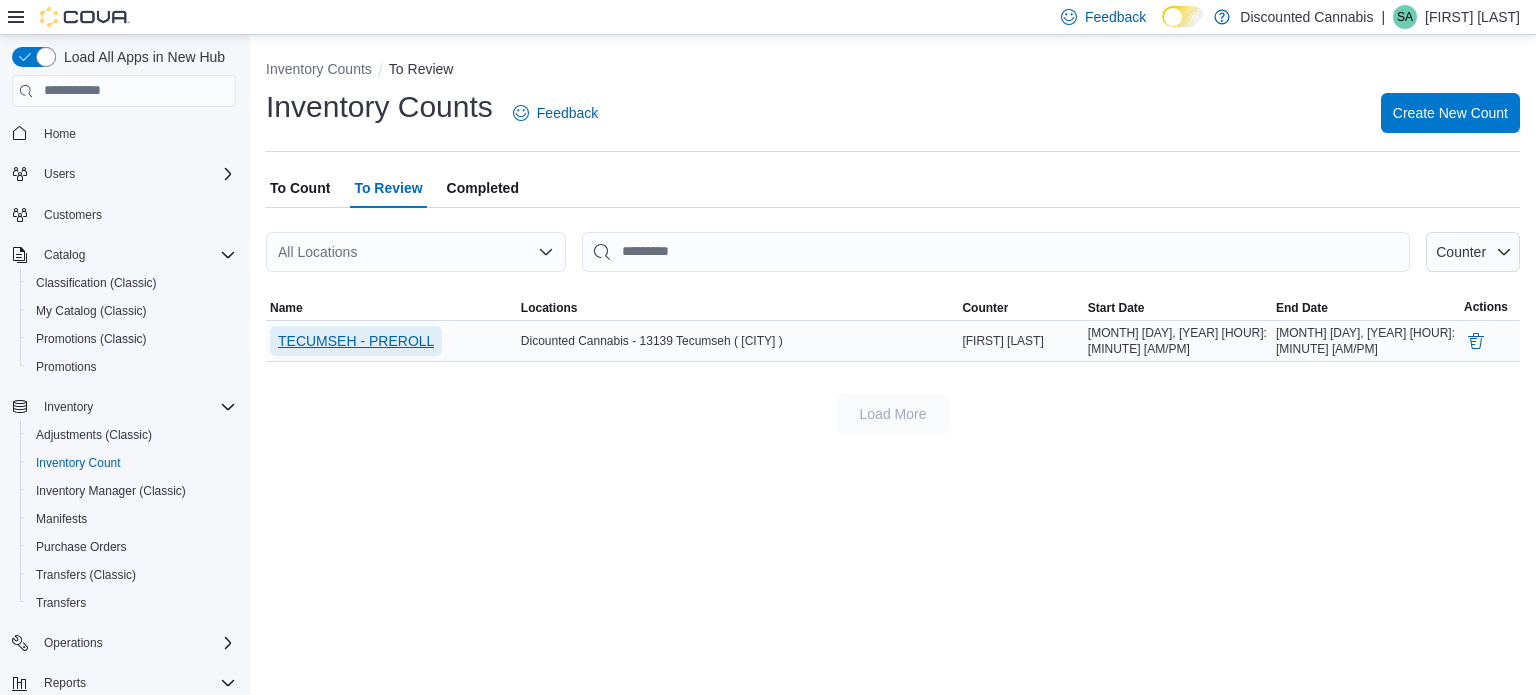 click on "TECUMSEH - PREROLL" at bounding box center [356, 341] 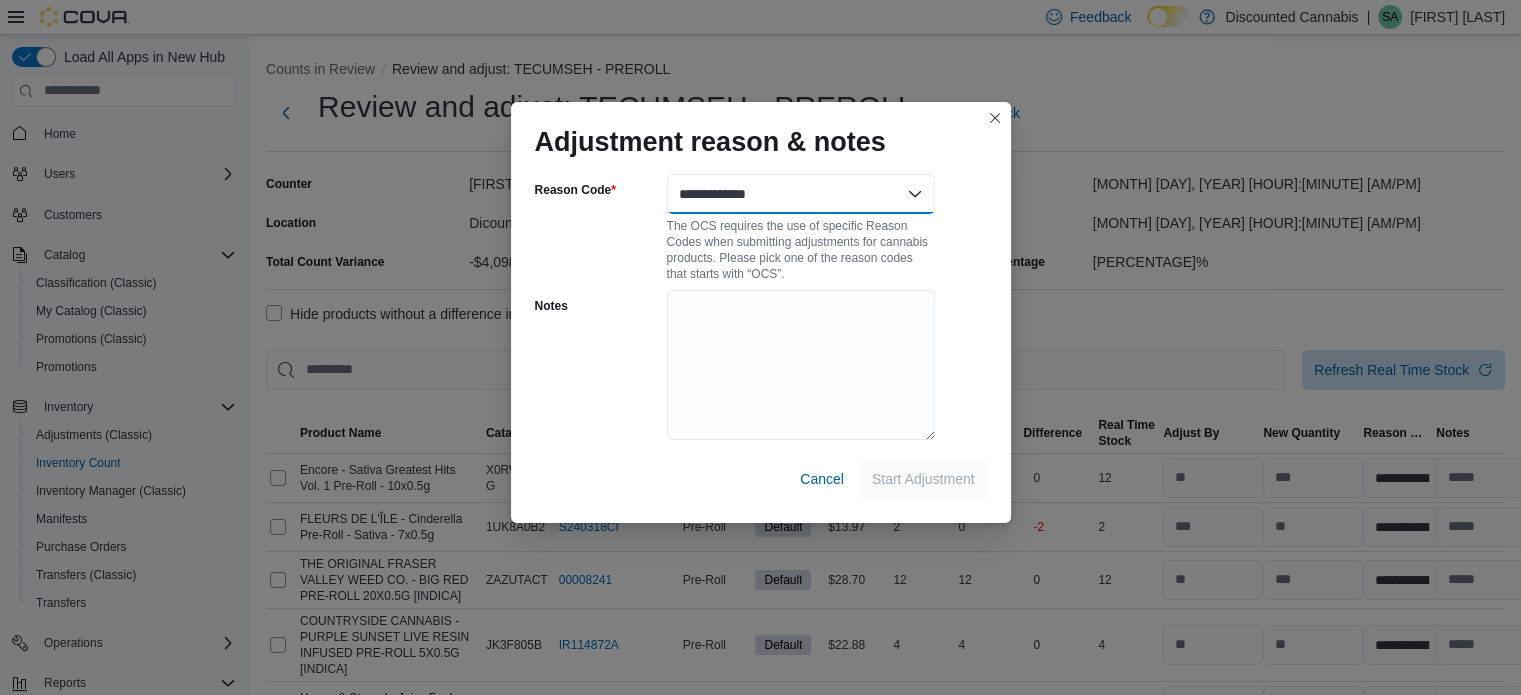 click on "**********" at bounding box center (801, 194) 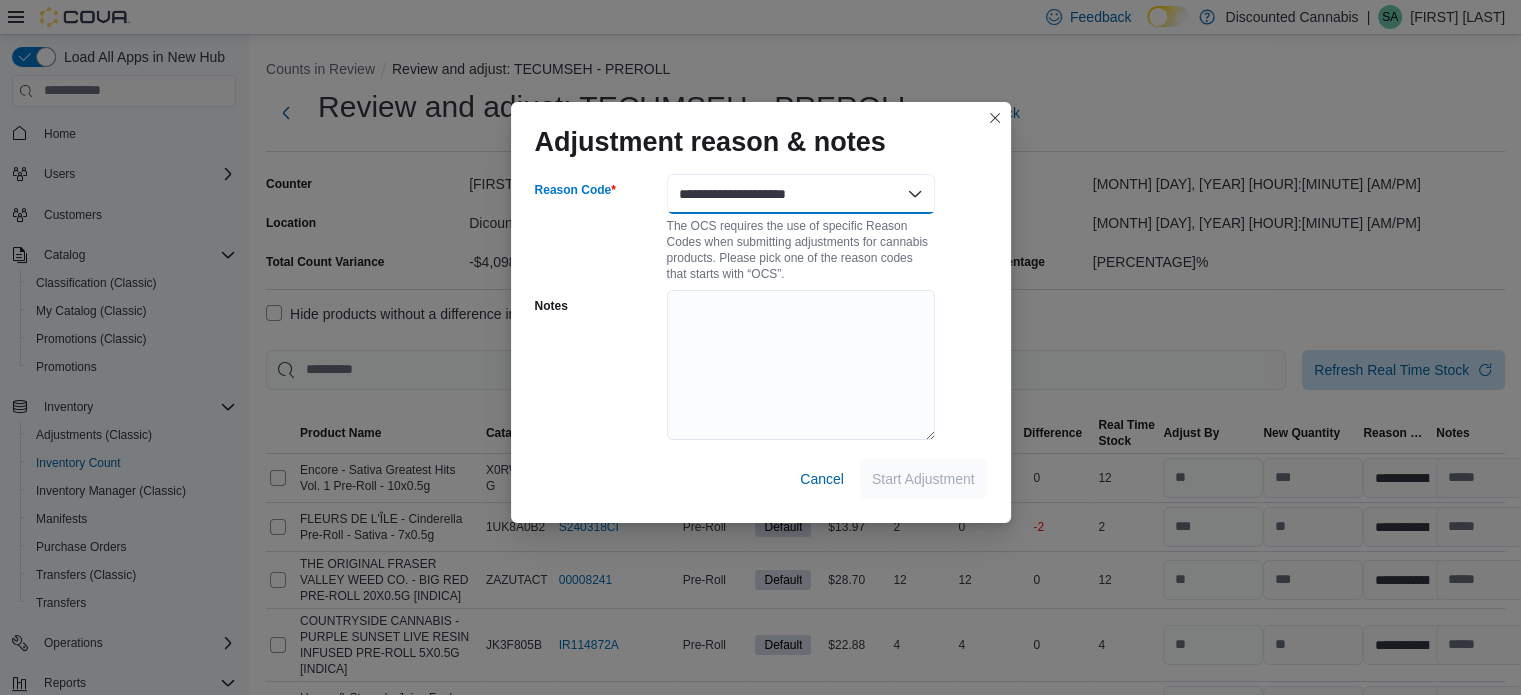 click on "**********" at bounding box center (801, 194) 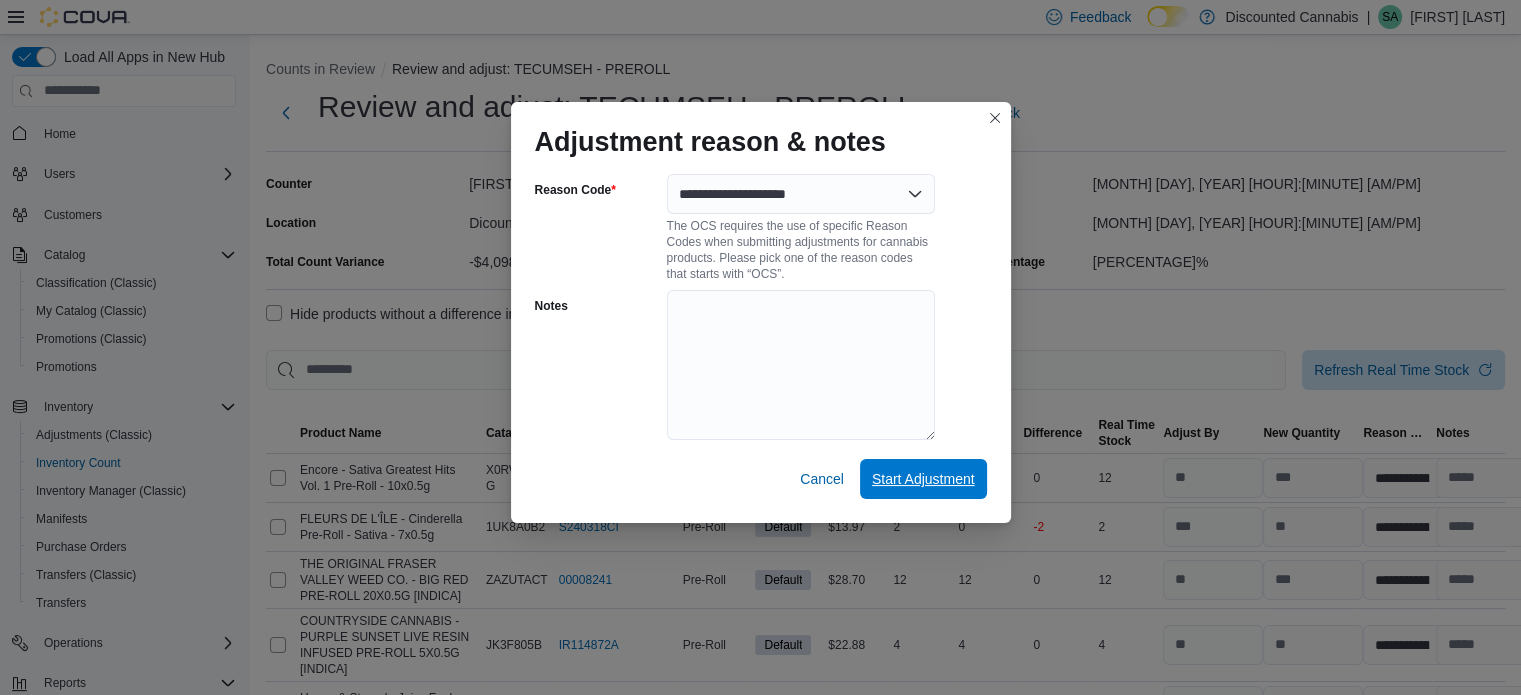 drag, startPoint x: 960, startPoint y: 490, endPoint x: 979, endPoint y: 394, distance: 97.862144 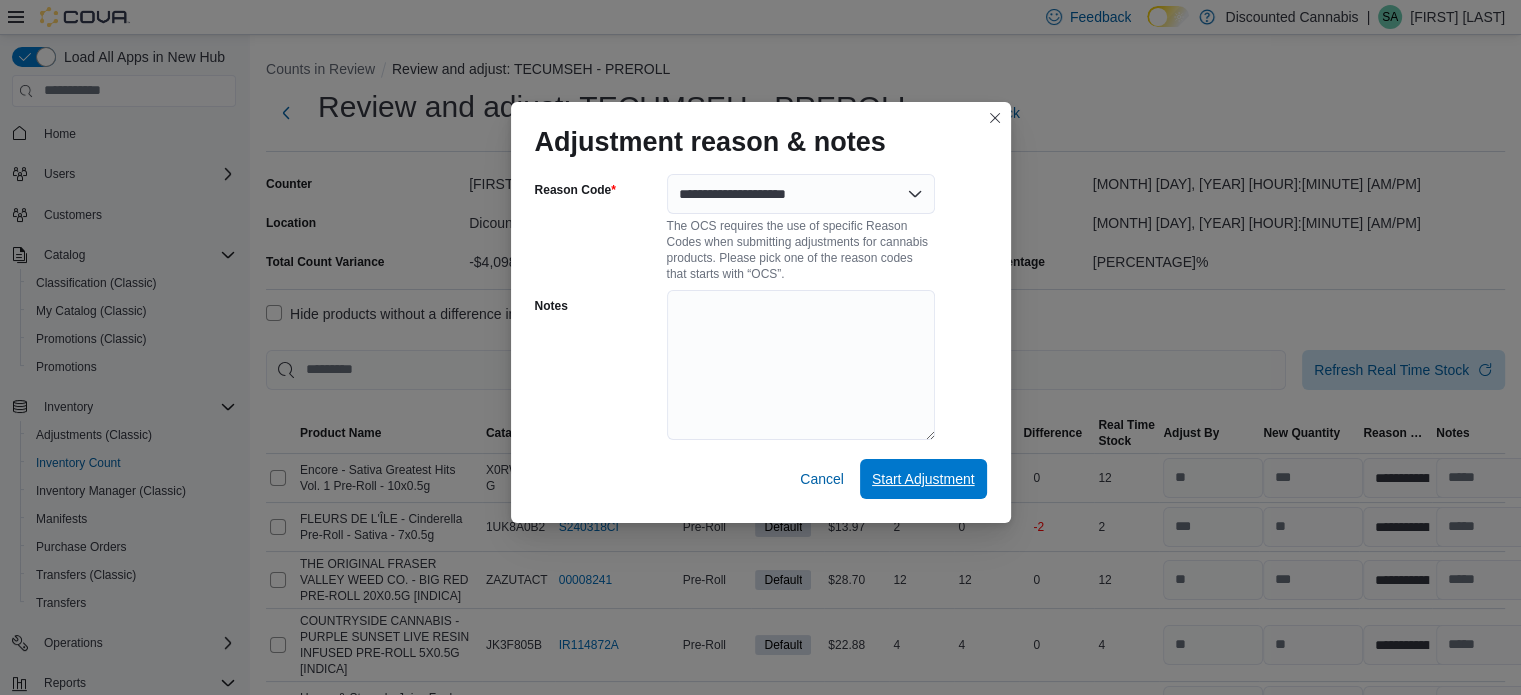 click on "Start Adjustment" at bounding box center (923, 479) 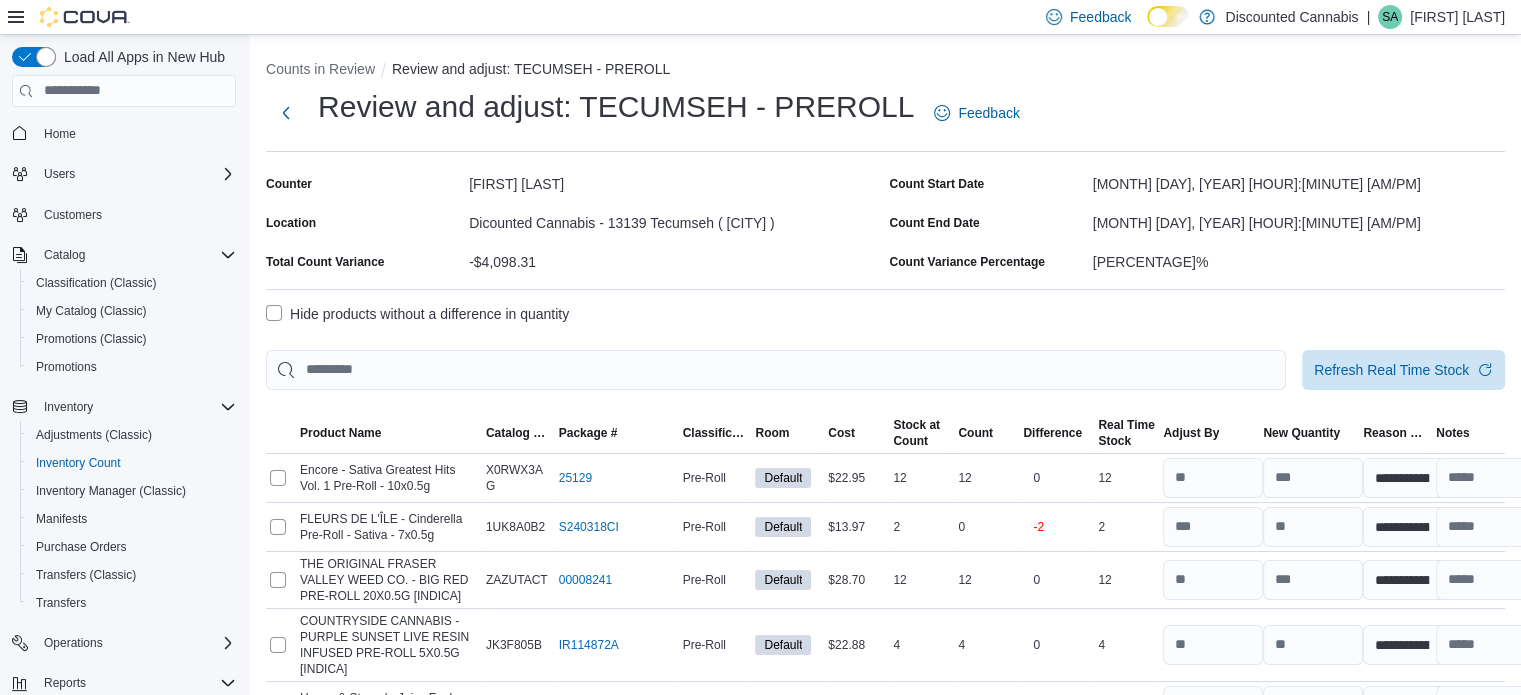 drag, startPoint x: 311, startPoint y: 319, endPoint x: 392, endPoint y: 362, distance: 91.706055 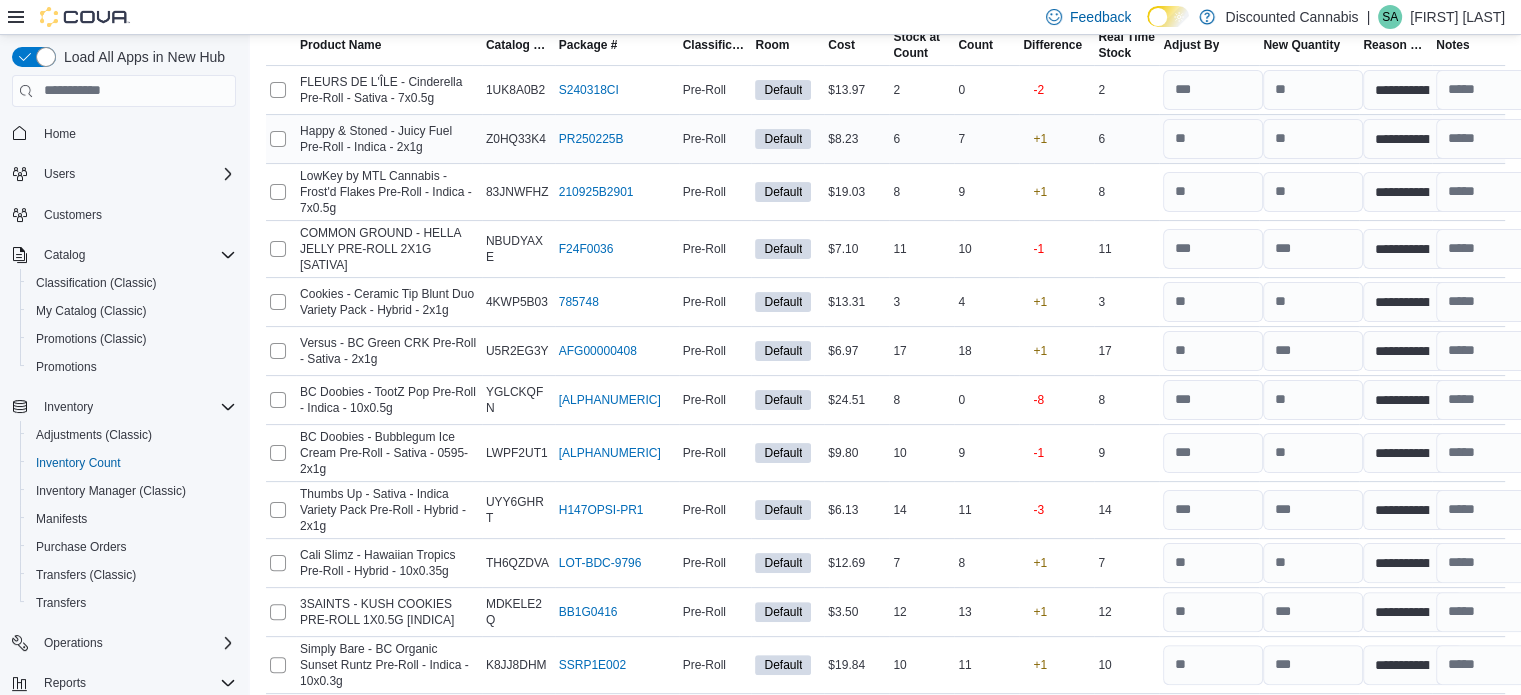 scroll, scrollTop: 400, scrollLeft: 0, axis: vertical 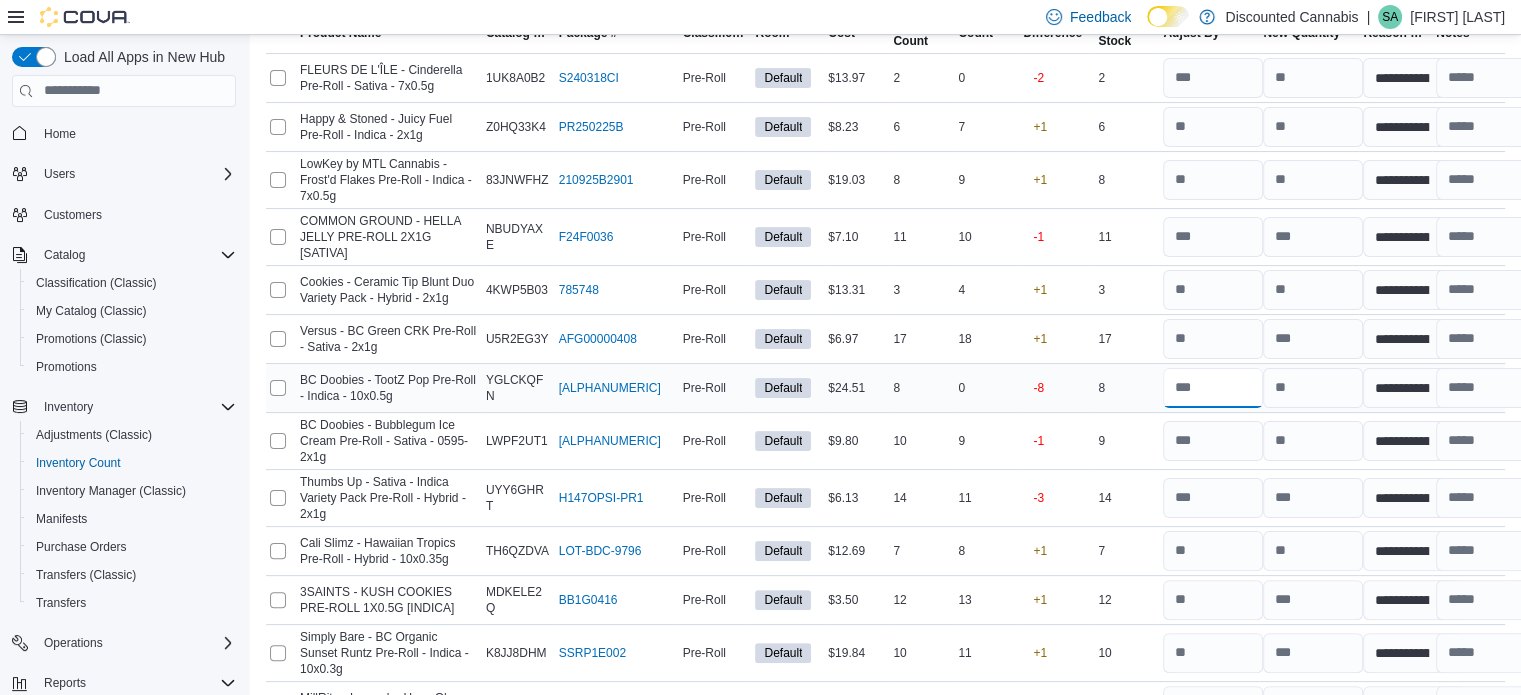 click at bounding box center (1213, 388) 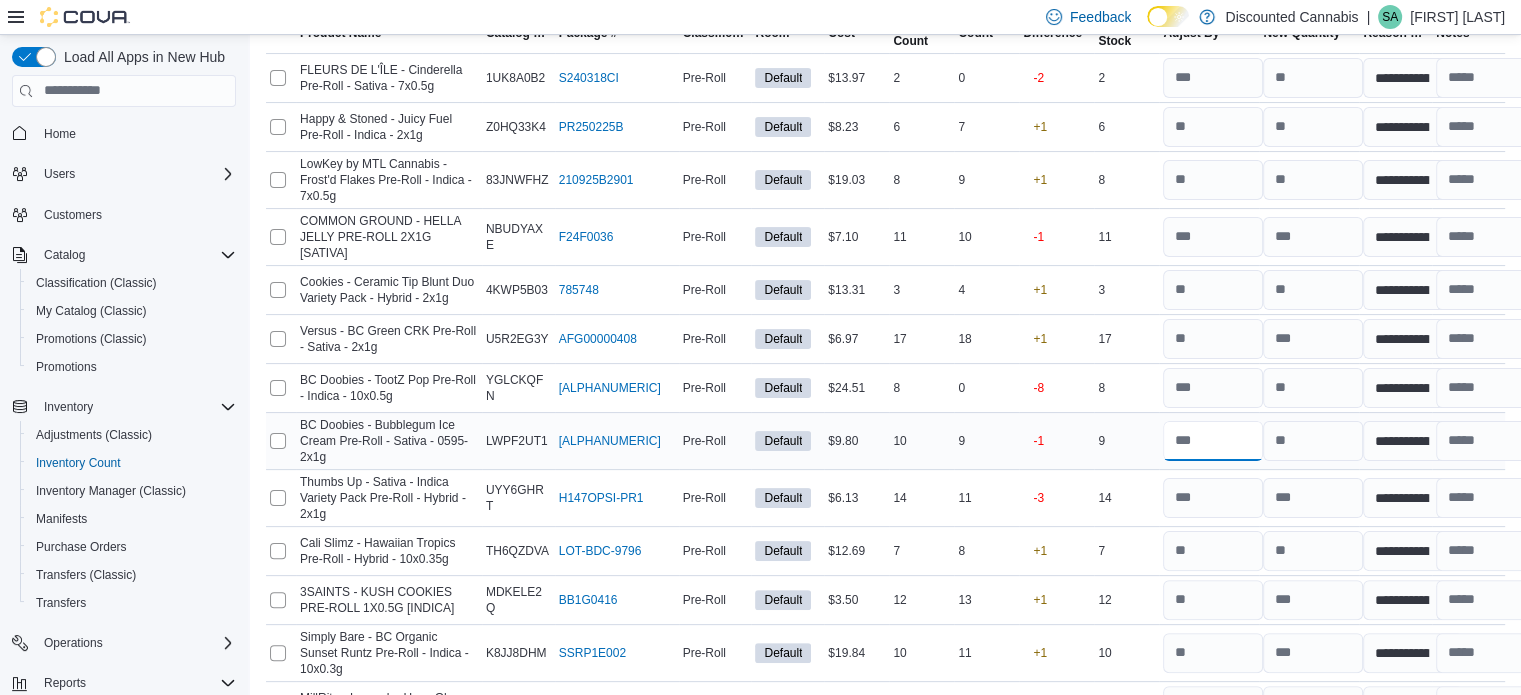 click at bounding box center [1213, 441] 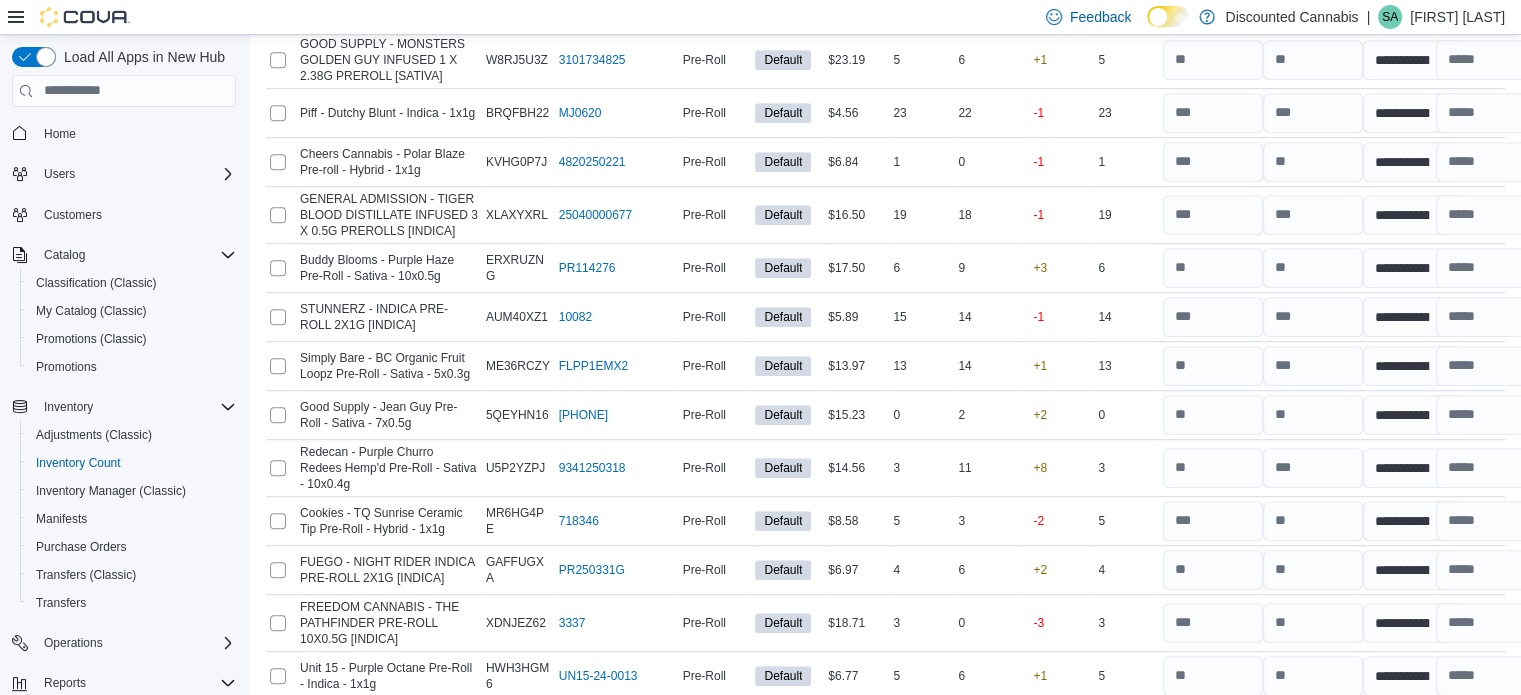 scroll, scrollTop: 1300, scrollLeft: 0, axis: vertical 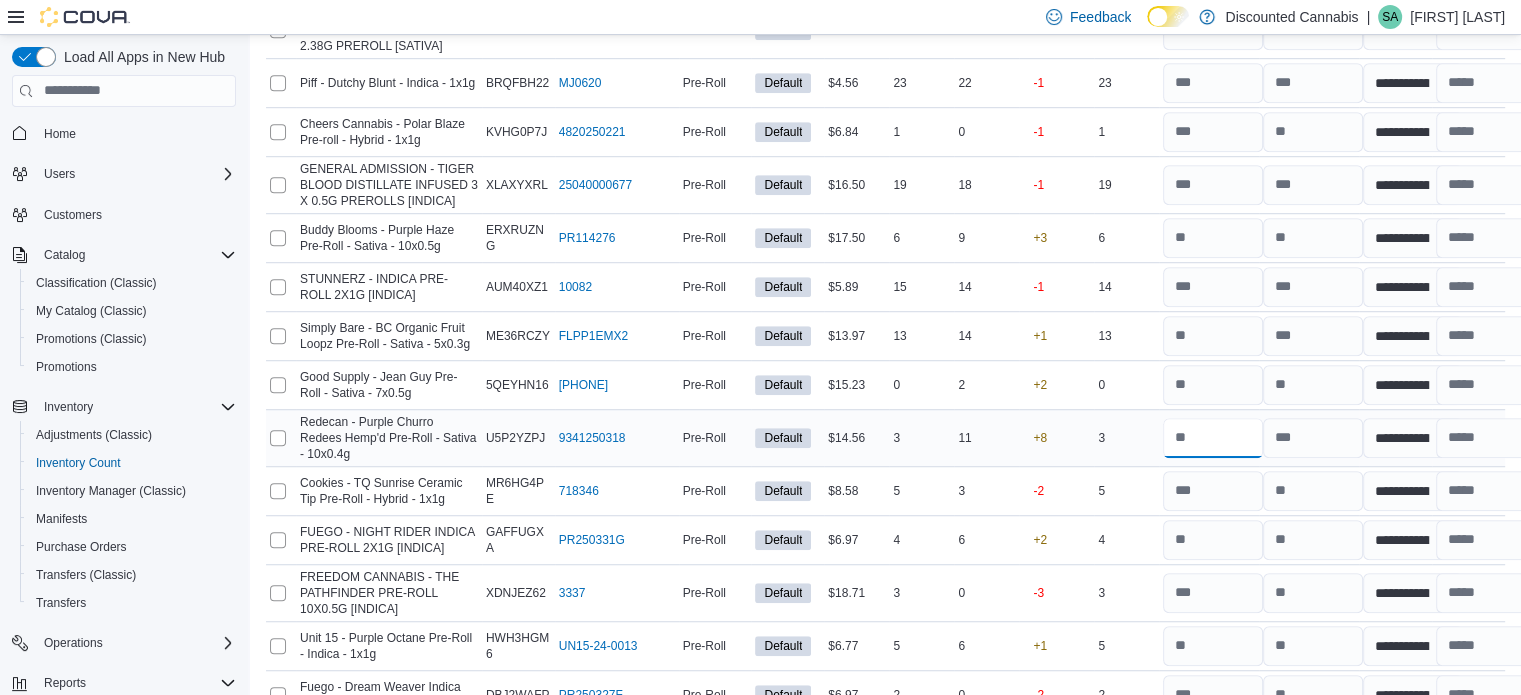 click at bounding box center [1213, 438] 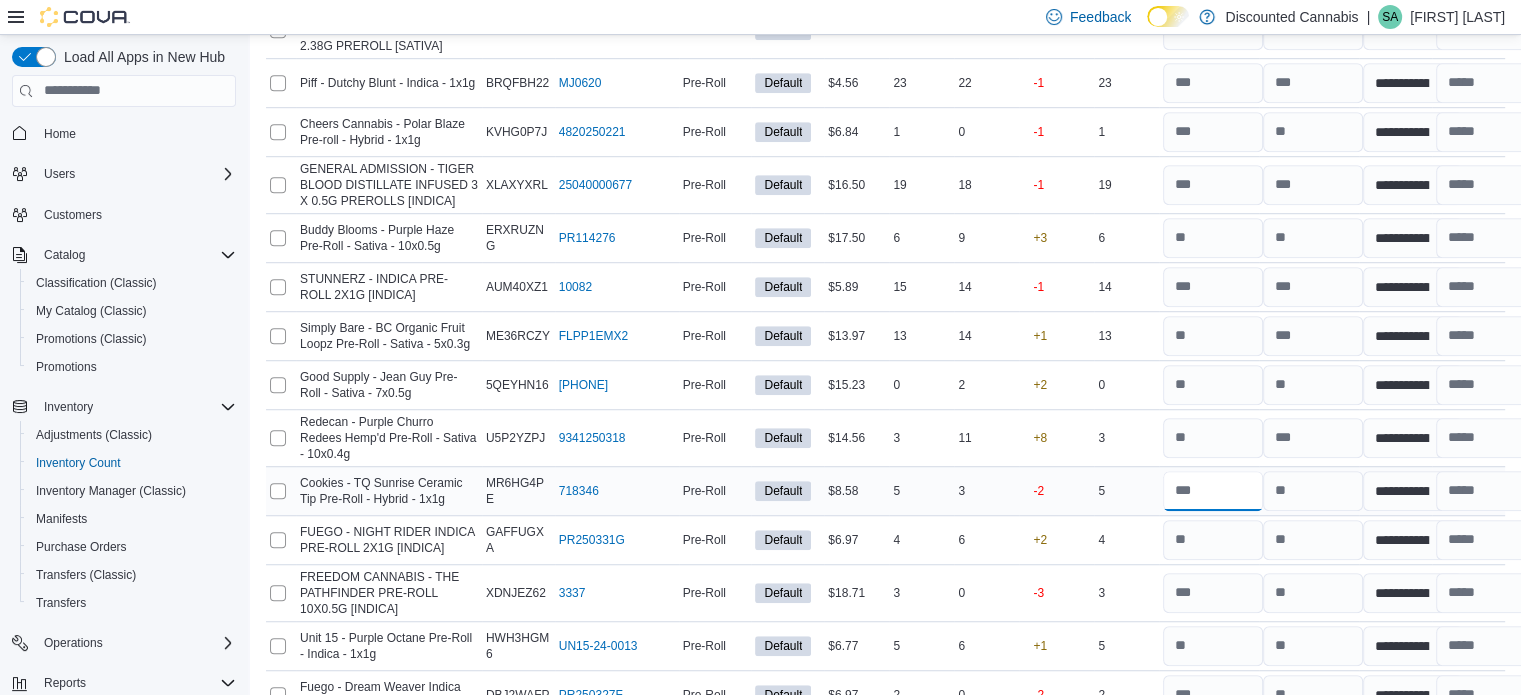 click at bounding box center (1213, 491) 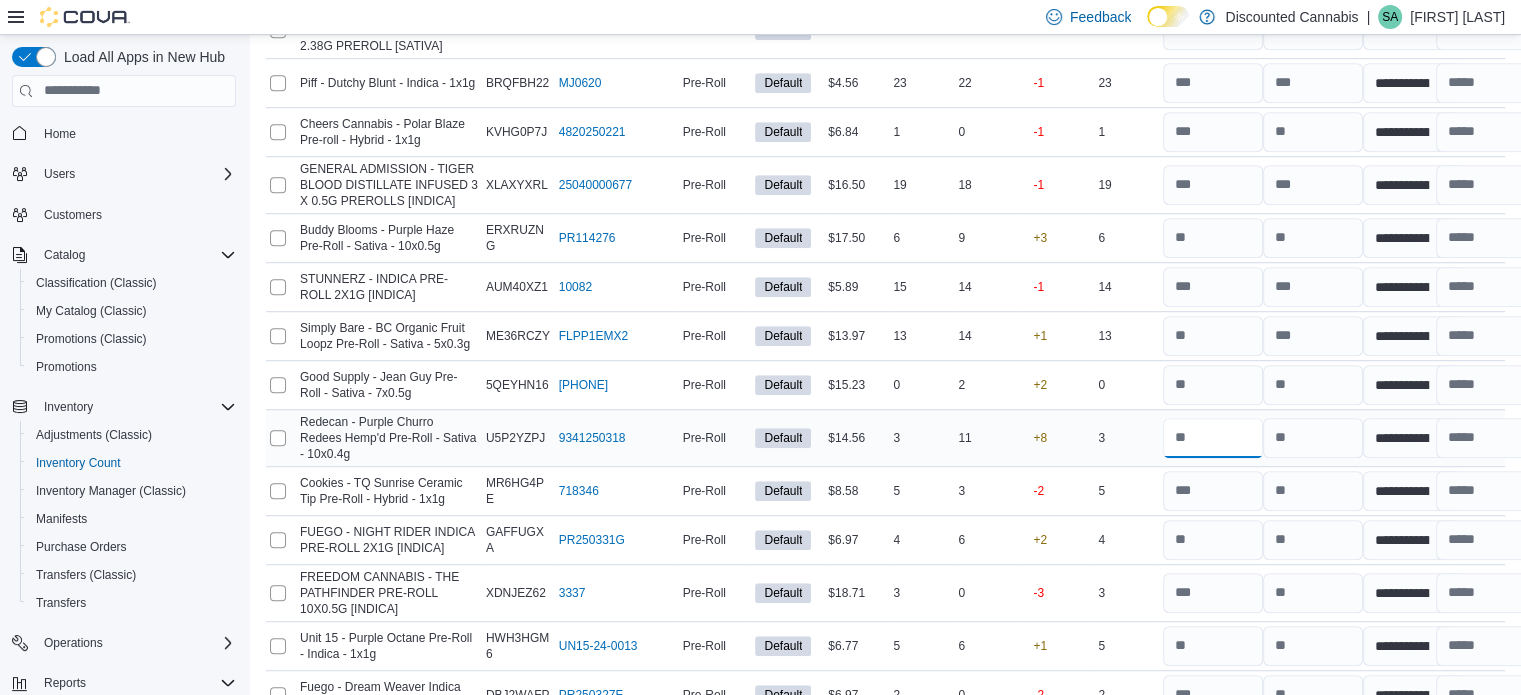 click at bounding box center [1213, 438] 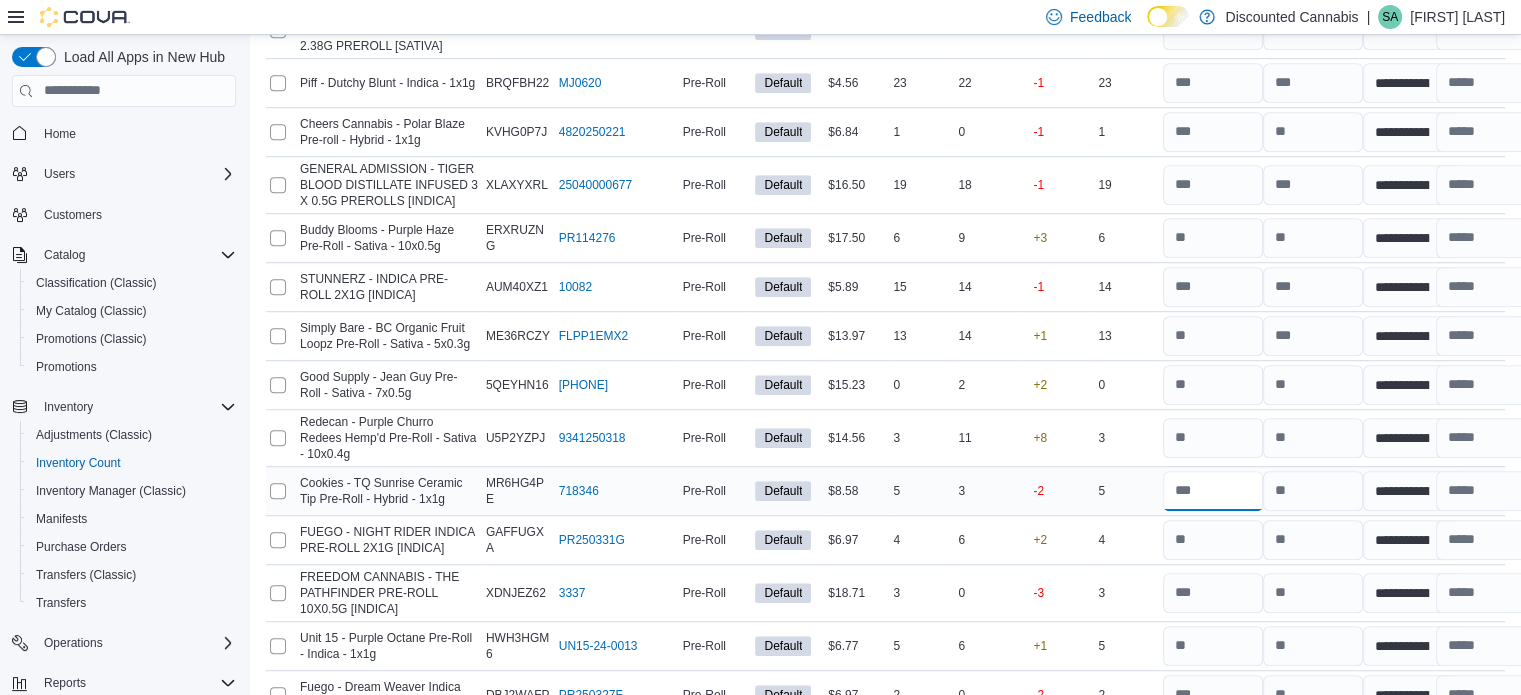 click at bounding box center (1213, 491) 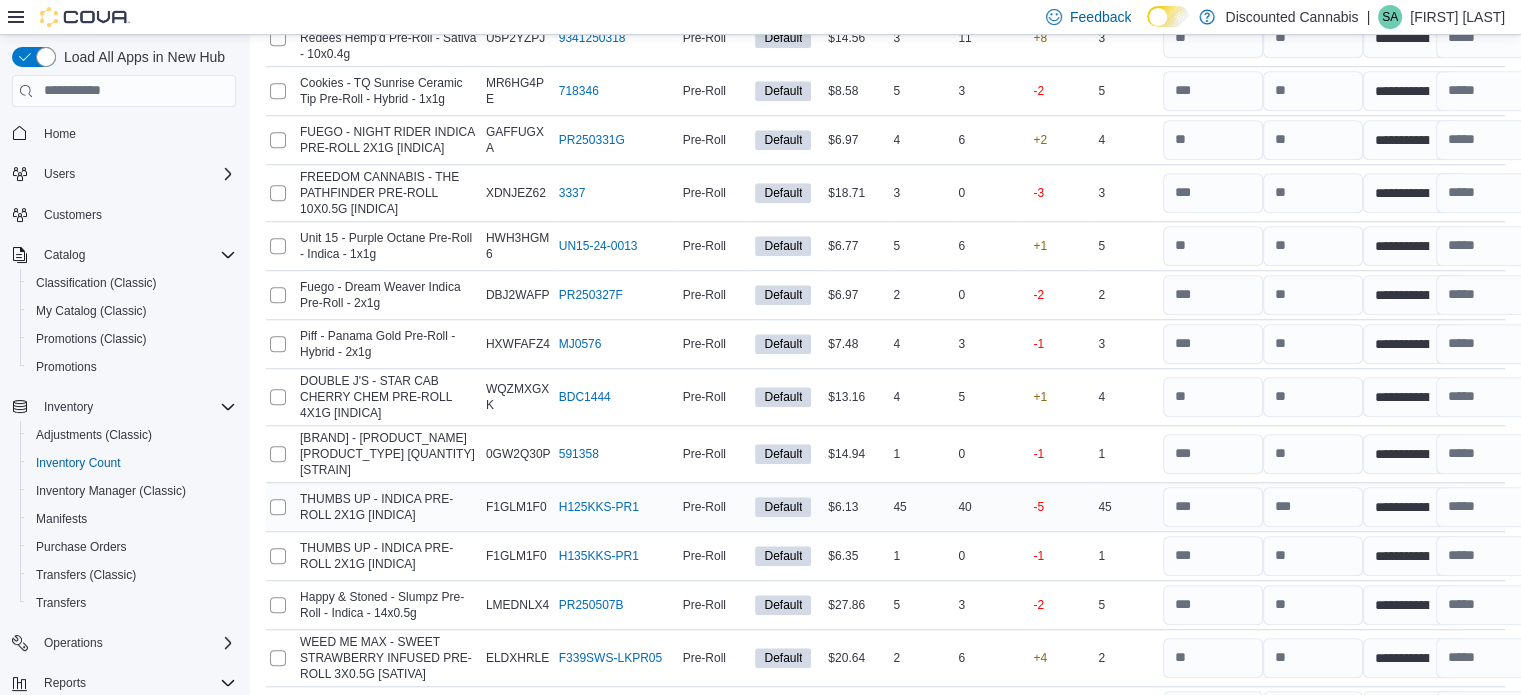 scroll, scrollTop: 1800, scrollLeft: 0, axis: vertical 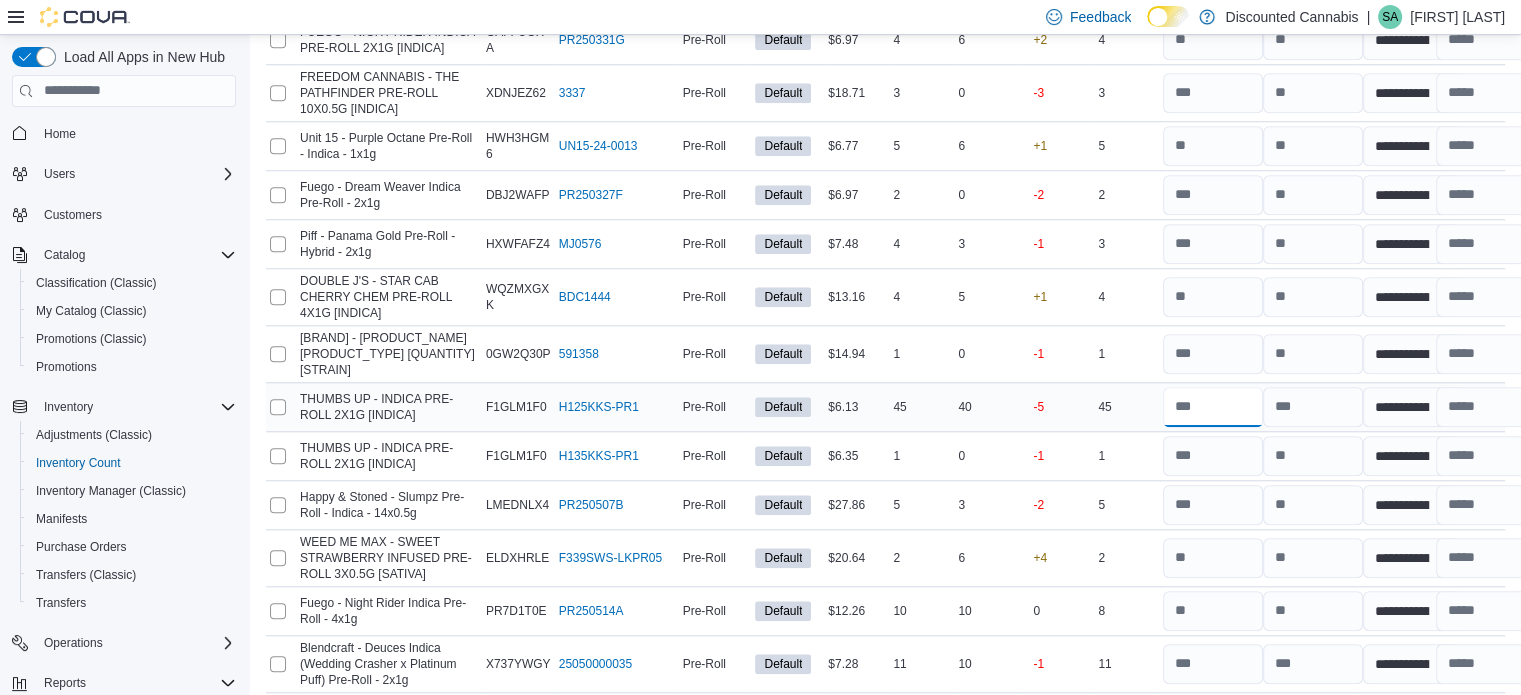 click at bounding box center [1213, 407] 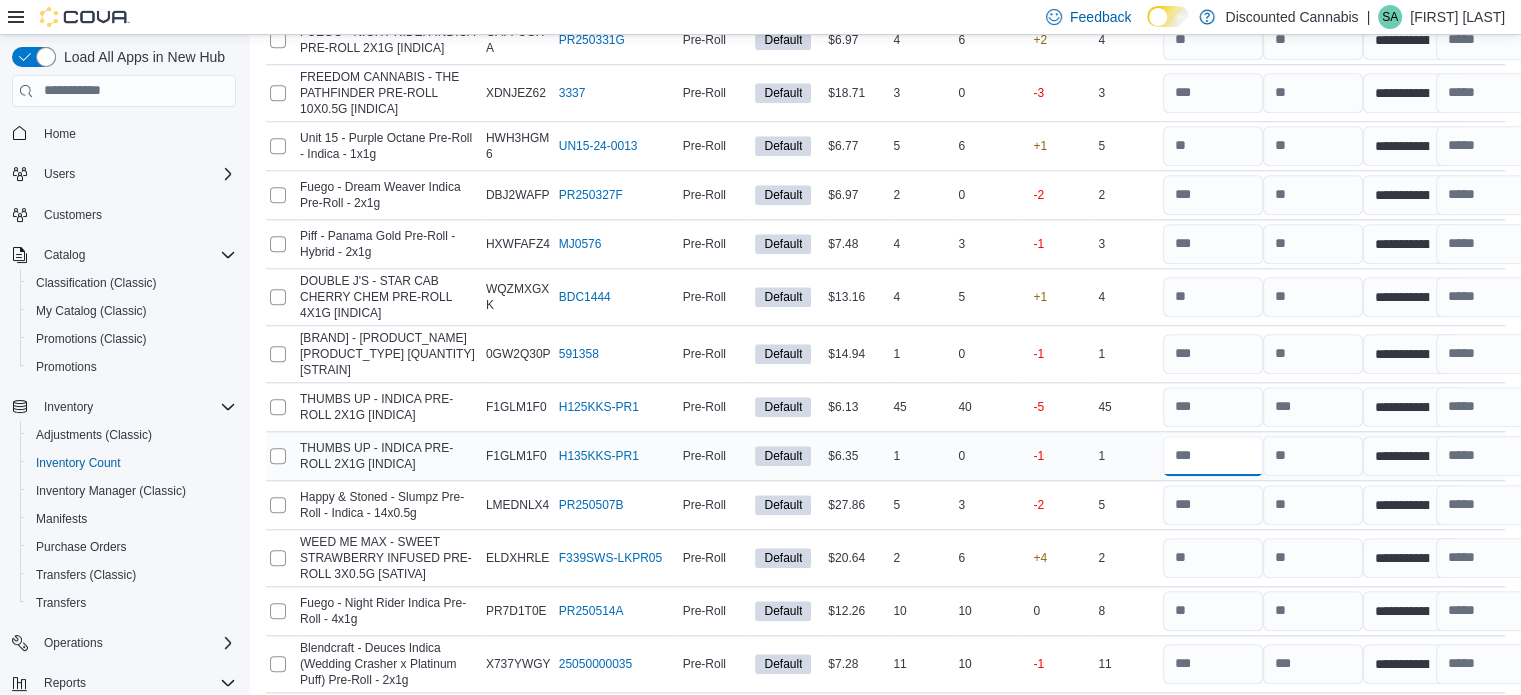 click at bounding box center (1213, 456) 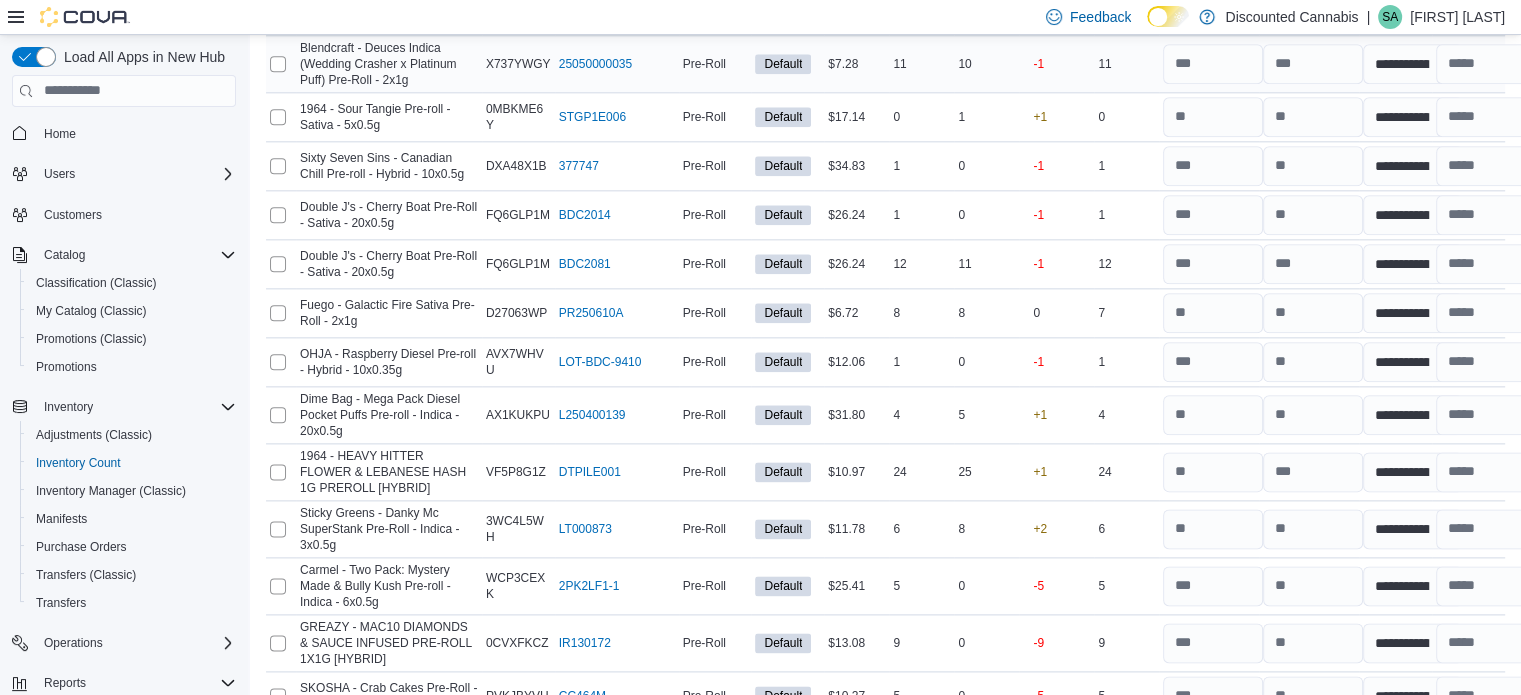 scroll, scrollTop: 2500, scrollLeft: 0, axis: vertical 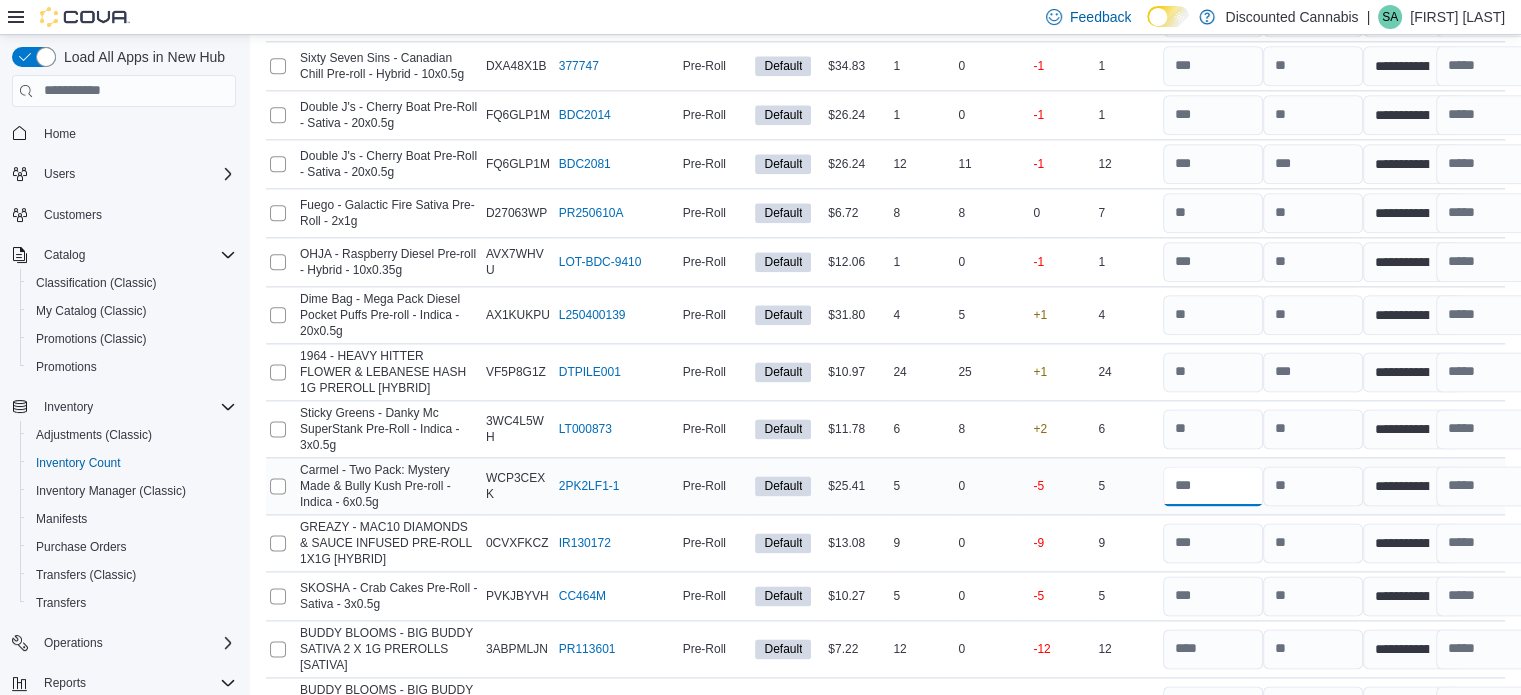 click at bounding box center (1213, 486) 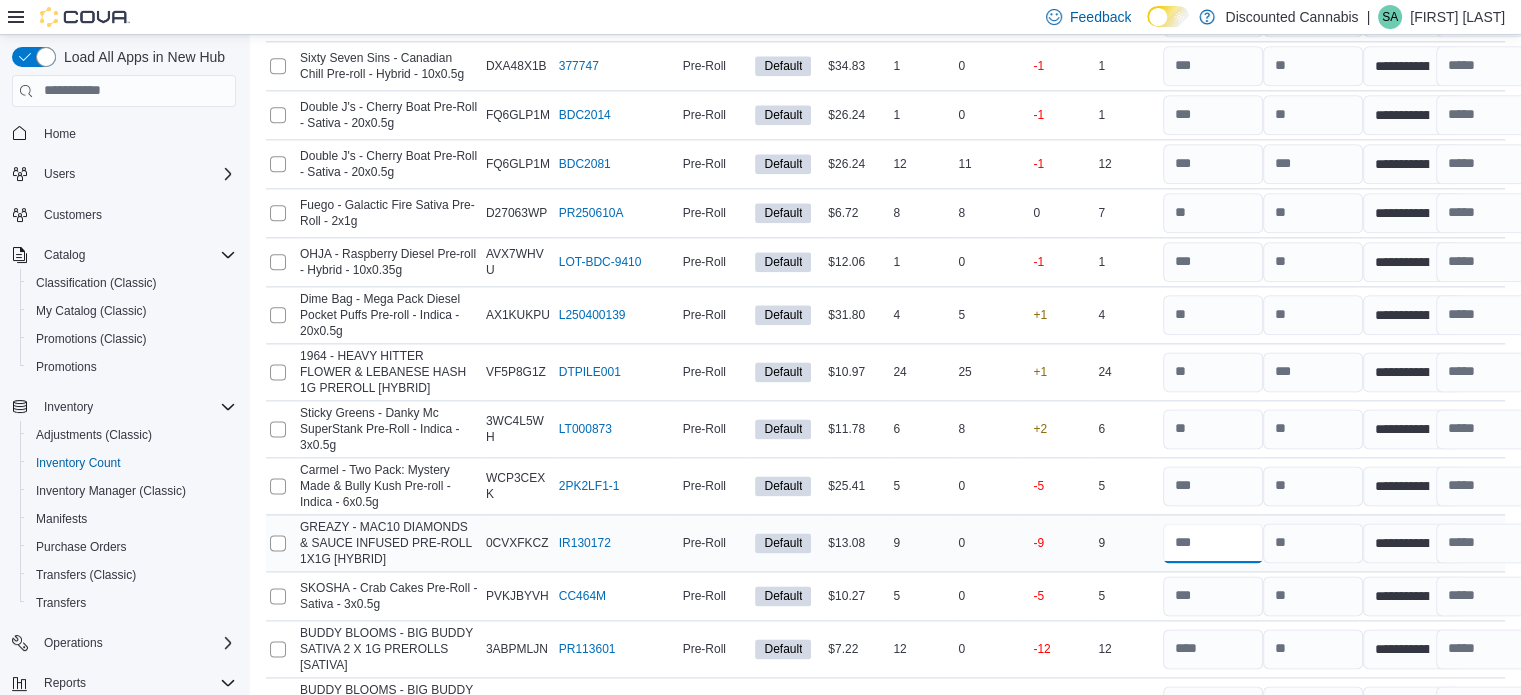 click at bounding box center [1213, 543] 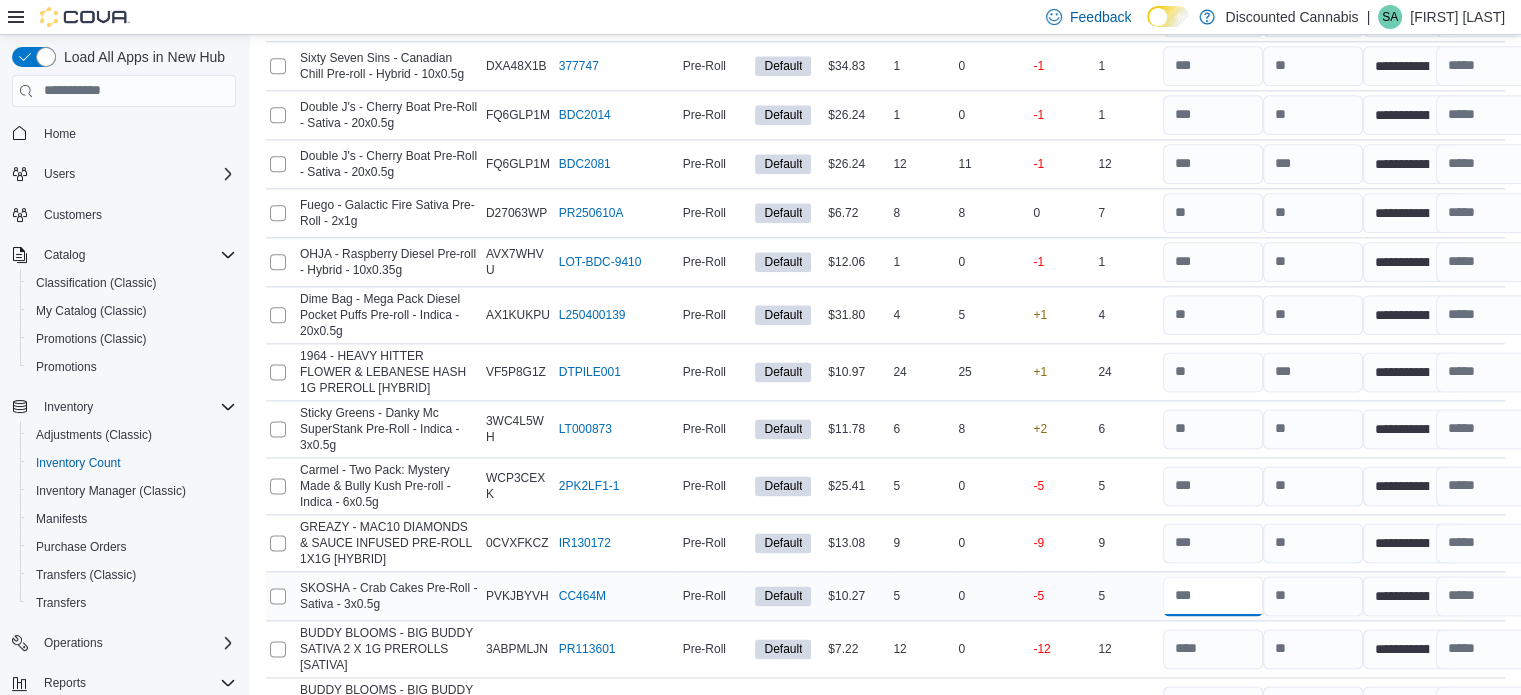 click at bounding box center (1213, 596) 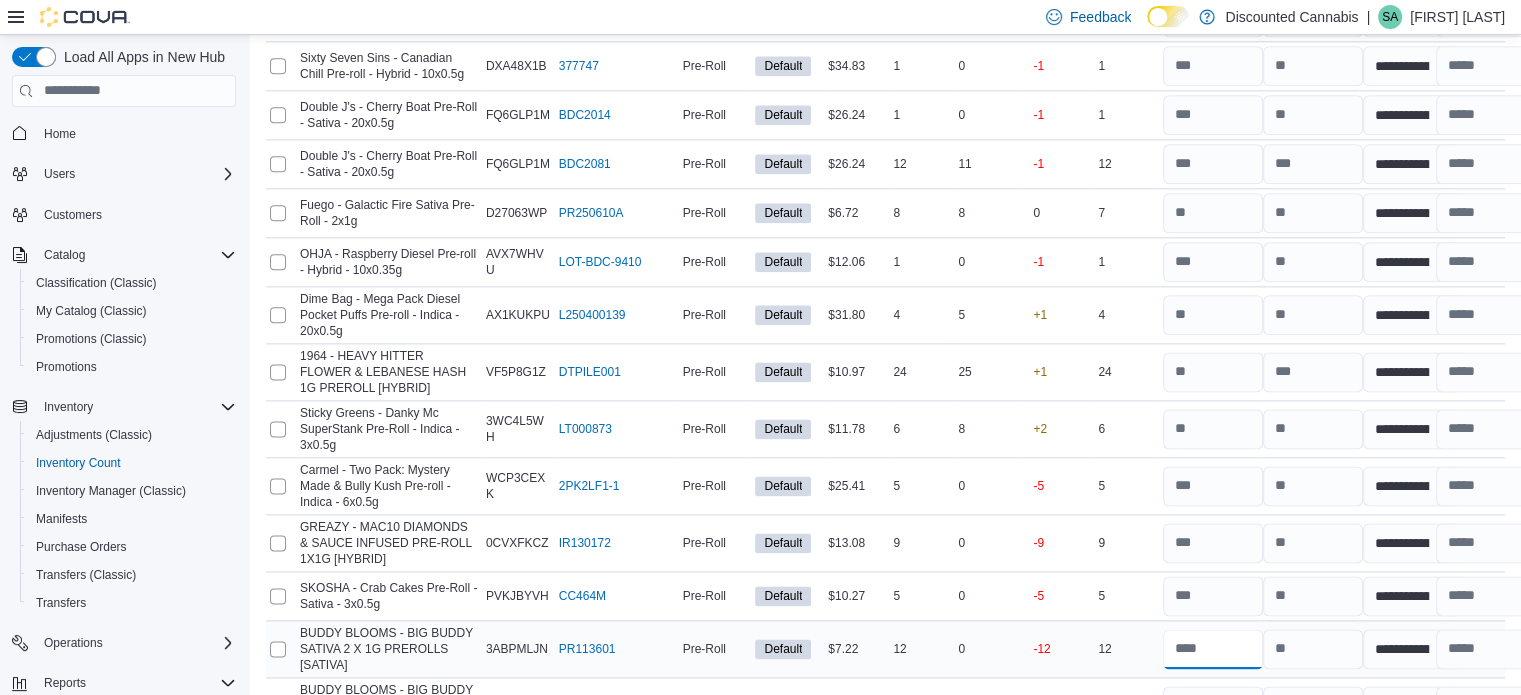 click at bounding box center [1213, 649] 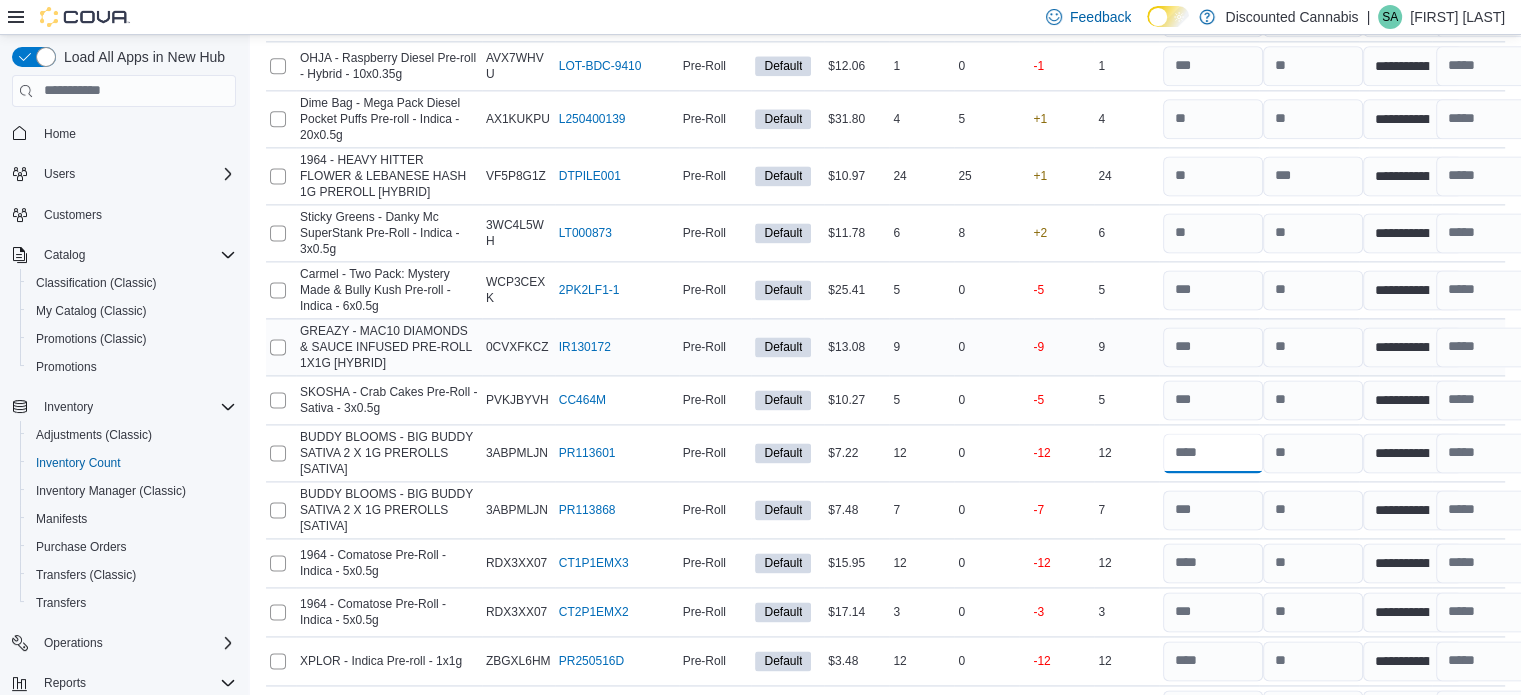 scroll, scrollTop: 2700, scrollLeft: 0, axis: vertical 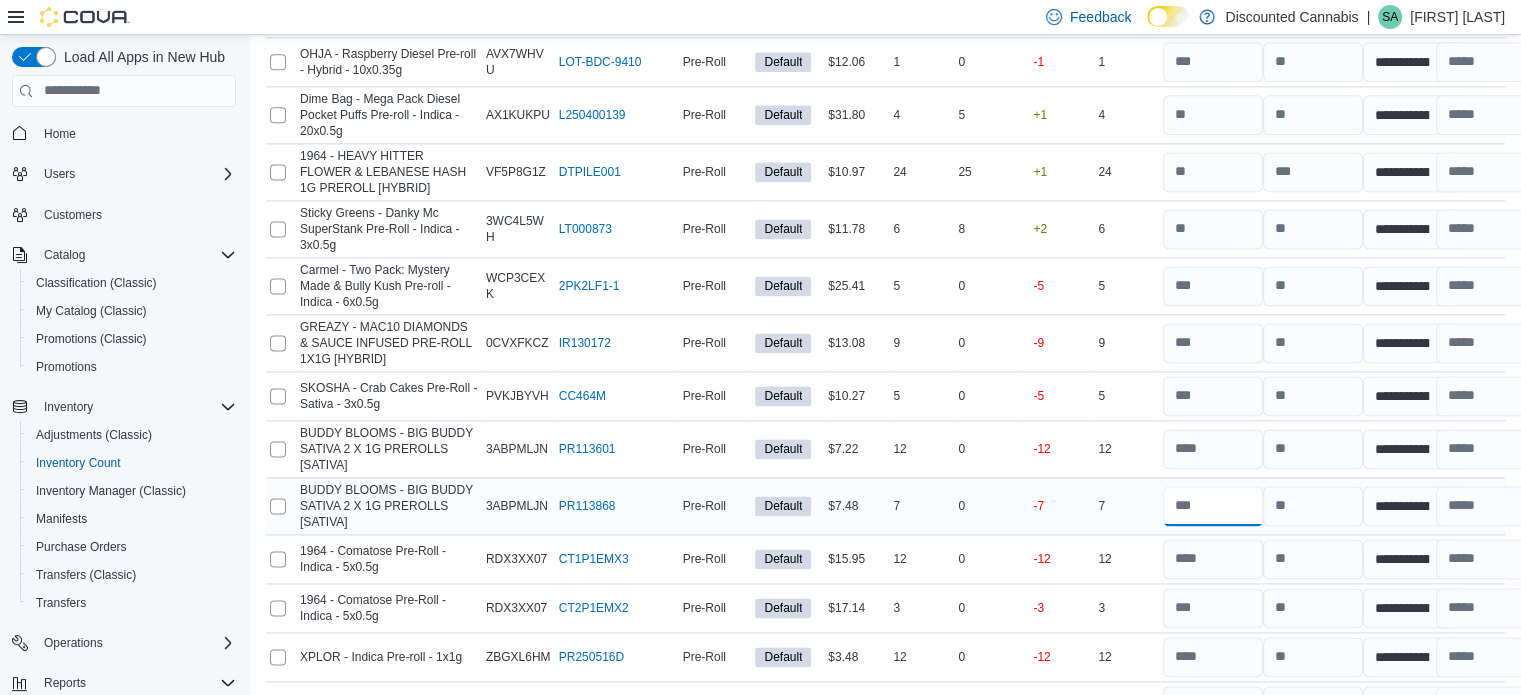 click at bounding box center [1213, 506] 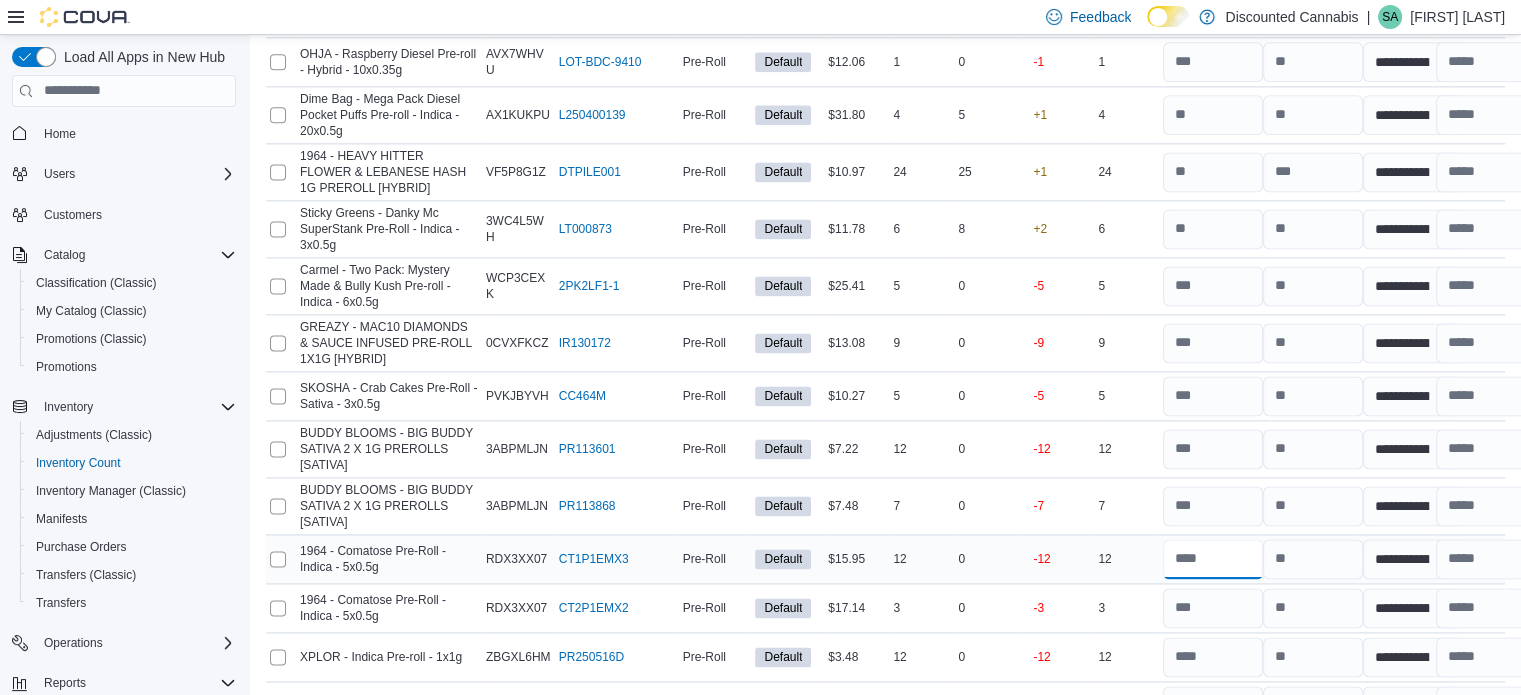 click at bounding box center (1213, 559) 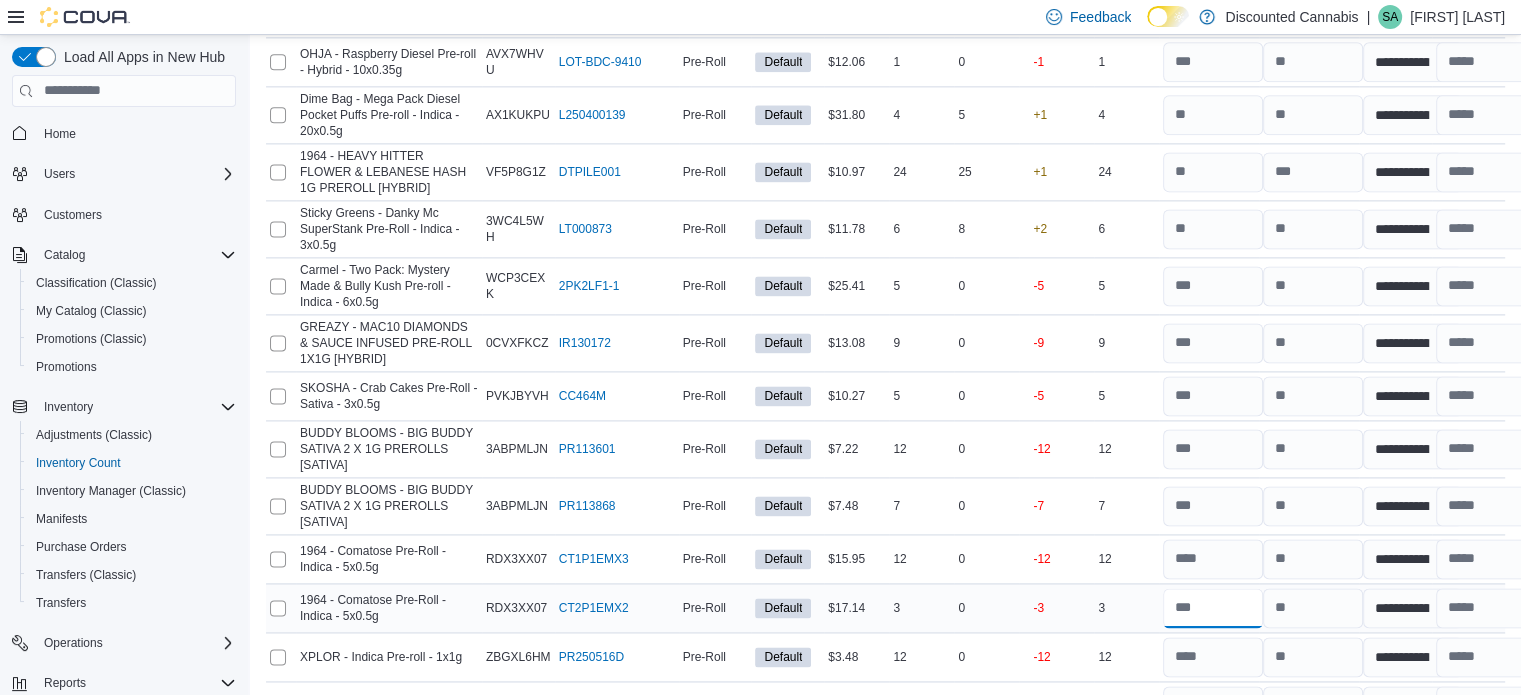 click at bounding box center (1213, 608) 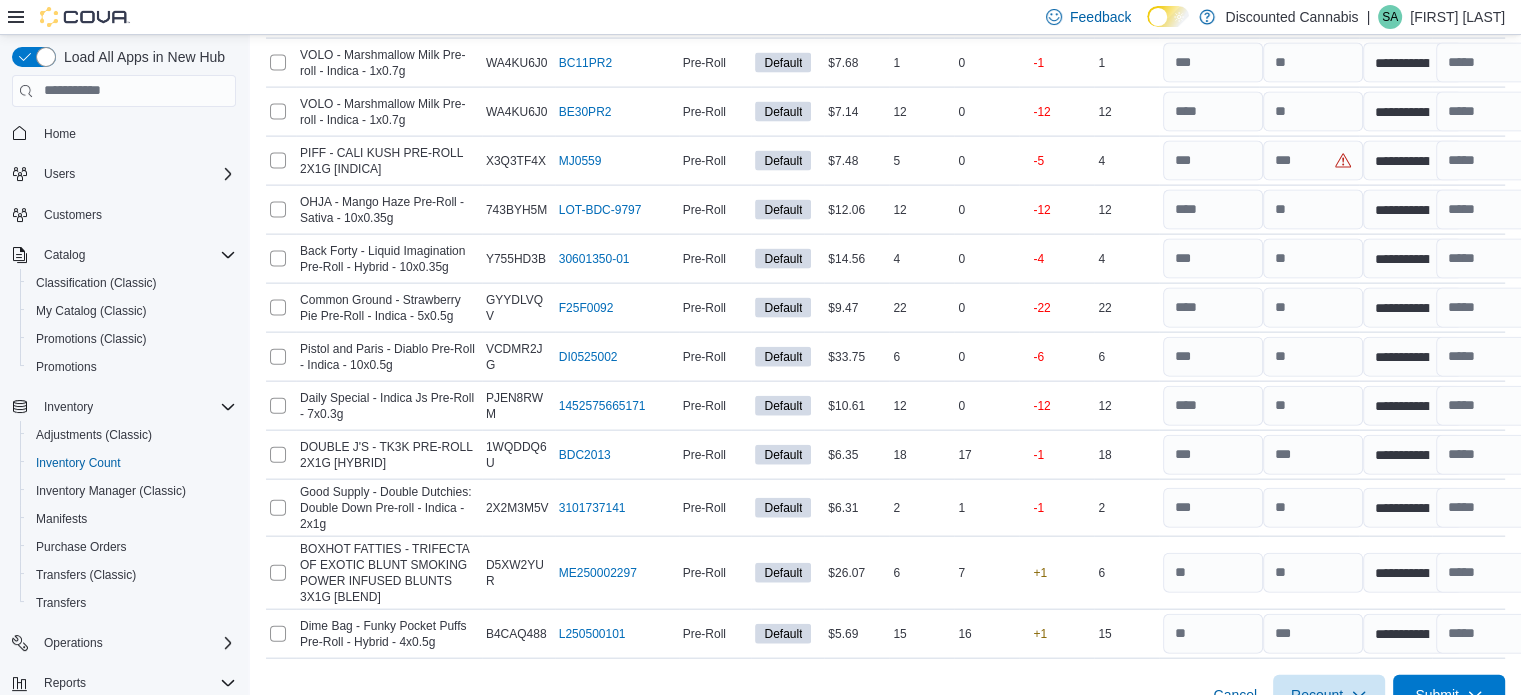 scroll, scrollTop: 4430, scrollLeft: 0, axis: vertical 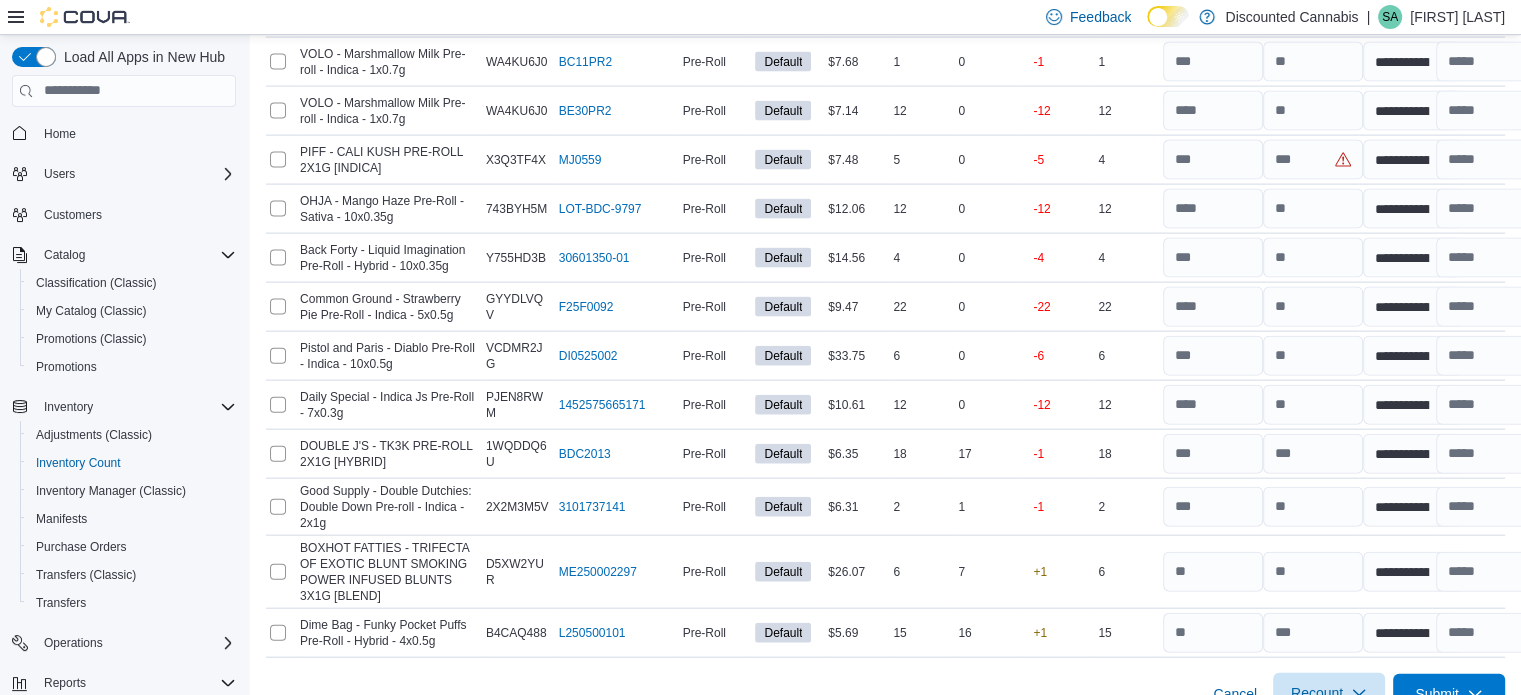 click on "Recount" at bounding box center [1317, 693] 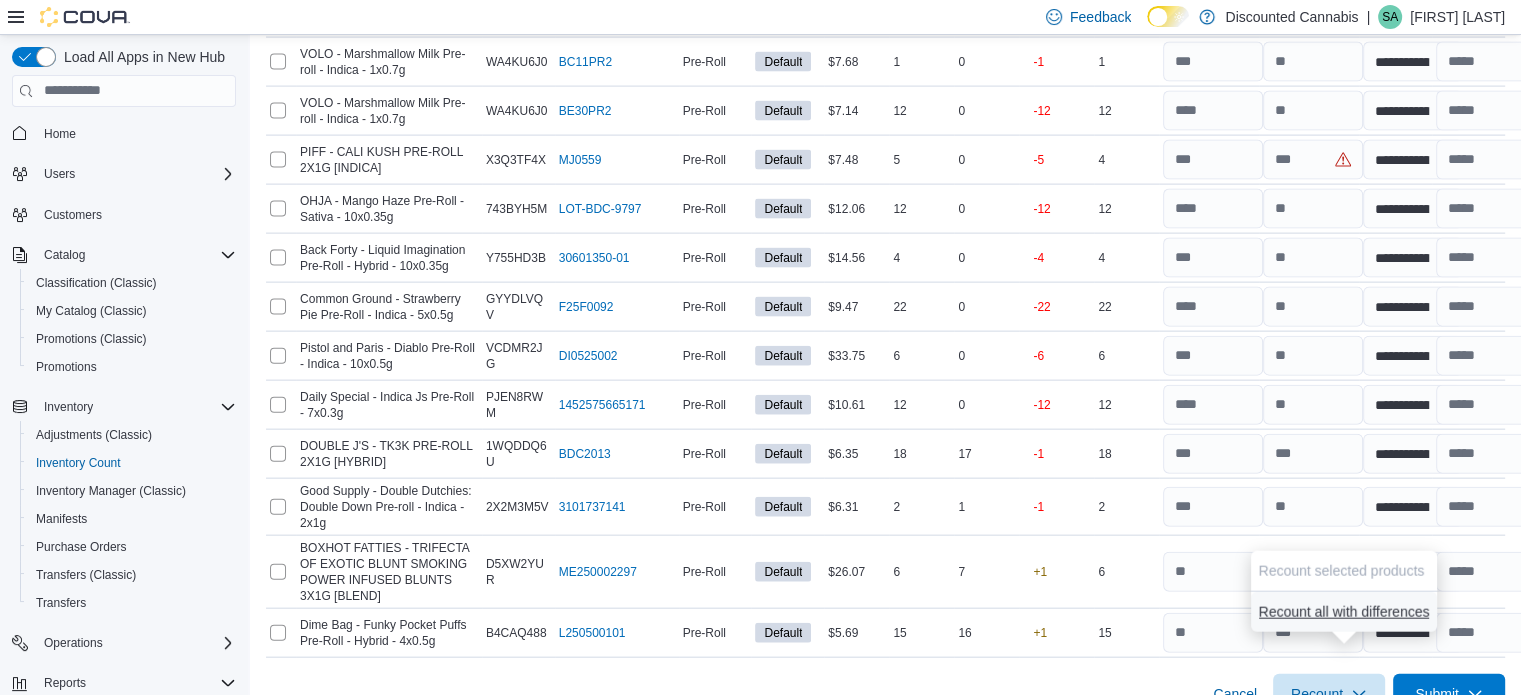 click on "Recount all with differences" at bounding box center (1344, 612) 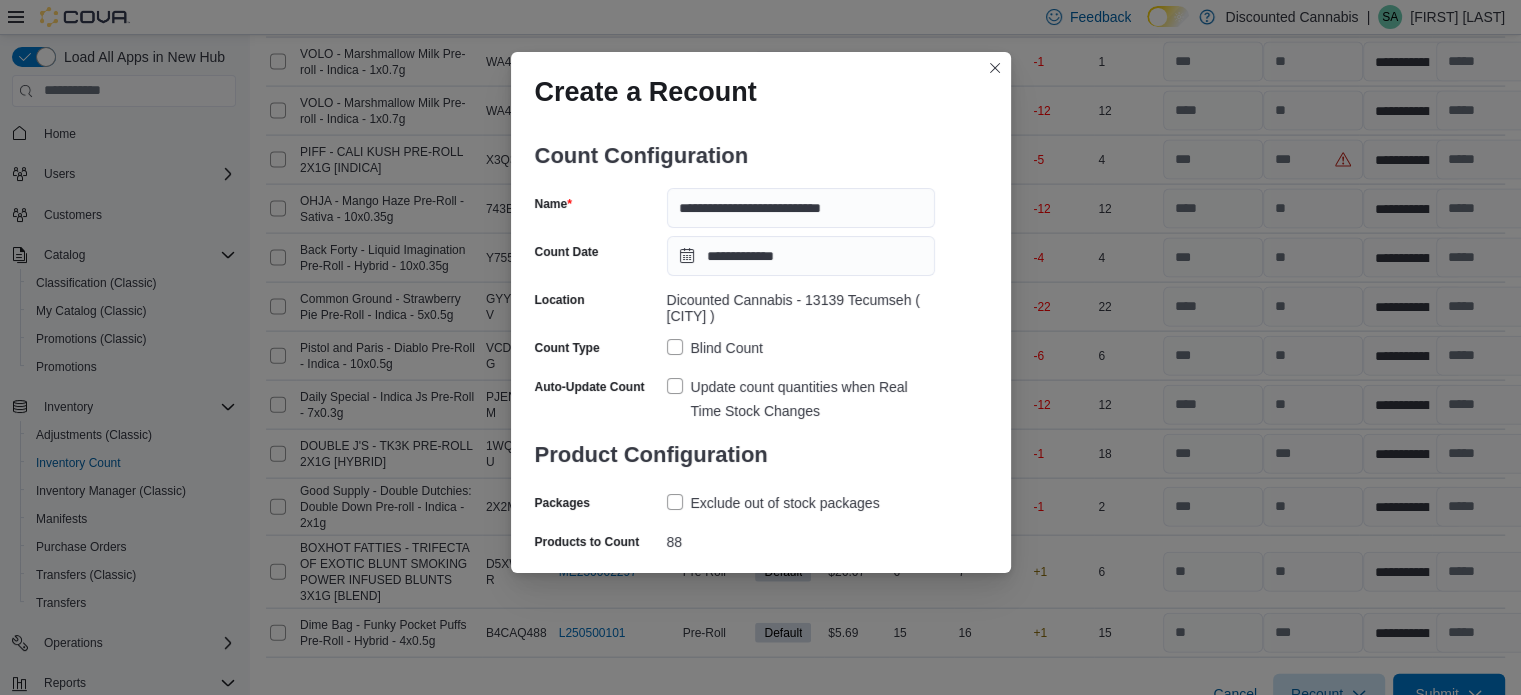 scroll, scrollTop: 39, scrollLeft: 0, axis: vertical 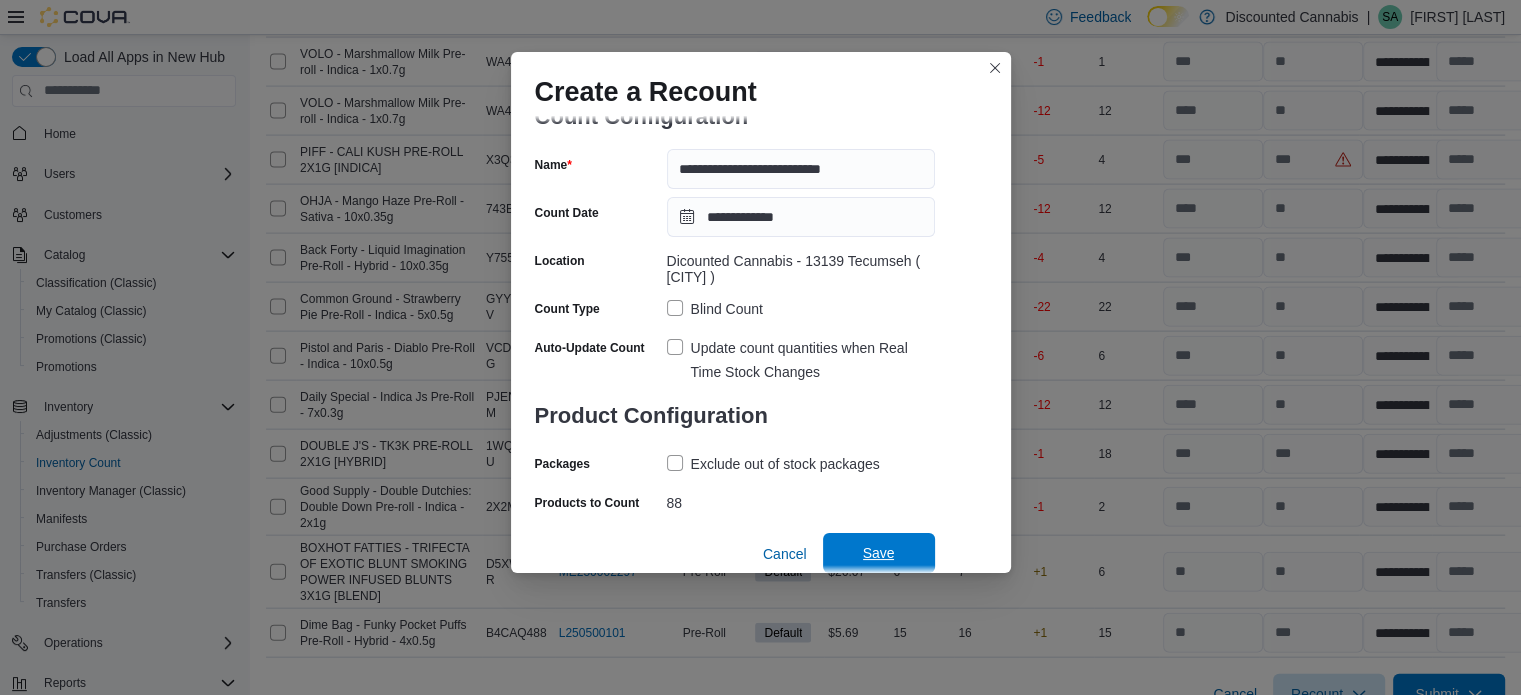 click on "Save" at bounding box center [879, 553] 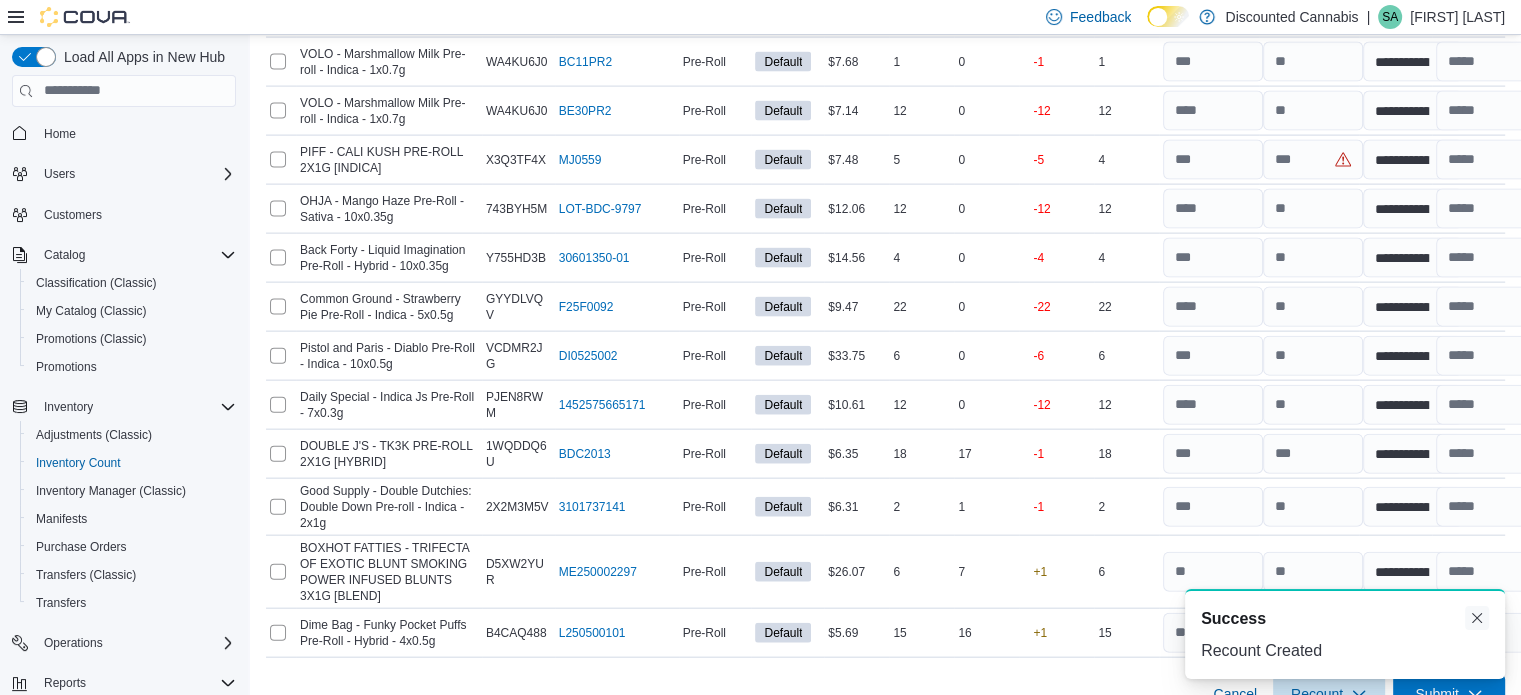 click at bounding box center [1477, 618] 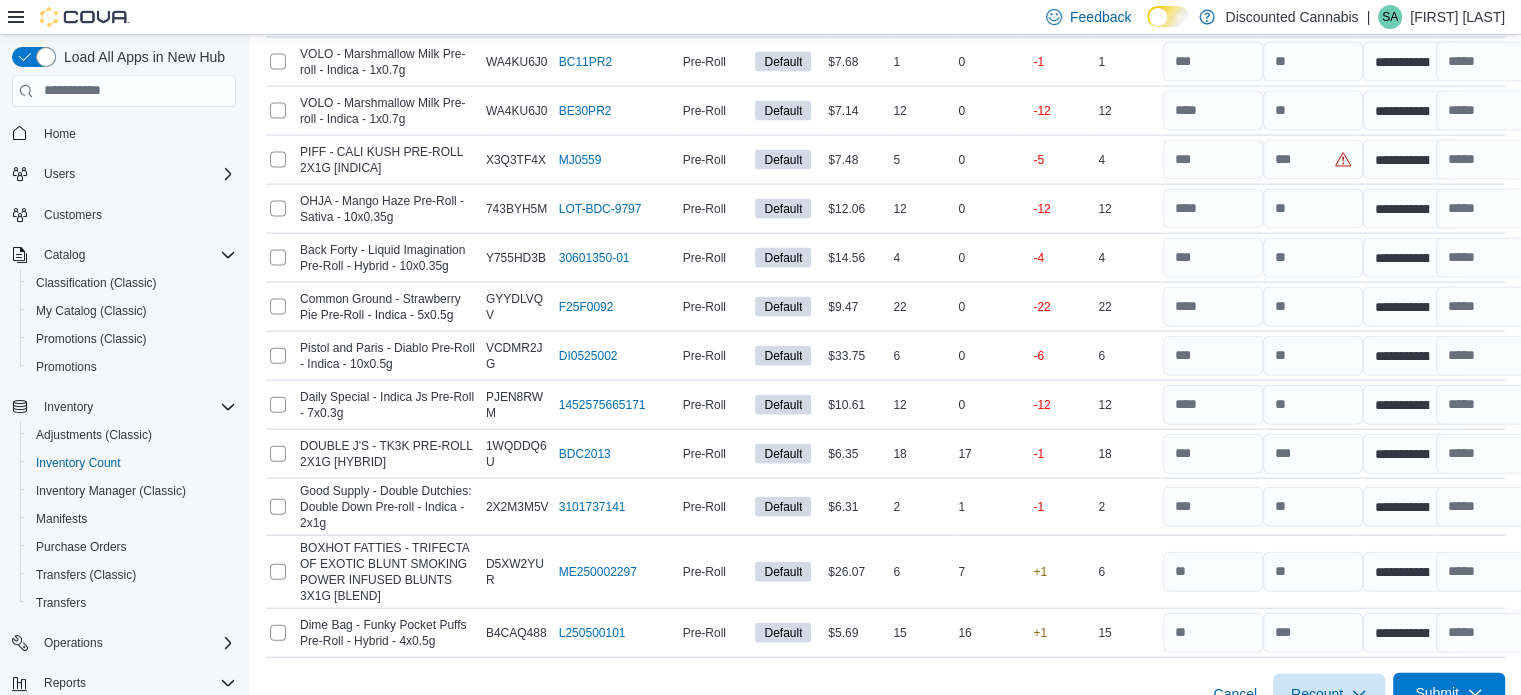 click on "Submit" at bounding box center (1449, 693) 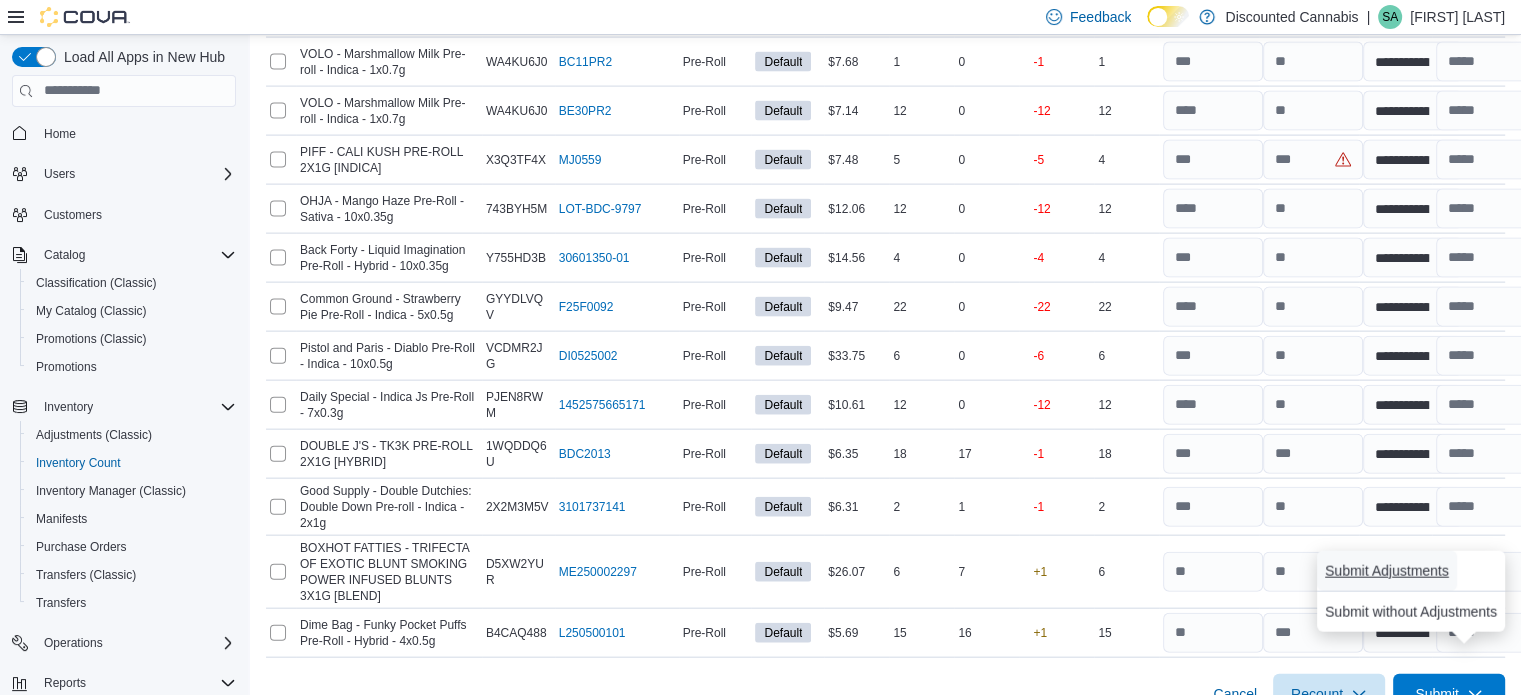 drag, startPoint x: 1418, startPoint y: 563, endPoint x: 1304, endPoint y: 581, distance: 115.41231 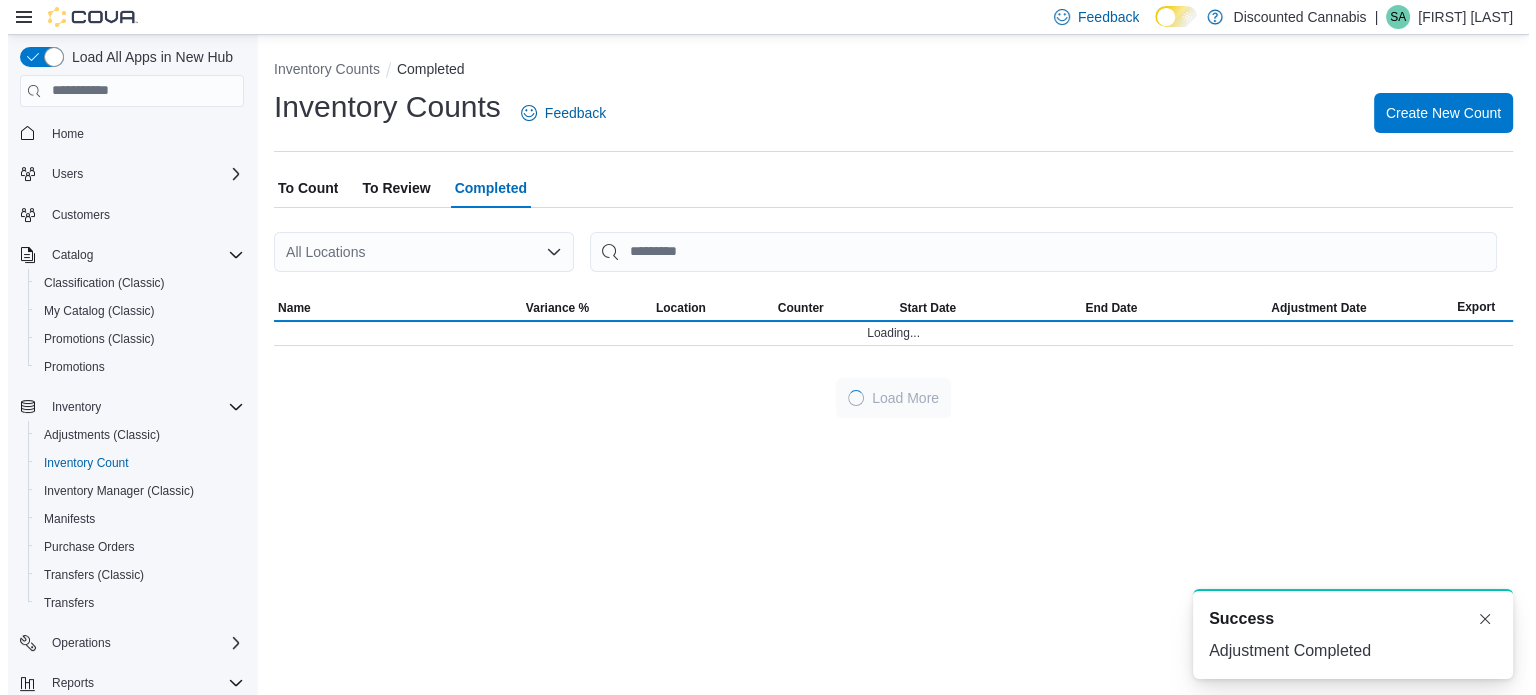 scroll, scrollTop: 0, scrollLeft: 0, axis: both 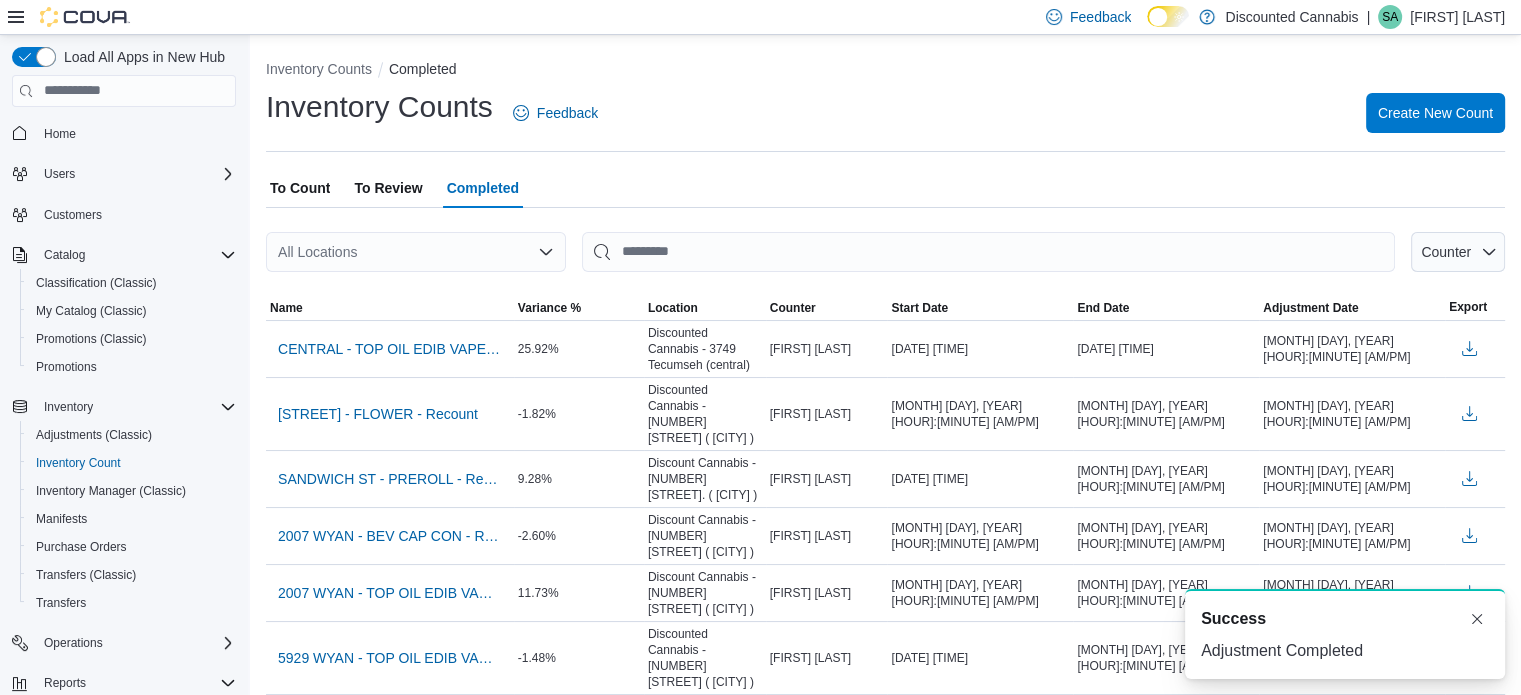 click on "To Review" at bounding box center [388, 188] 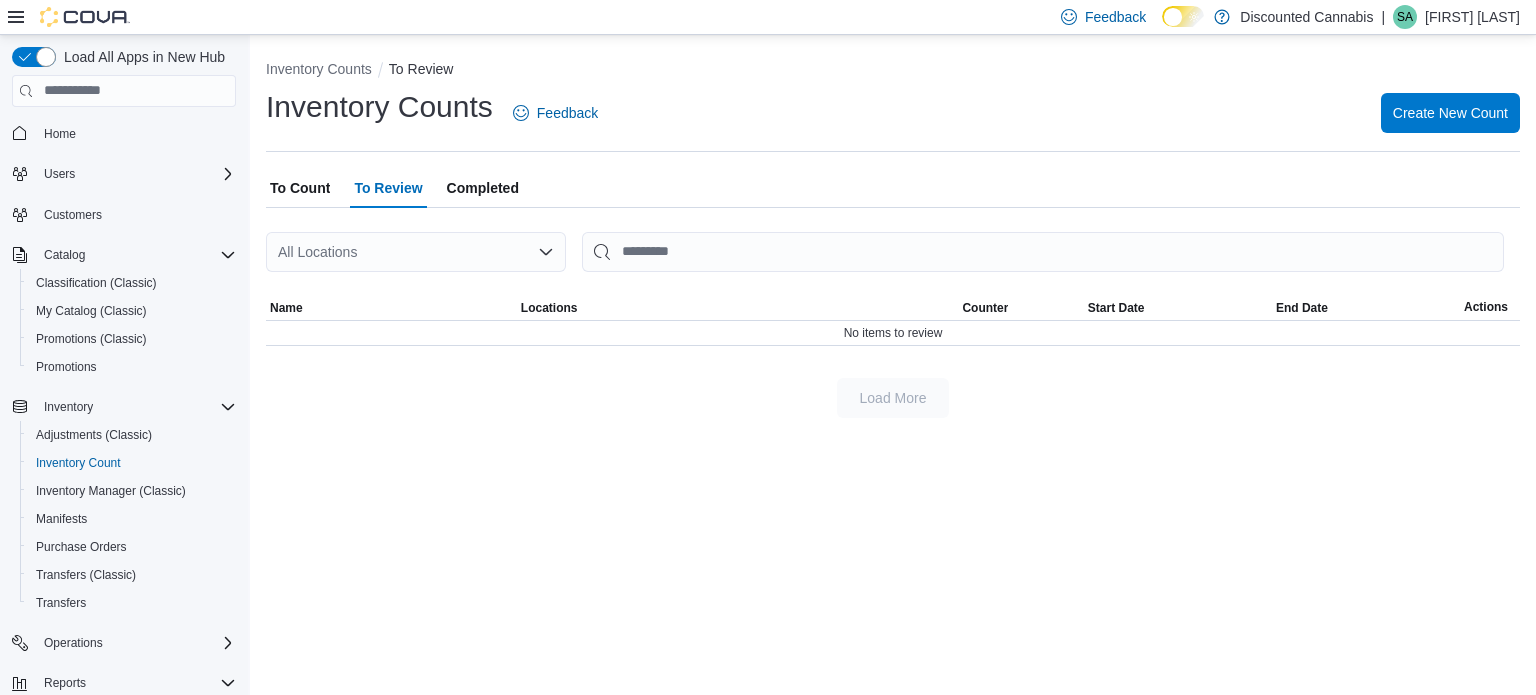 click on "To Count" at bounding box center [300, 188] 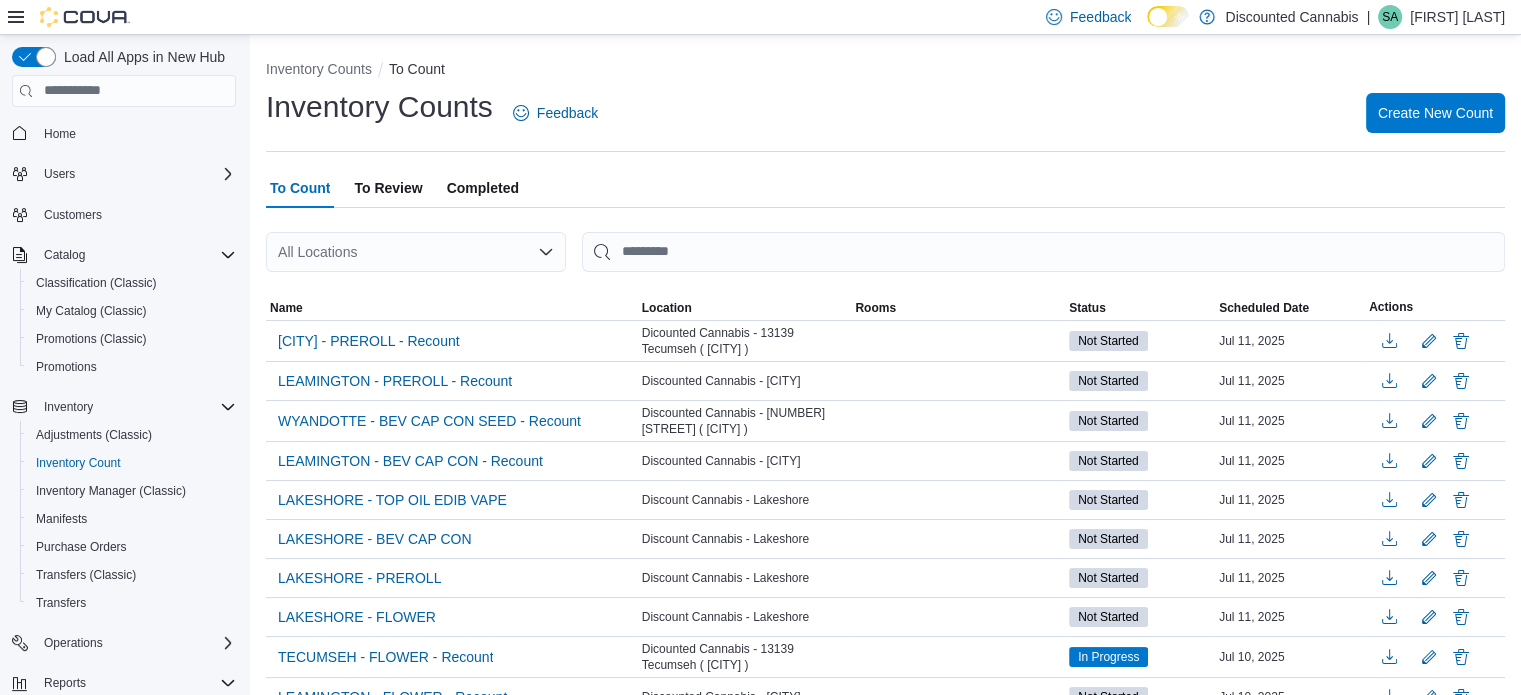 click on "[FIRST] [LAST]" at bounding box center [1457, 17] 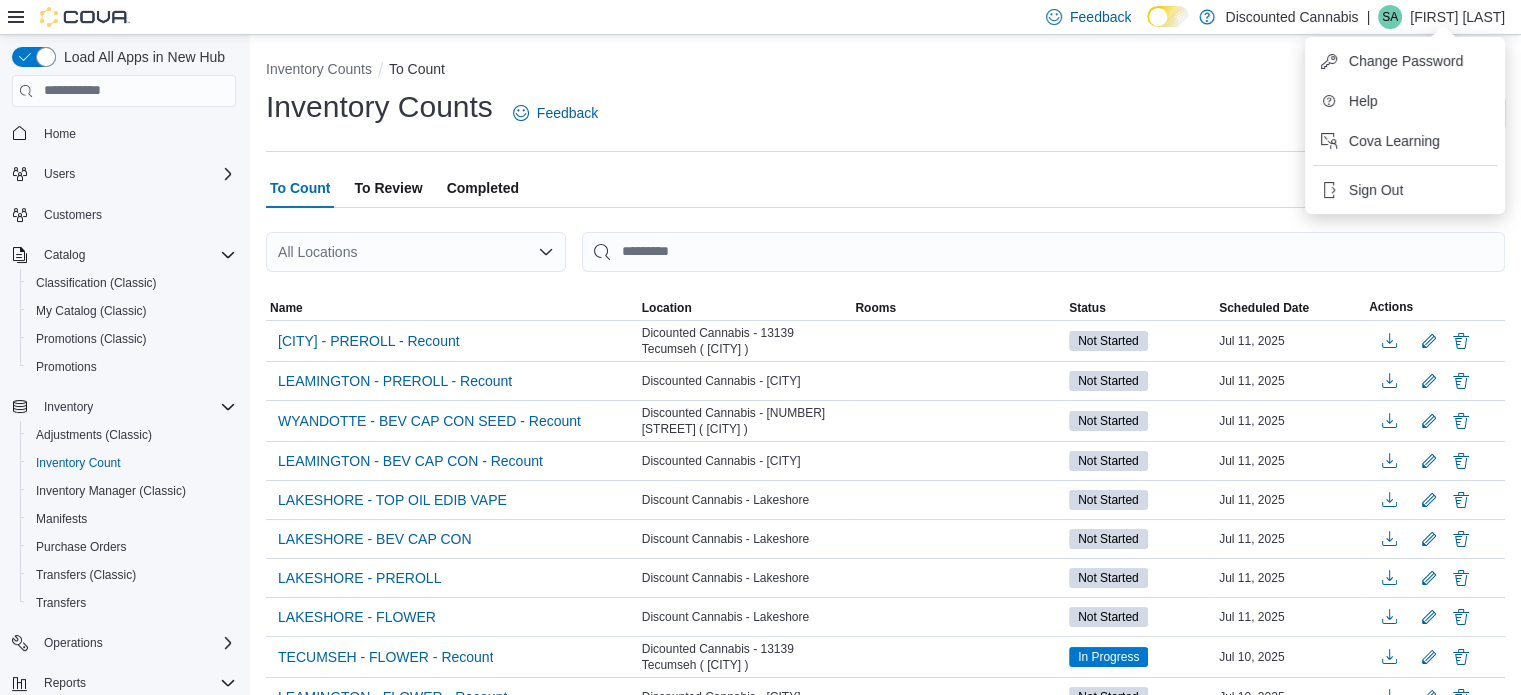 click on "Inventory Counts Feedback Create New Count" at bounding box center (885, 113) 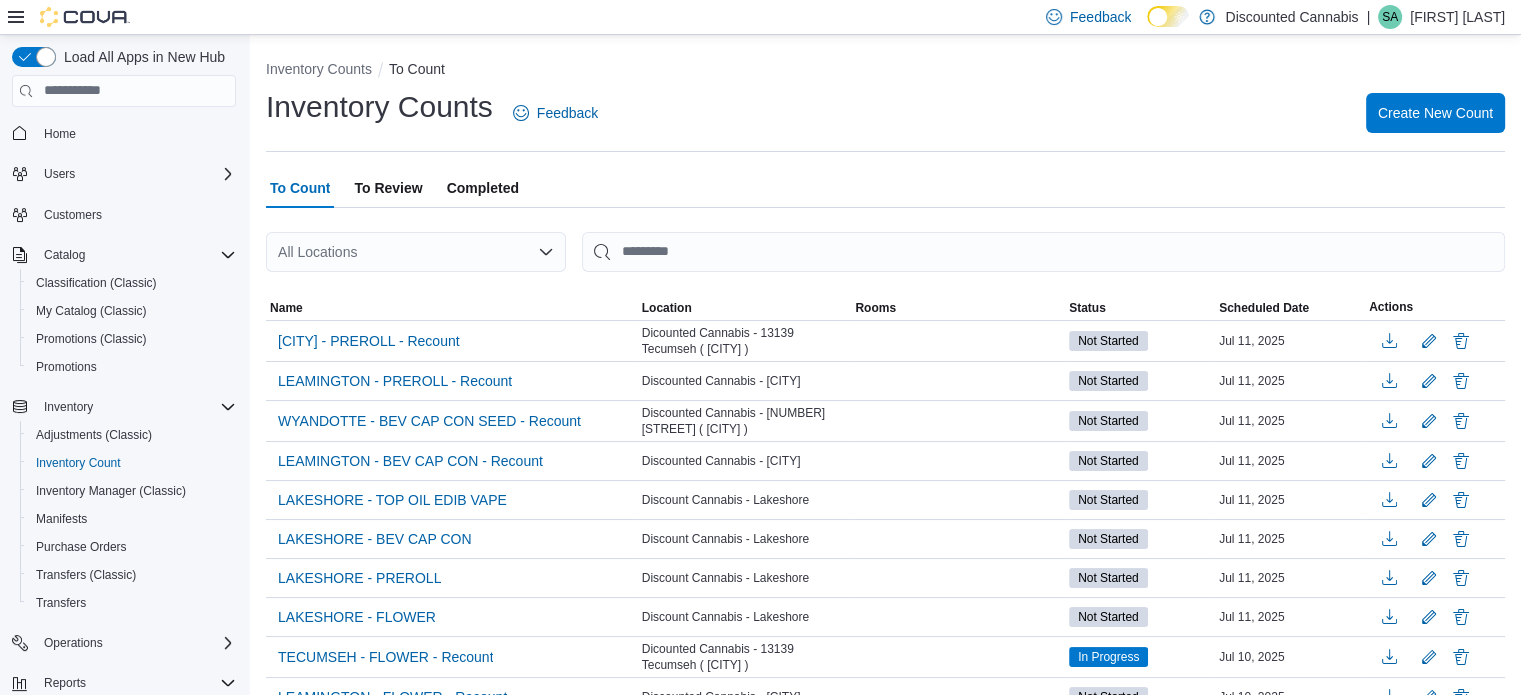 click on "[FIRST] [LAST]" at bounding box center (1457, 17) 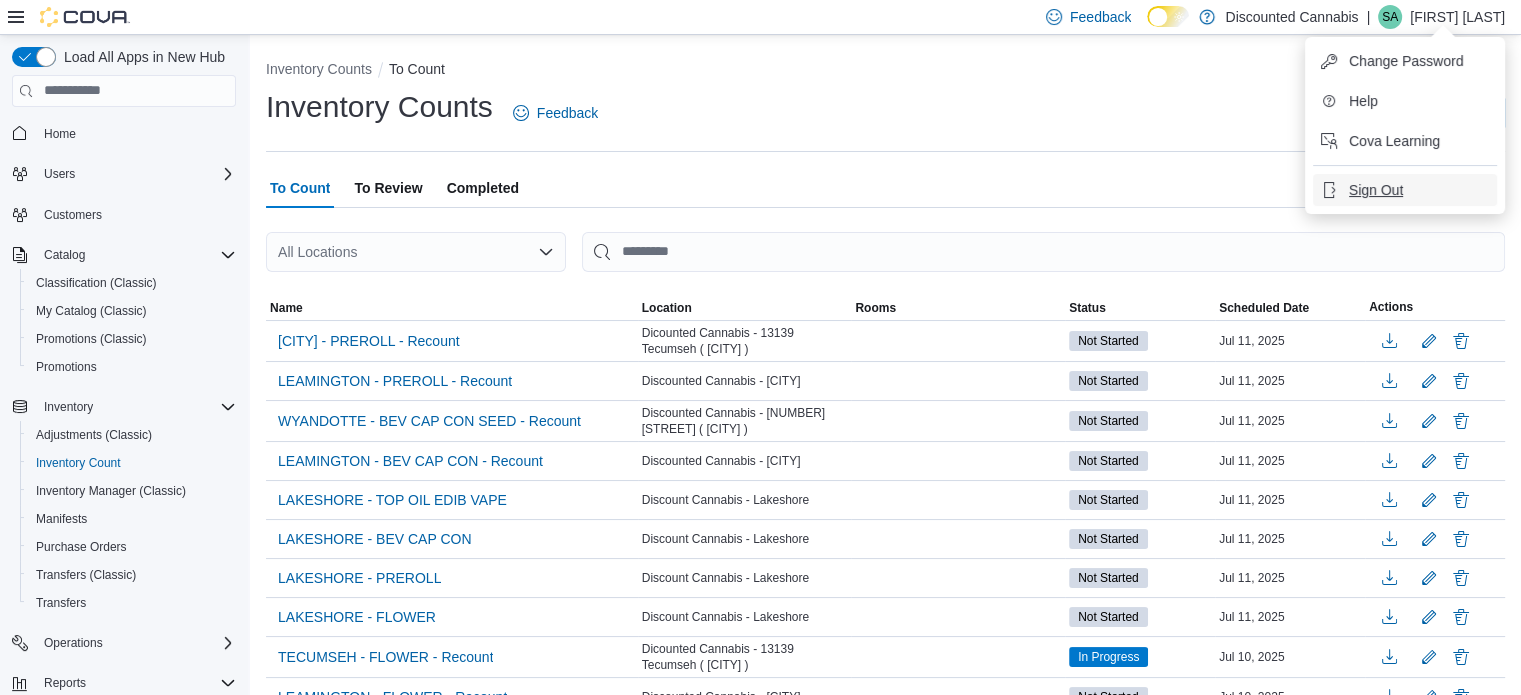 click on "Sign Out" at bounding box center (1376, 190) 